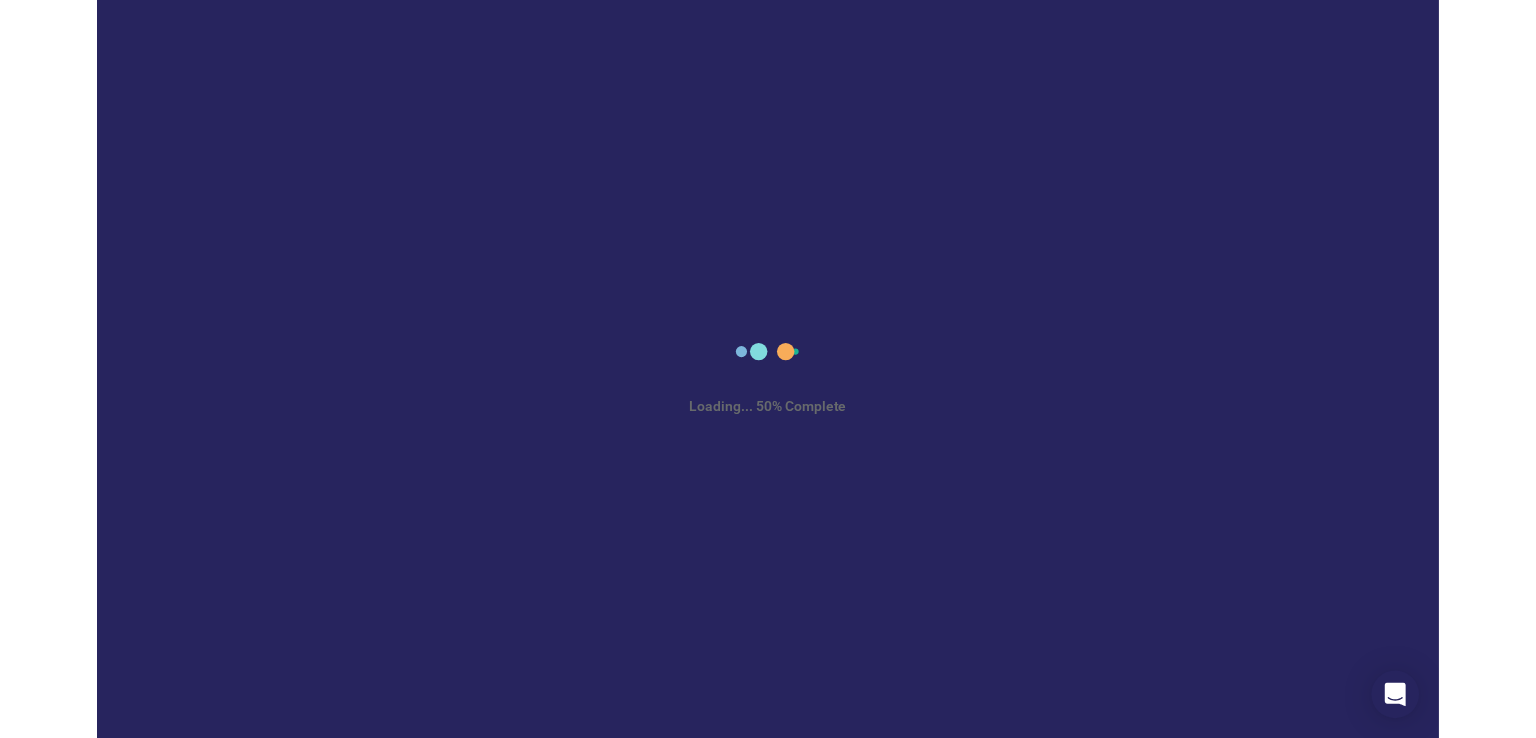 scroll, scrollTop: 0, scrollLeft: 0, axis: both 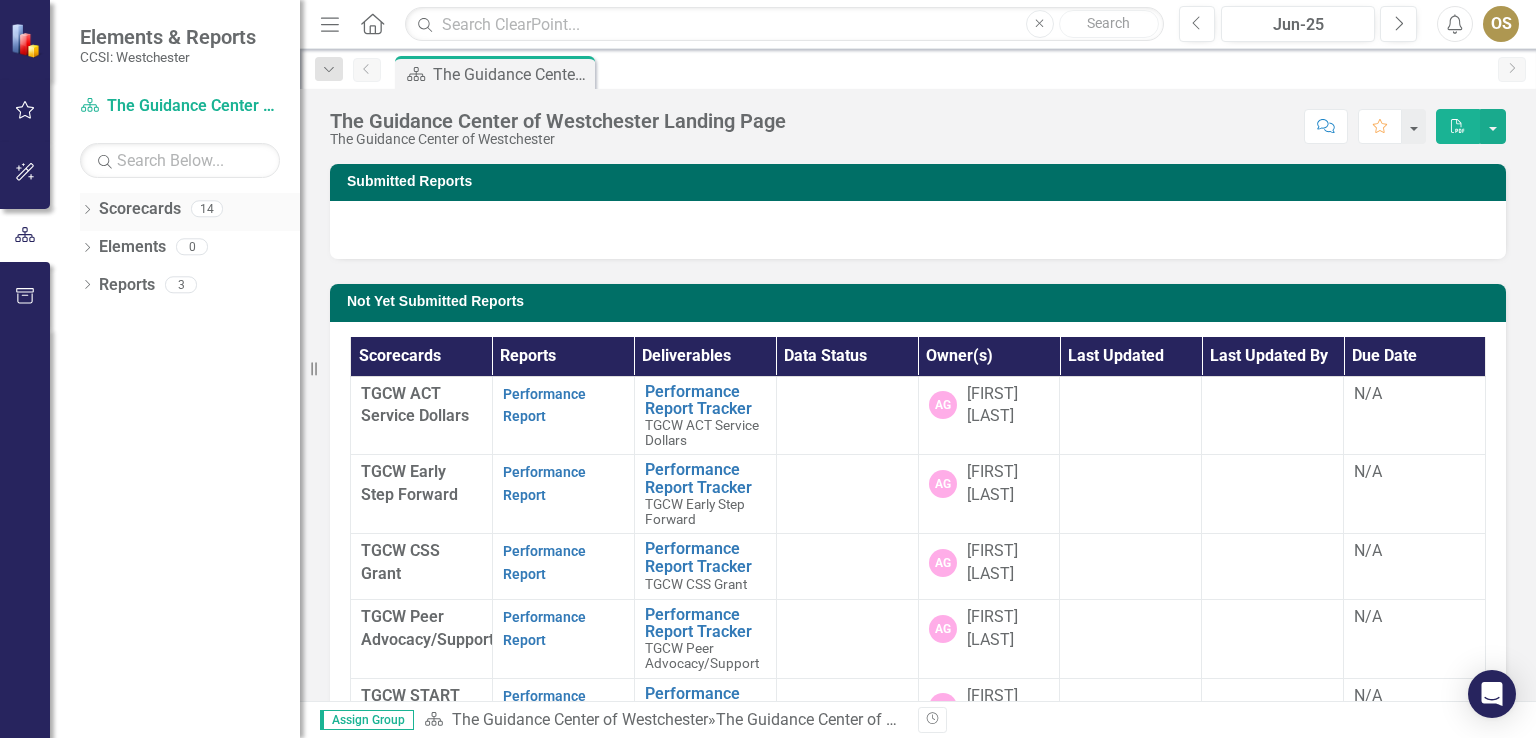 click on "Dropdown" at bounding box center [87, 211] 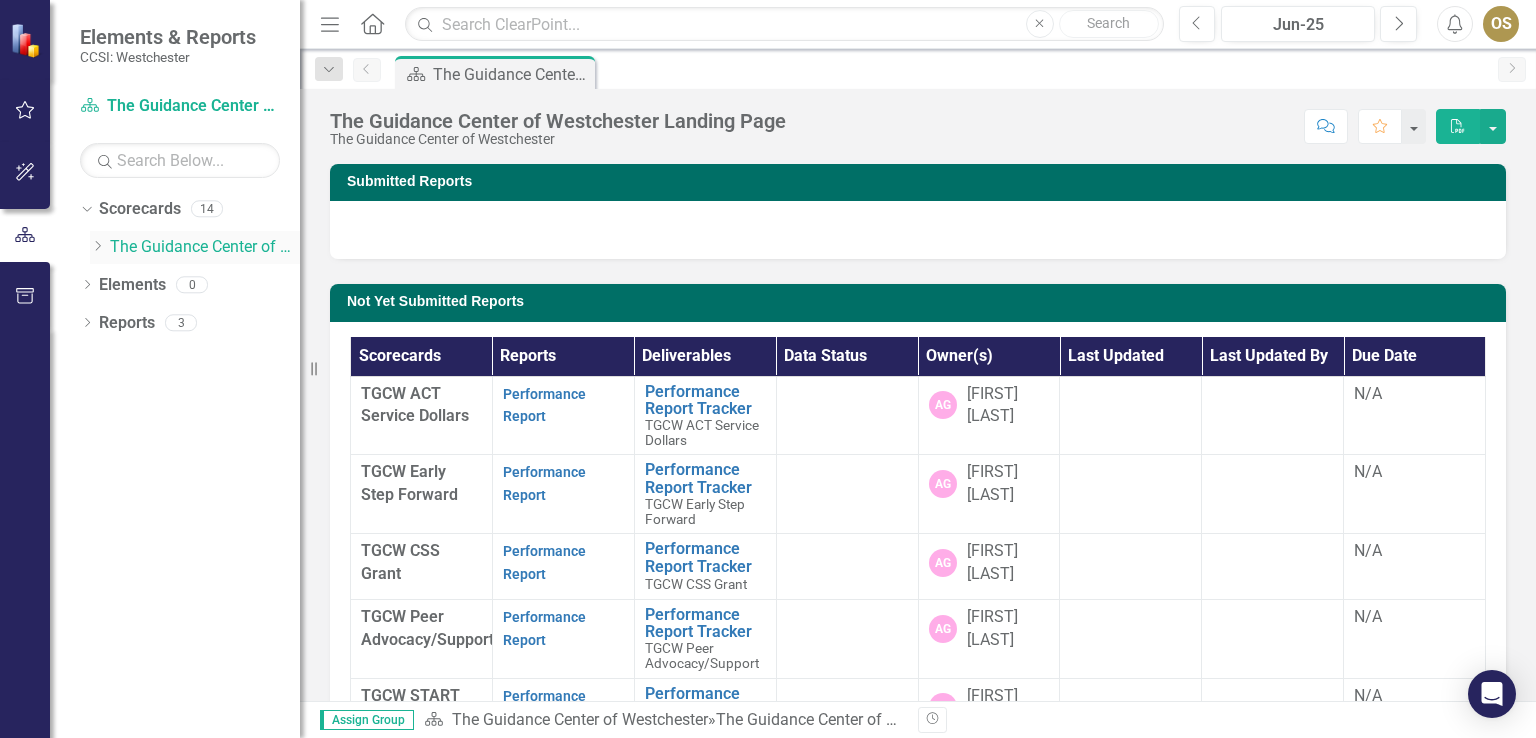 click on "The Guidance Center of Westchester" at bounding box center [205, 247] 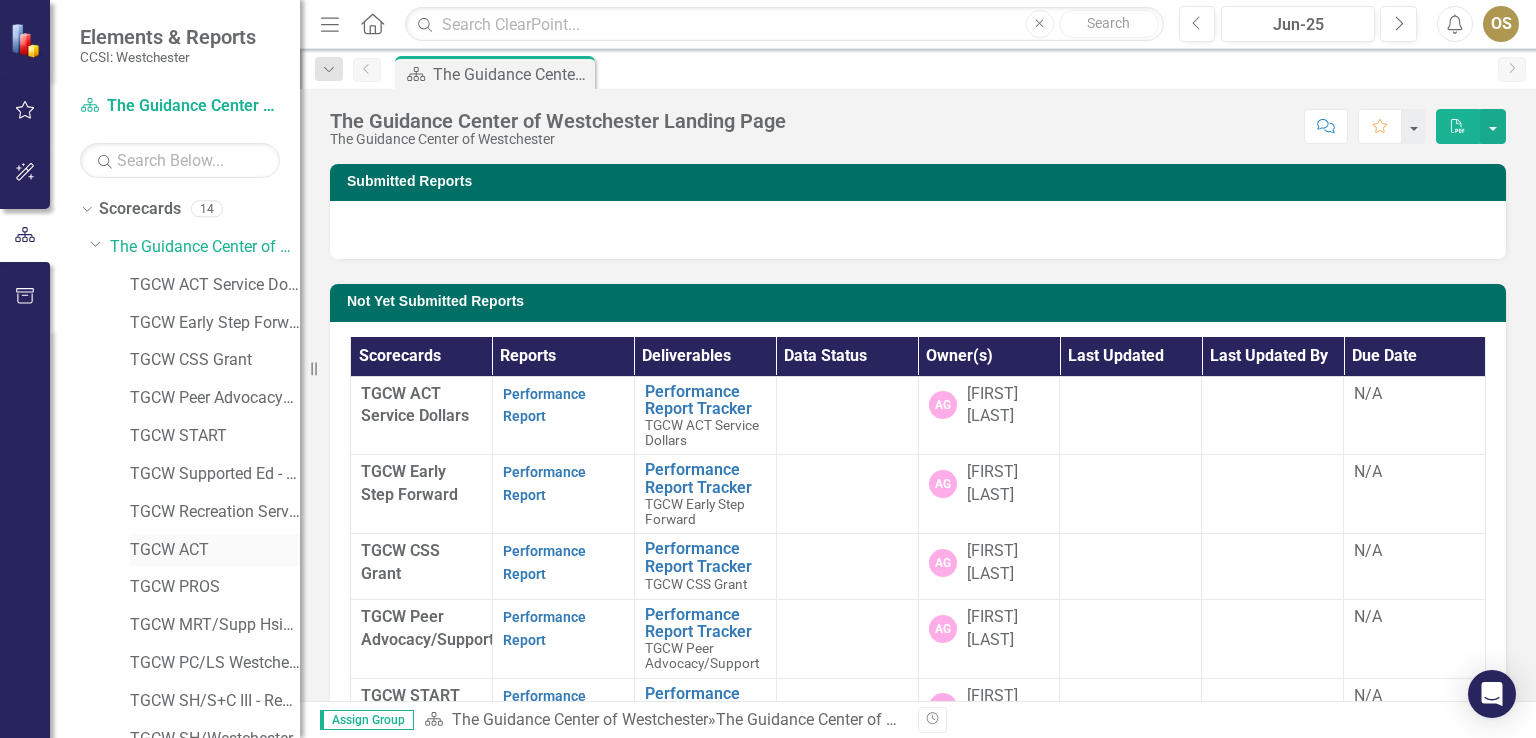 click on "TGCW ACT" at bounding box center (215, 550) 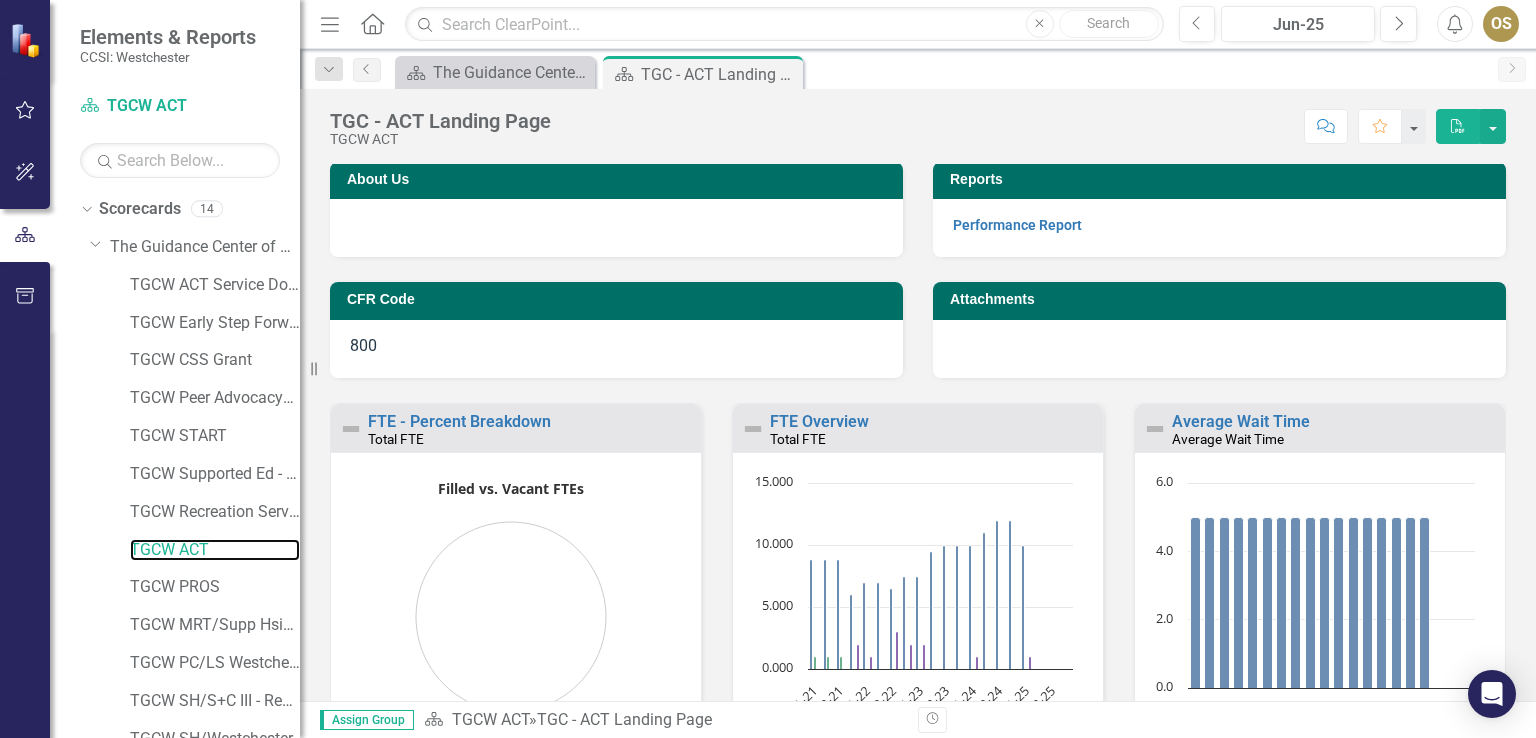scroll, scrollTop: 100, scrollLeft: 0, axis: vertical 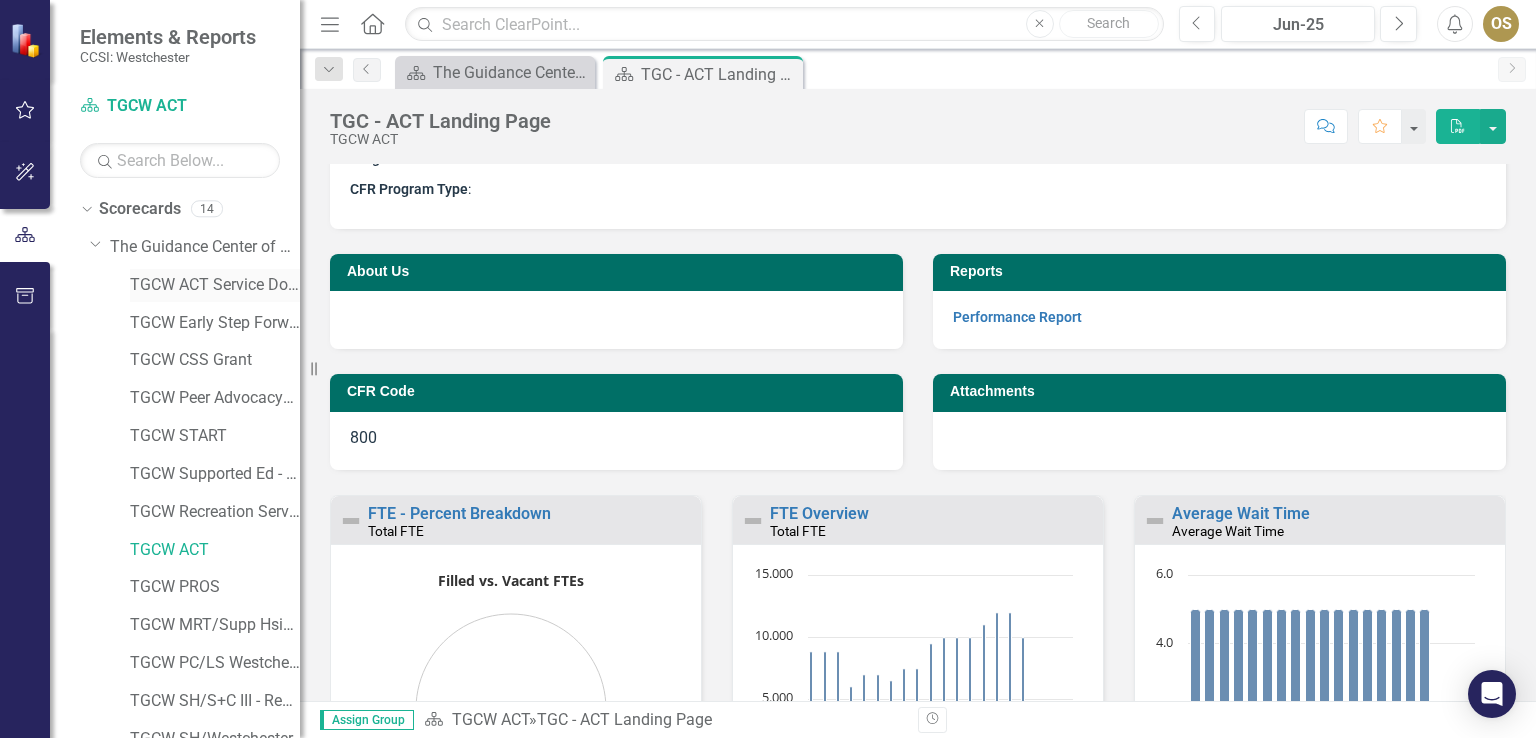 click on "TGCW ACT Service Dollars" at bounding box center (215, 285) 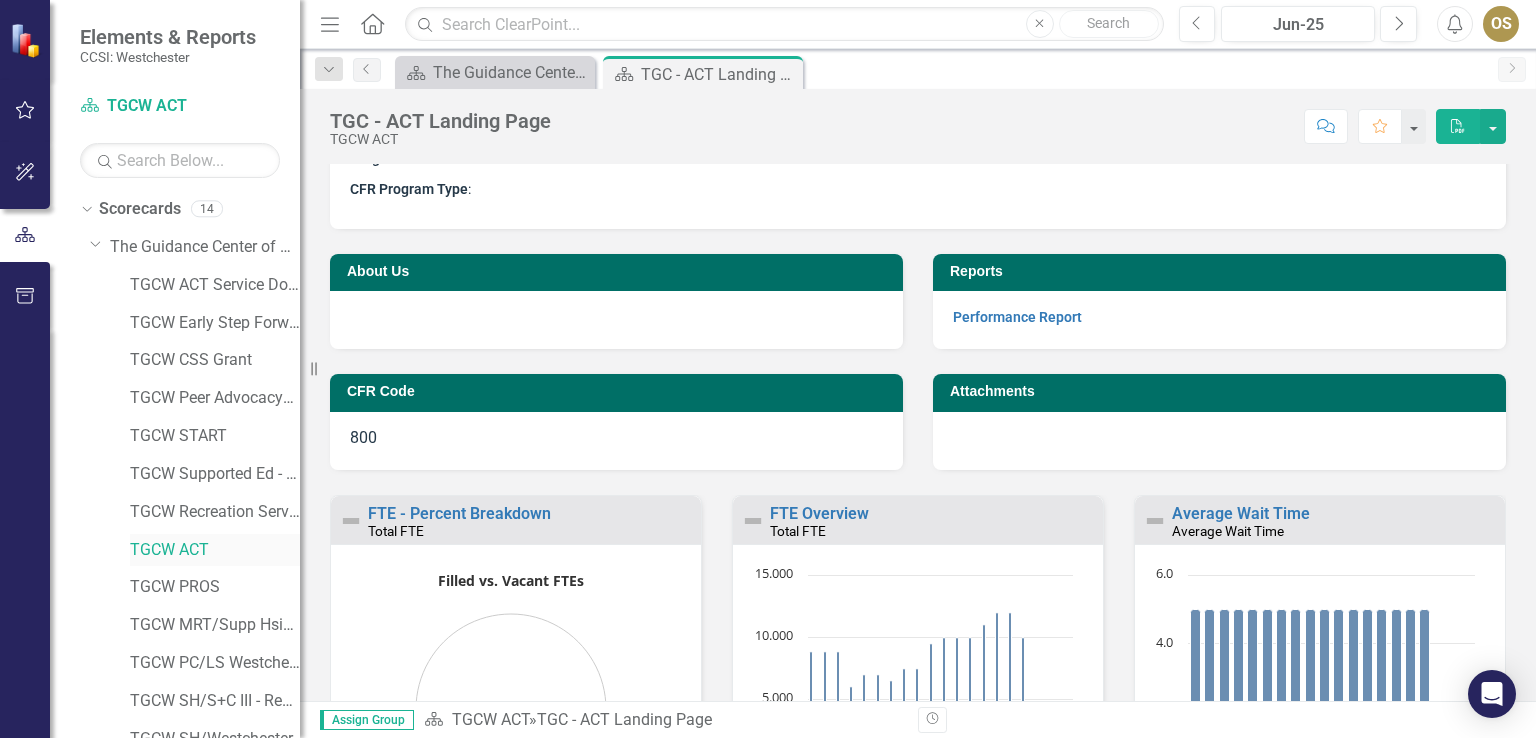 click on "TGCW ACT" at bounding box center [215, 550] 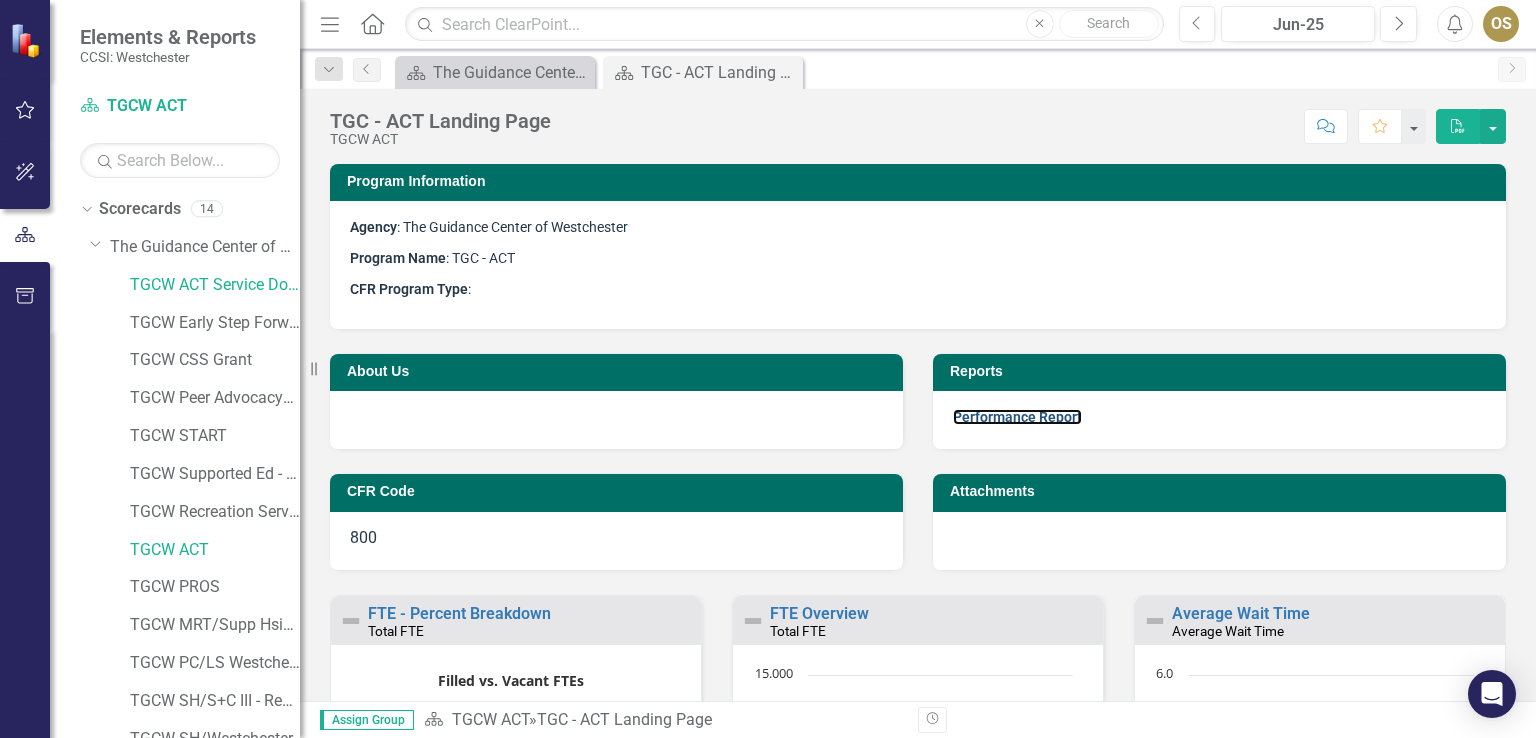 click on "Performance Report" at bounding box center (1017, 417) 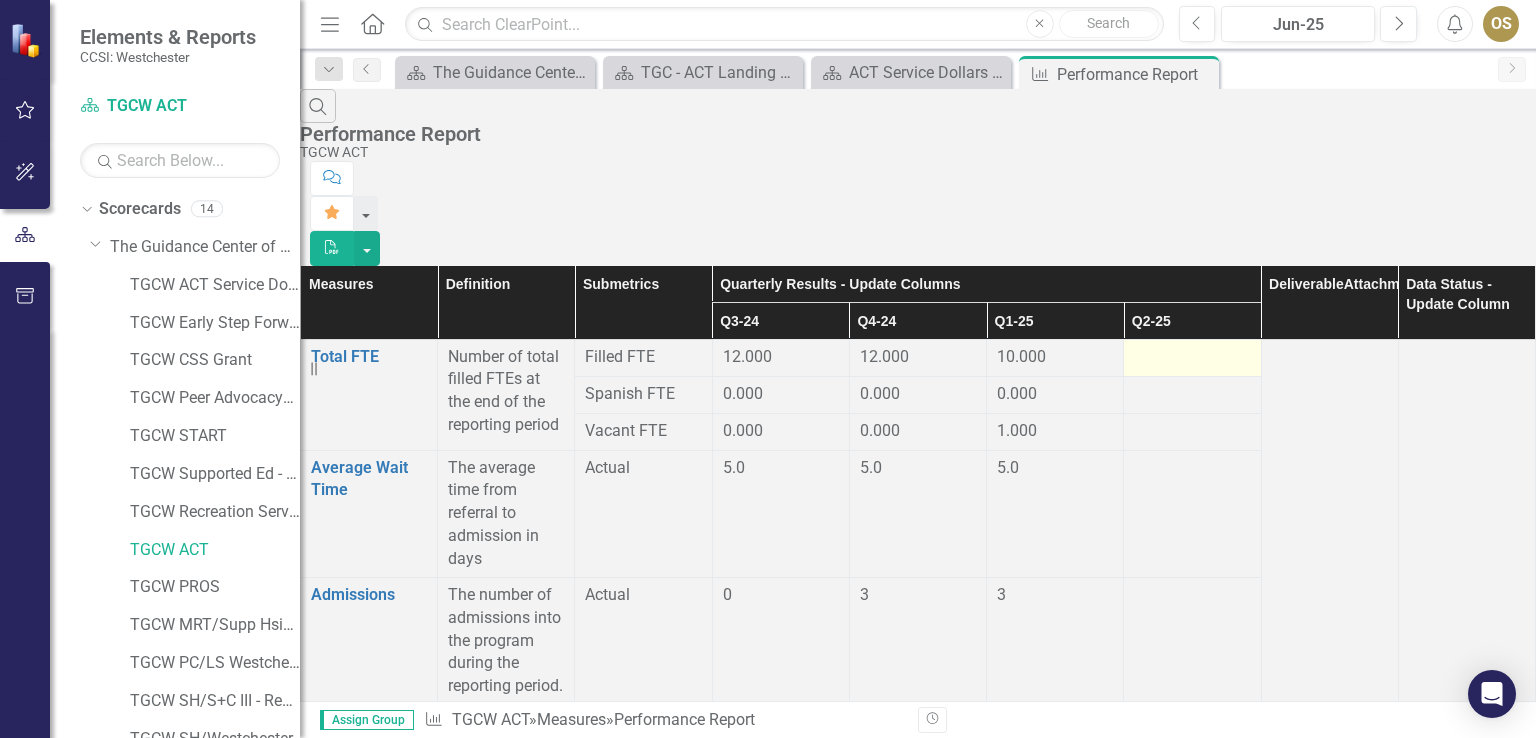 click at bounding box center (1192, 357) 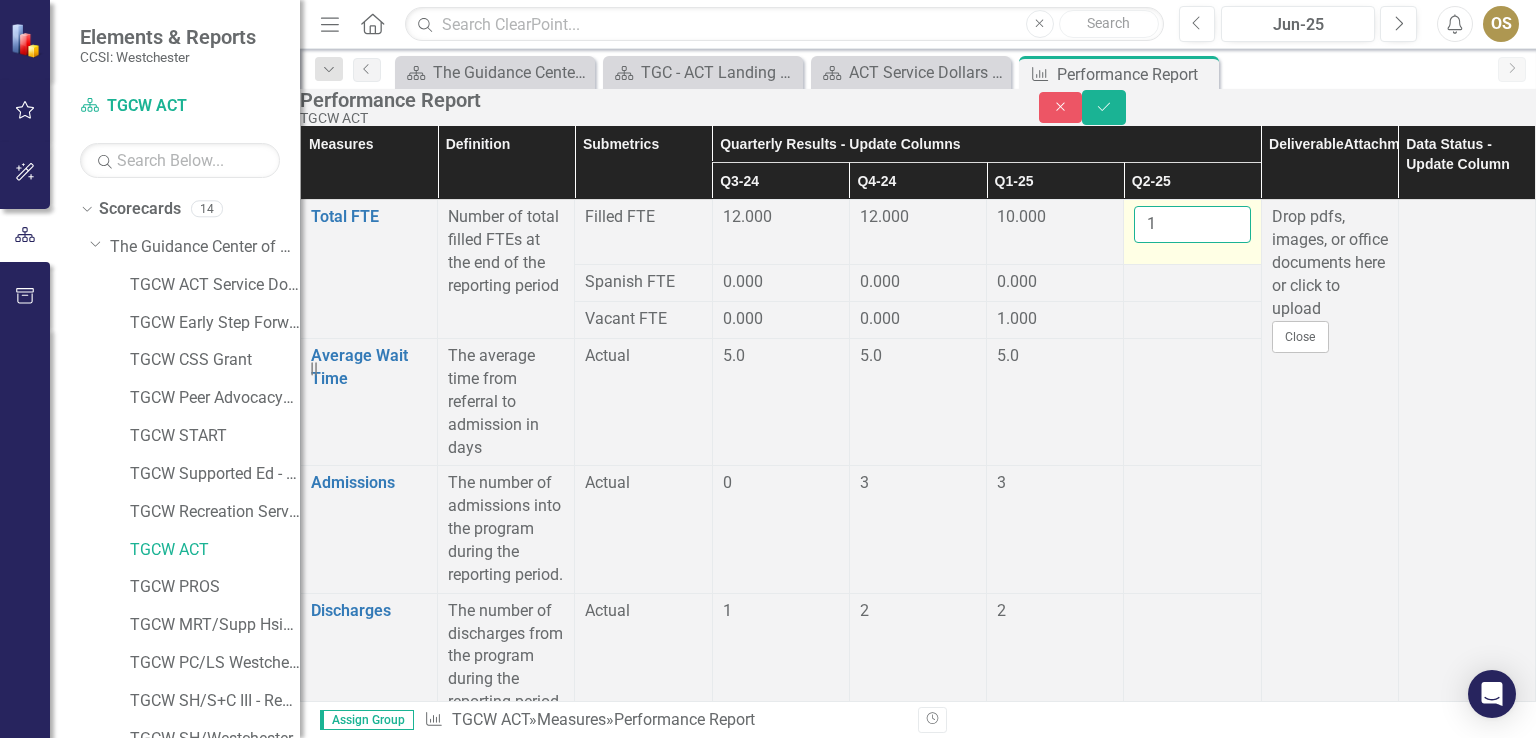 click on "1" at bounding box center [1192, 224] 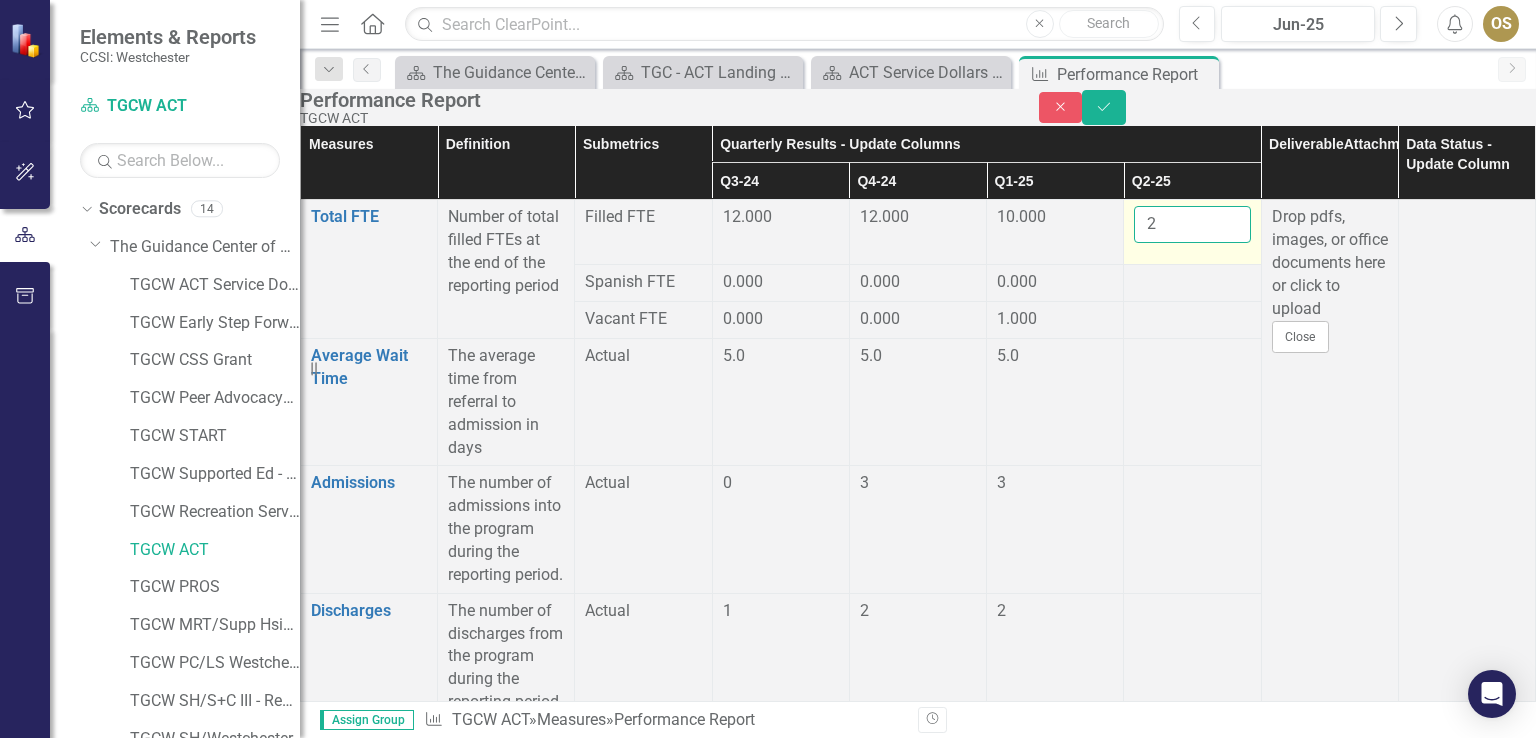 click on "2" at bounding box center (1192, 224) 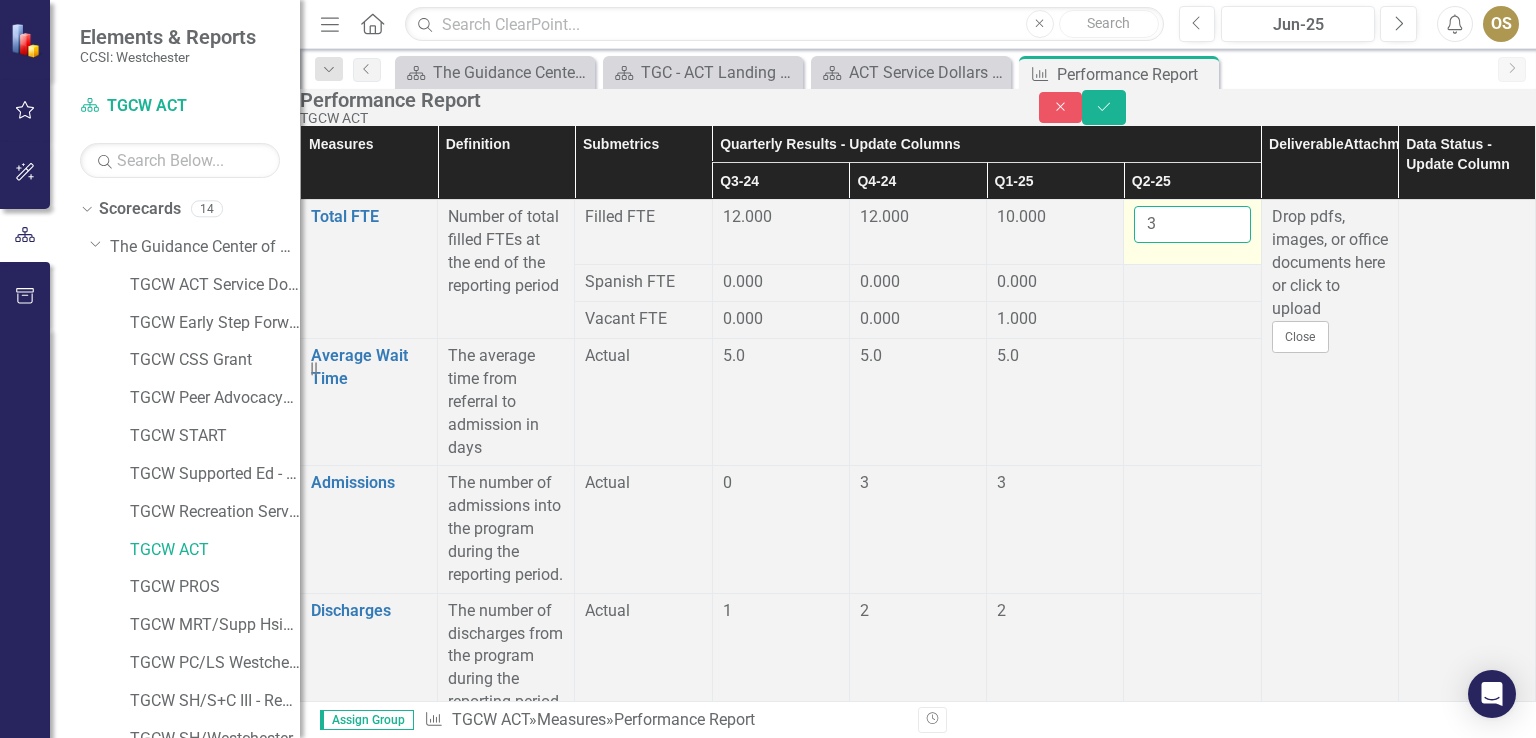 click on "3" at bounding box center [1192, 224] 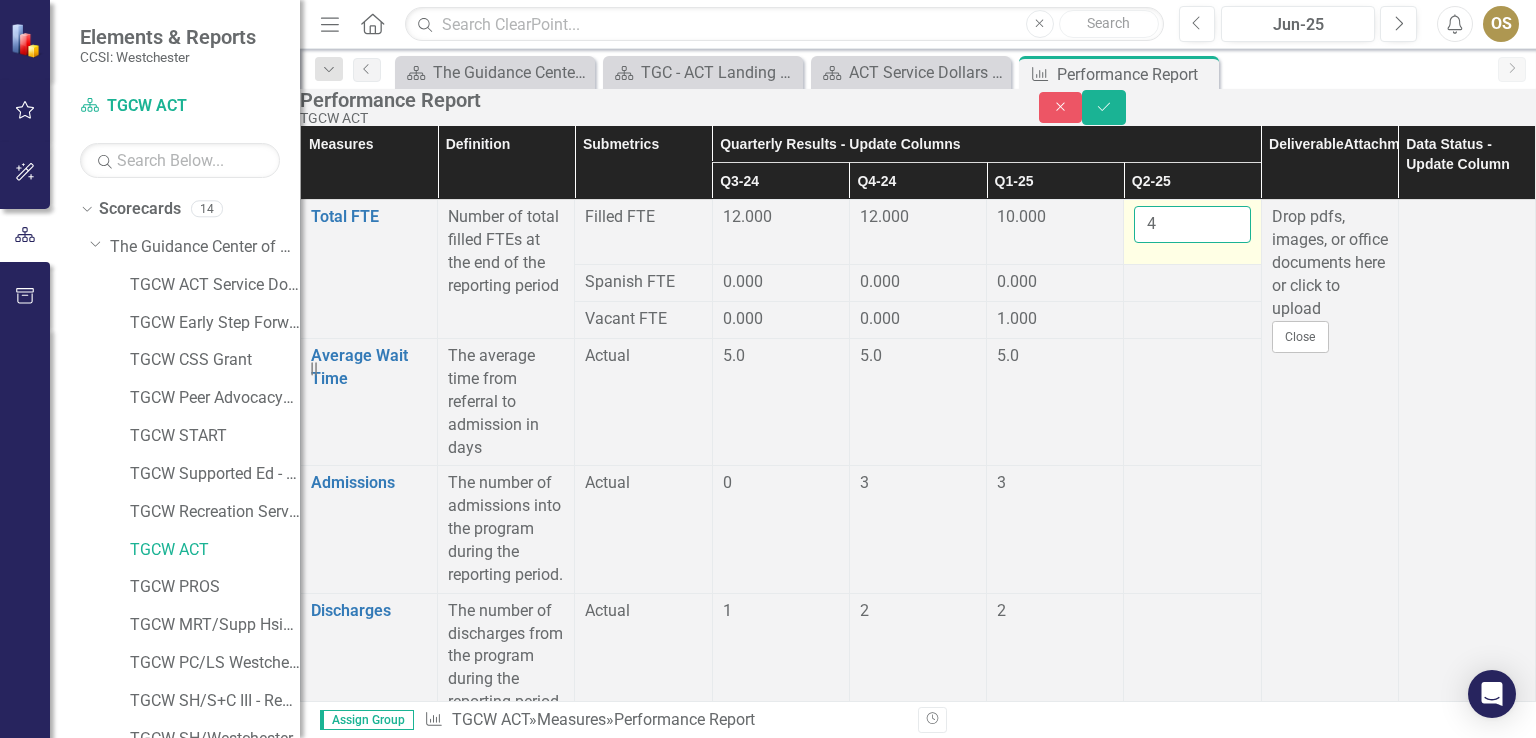 click on "4" at bounding box center (1192, 224) 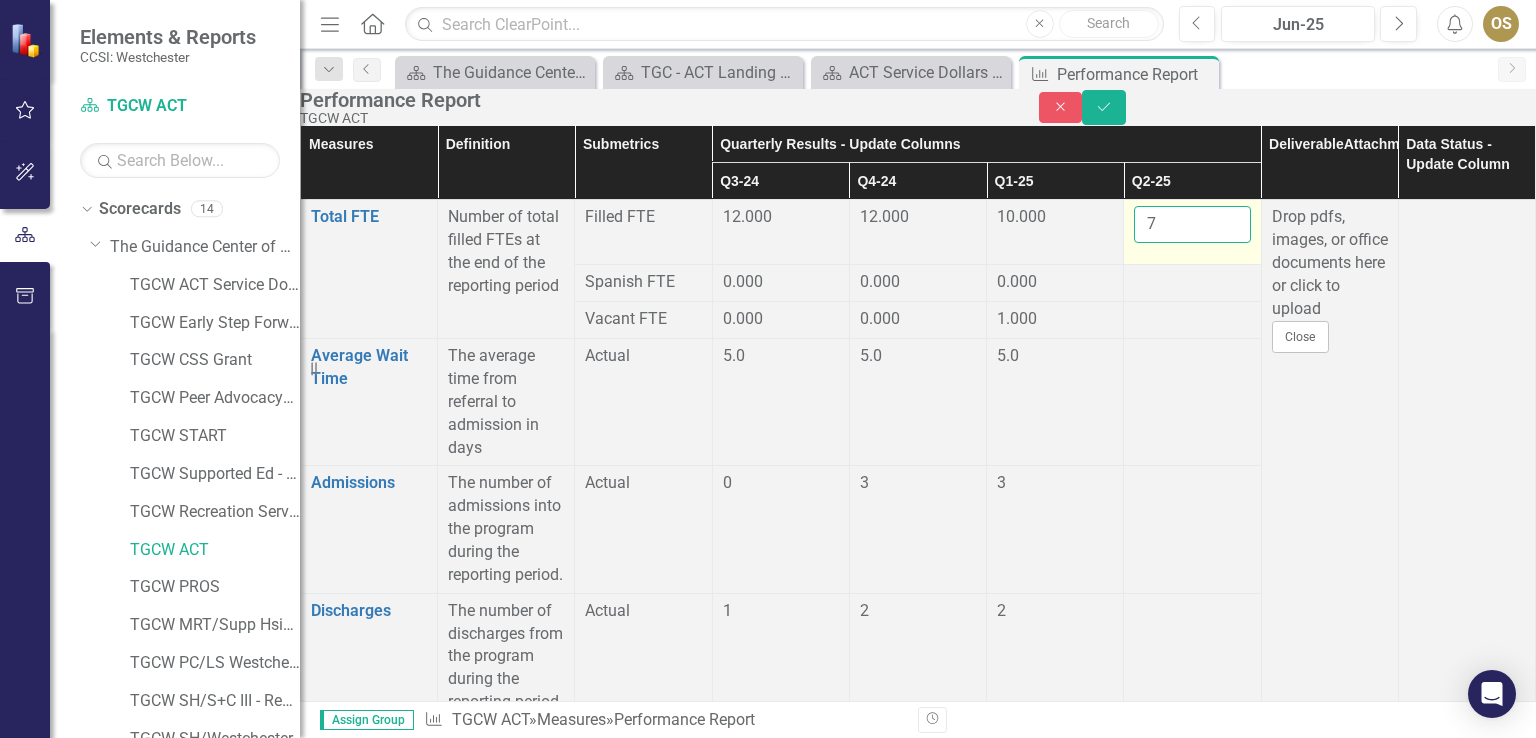 click on "7" at bounding box center [1192, 224] 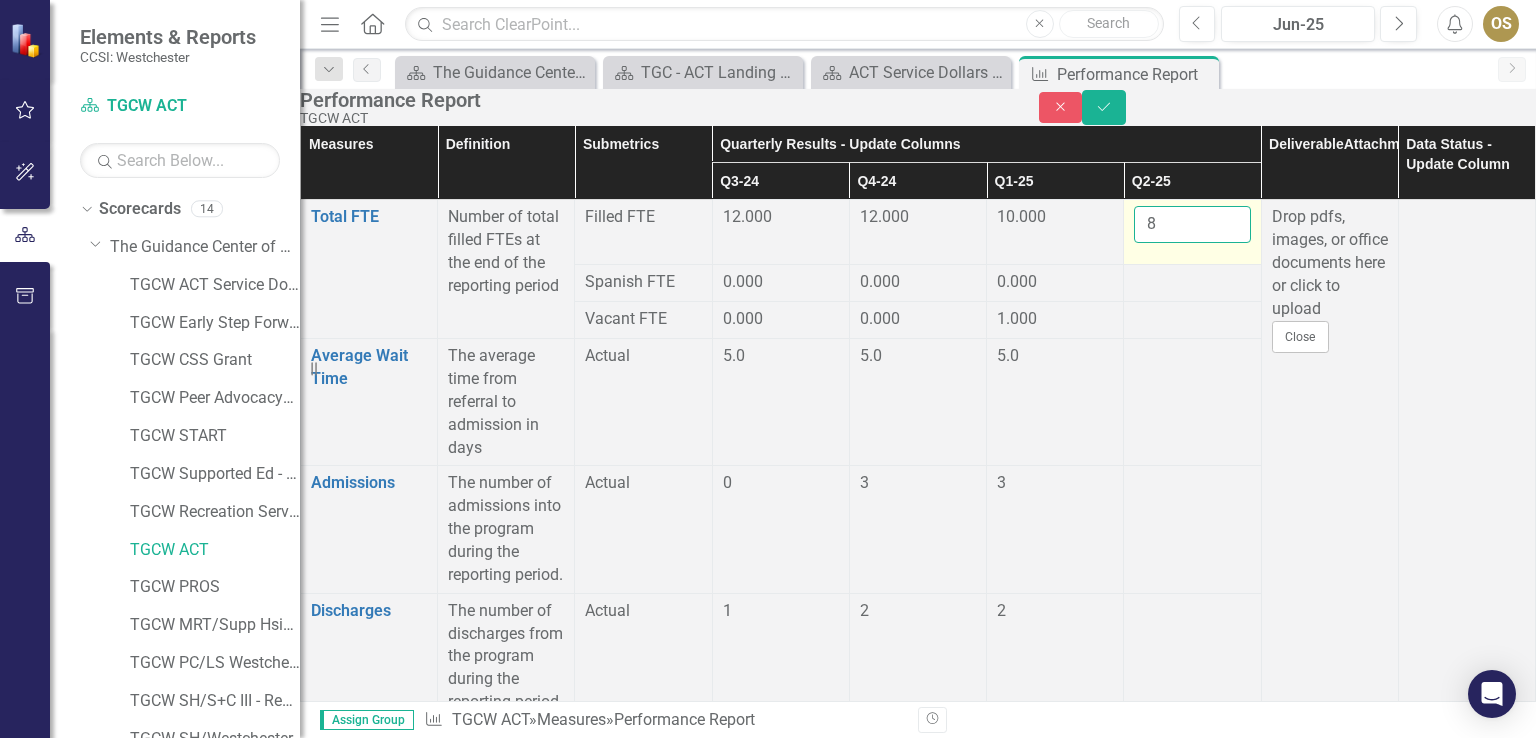 click on "8" at bounding box center (1192, 224) 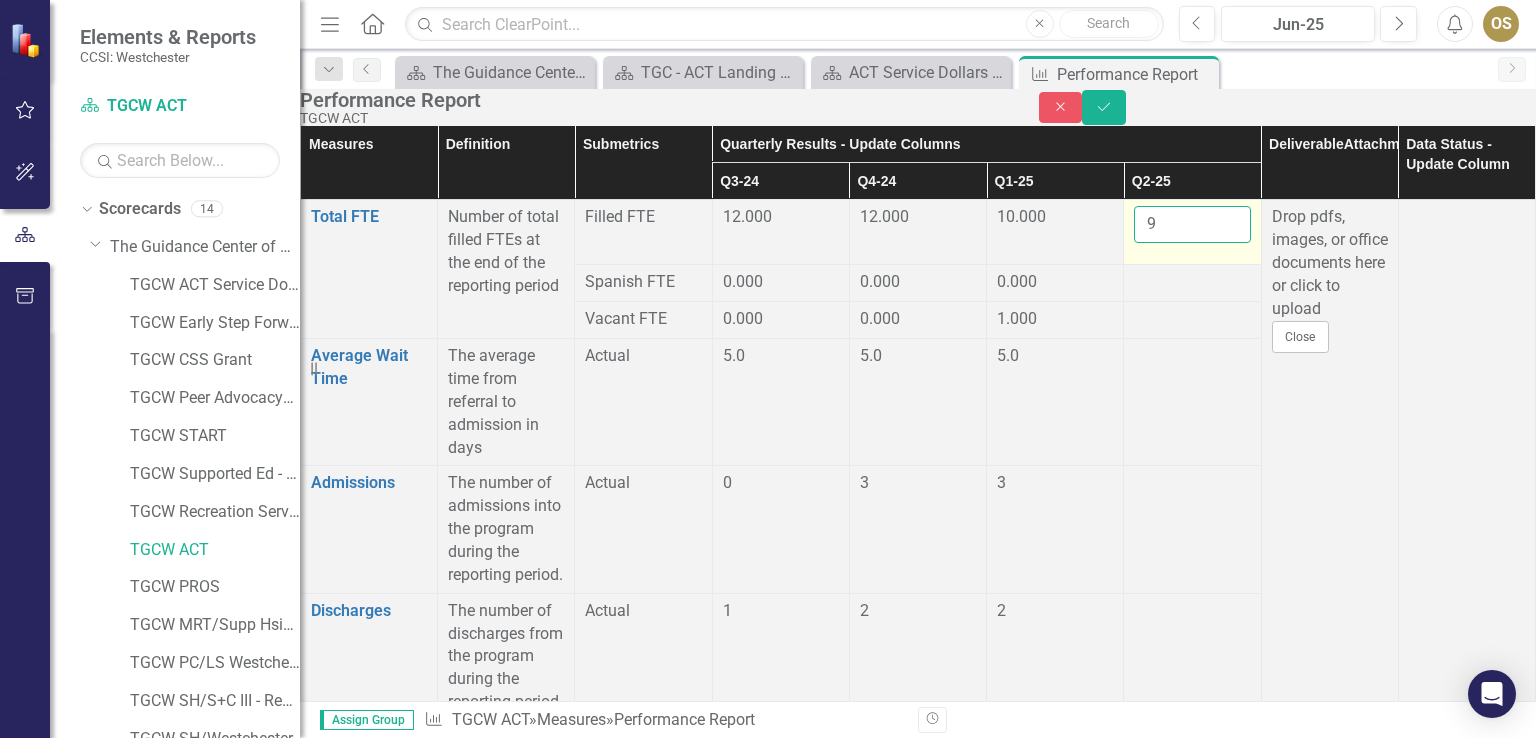 click on "9" at bounding box center [1192, 224] 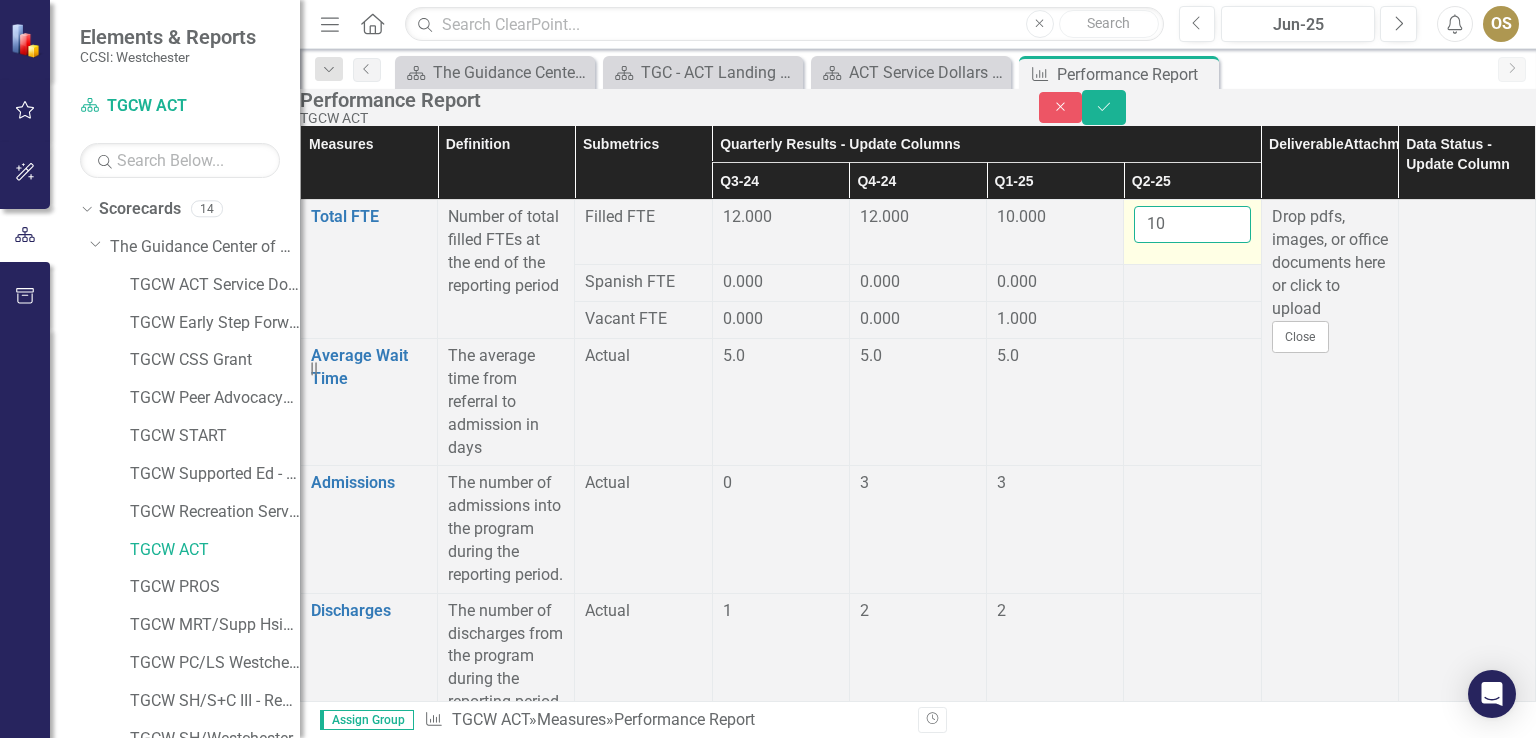 type on "10" 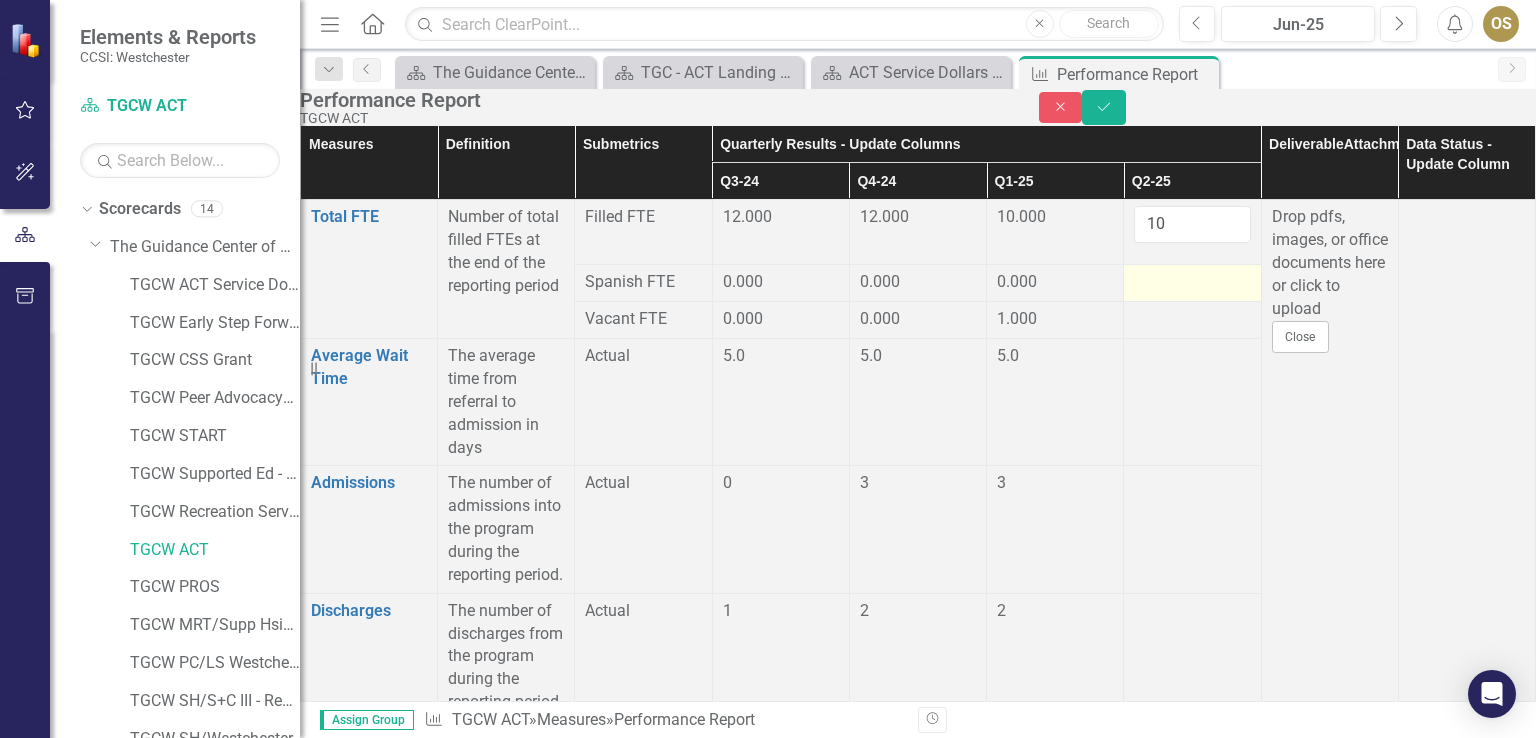 click at bounding box center [1192, 283] 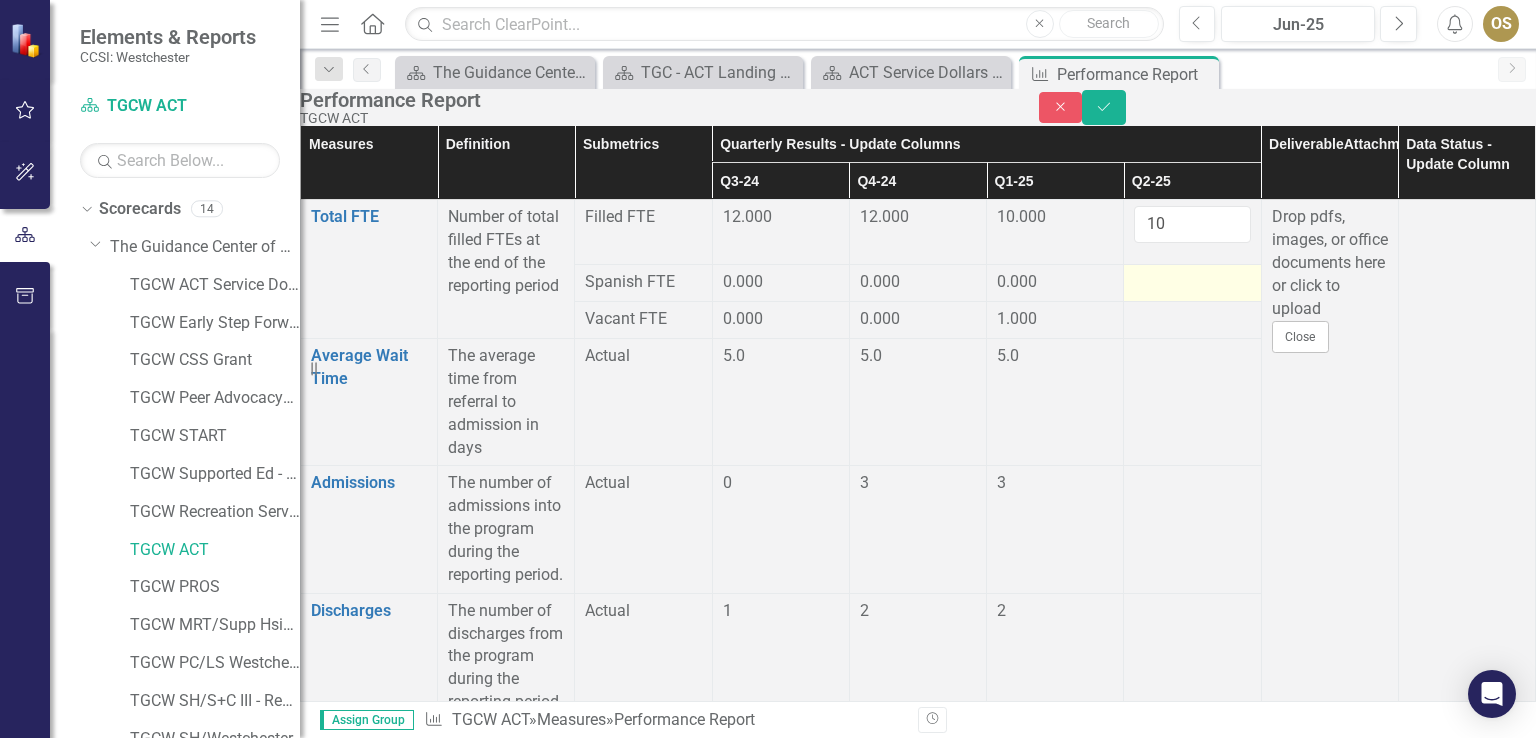 click at bounding box center [781, 283] 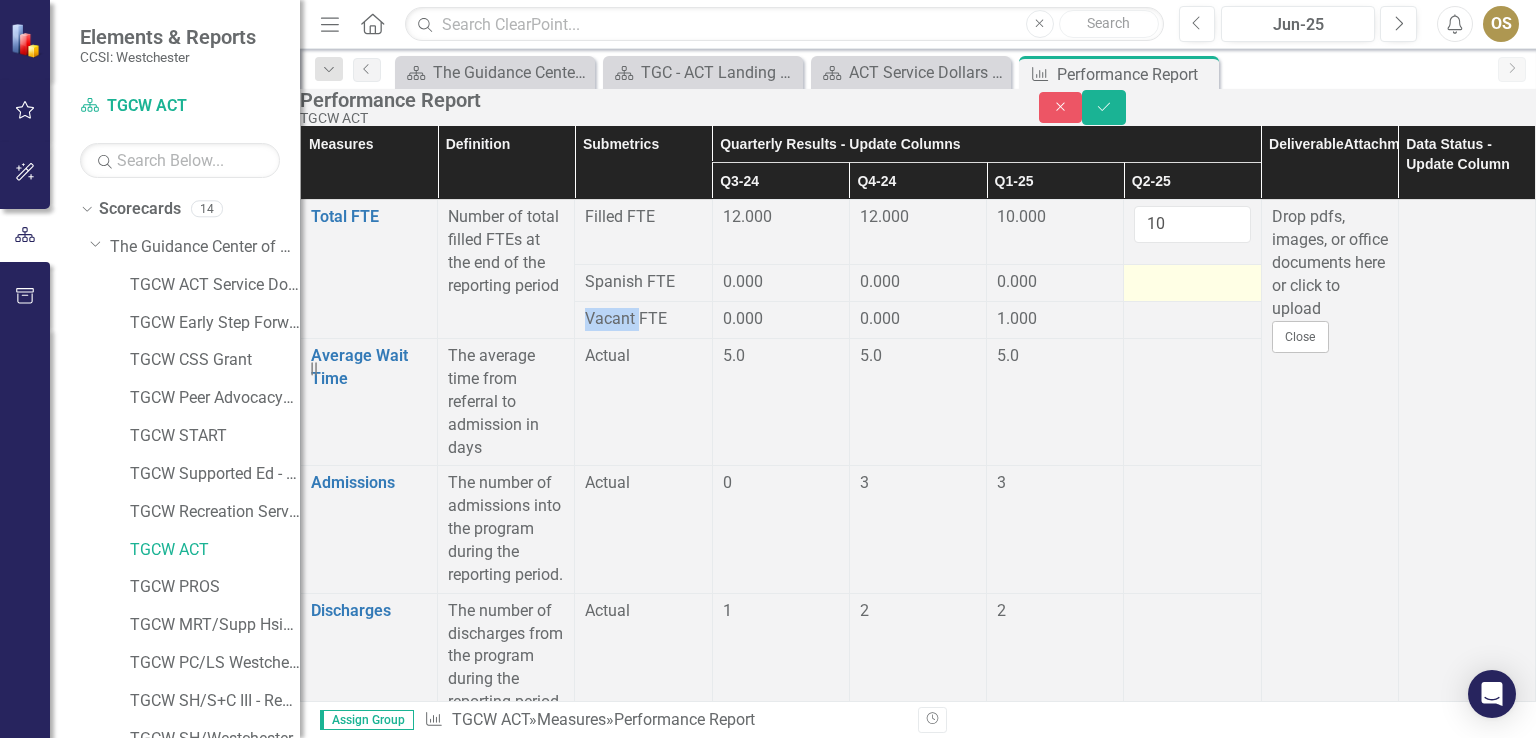 click at bounding box center [781, 283] 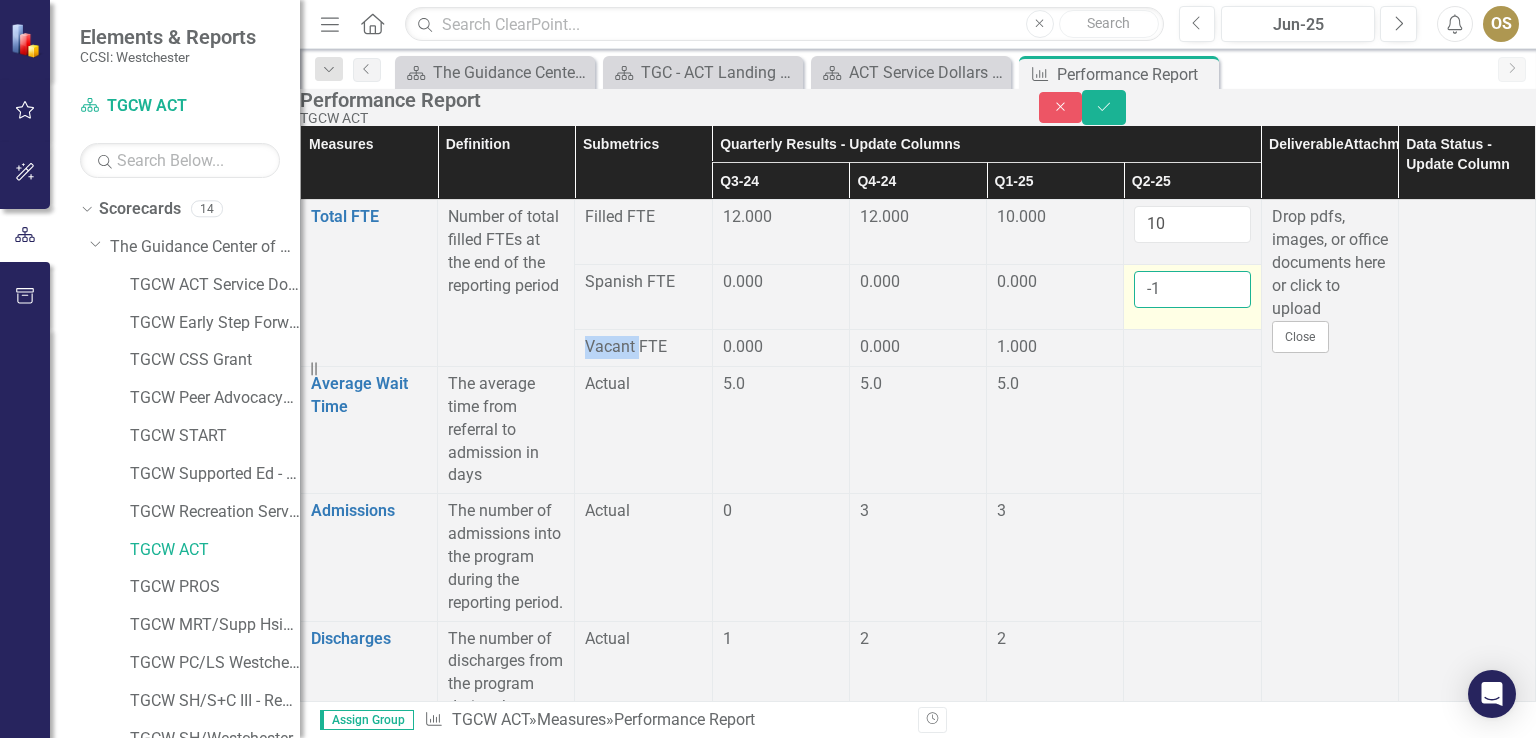 click on "-1" at bounding box center (1192, 289) 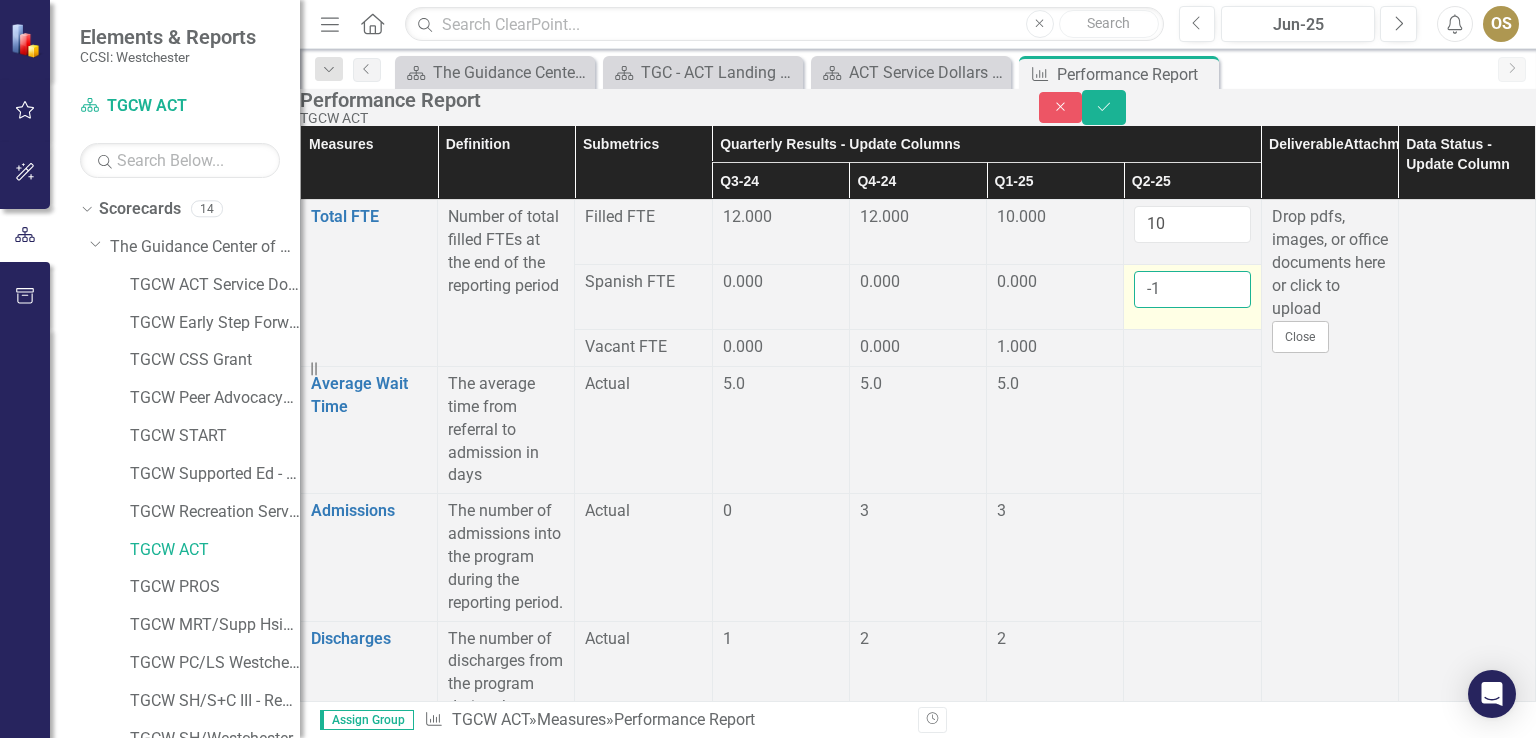 click on "-1" at bounding box center (1192, 289) 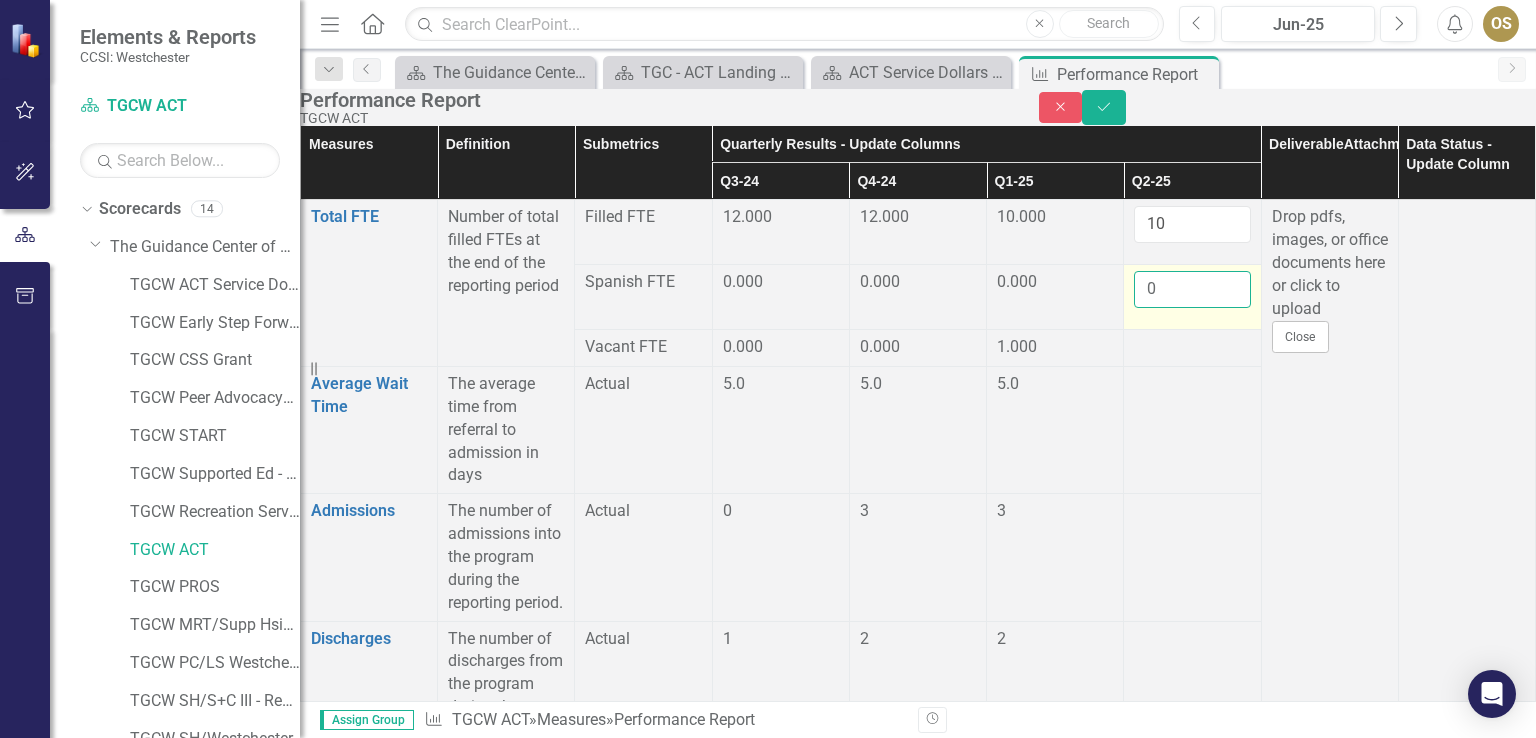 type on "0" 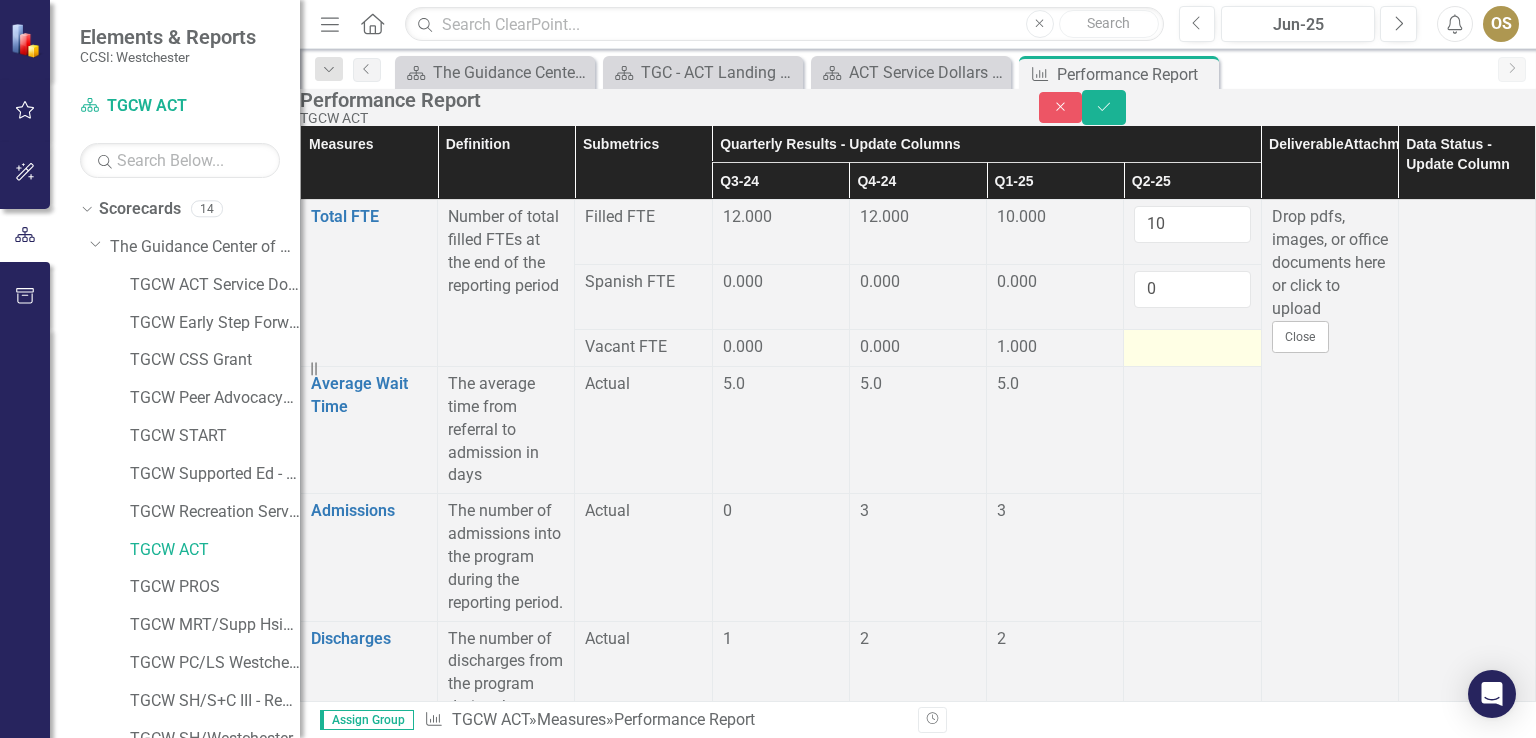 click at bounding box center (781, 348) 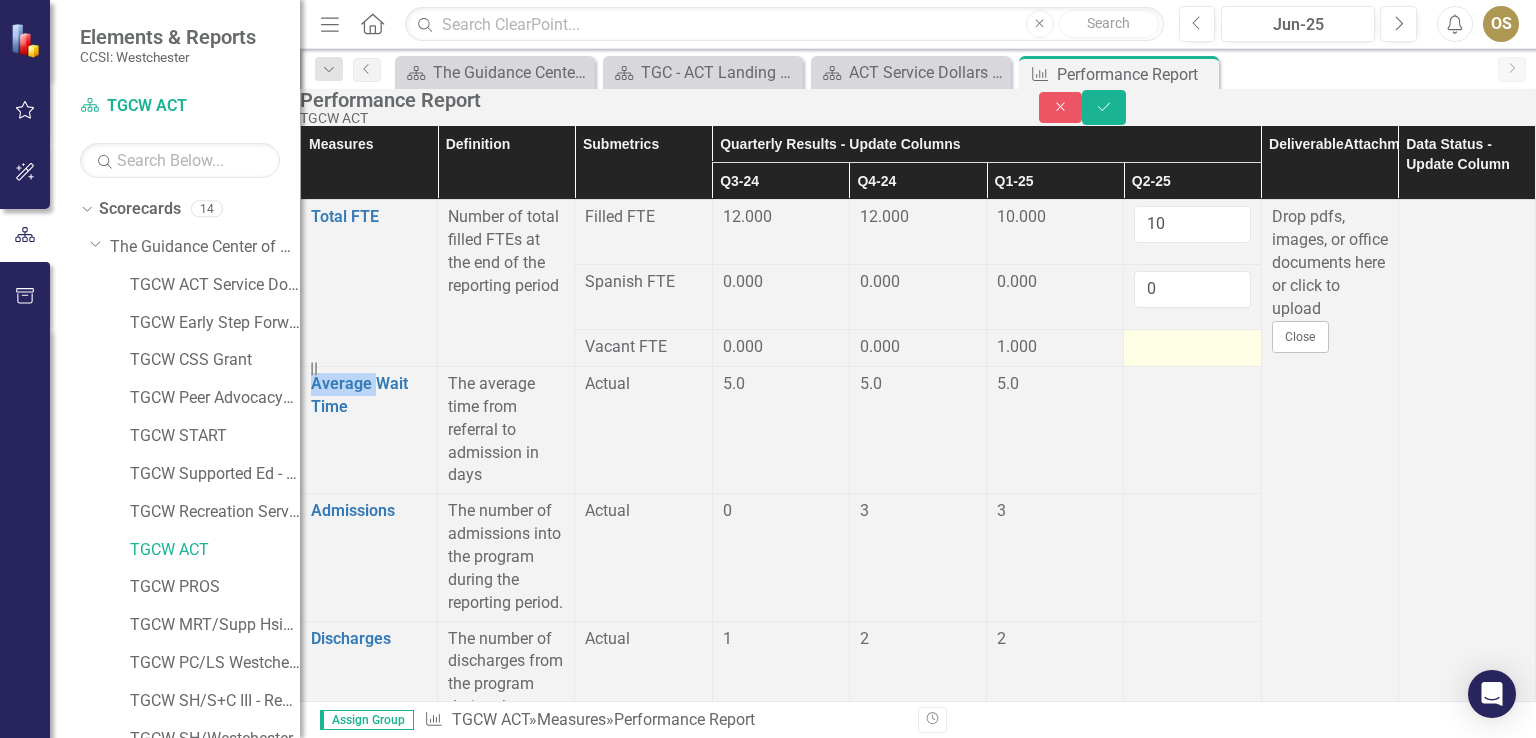 click at bounding box center (781, 348) 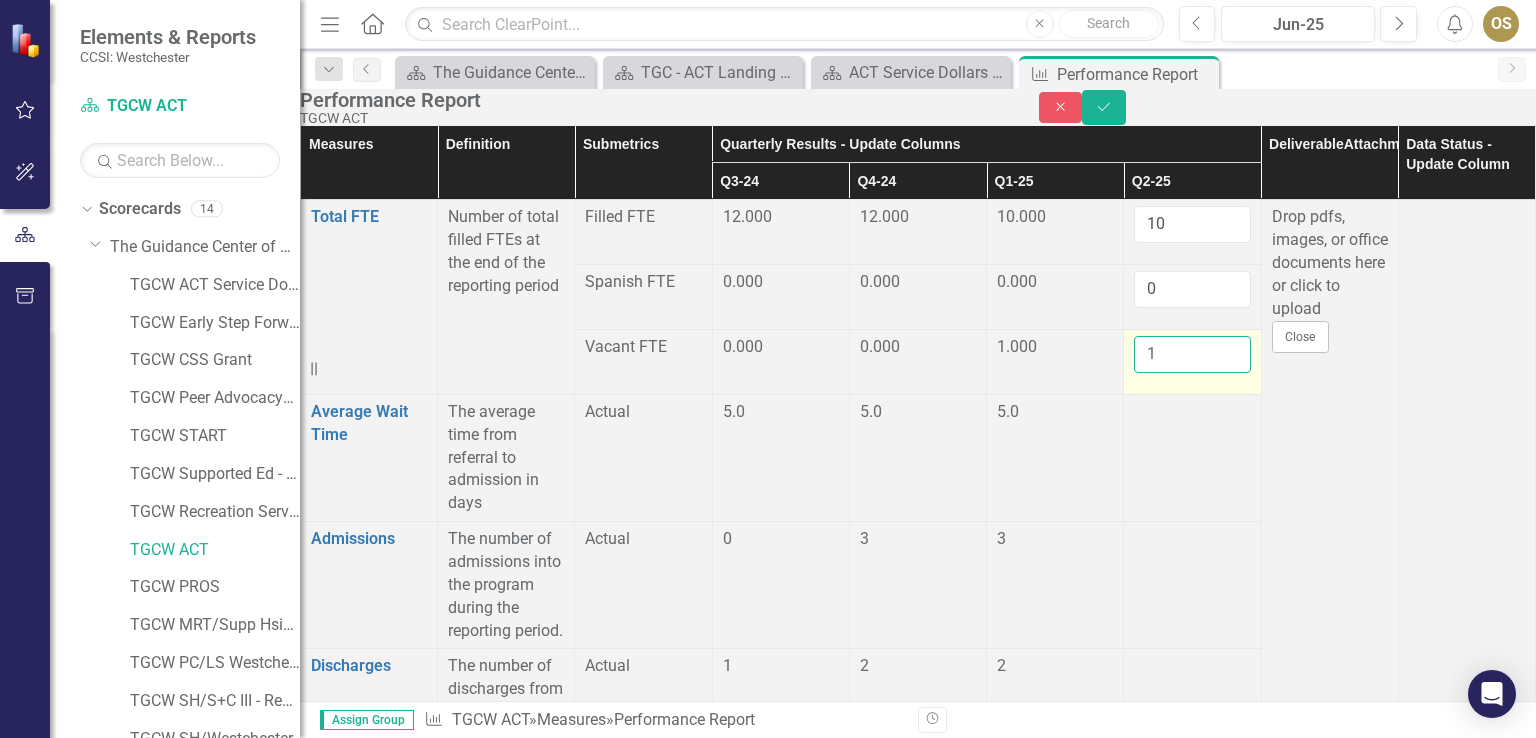 click on "1" at bounding box center [1192, 354] 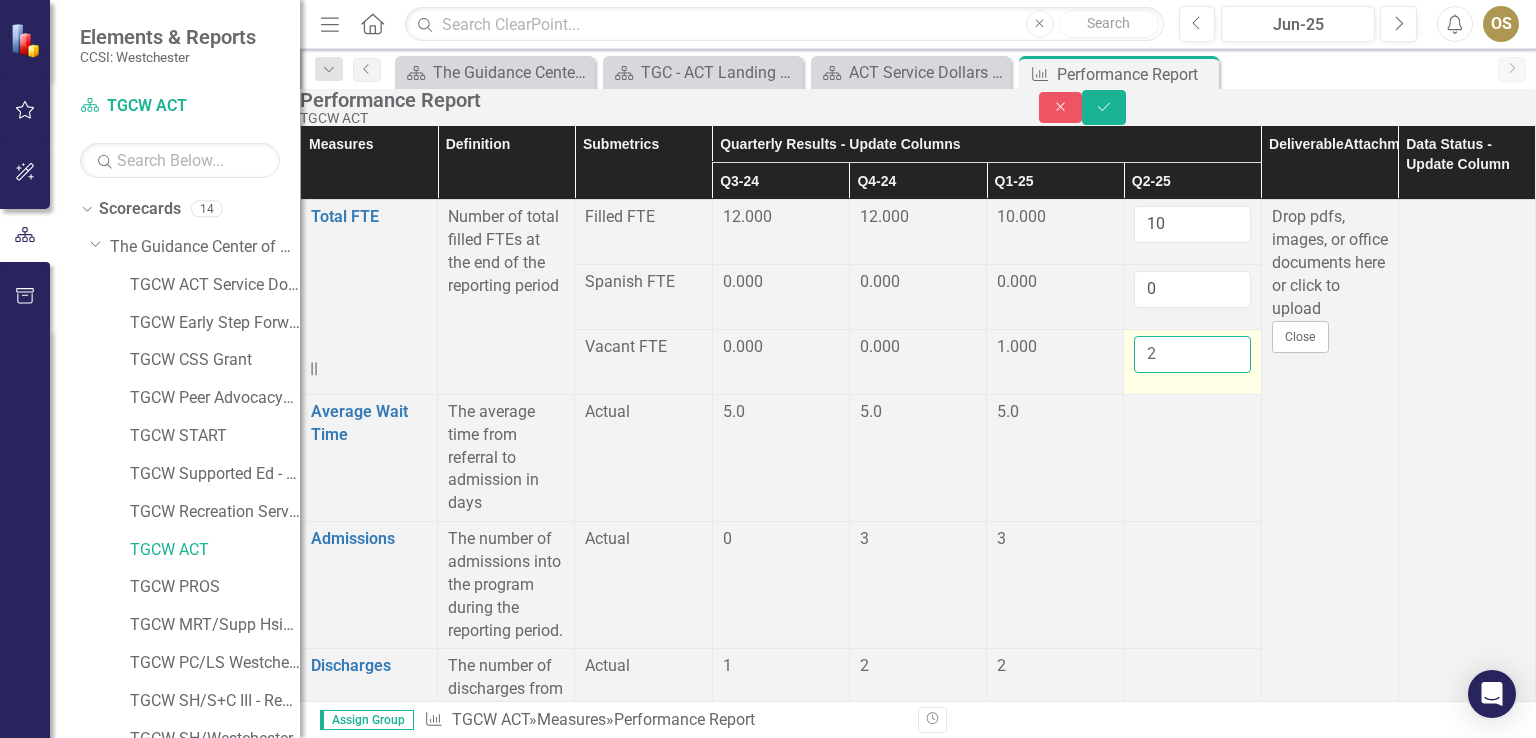 type on "2" 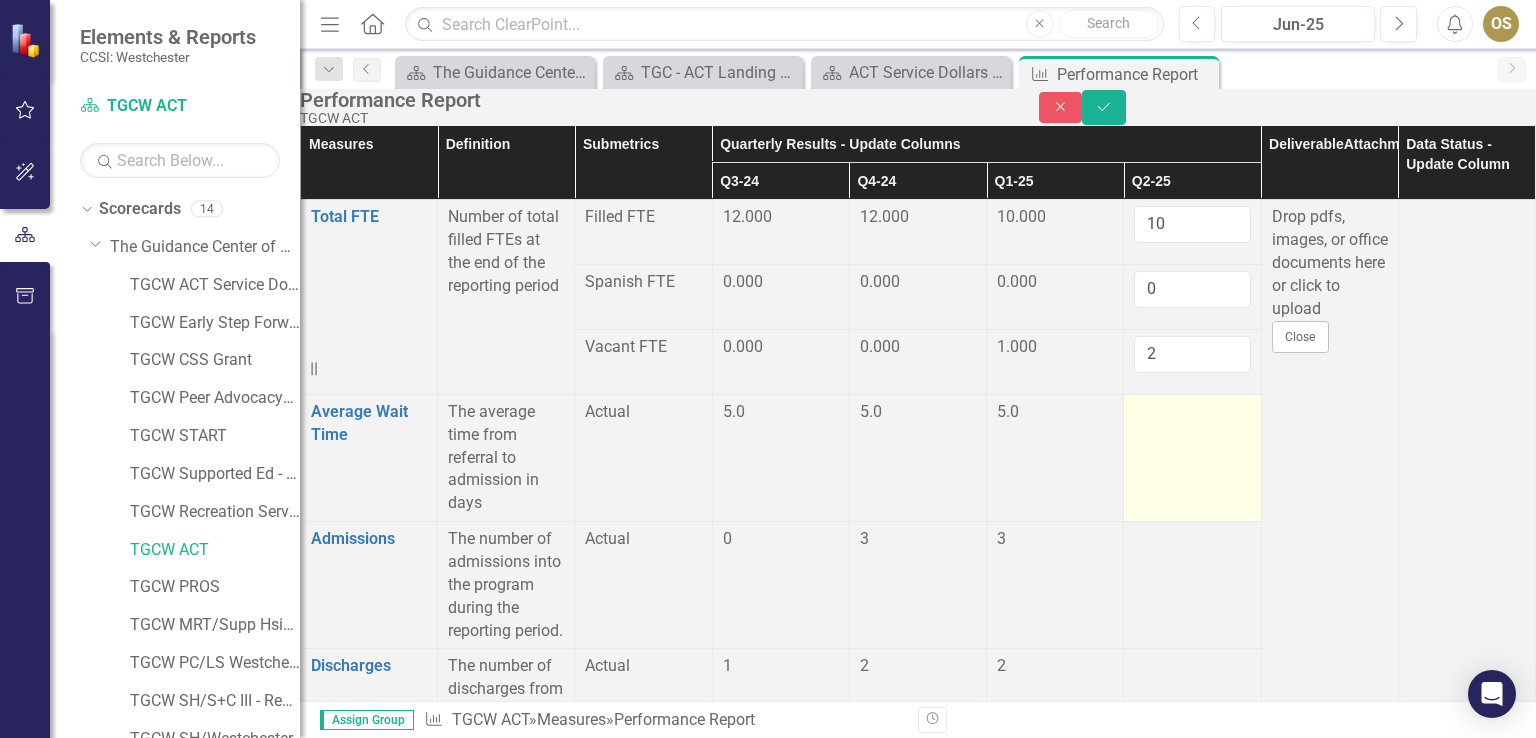 click at bounding box center (1192, 457) 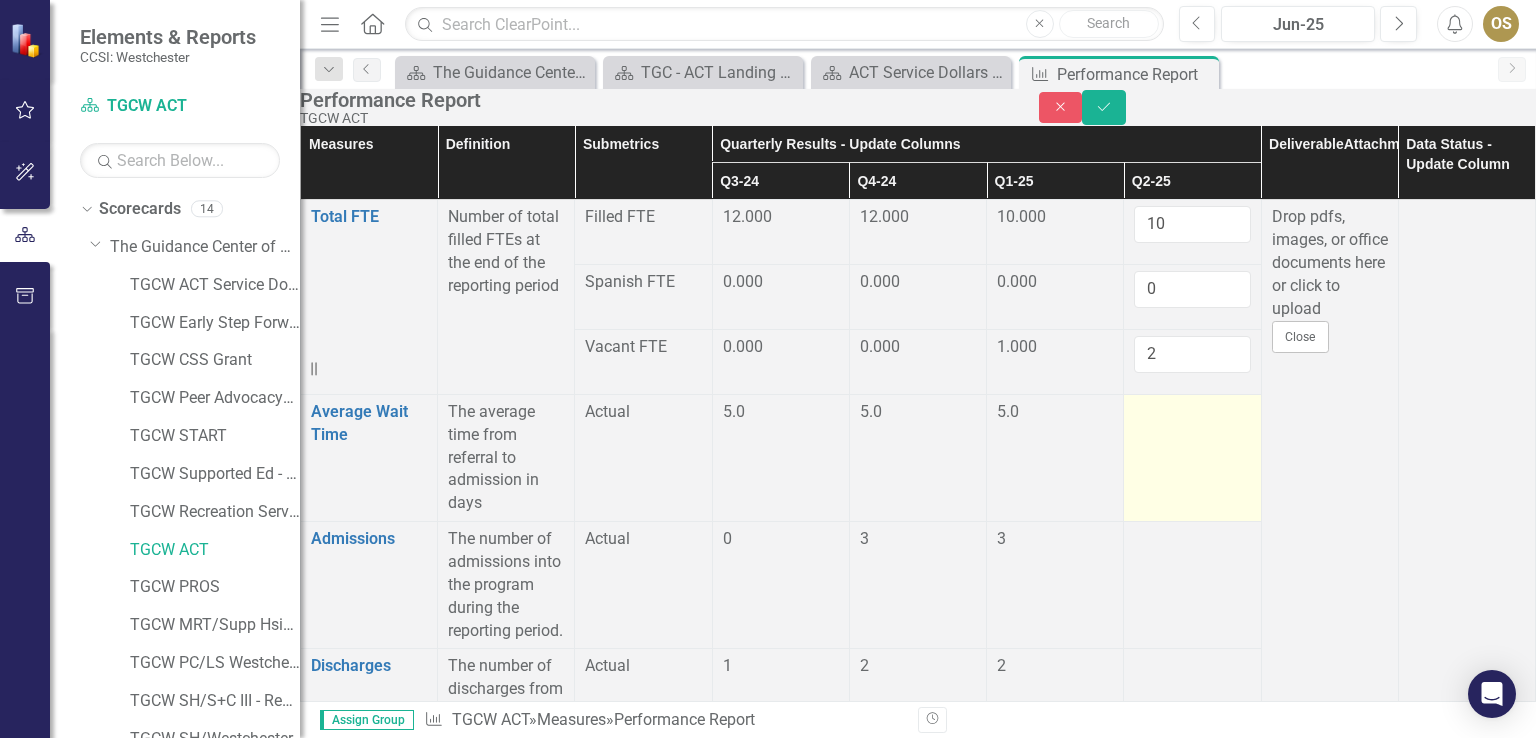 click at bounding box center [1192, 457] 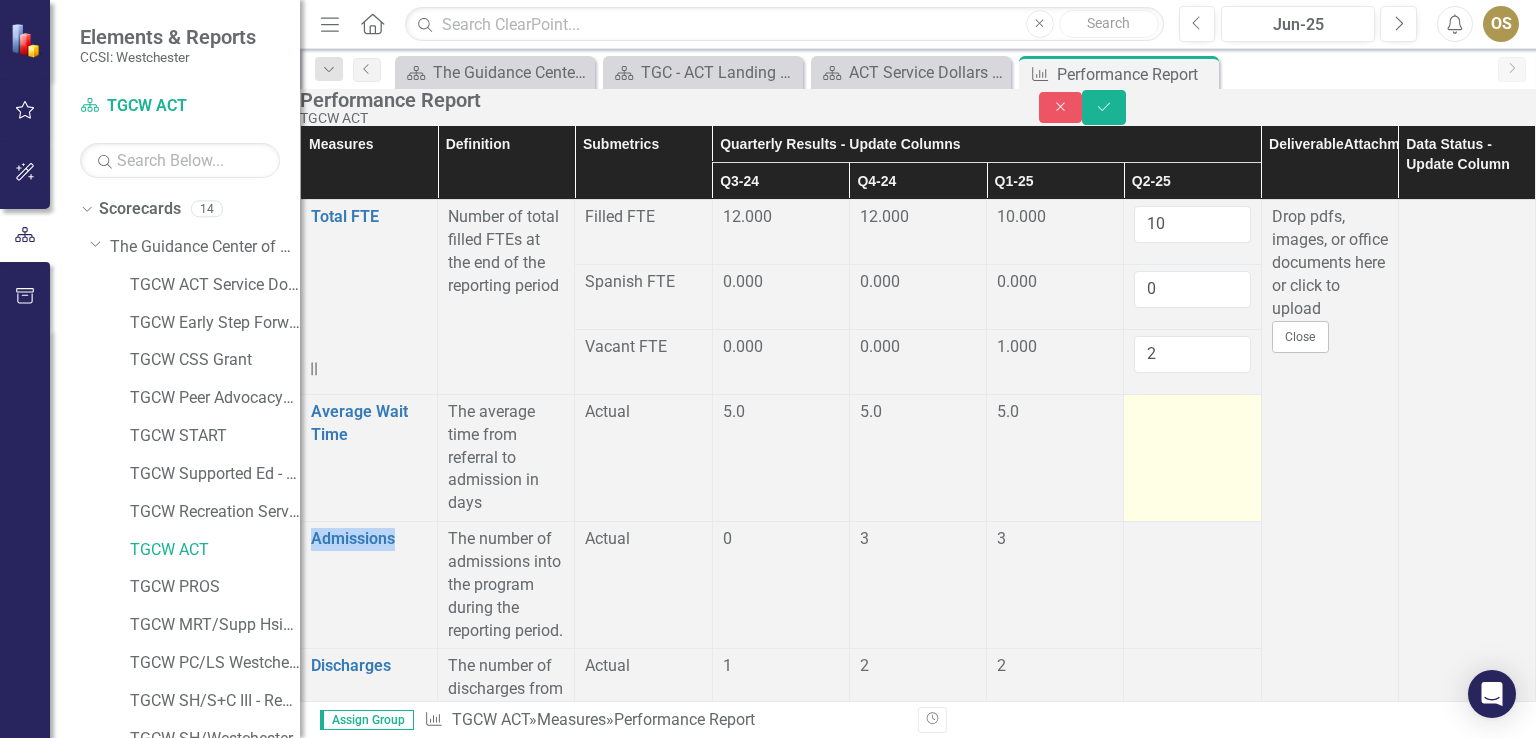 click at bounding box center (1192, 457) 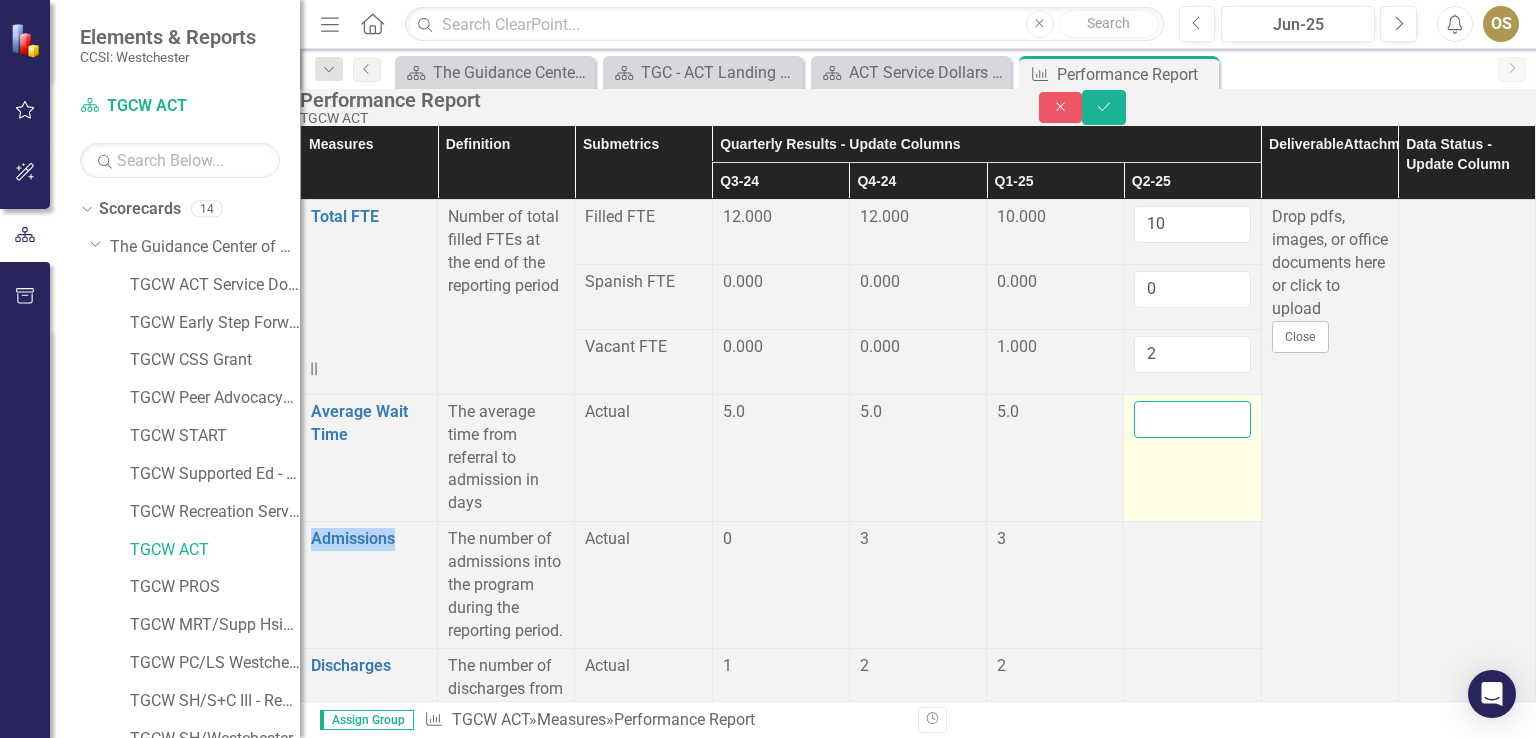 click at bounding box center [1192, 419] 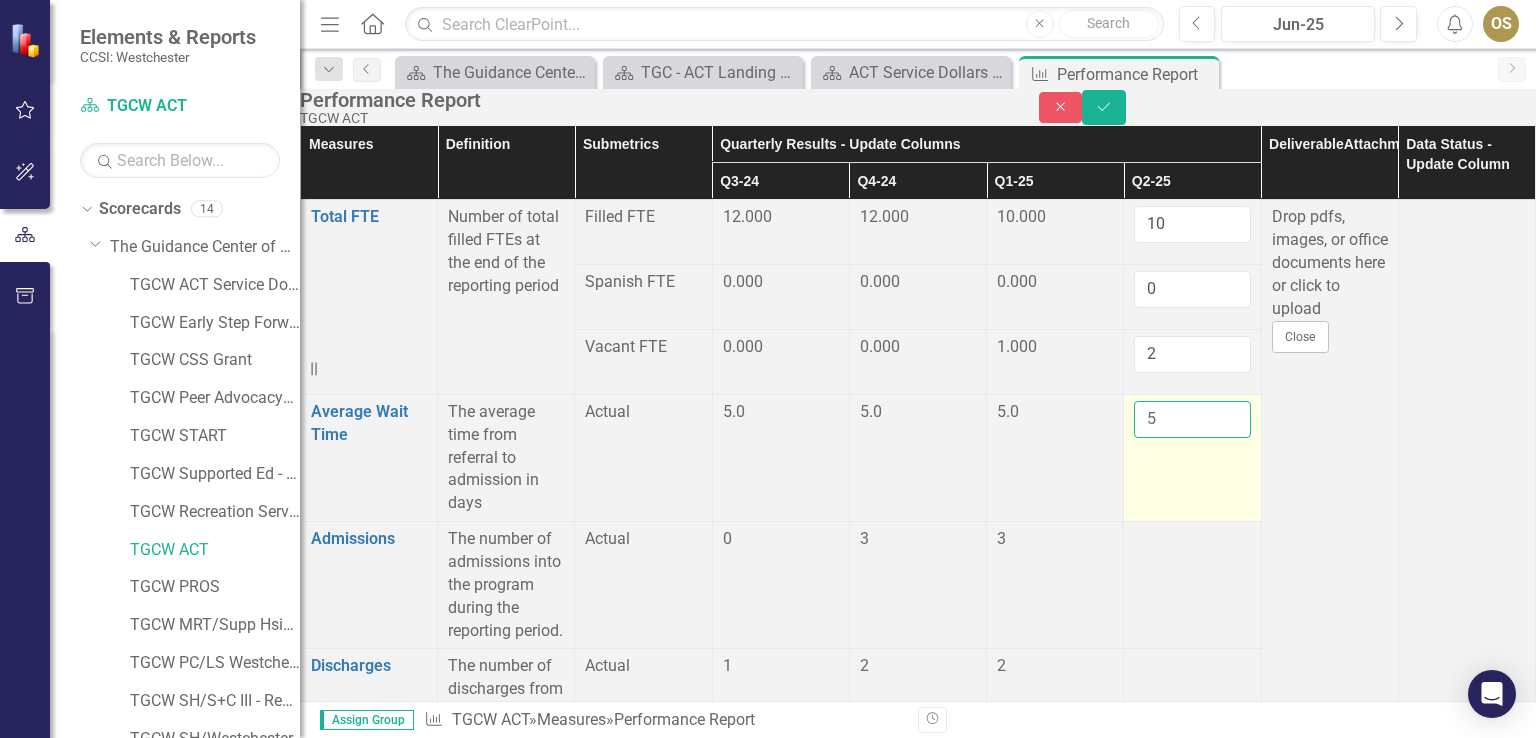 type on "5" 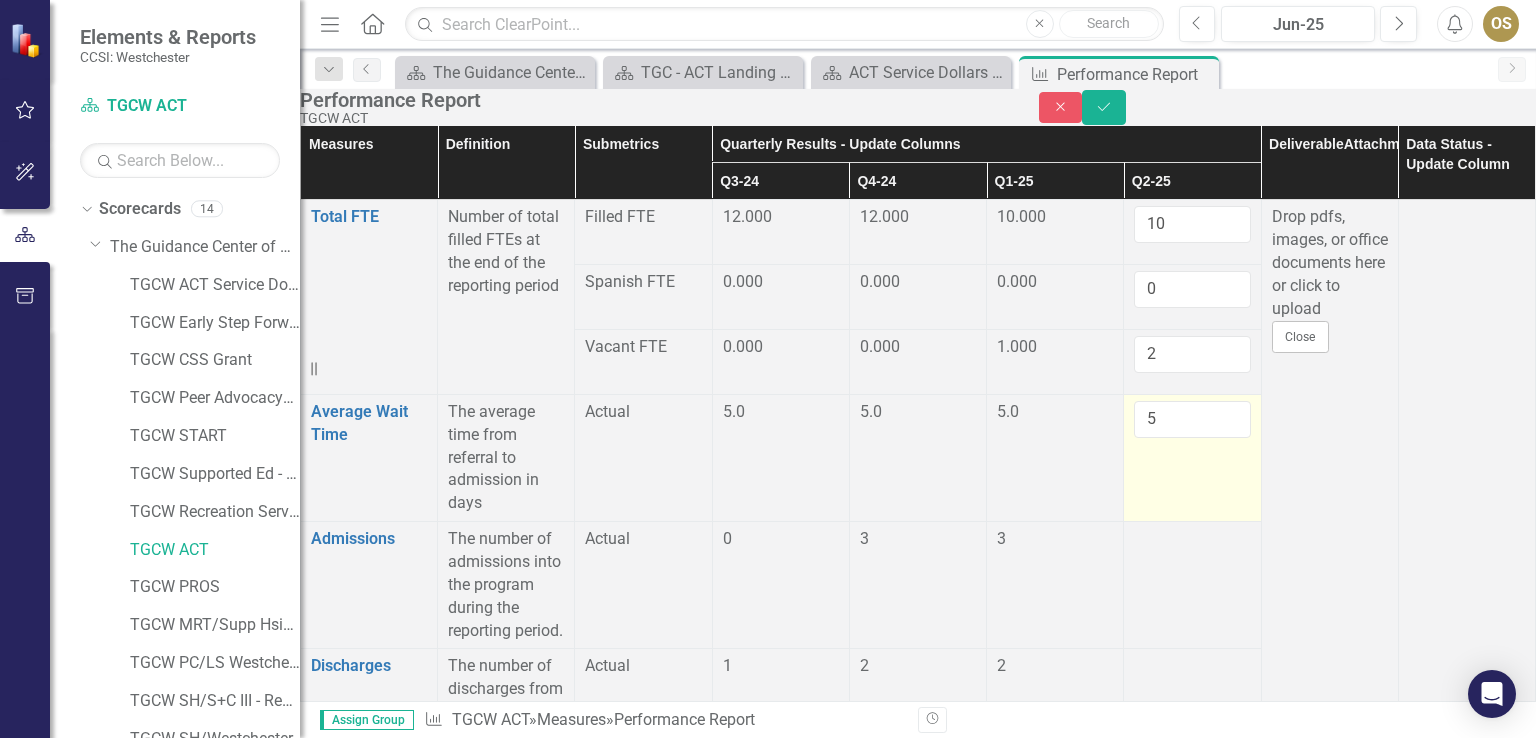 click on "5" at bounding box center (1192, 457) 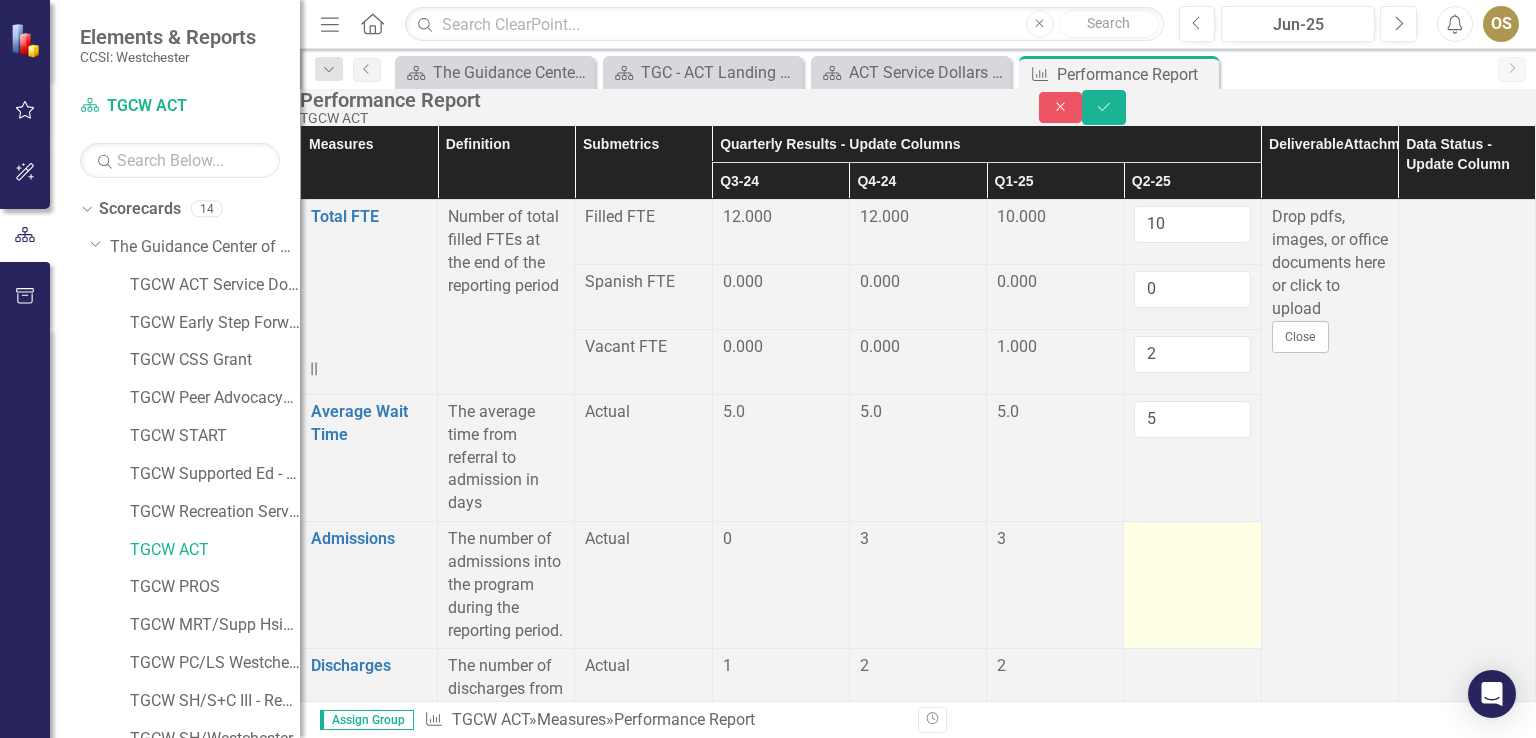 click at bounding box center (1192, 585) 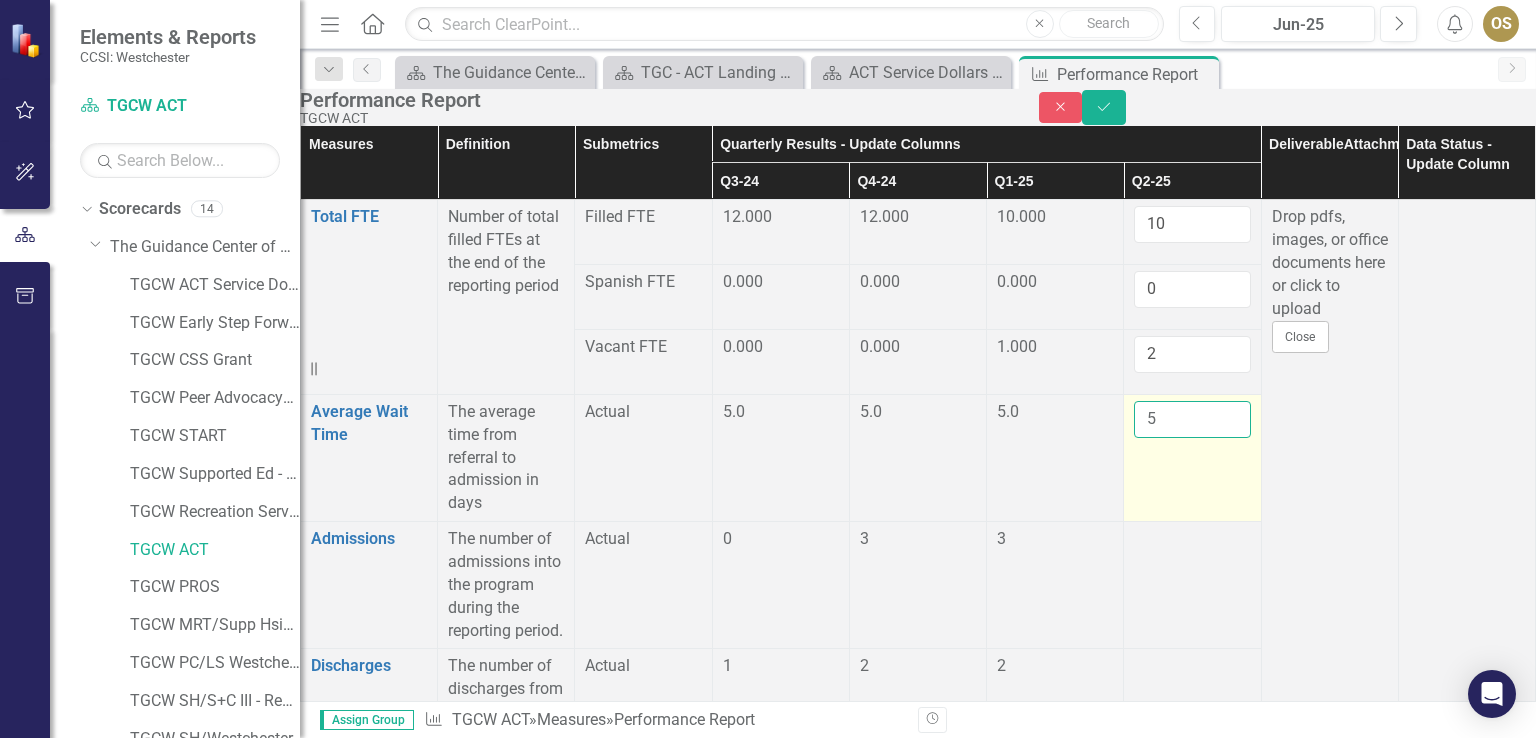 click on "5" at bounding box center (1192, 419) 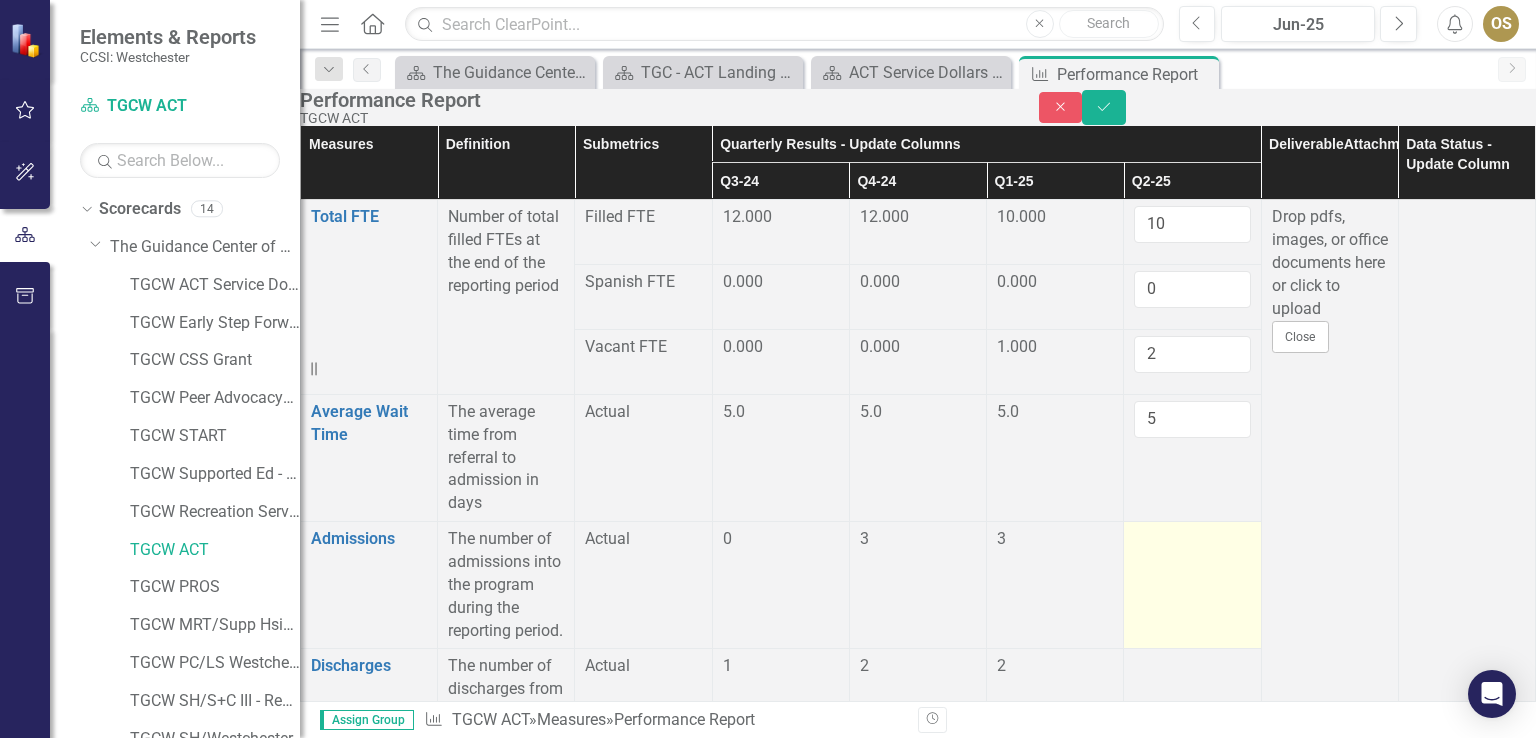 click at bounding box center (1192, 585) 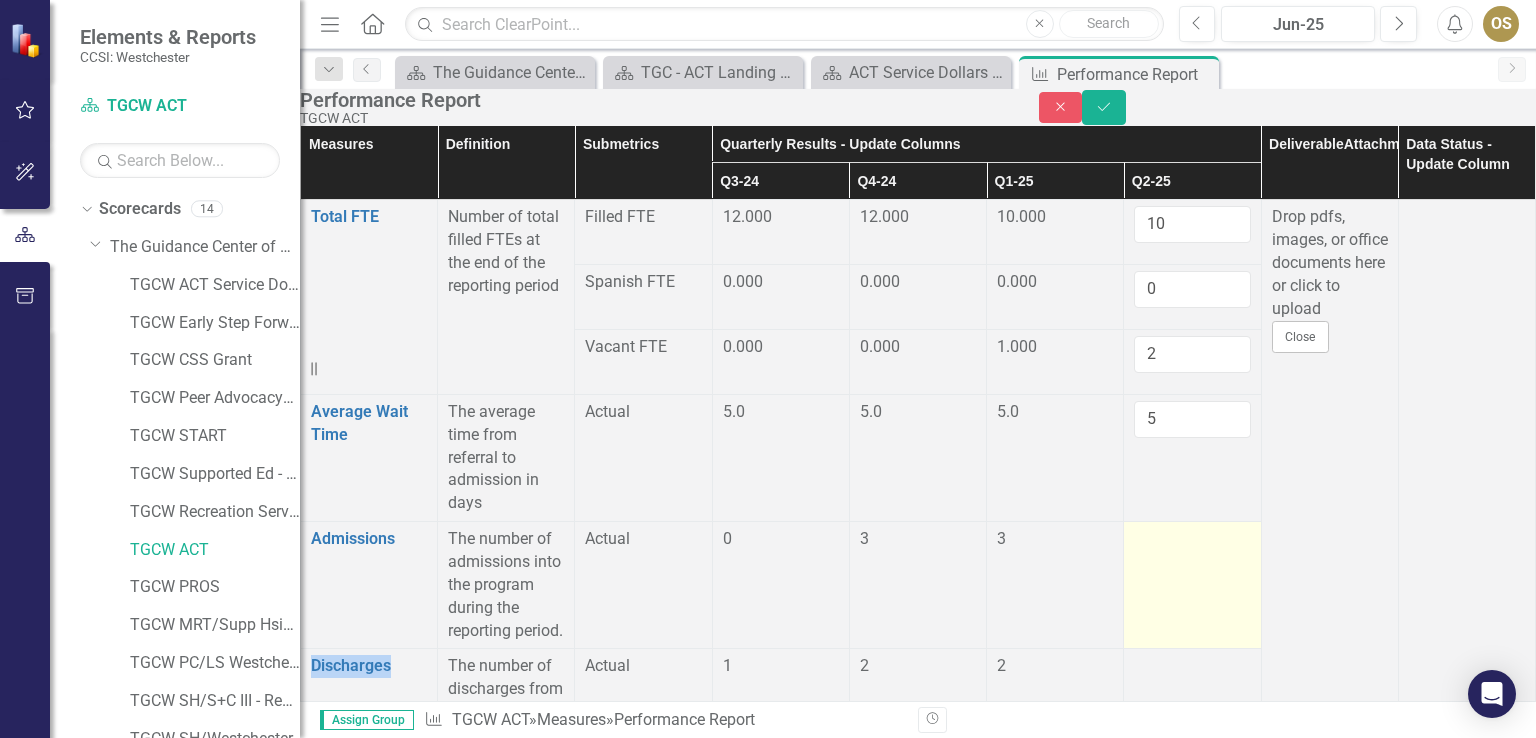 click at bounding box center [781, 540] 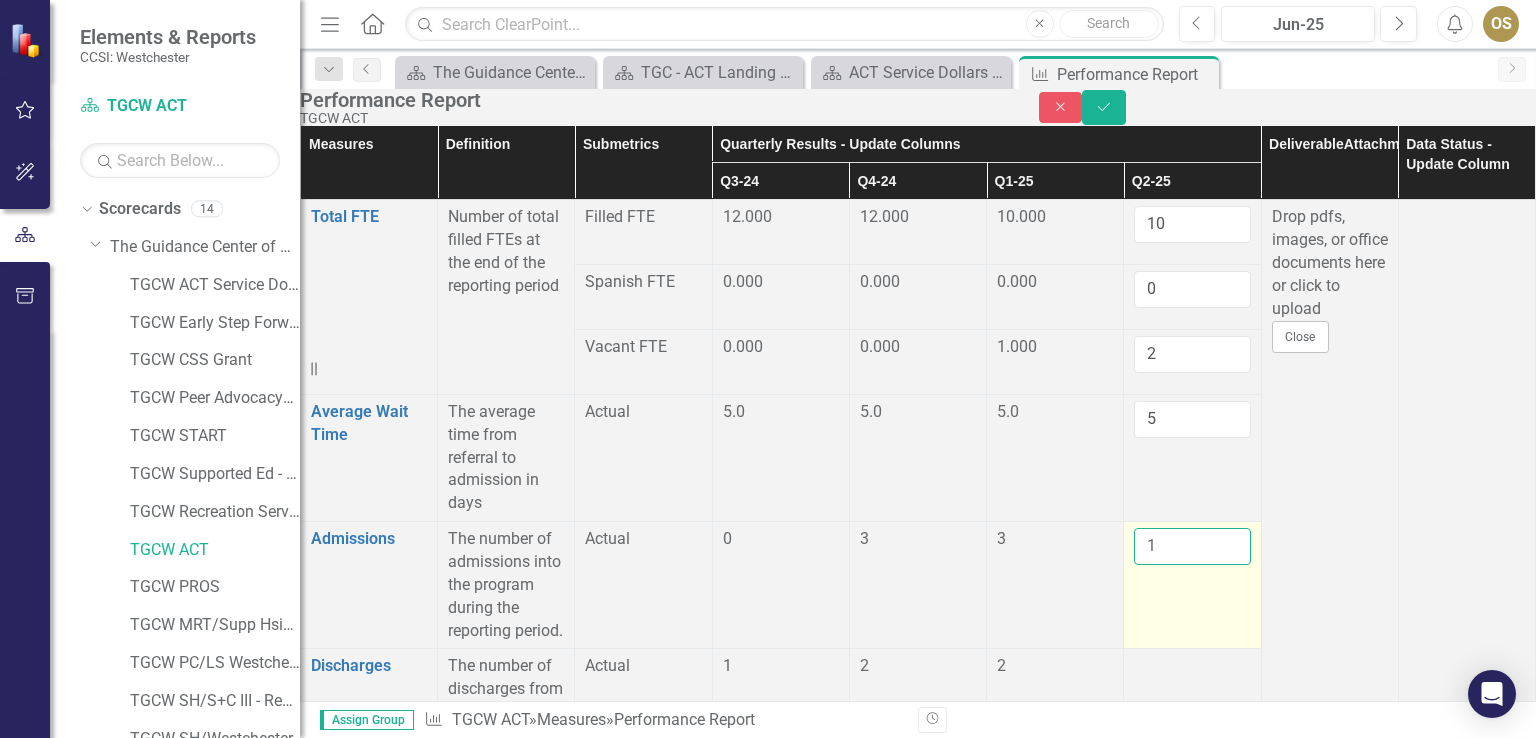 click on "1" at bounding box center [1192, 546] 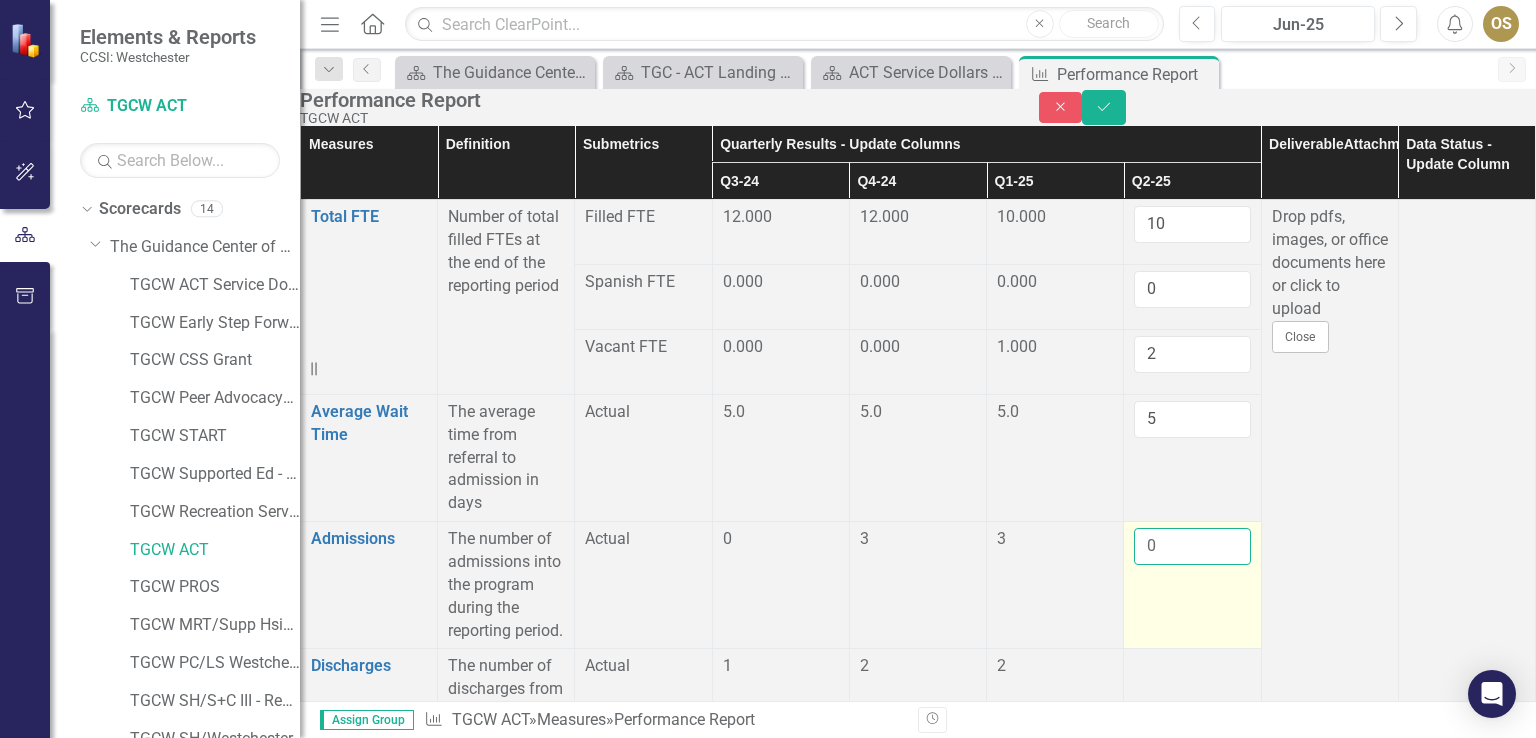 type on "0" 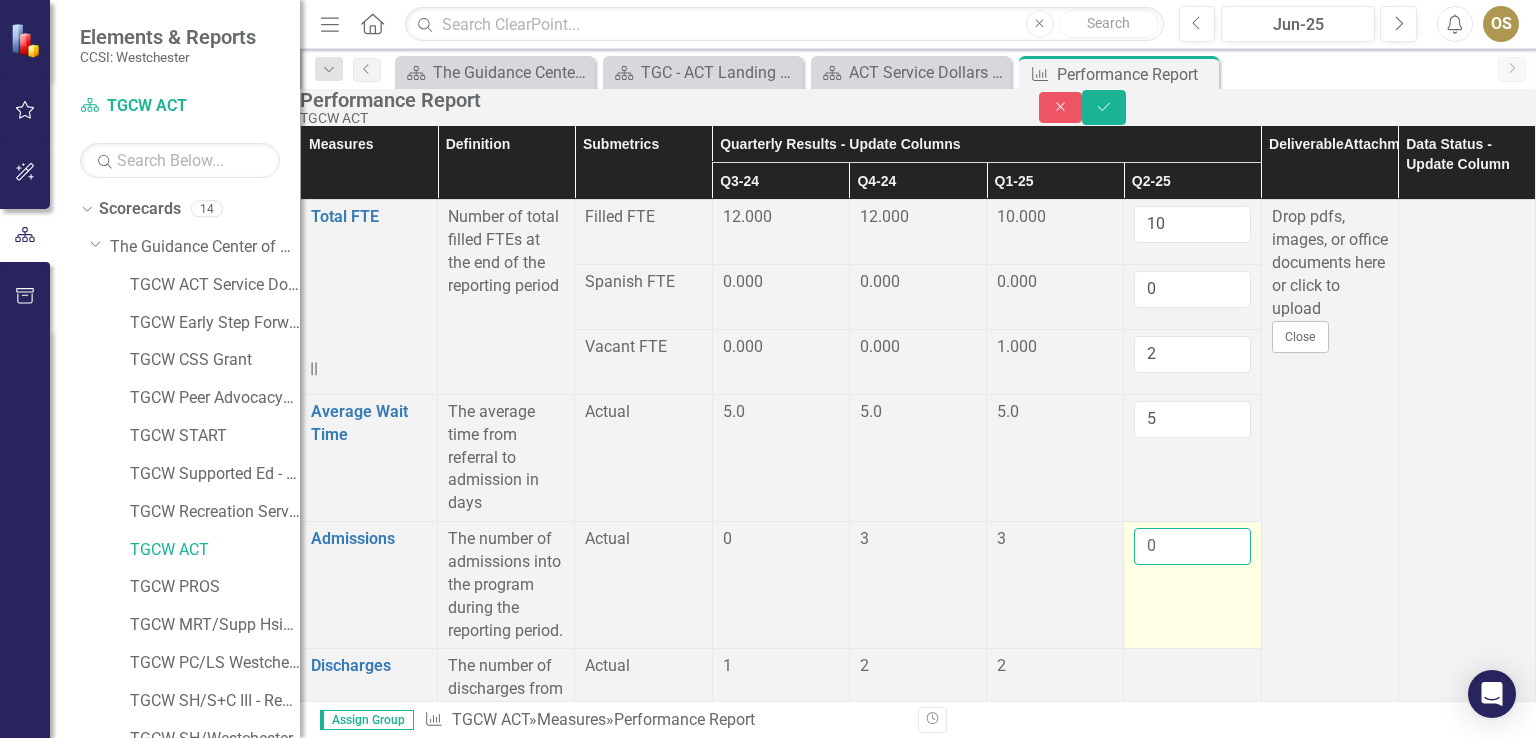 click on "0" at bounding box center (1192, 546) 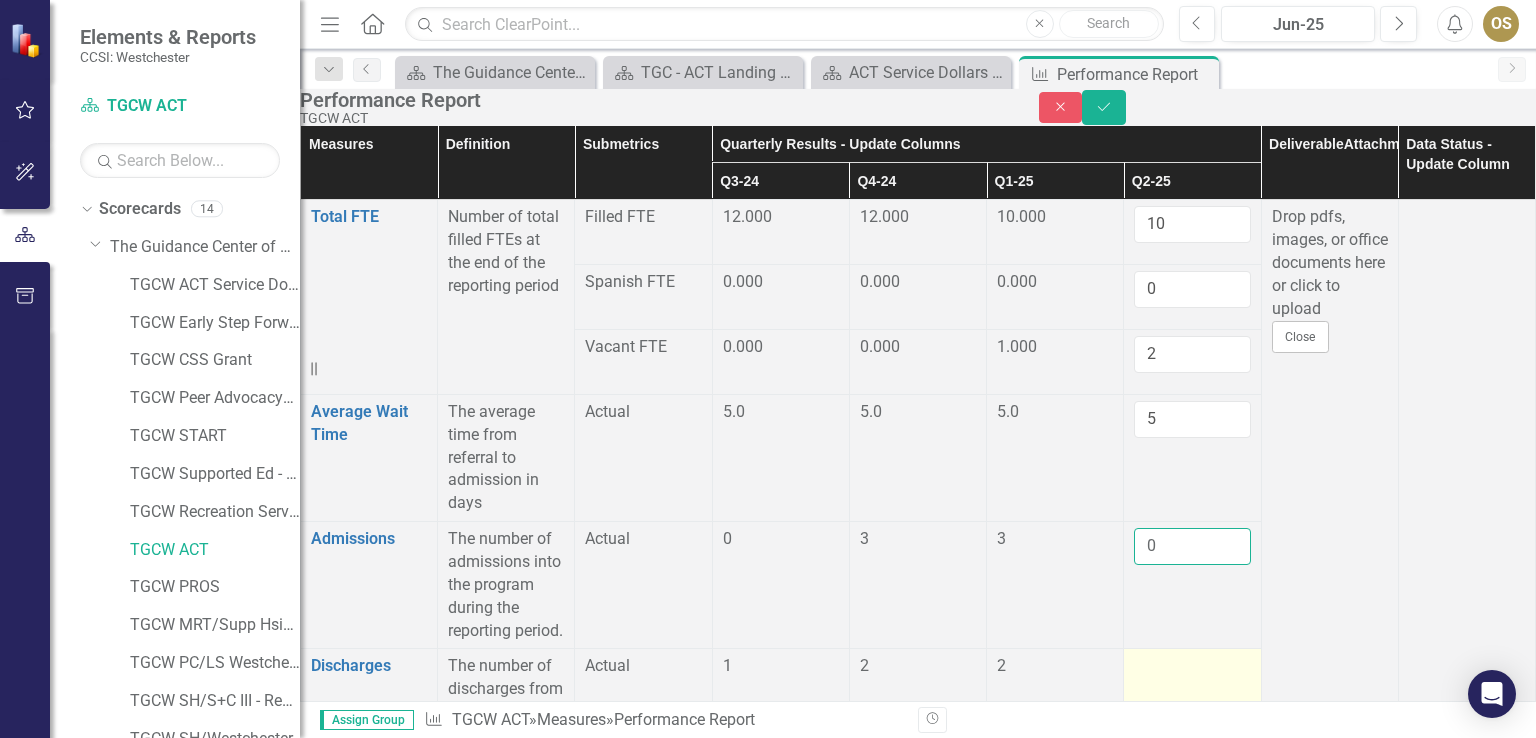 scroll, scrollTop: 300, scrollLeft: 0, axis: vertical 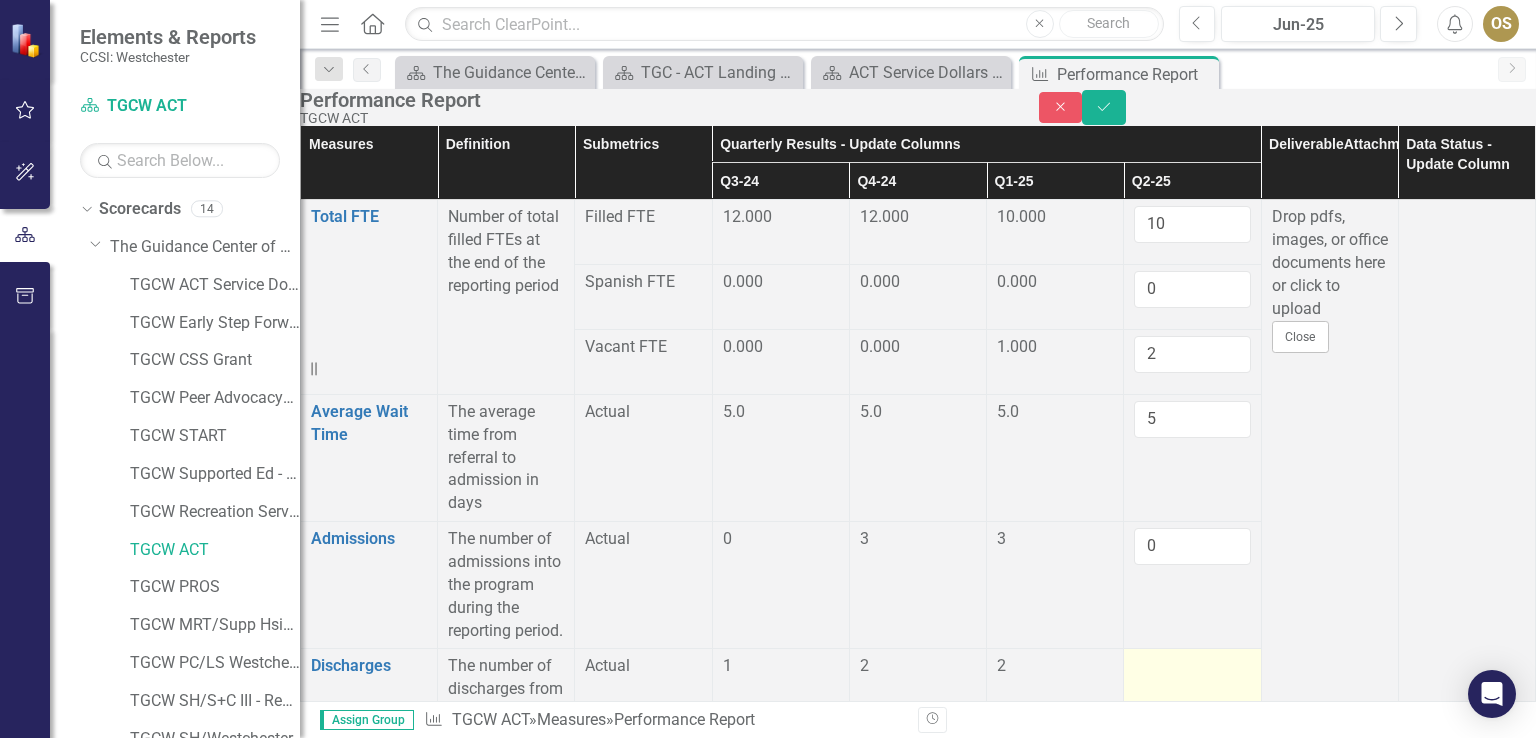 click at bounding box center [781, 667] 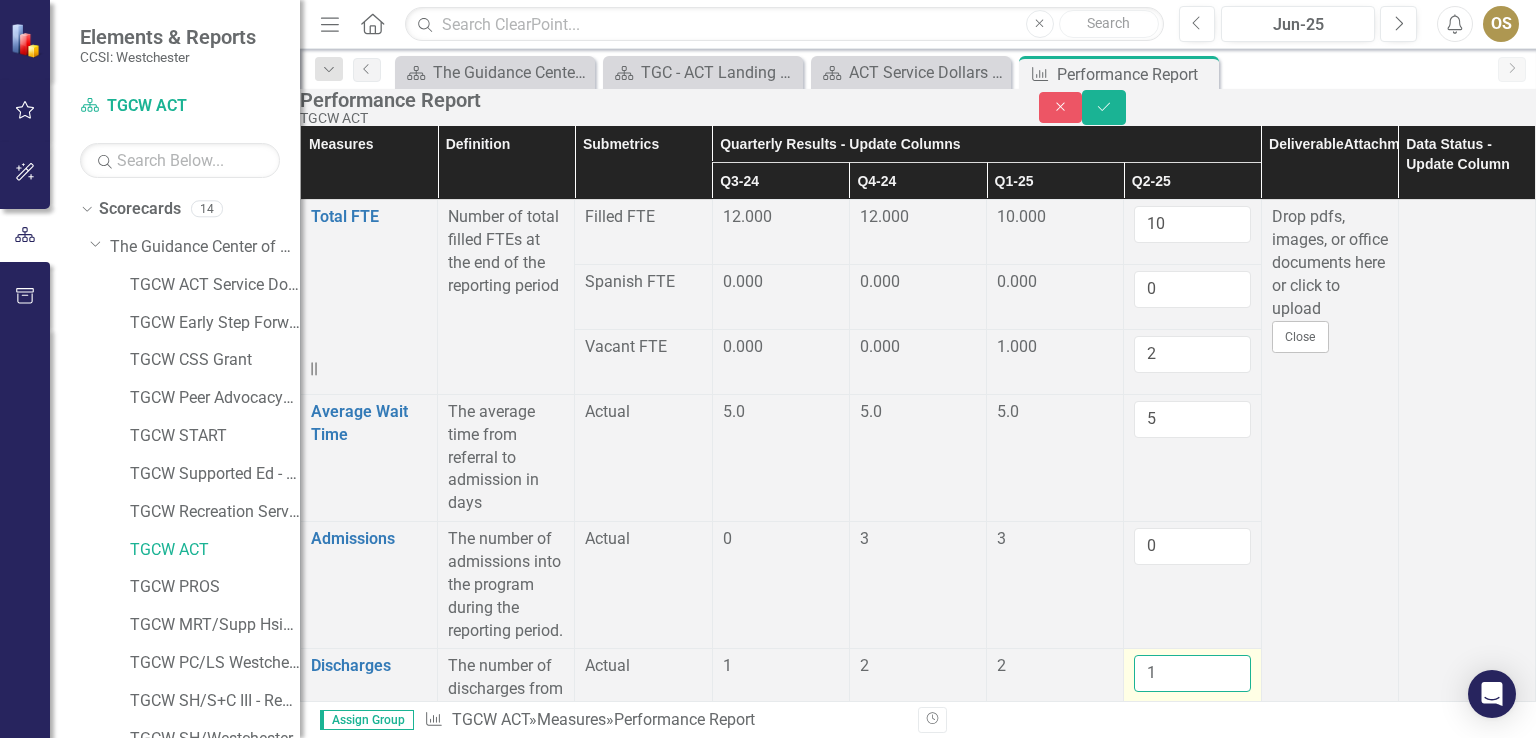 click on "1" at bounding box center (1192, 673) 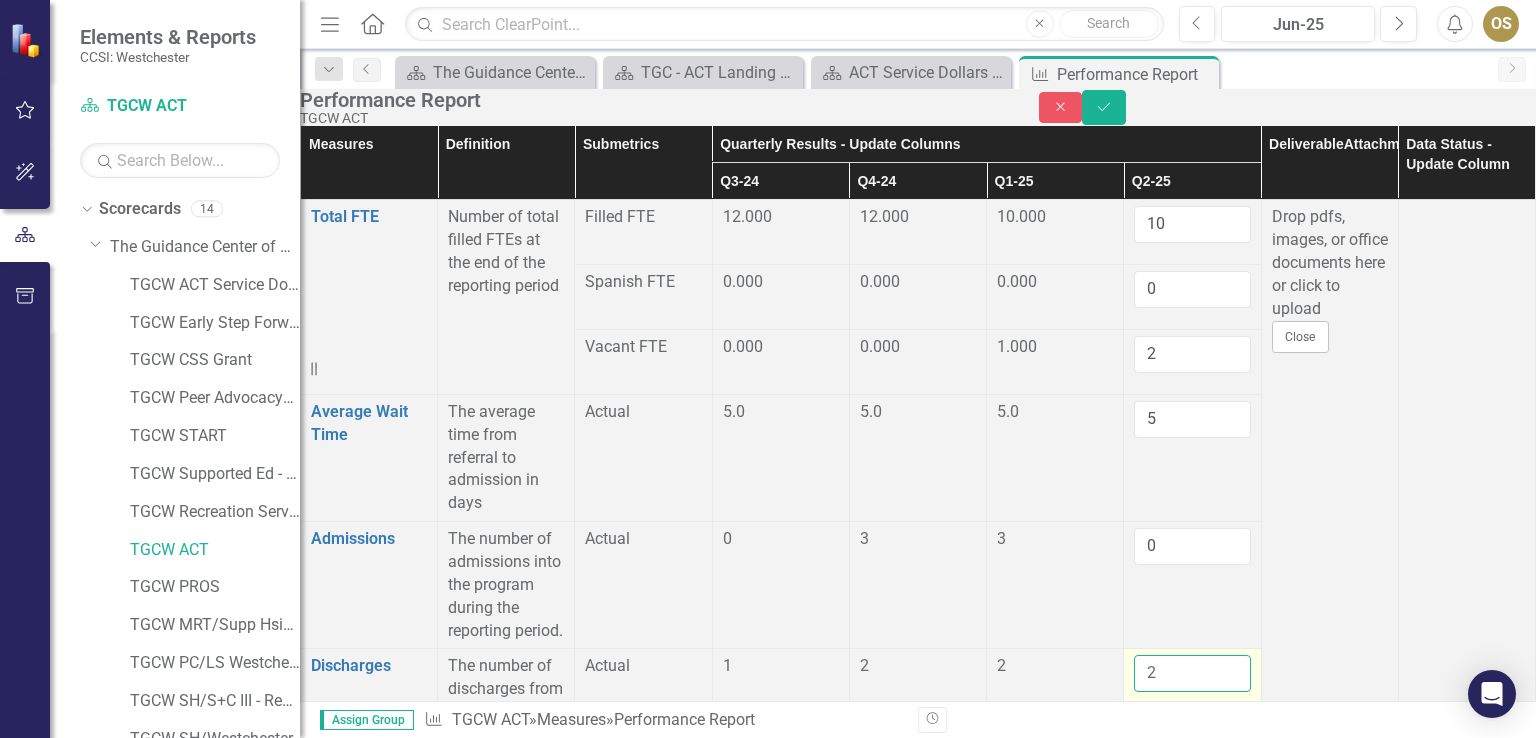 click on "2" at bounding box center [1192, 673] 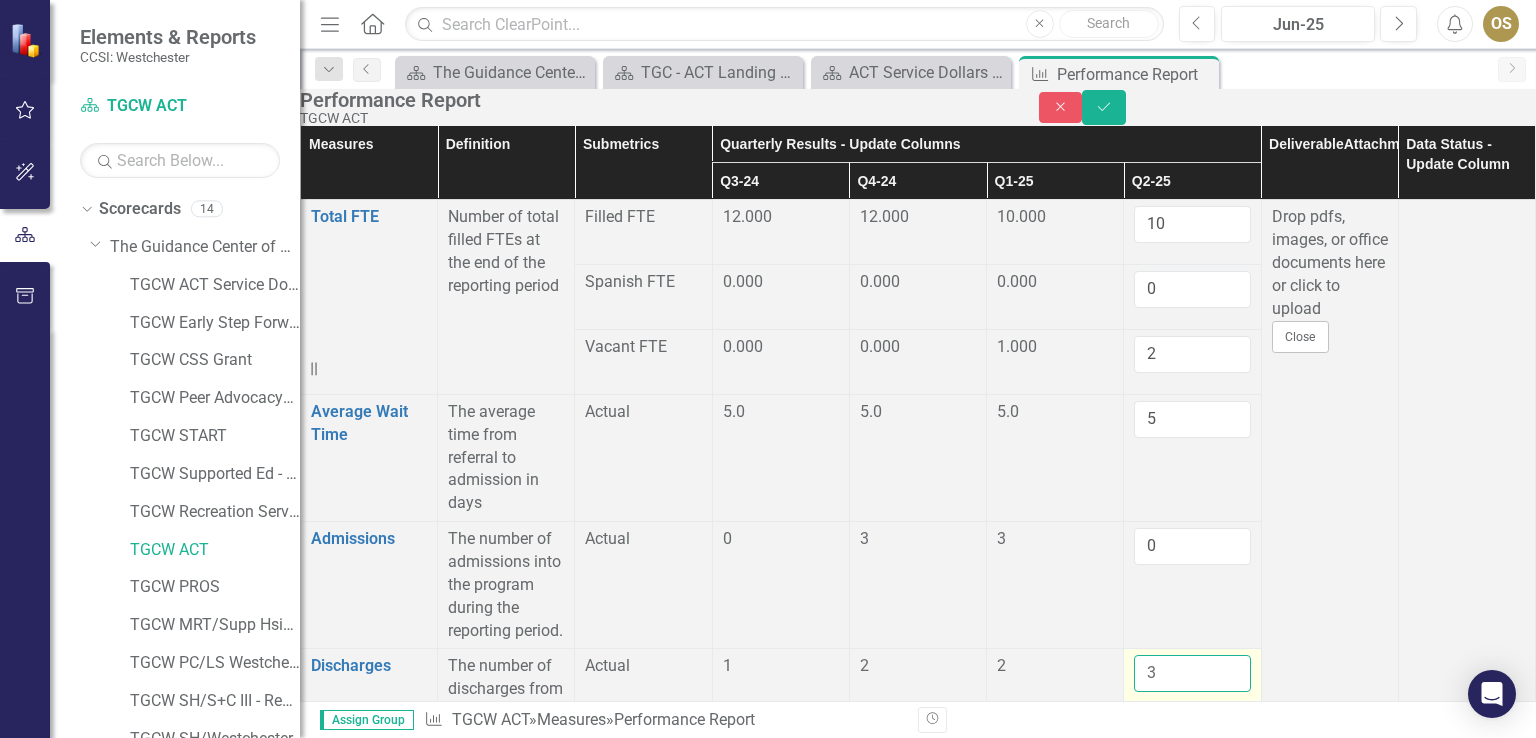 type on "3" 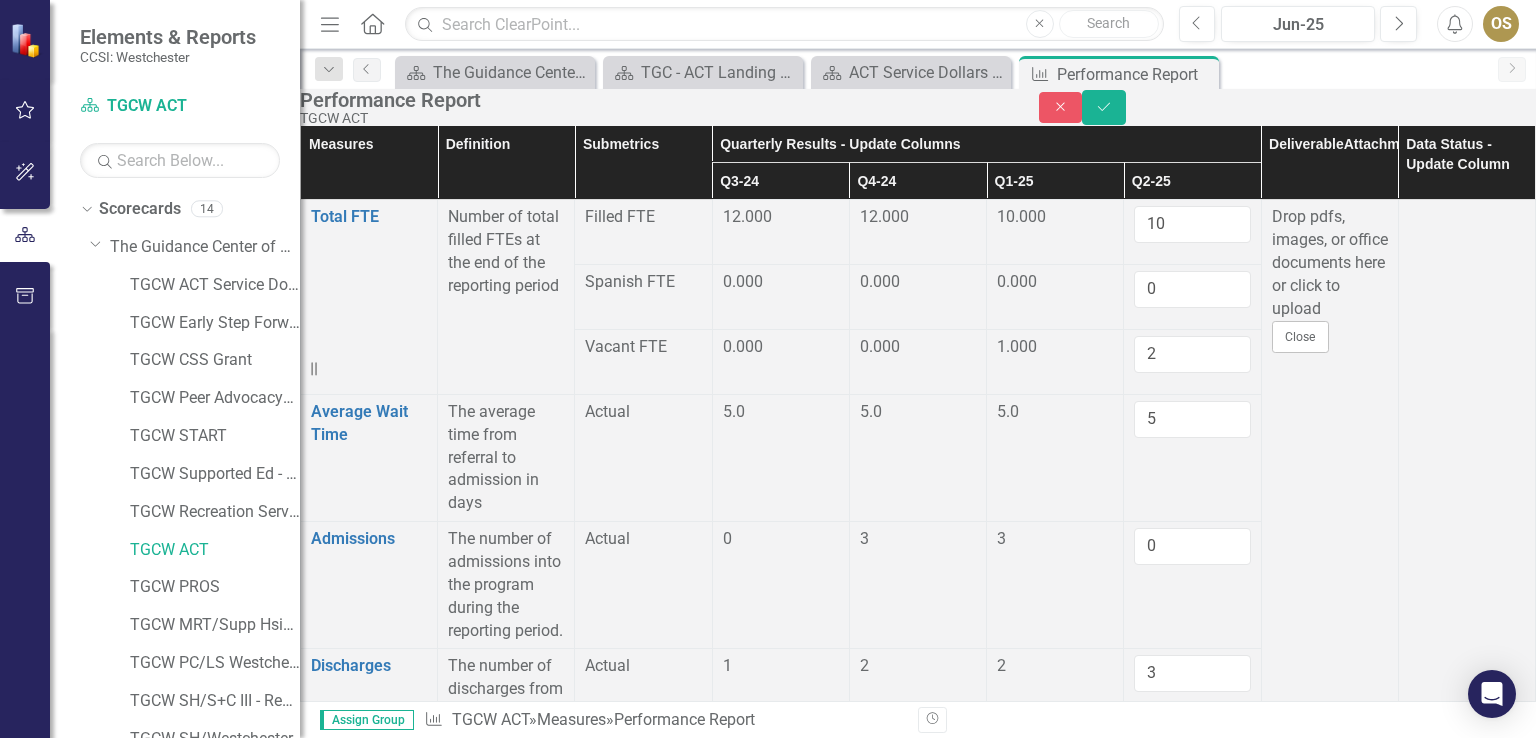click at bounding box center [781, 795] 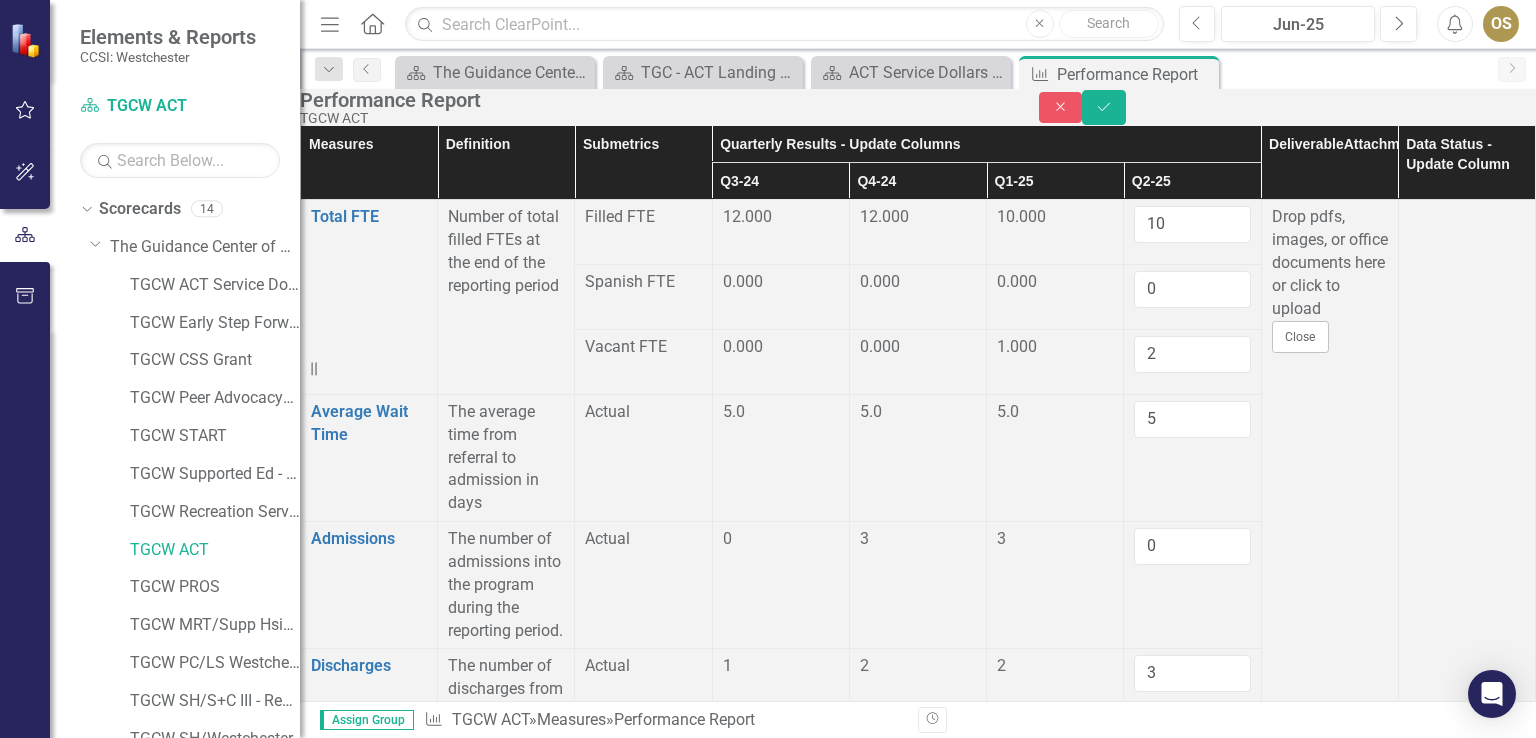click at bounding box center (1192, 801) 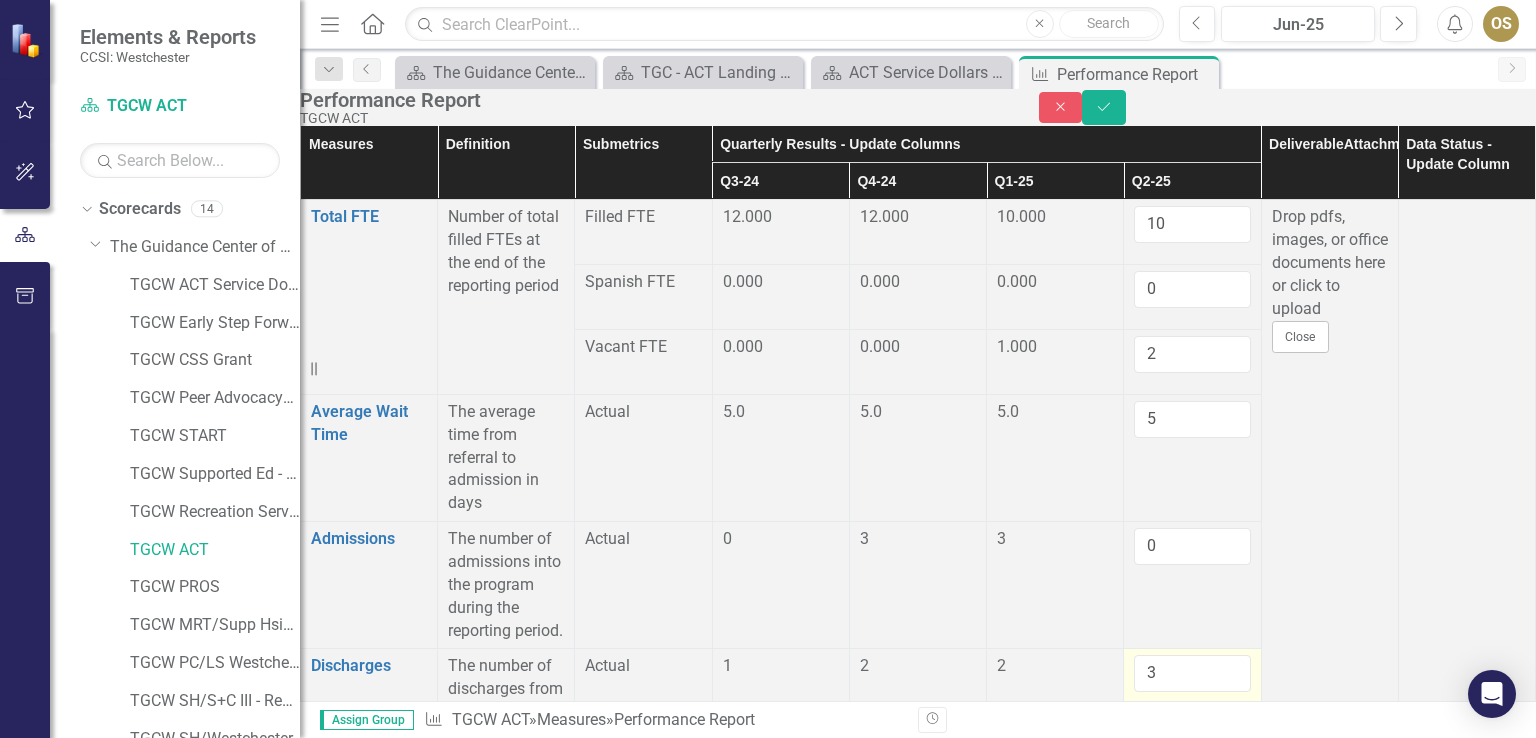scroll, scrollTop: 600, scrollLeft: 0, axis: vertical 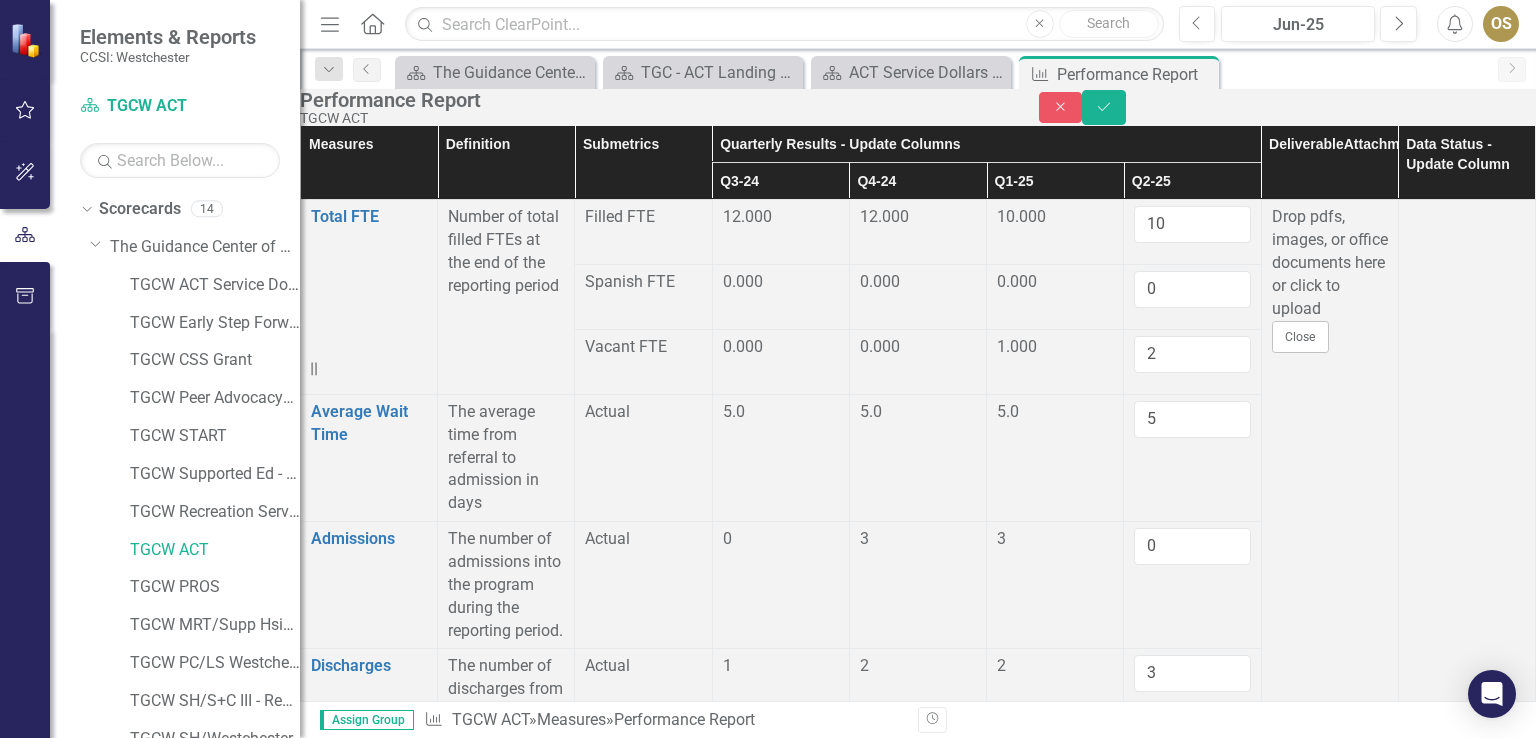 type on "54" 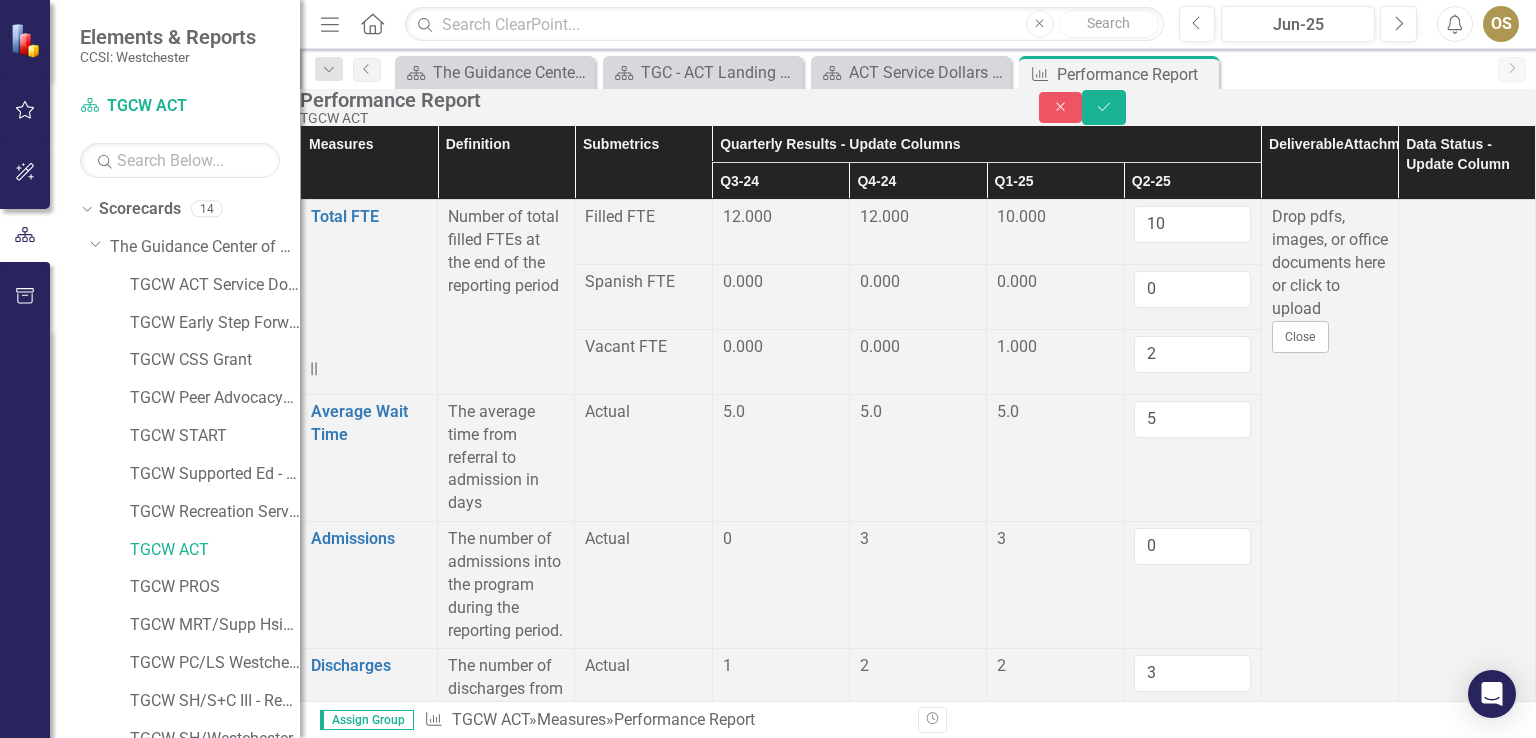 click on "57" at bounding box center [1192, 917] 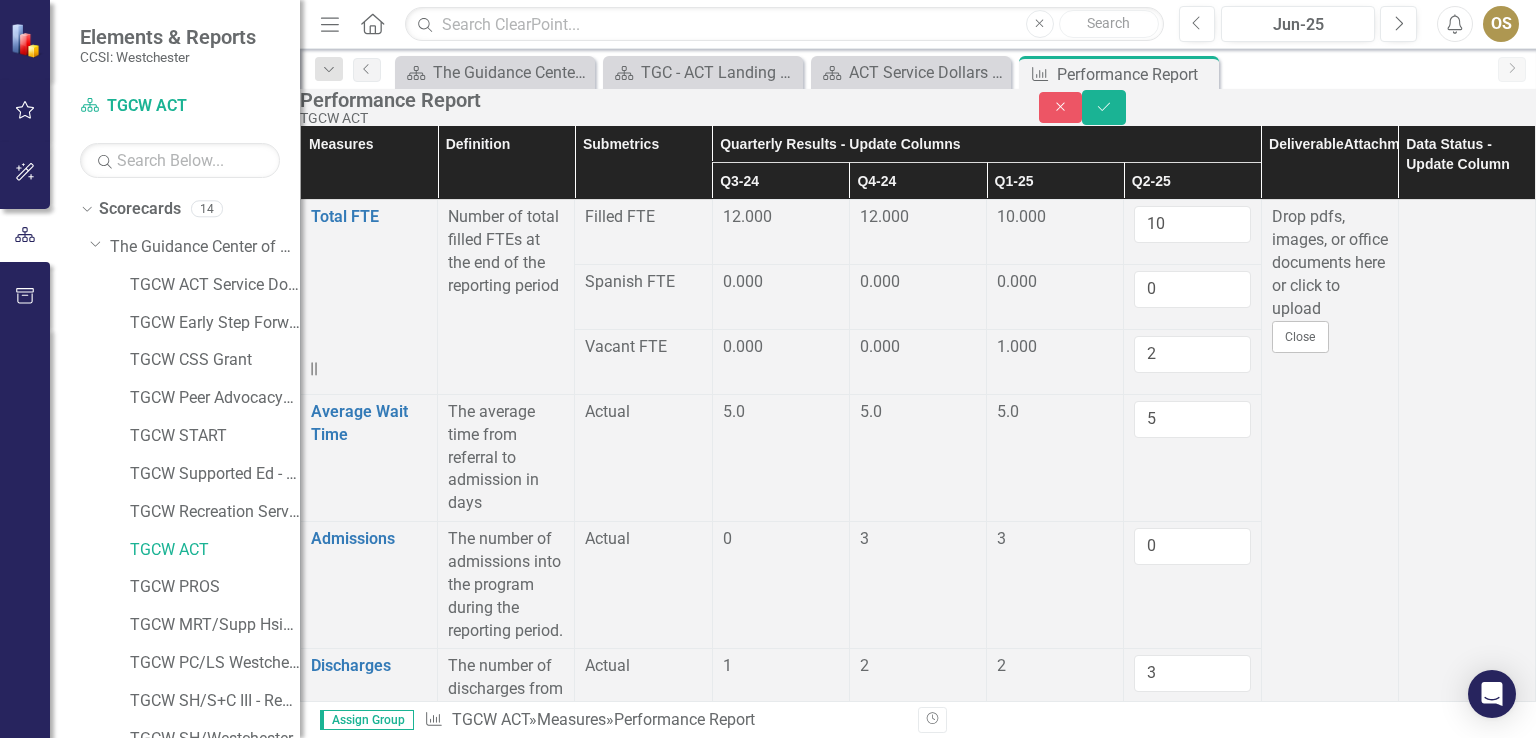click at bounding box center [781, 967] 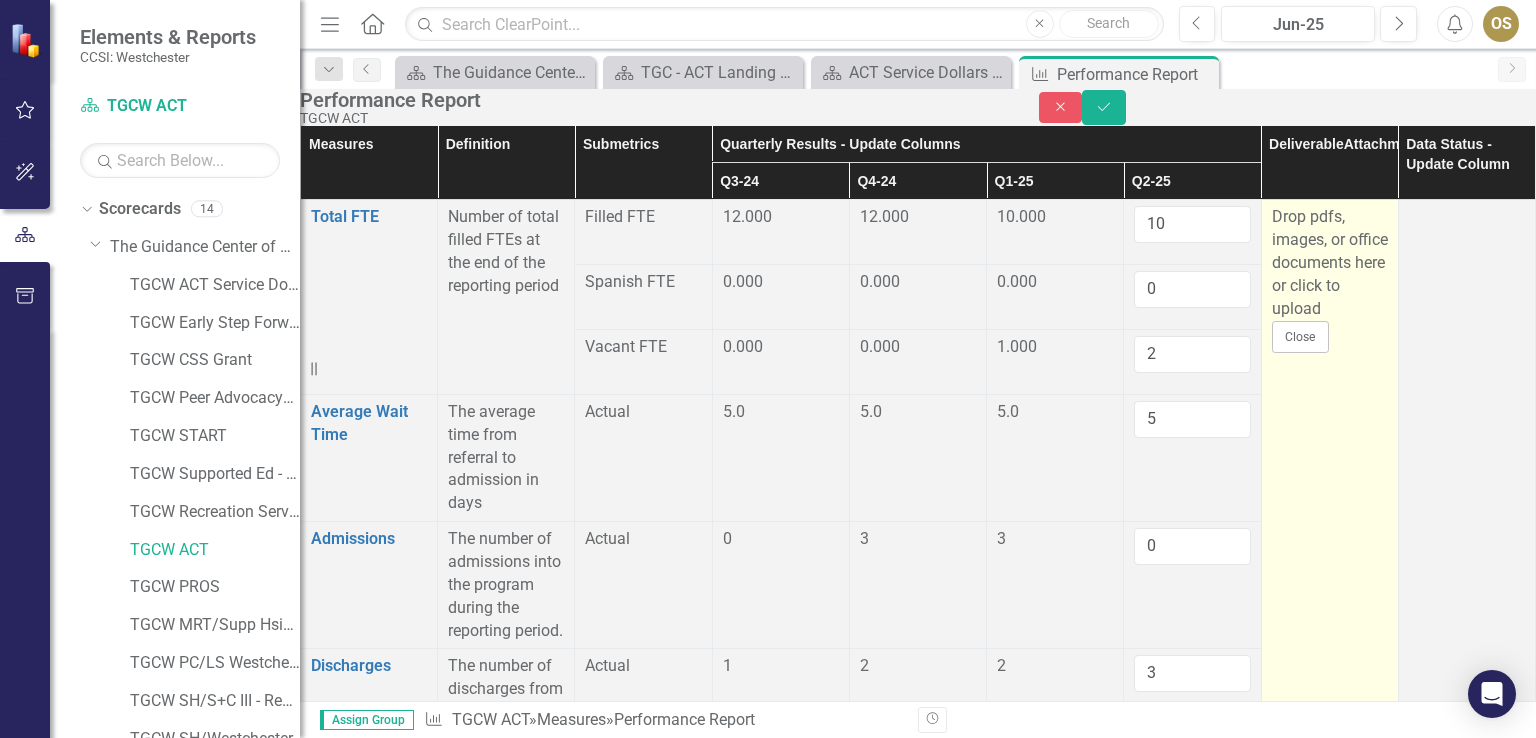 click on "Drop pdfs, images, or office documents here or click to upload Close" at bounding box center [1329, 2568] 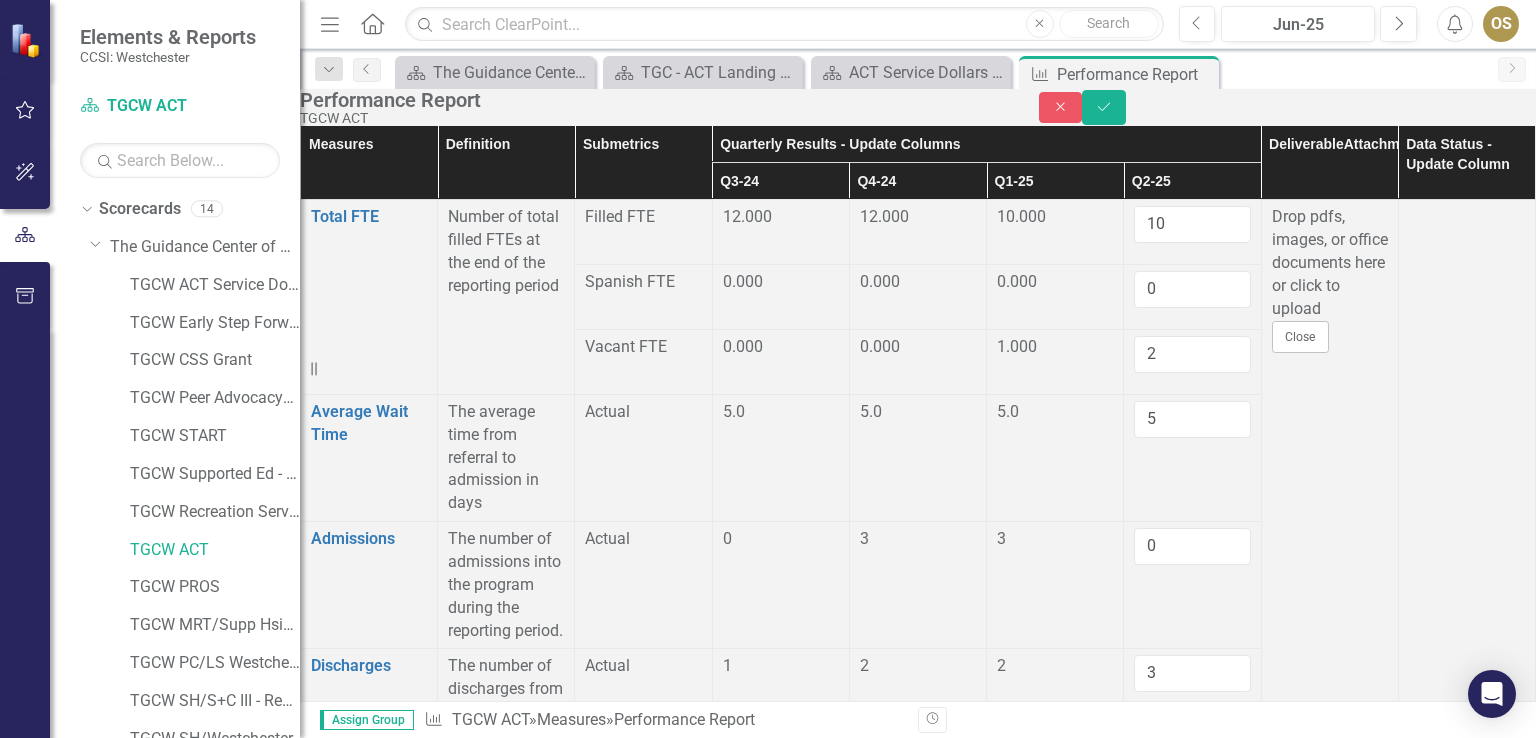 scroll, scrollTop: 900, scrollLeft: 0, axis: vertical 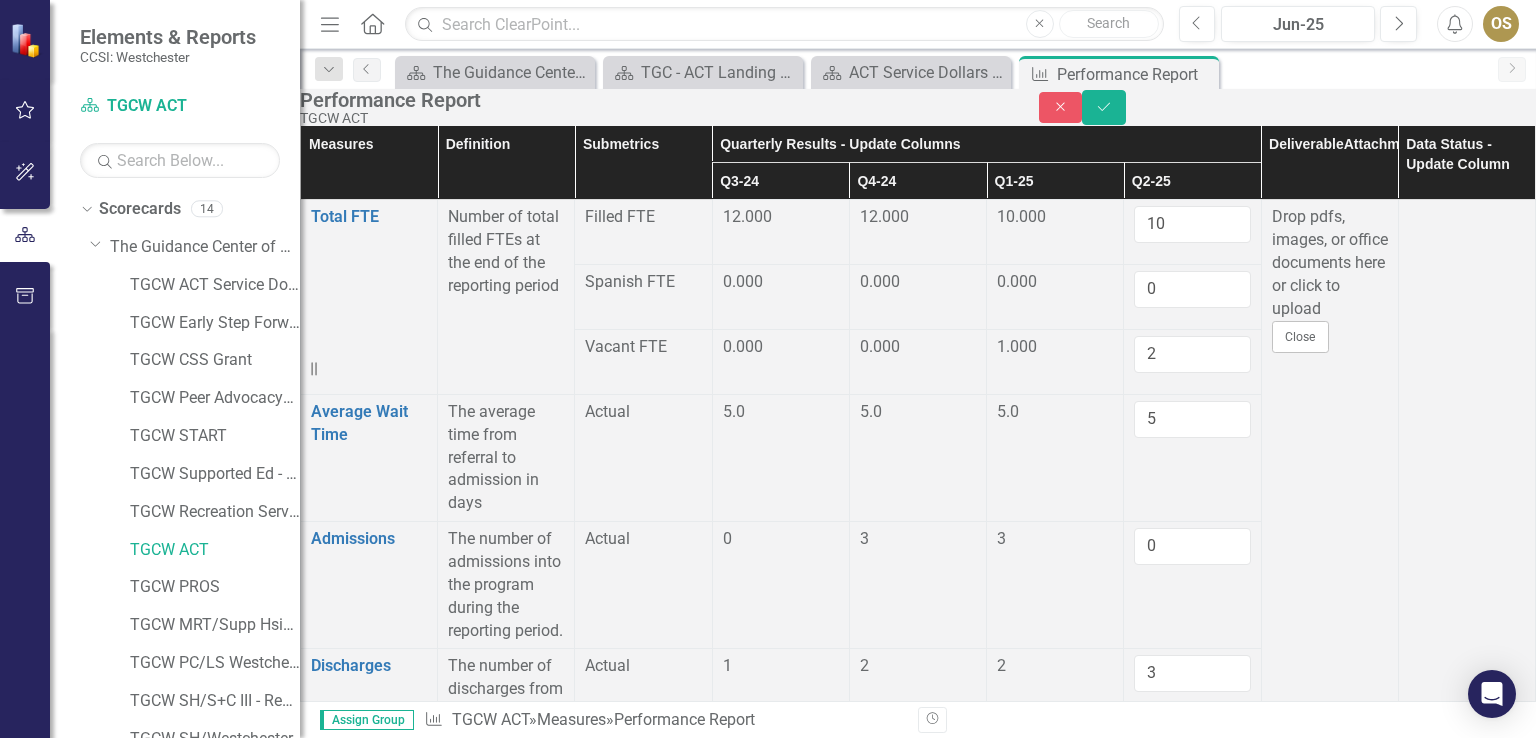 click at bounding box center [1192, 1244] 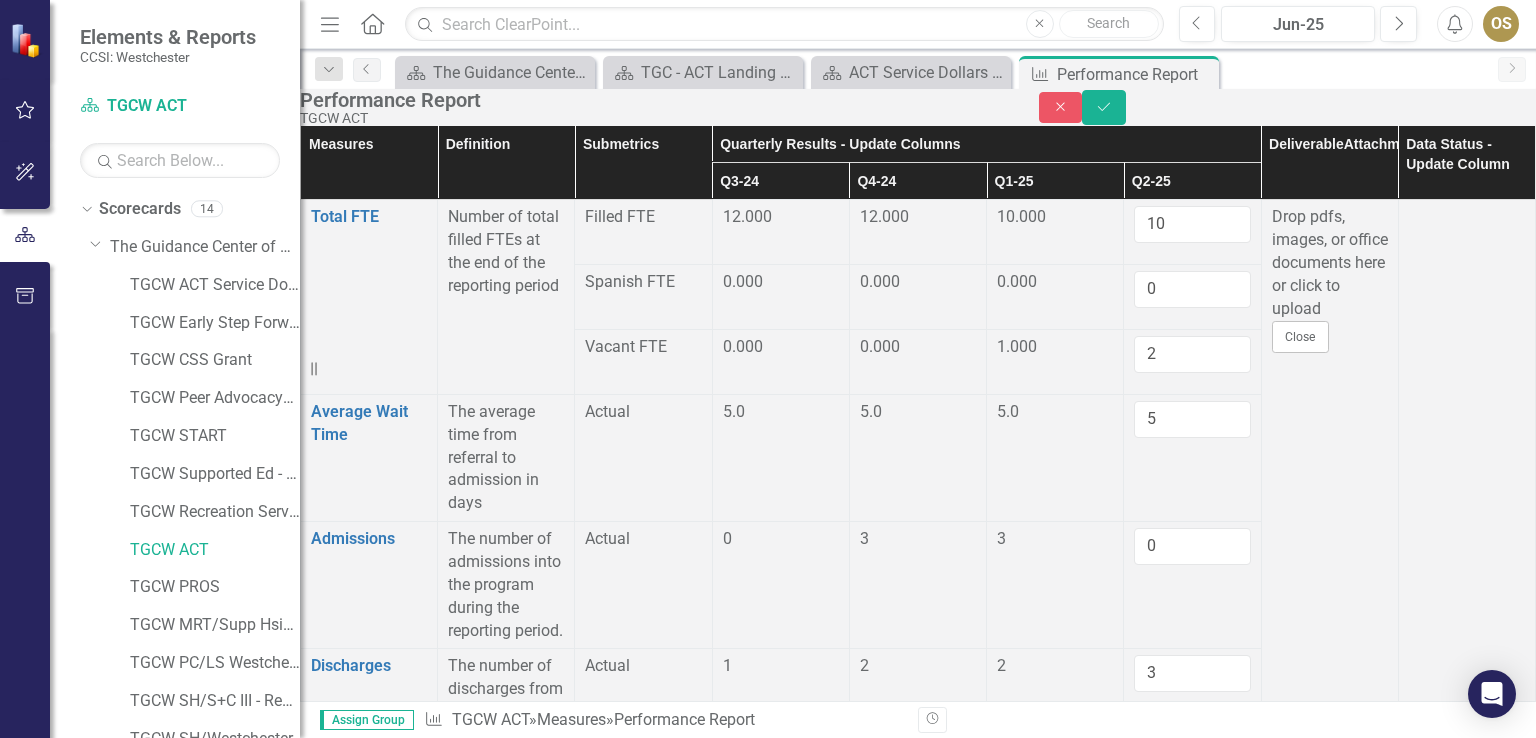 scroll, scrollTop: 400, scrollLeft: 0, axis: vertical 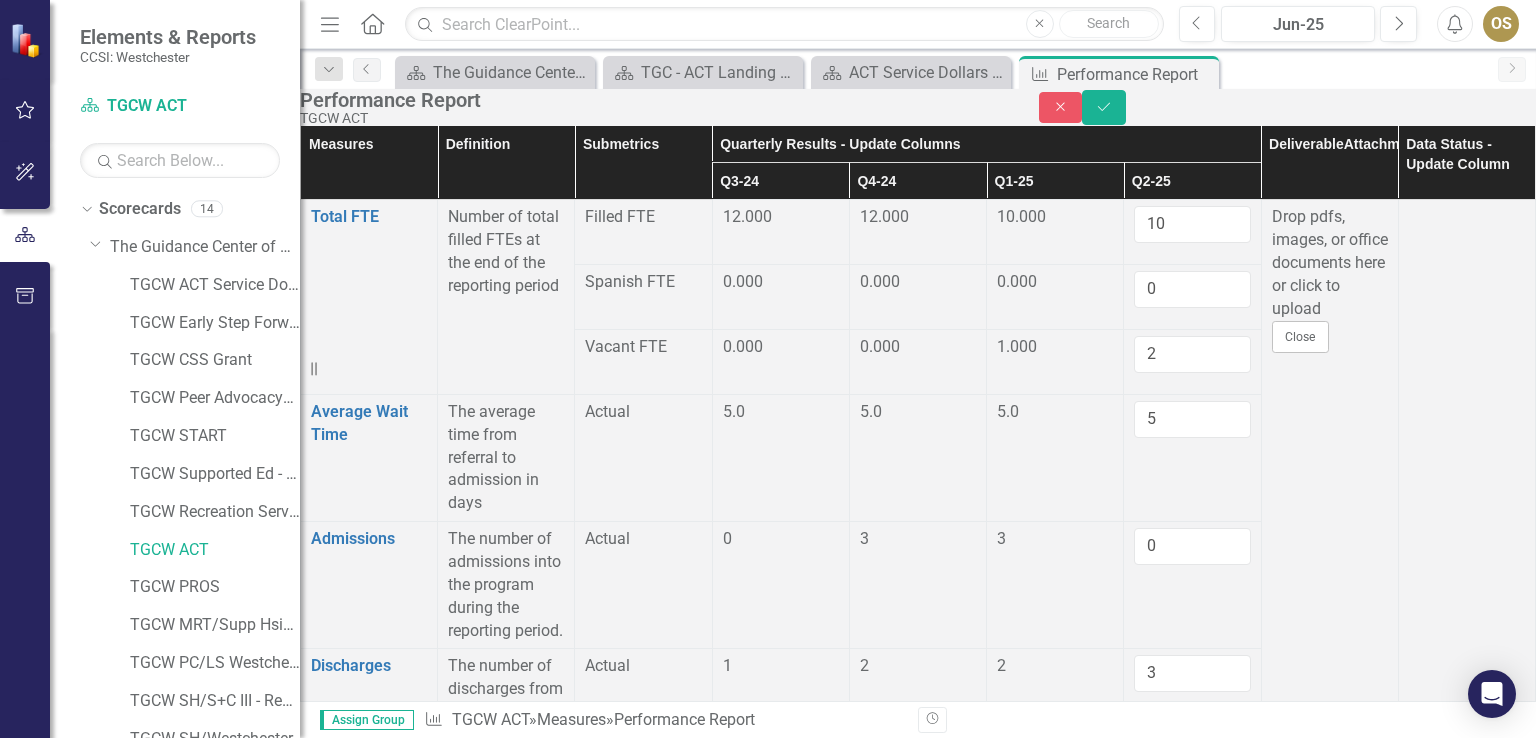 click on "54" at bounding box center [1192, 801] 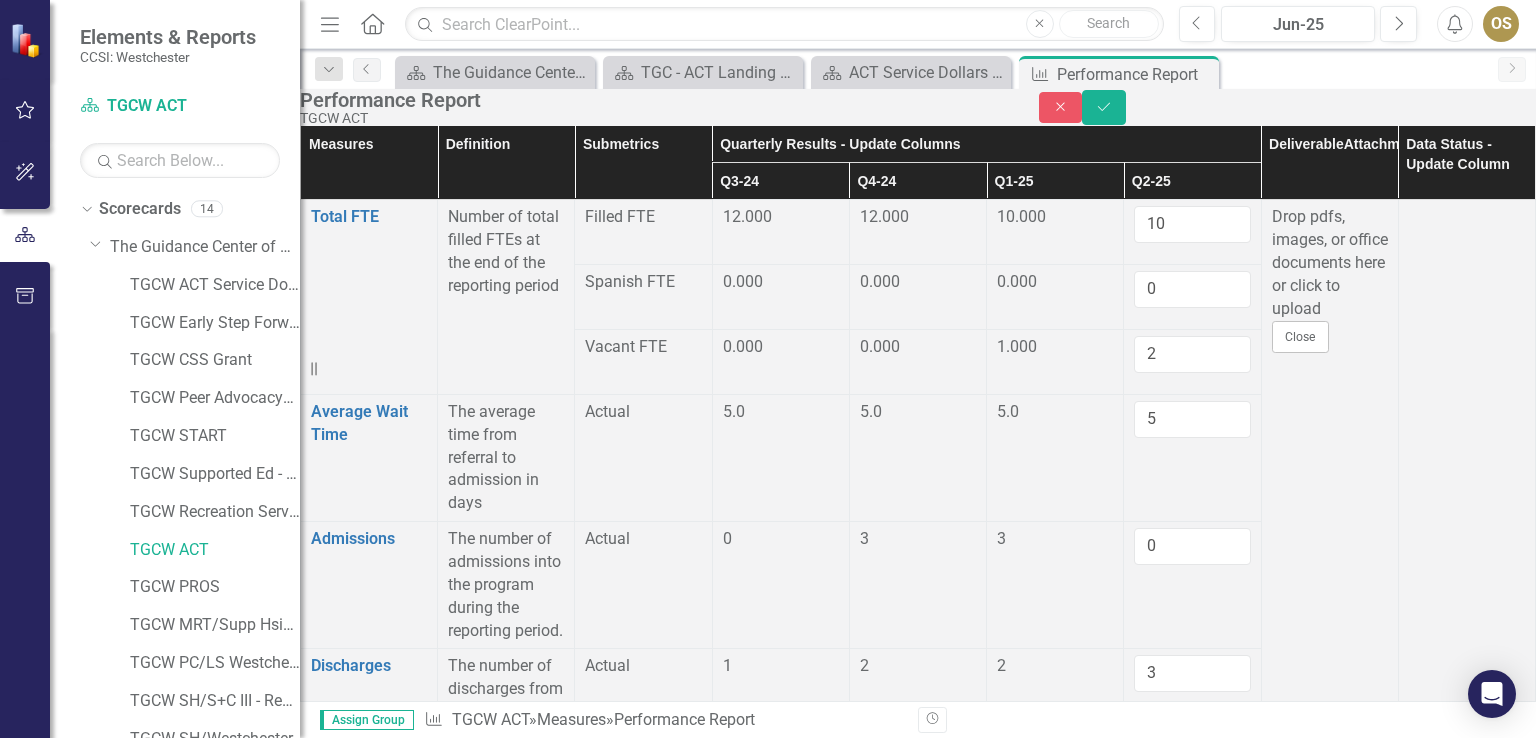 scroll, scrollTop: 700, scrollLeft: 0, axis: vertical 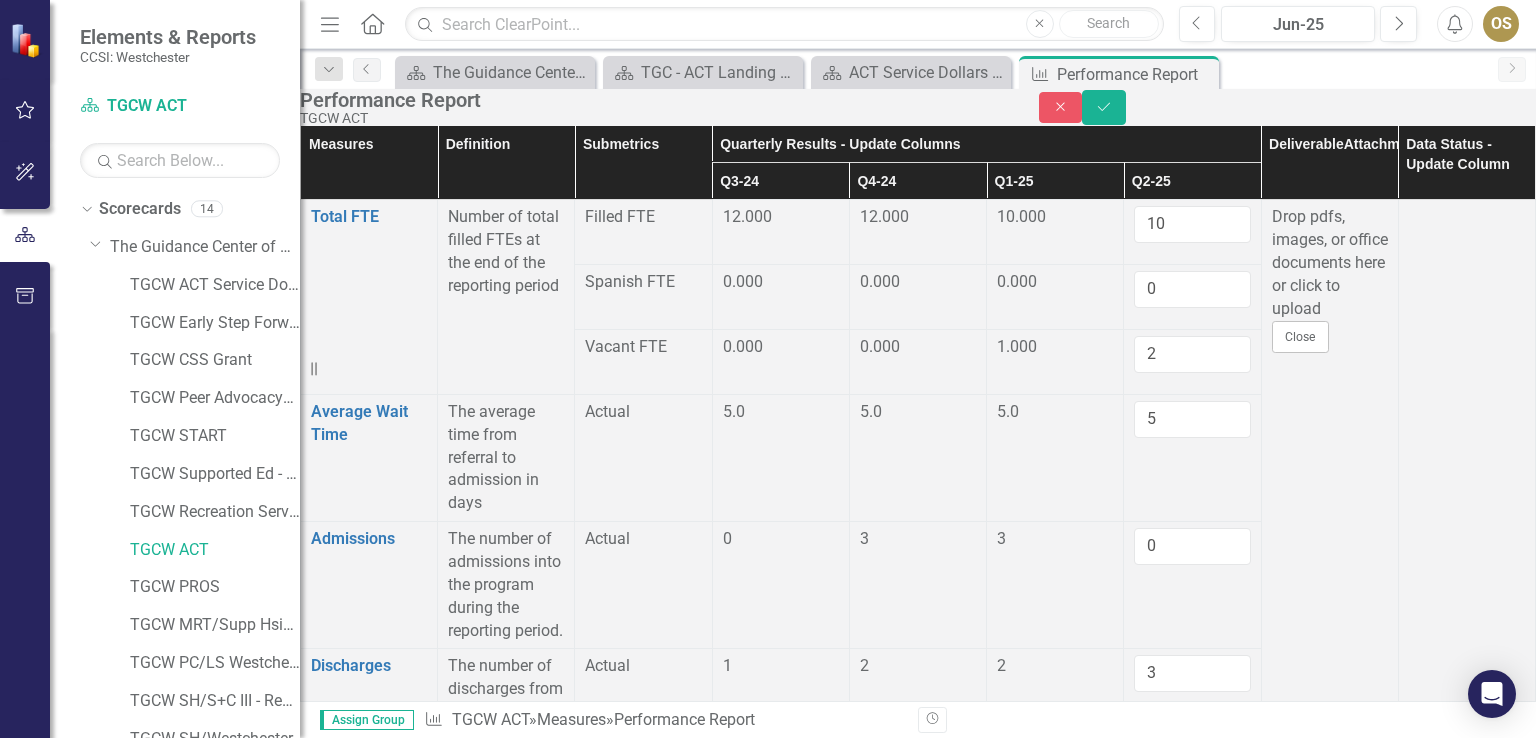 click on "57" at bounding box center [781, 1047] 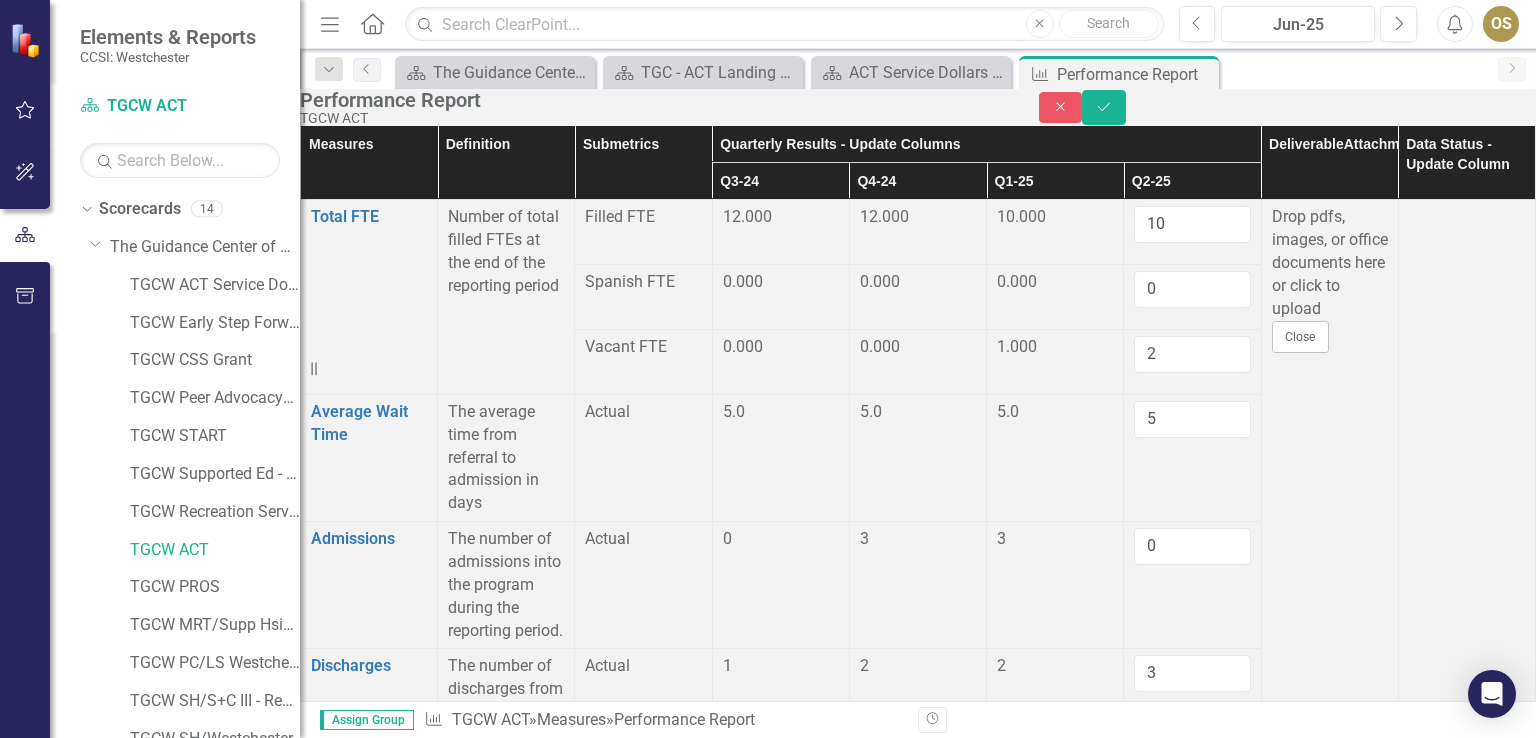 click at bounding box center (1192, 232) 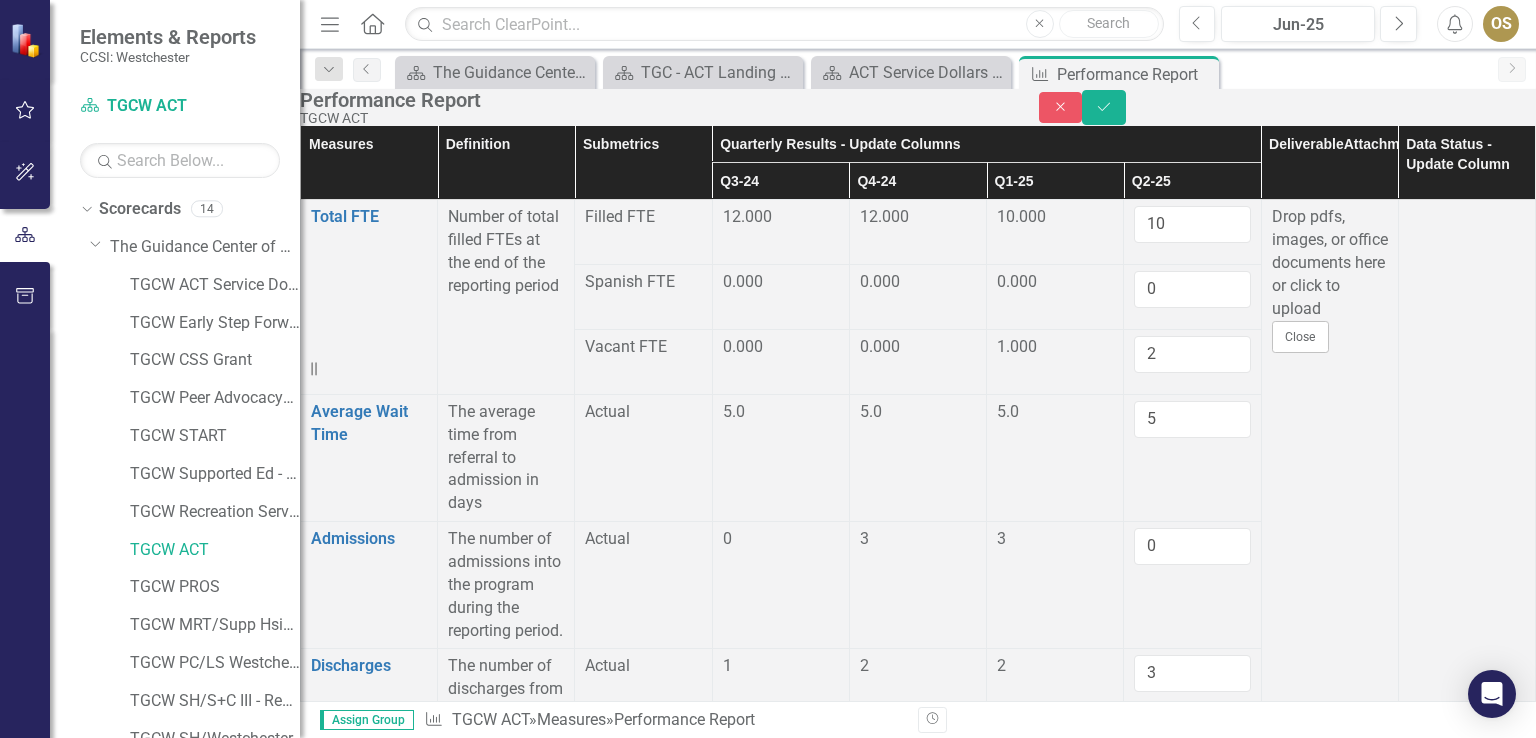 scroll, scrollTop: 900, scrollLeft: 0, axis: vertical 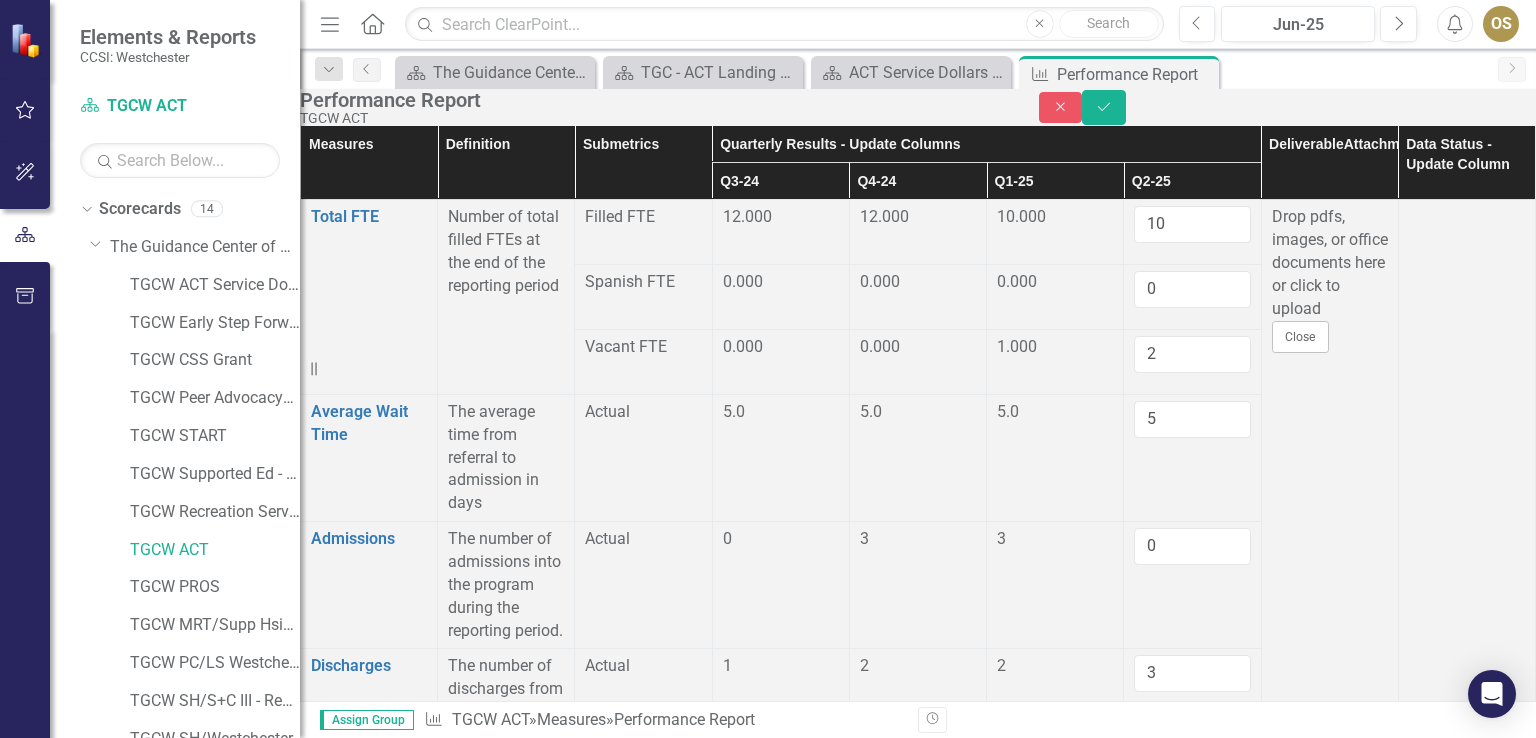 click at bounding box center [781, 1245] 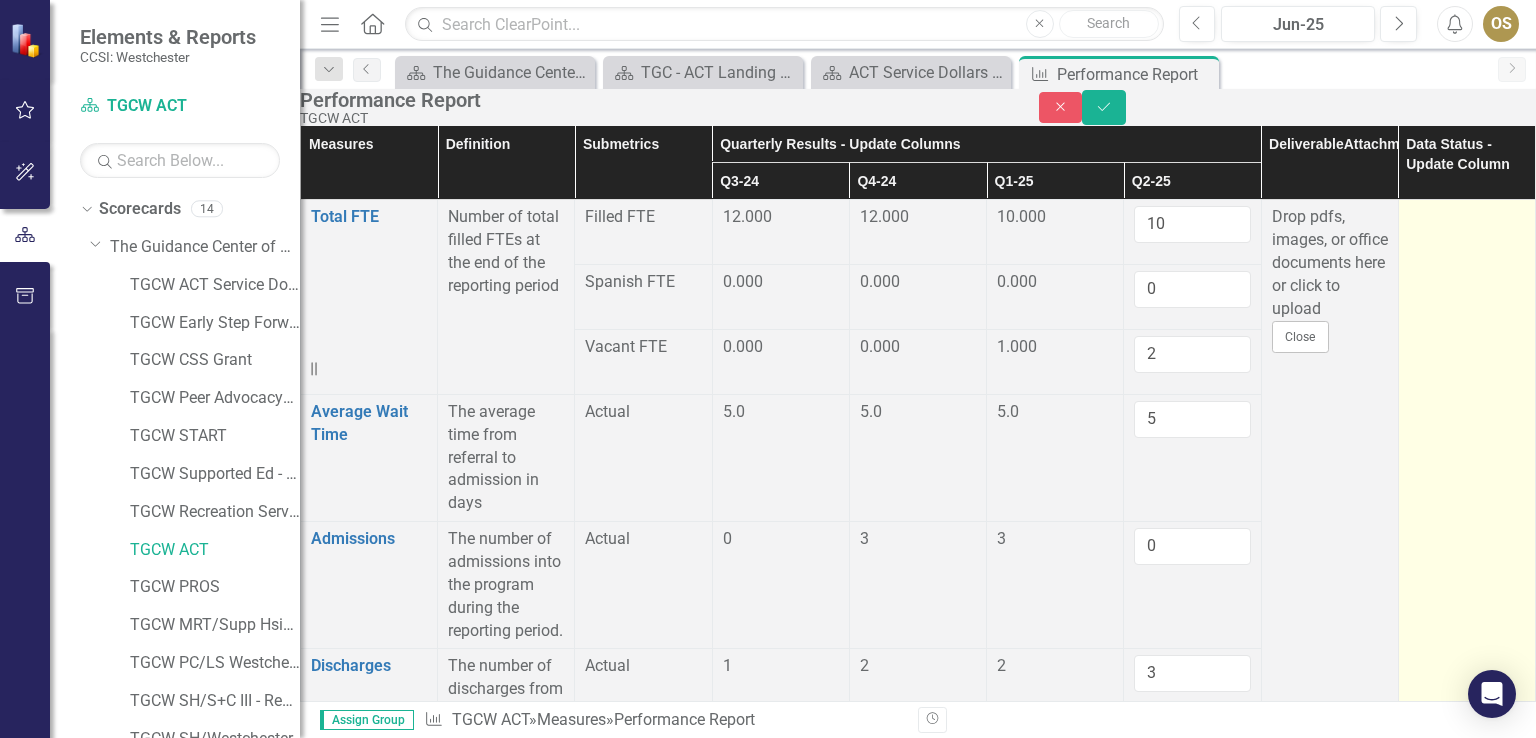 scroll, scrollTop: 500, scrollLeft: 0, axis: vertical 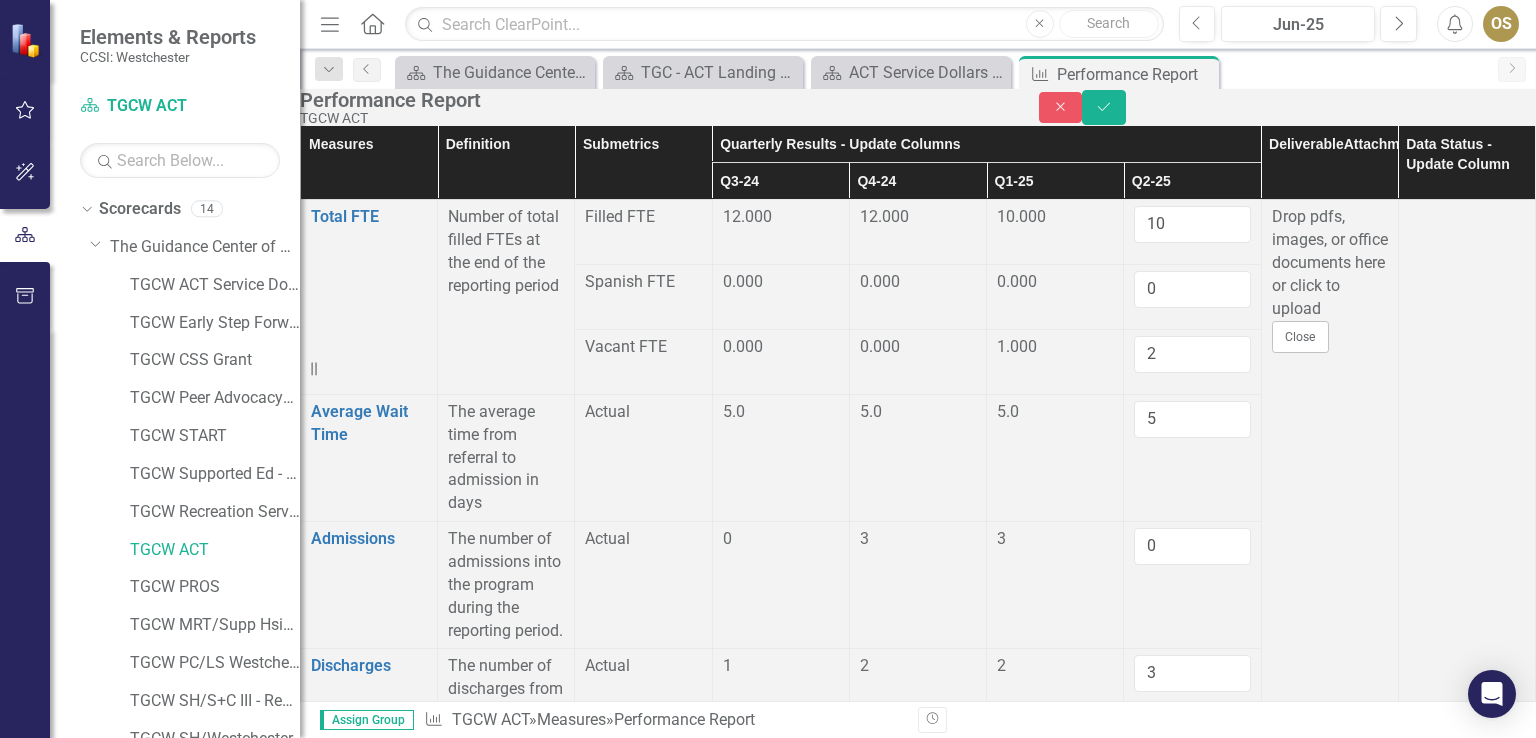 click on "57" at bounding box center (781, 904) 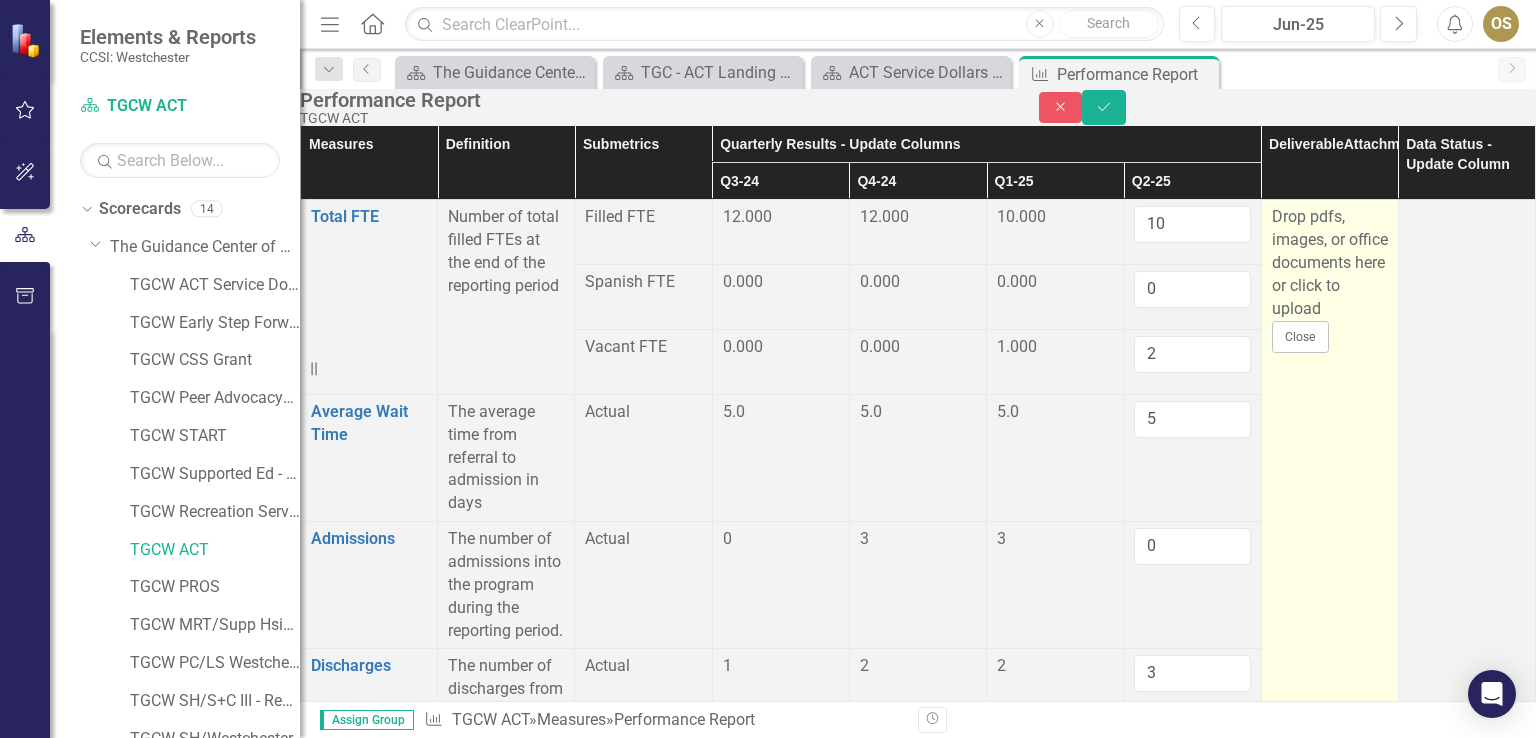click on "Drop pdfs, images, or office documents here or click to upload Close" at bounding box center (1329, 2568) 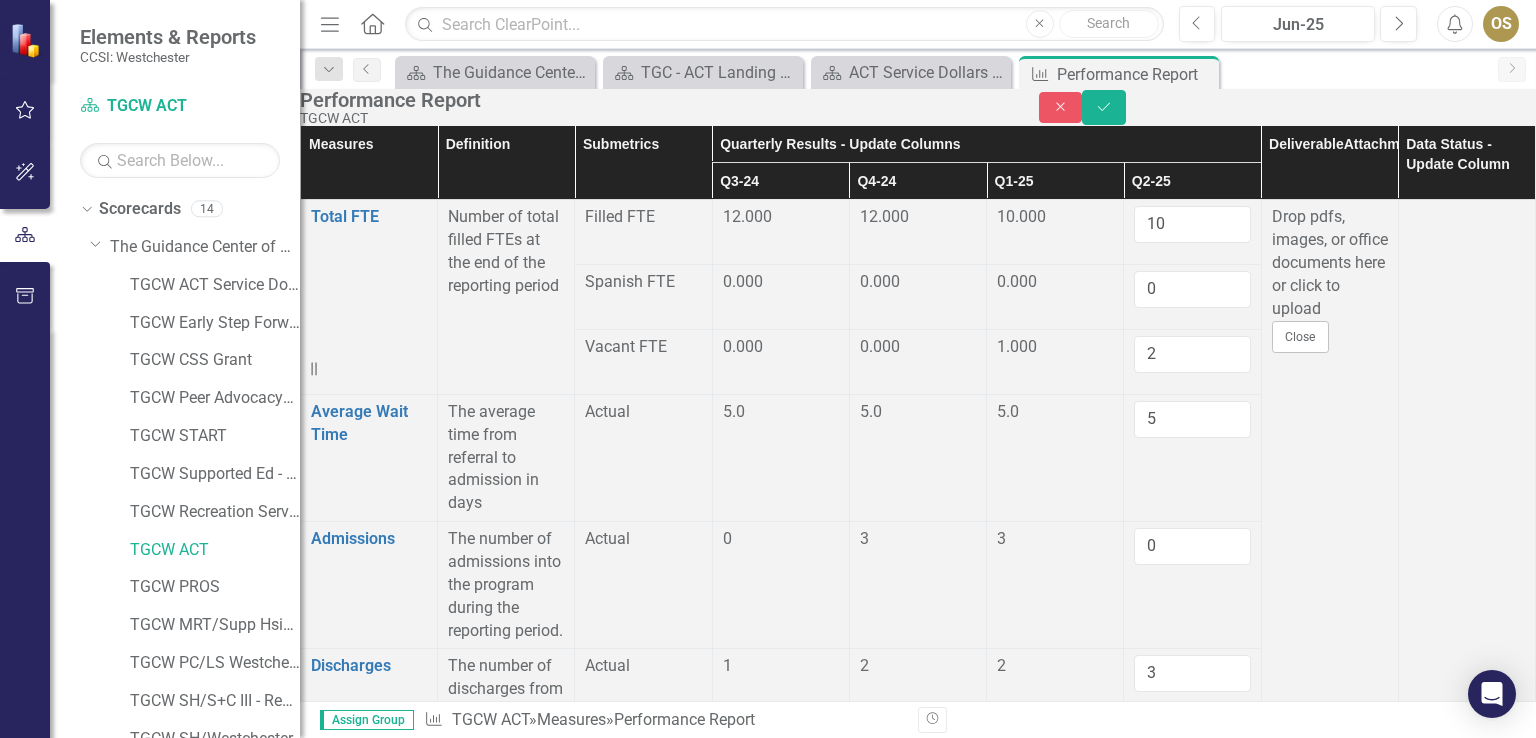 drag, startPoint x: 1150, startPoint y: 588, endPoint x: 1139, endPoint y: 587, distance: 11.045361 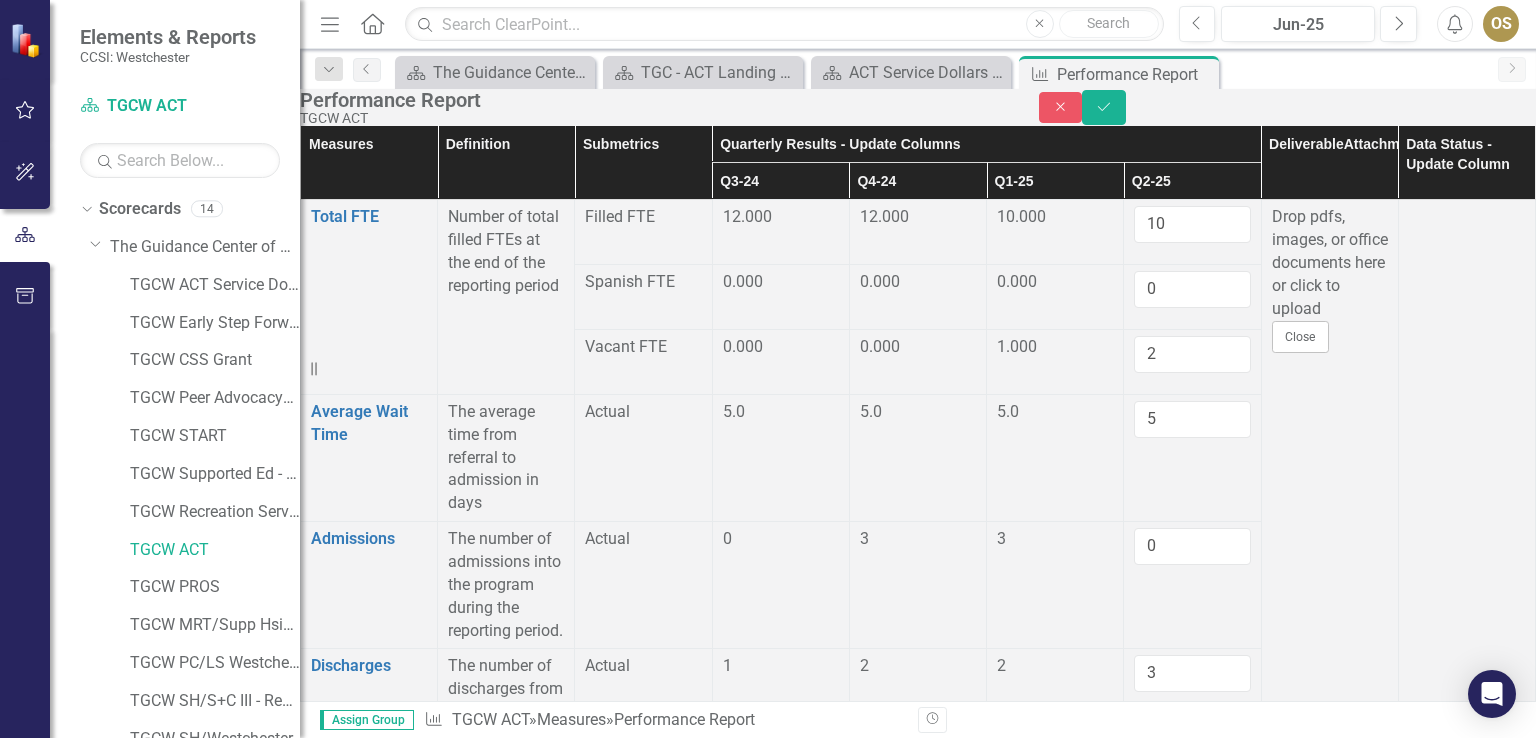 click on "57" at bounding box center [1192, 973] 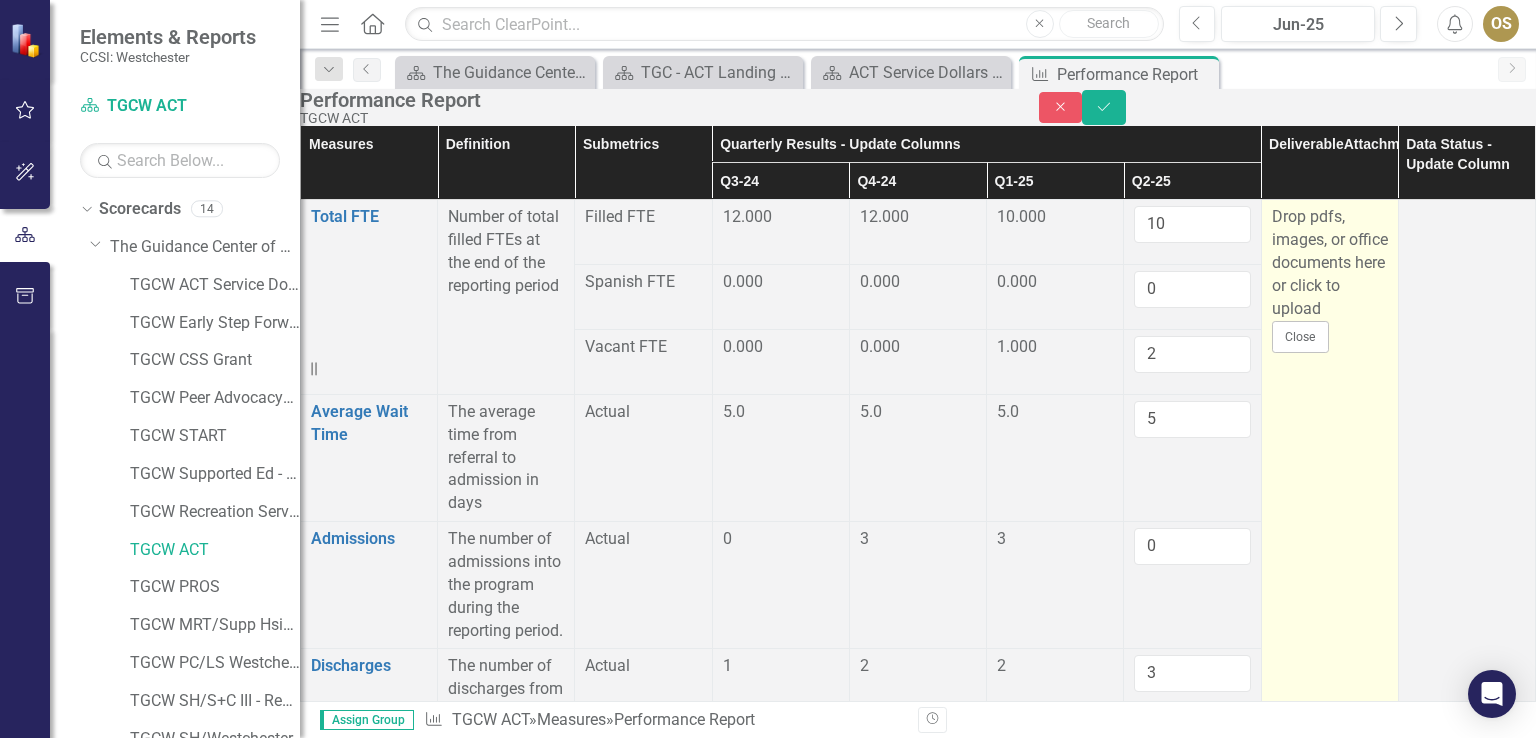 scroll, scrollTop: 800, scrollLeft: 0, axis: vertical 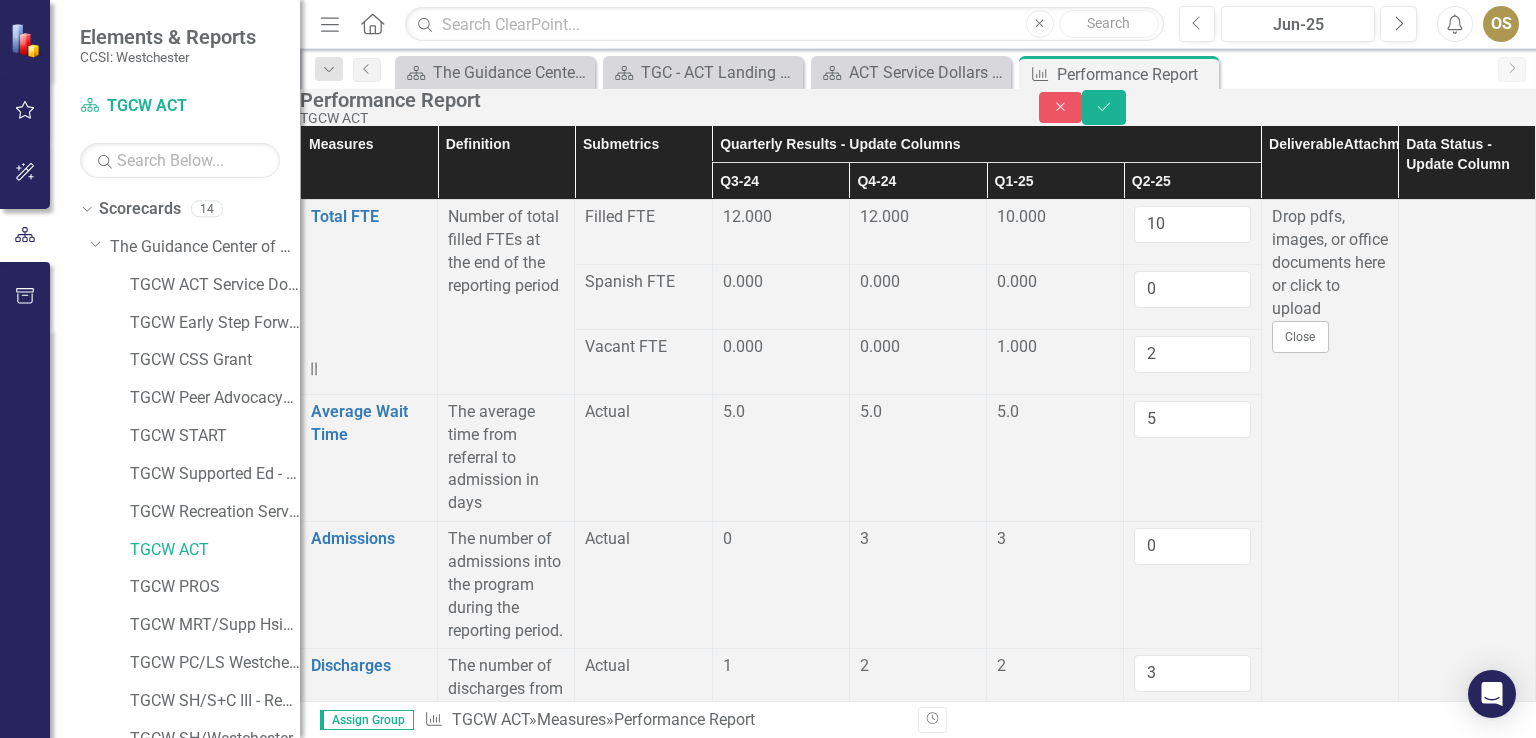 type on "54" 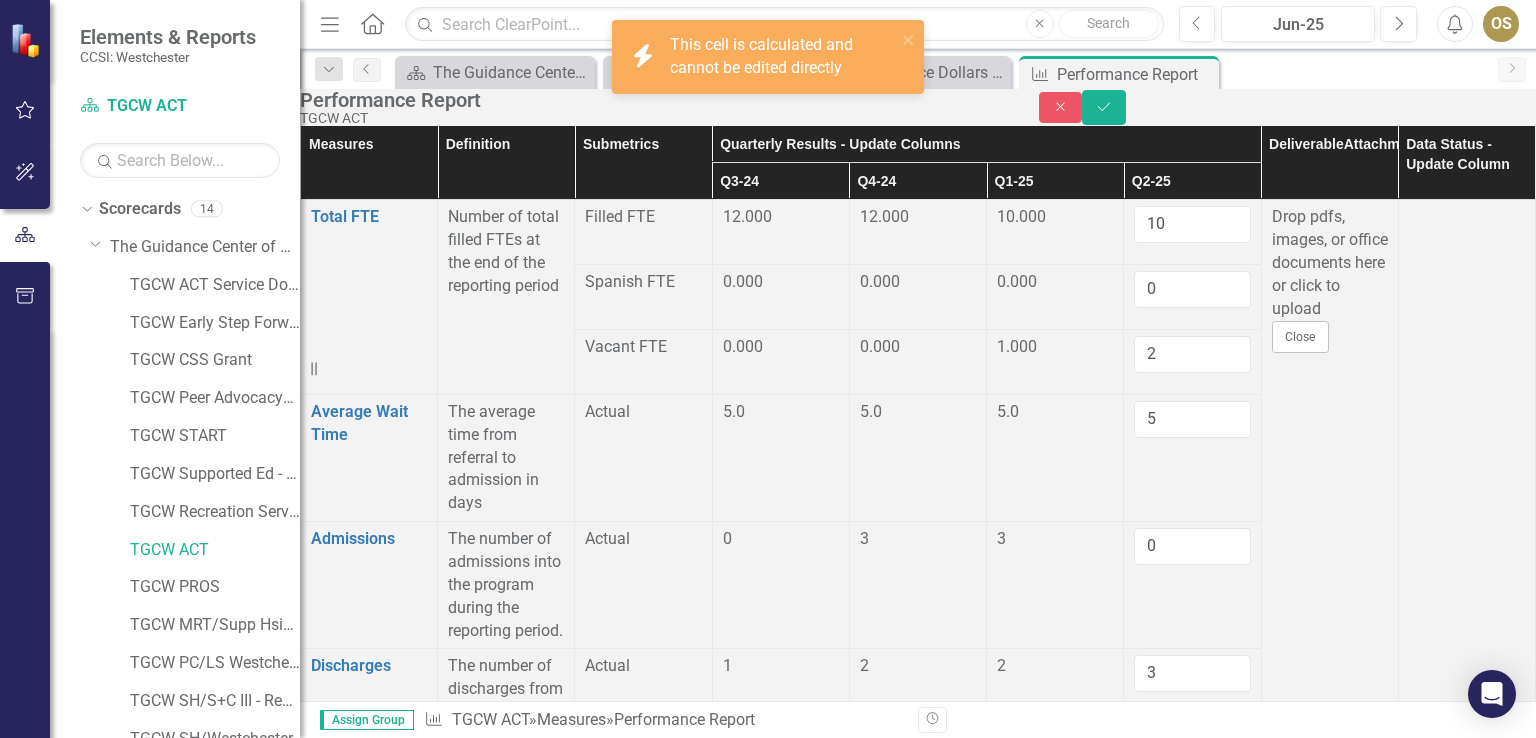 click at bounding box center [1192, 232] 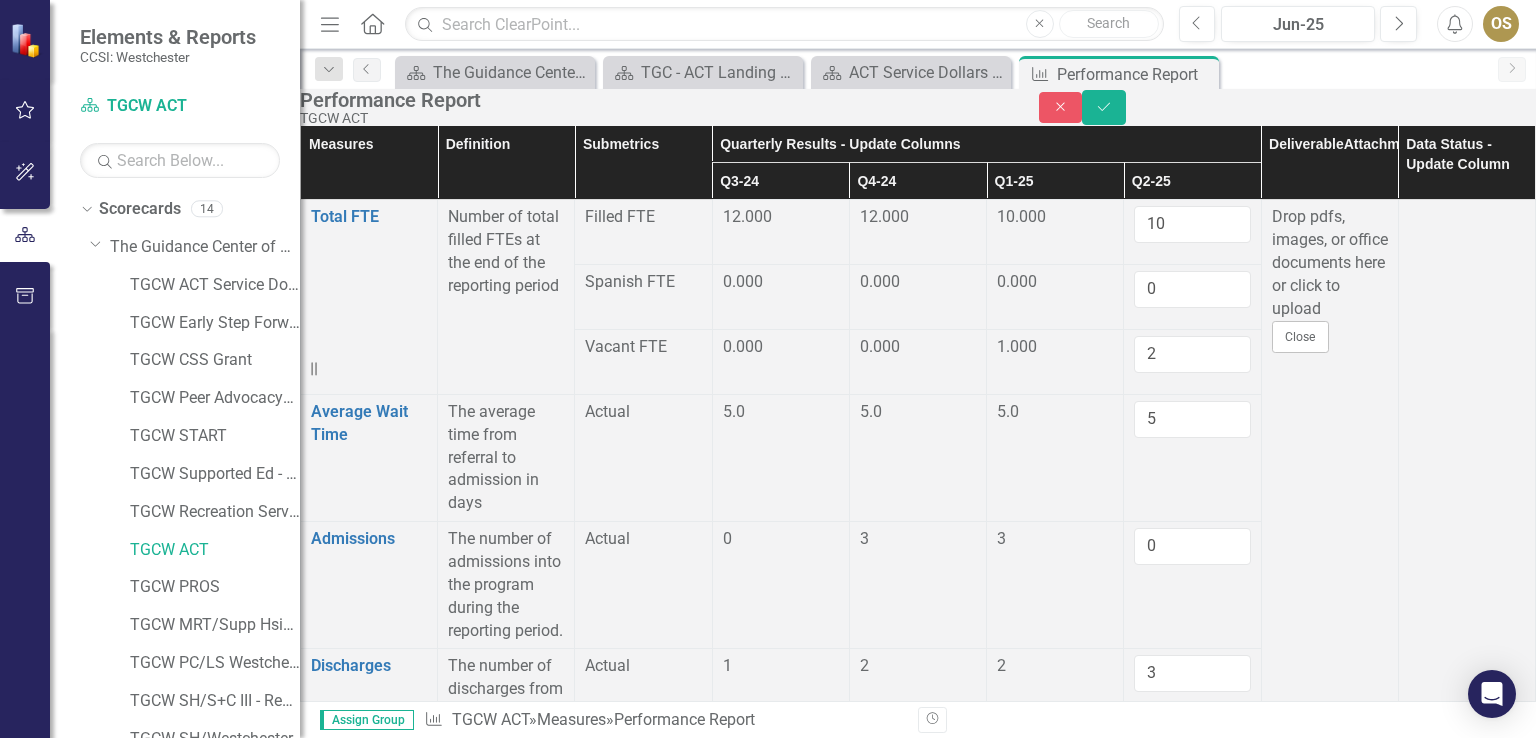 click at bounding box center [781, 1245] 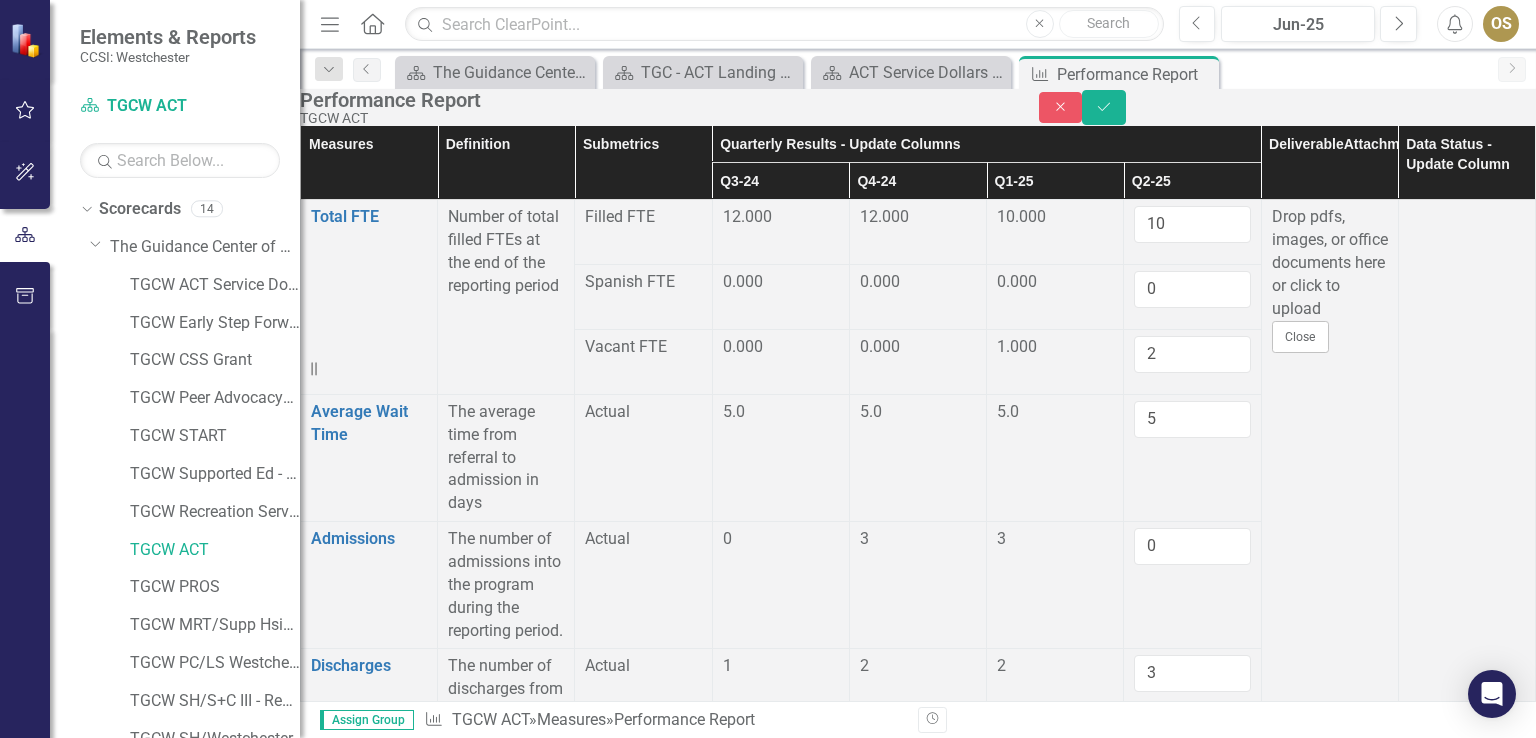scroll, scrollTop: 1000, scrollLeft: 0, axis: vertical 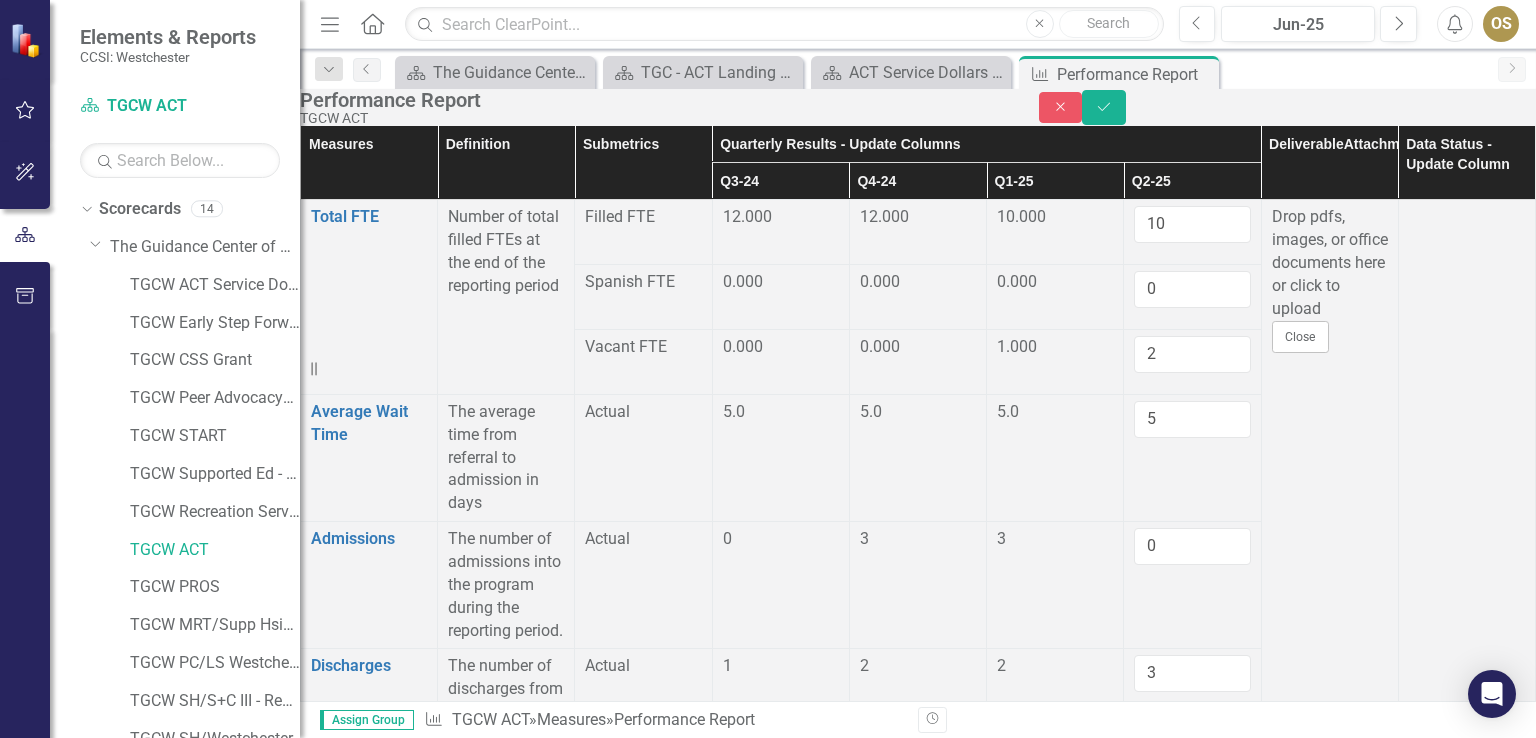 click at bounding box center (781, 1245) 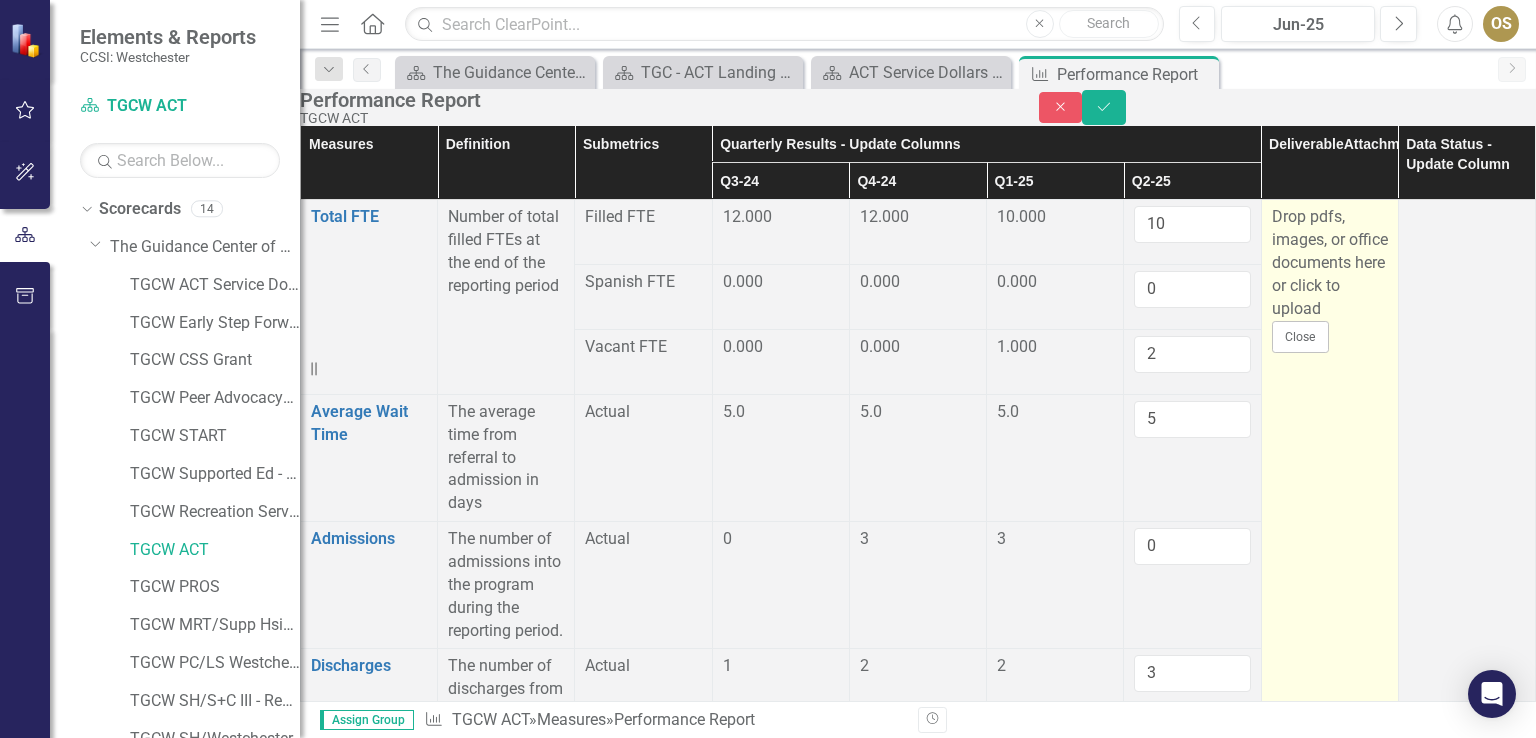 scroll, scrollTop: 900, scrollLeft: 0, axis: vertical 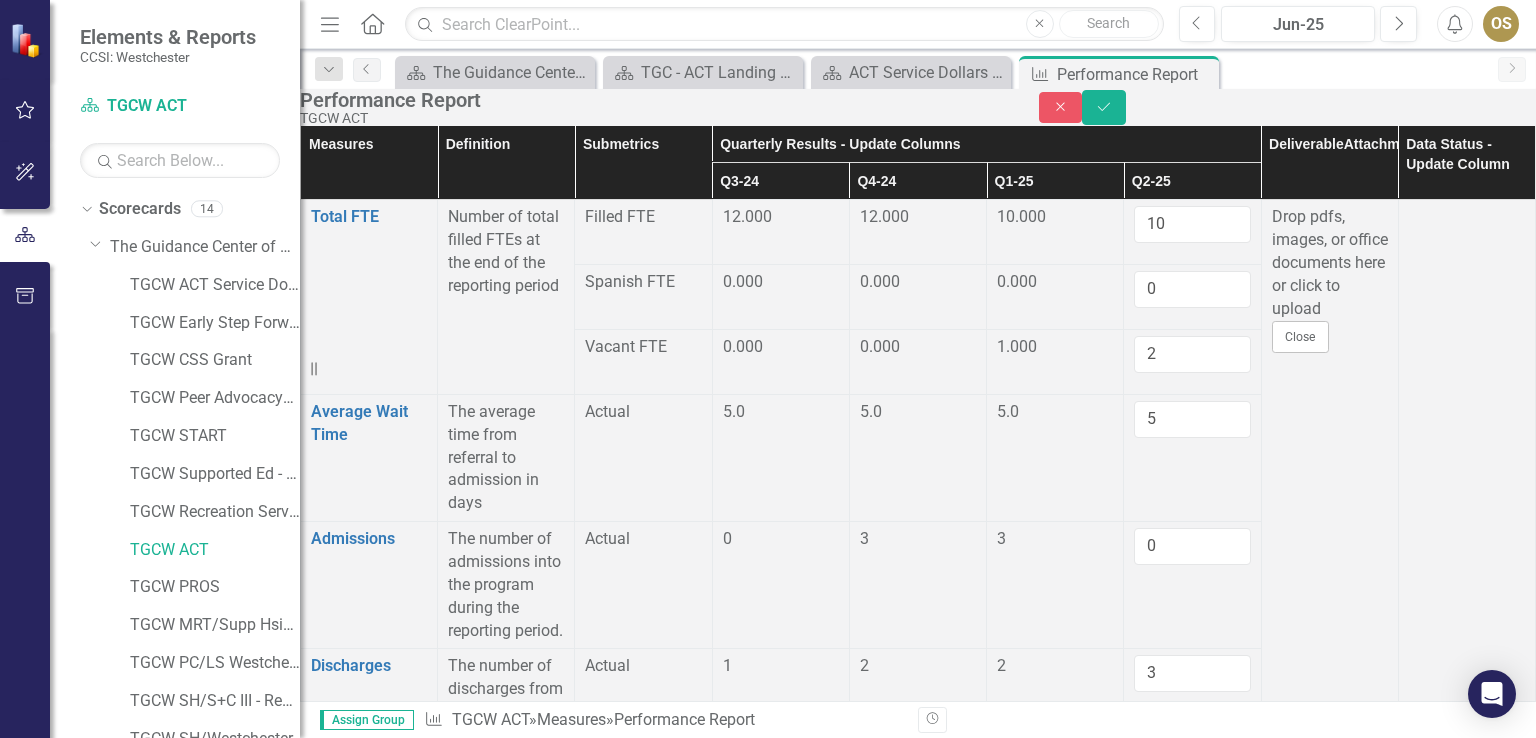 click at bounding box center [781, 1245] 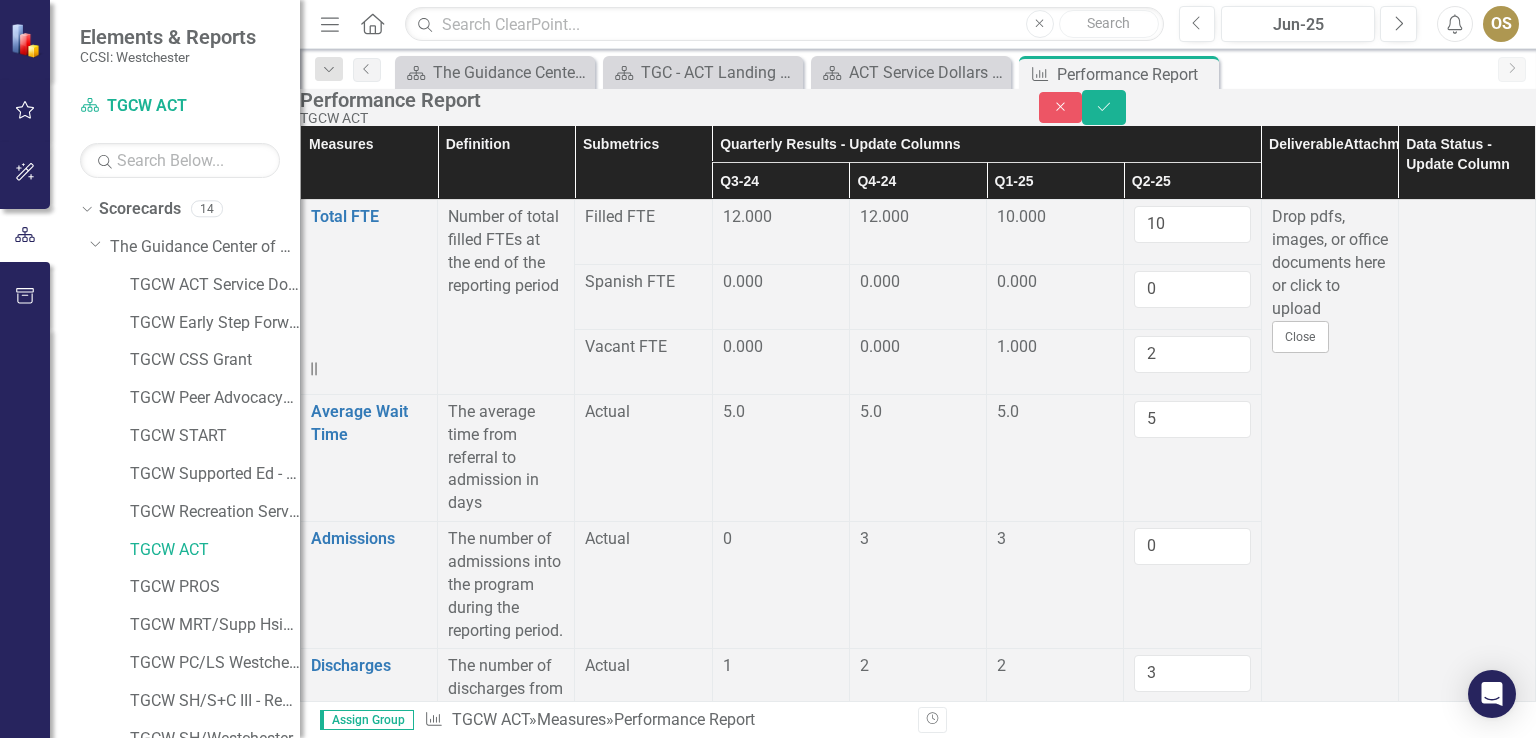 type on "19" 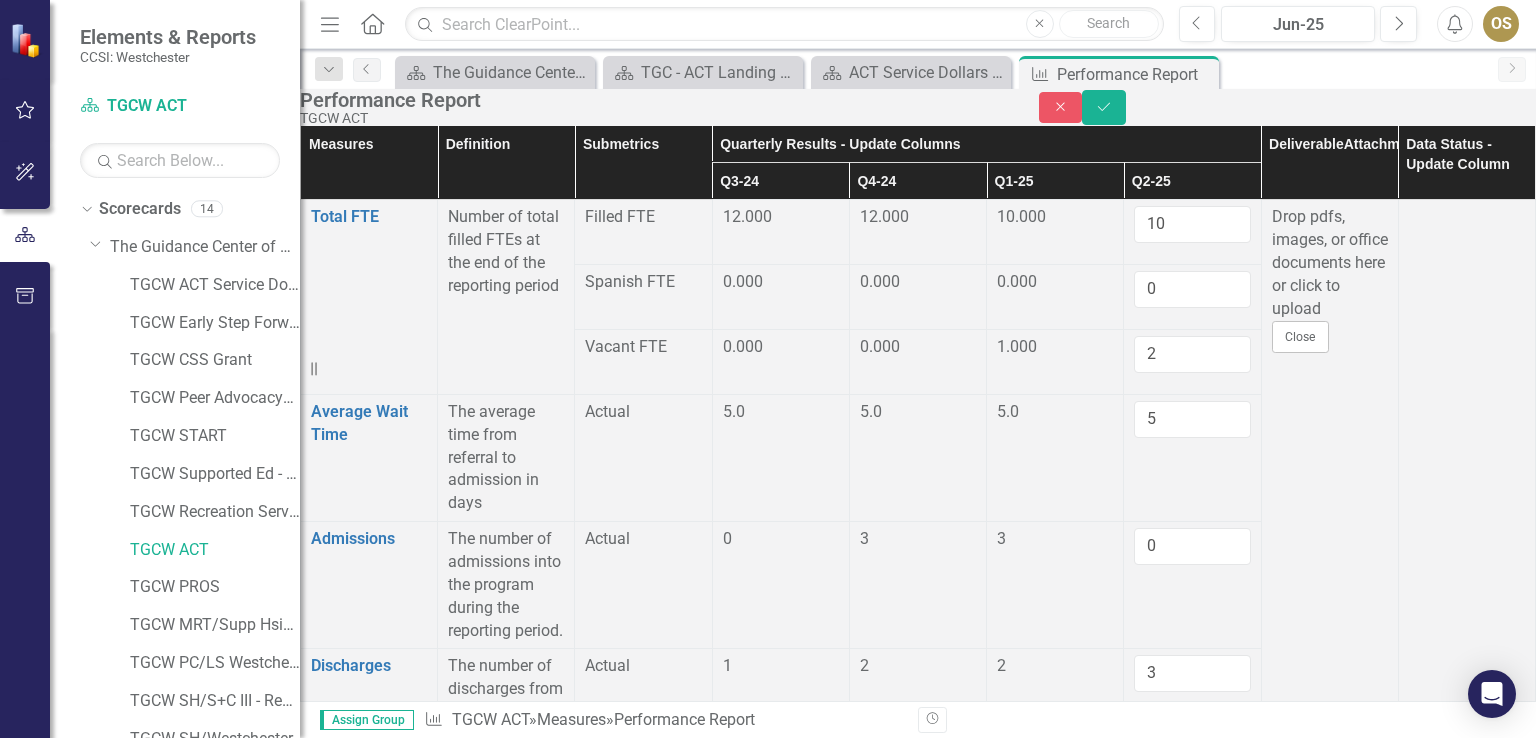 click at bounding box center [781, 1310] 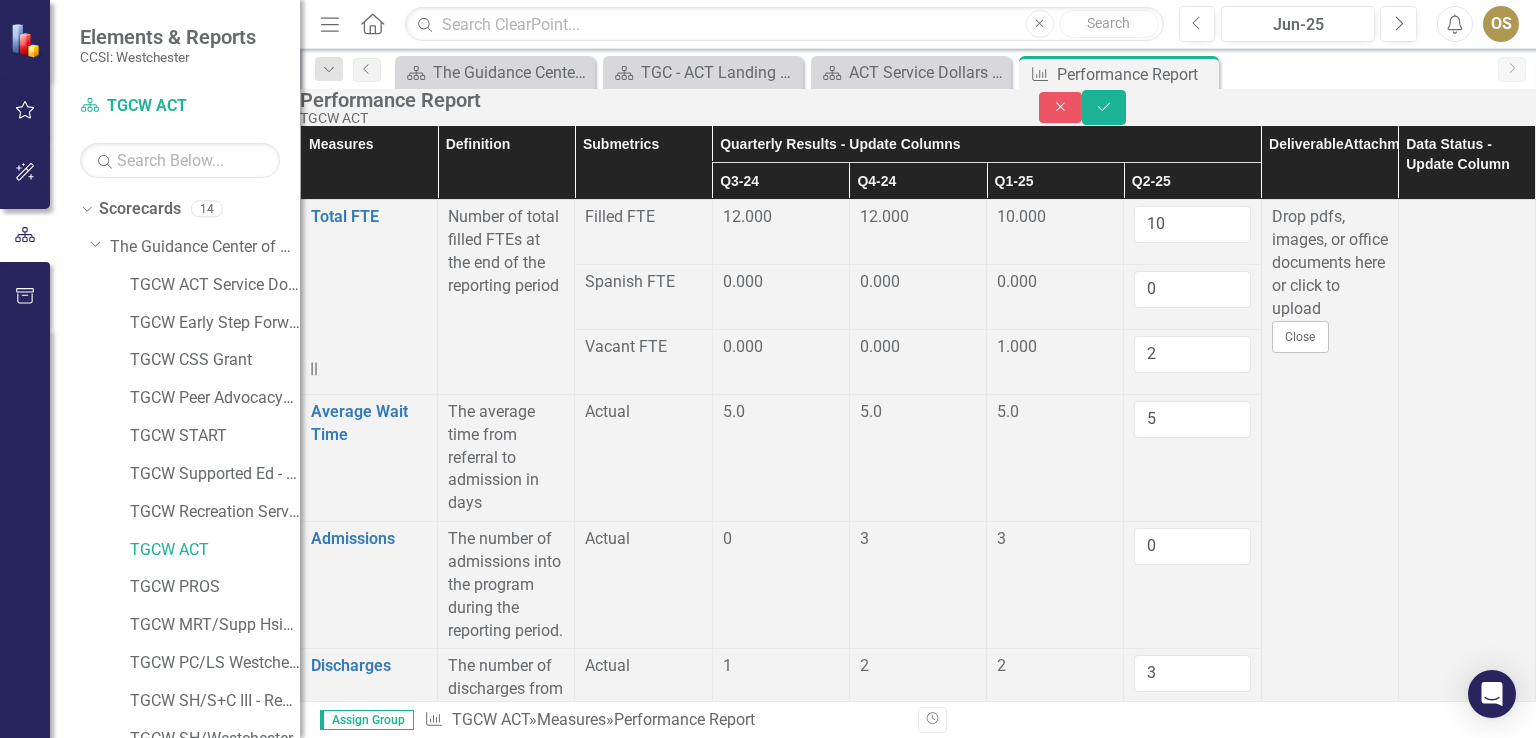 type on "21" 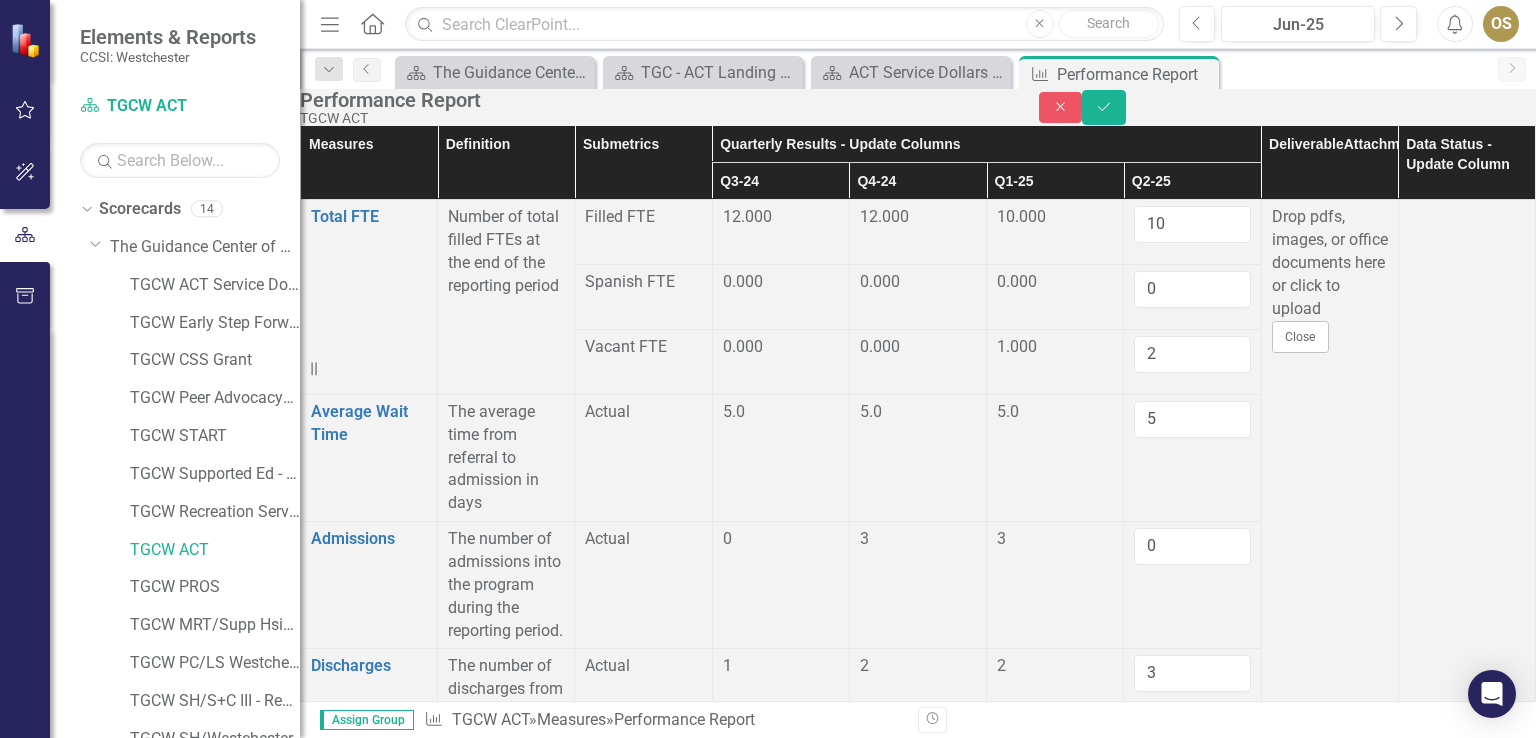 click at bounding box center [781, 1374] 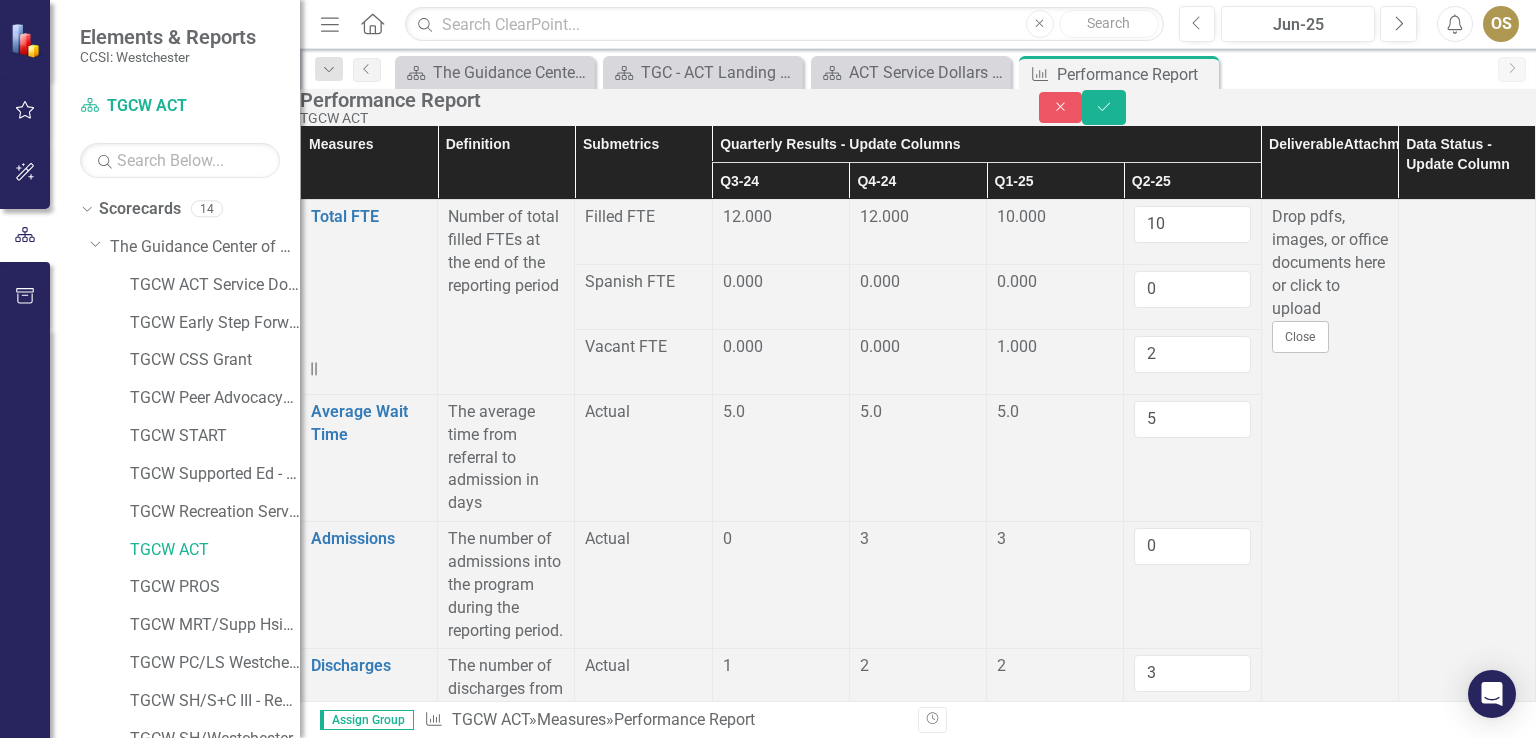 scroll, scrollTop: 1100, scrollLeft: 0, axis: vertical 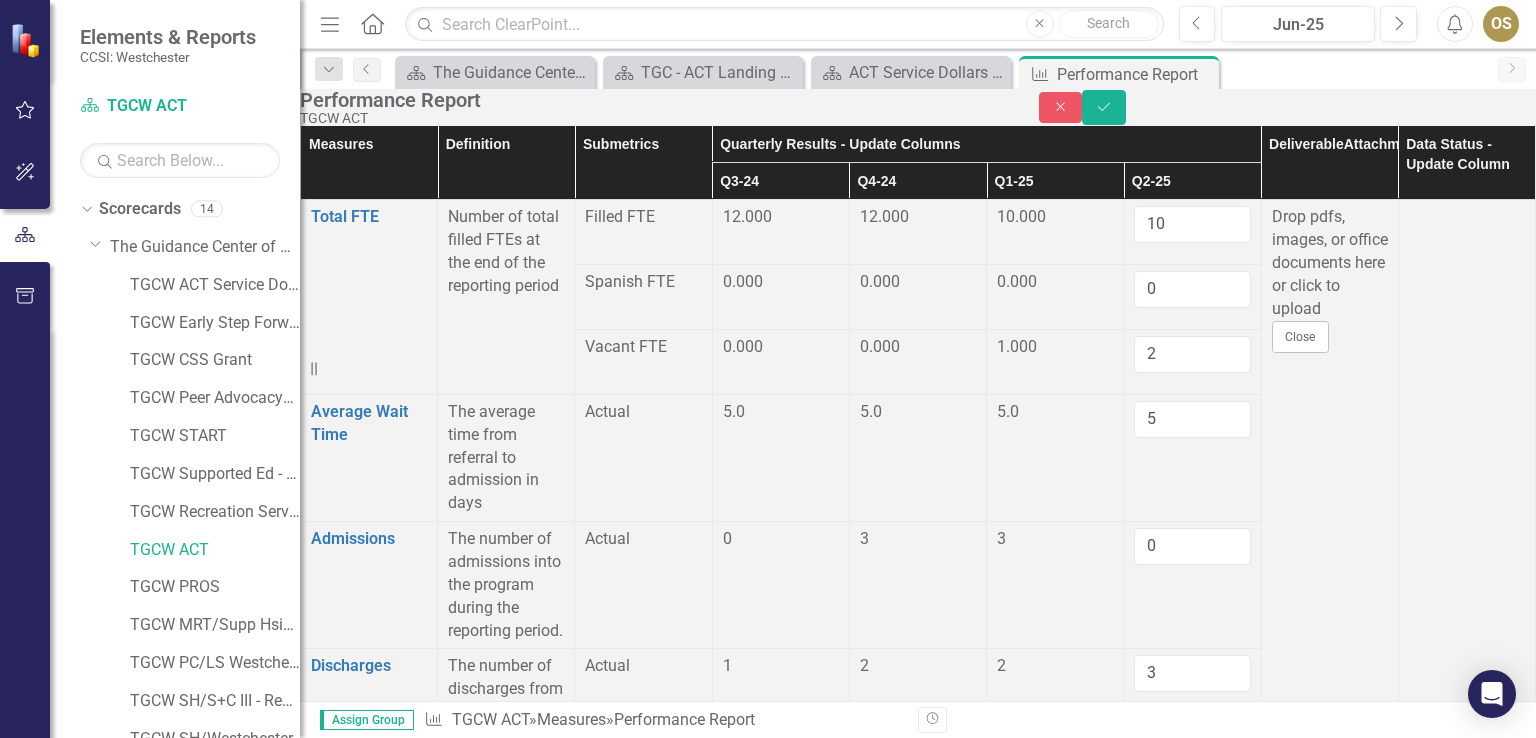 click at bounding box center [781, 1439] 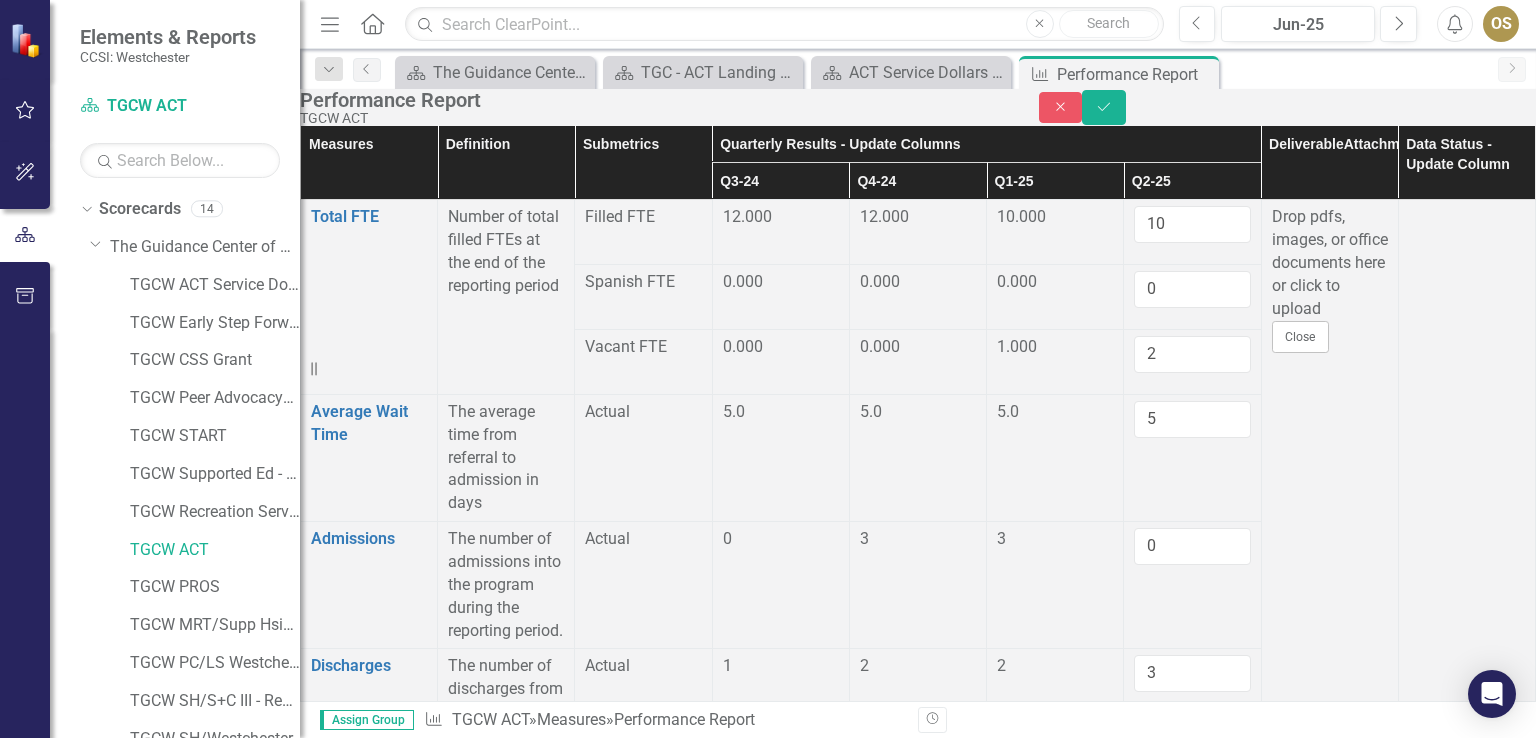 click at bounding box center [781, 1521] 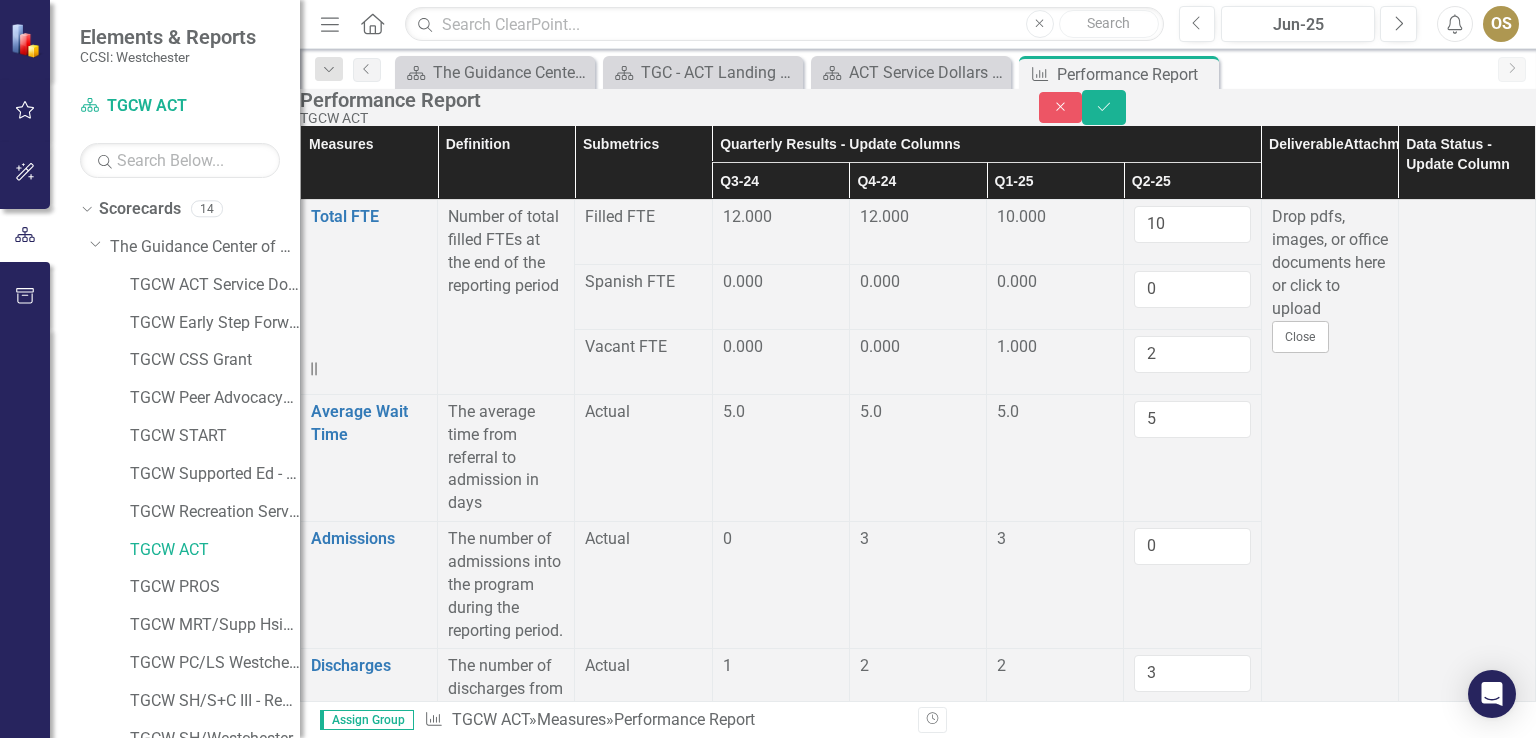 click at bounding box center [781, 1521] 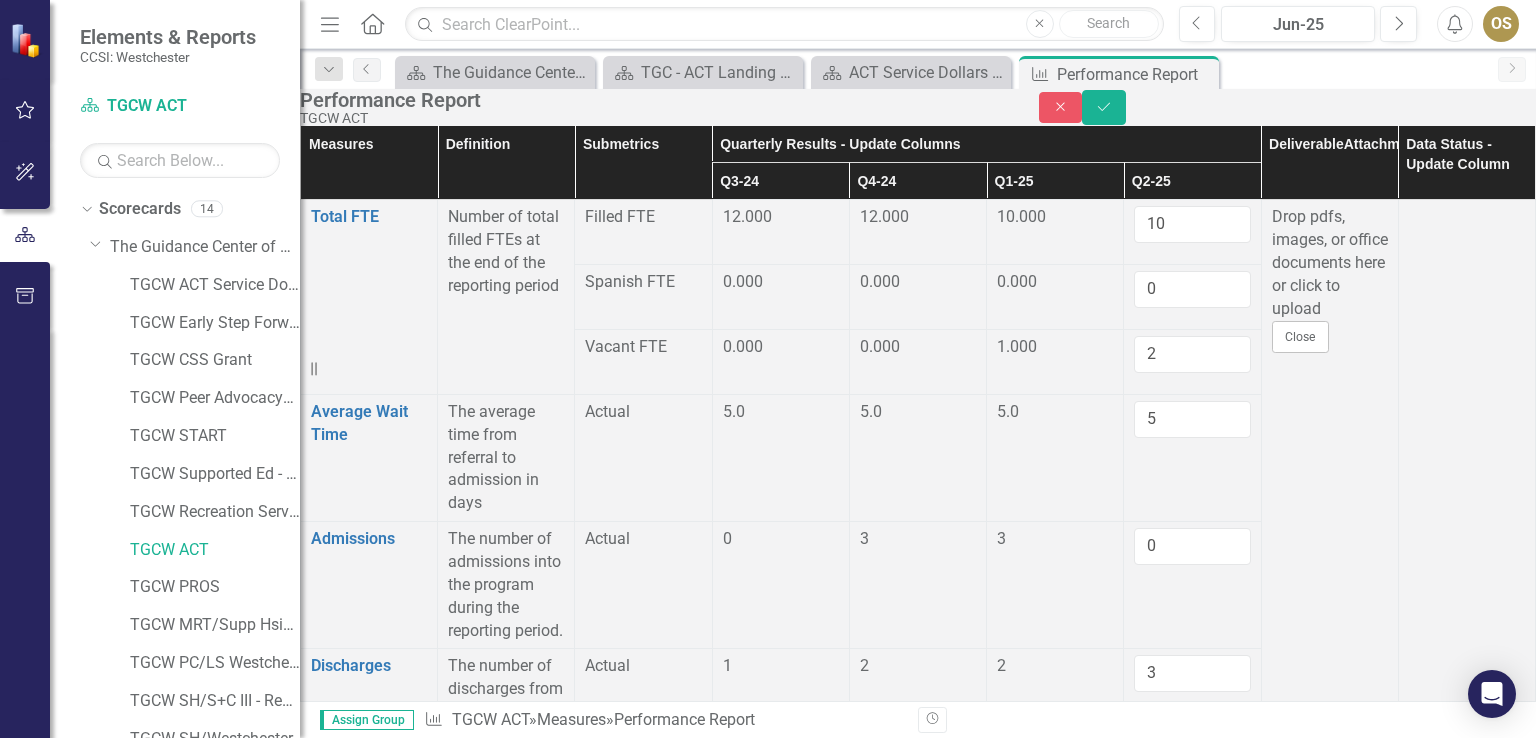 click at bounding box center (1192, 1531) 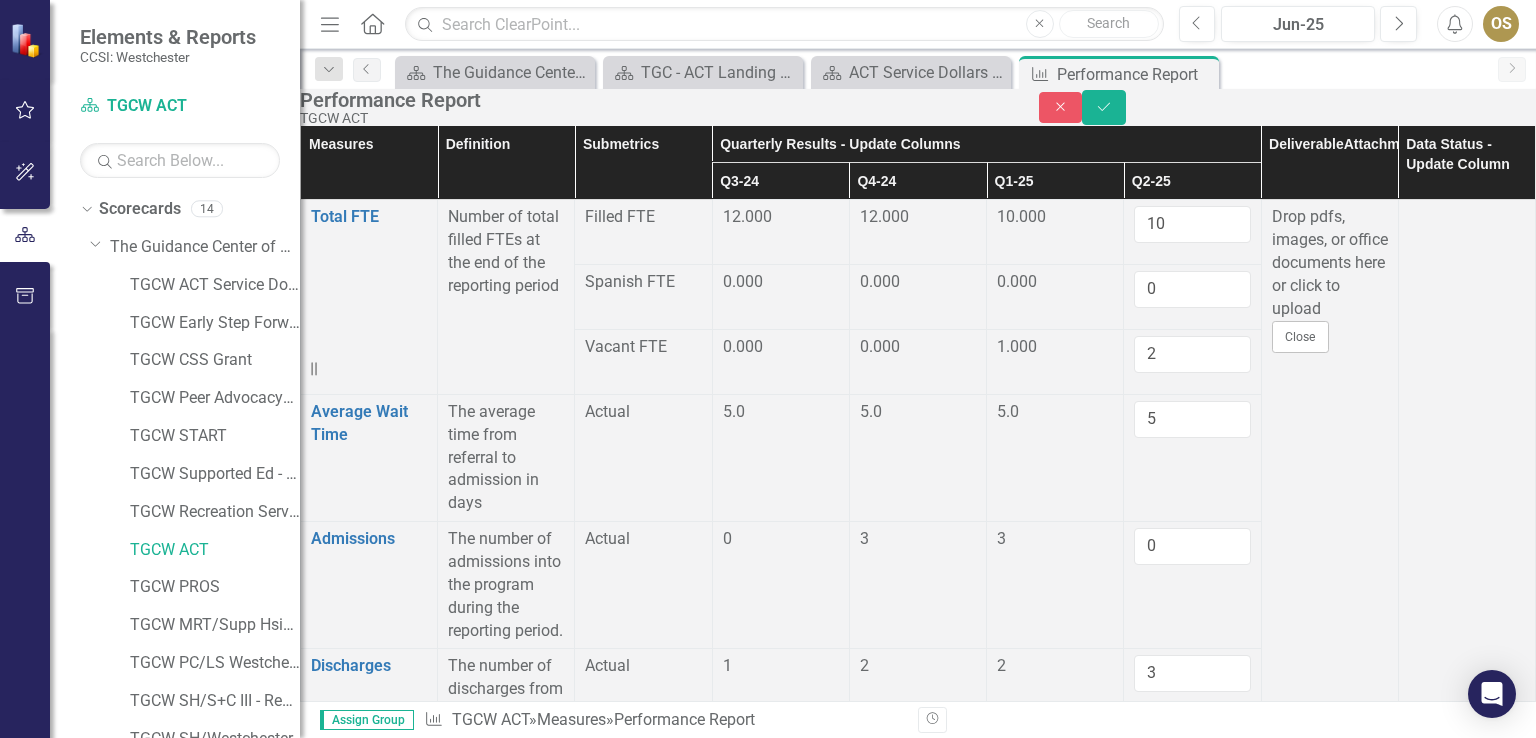 click at bounding box center [1192, 1531] 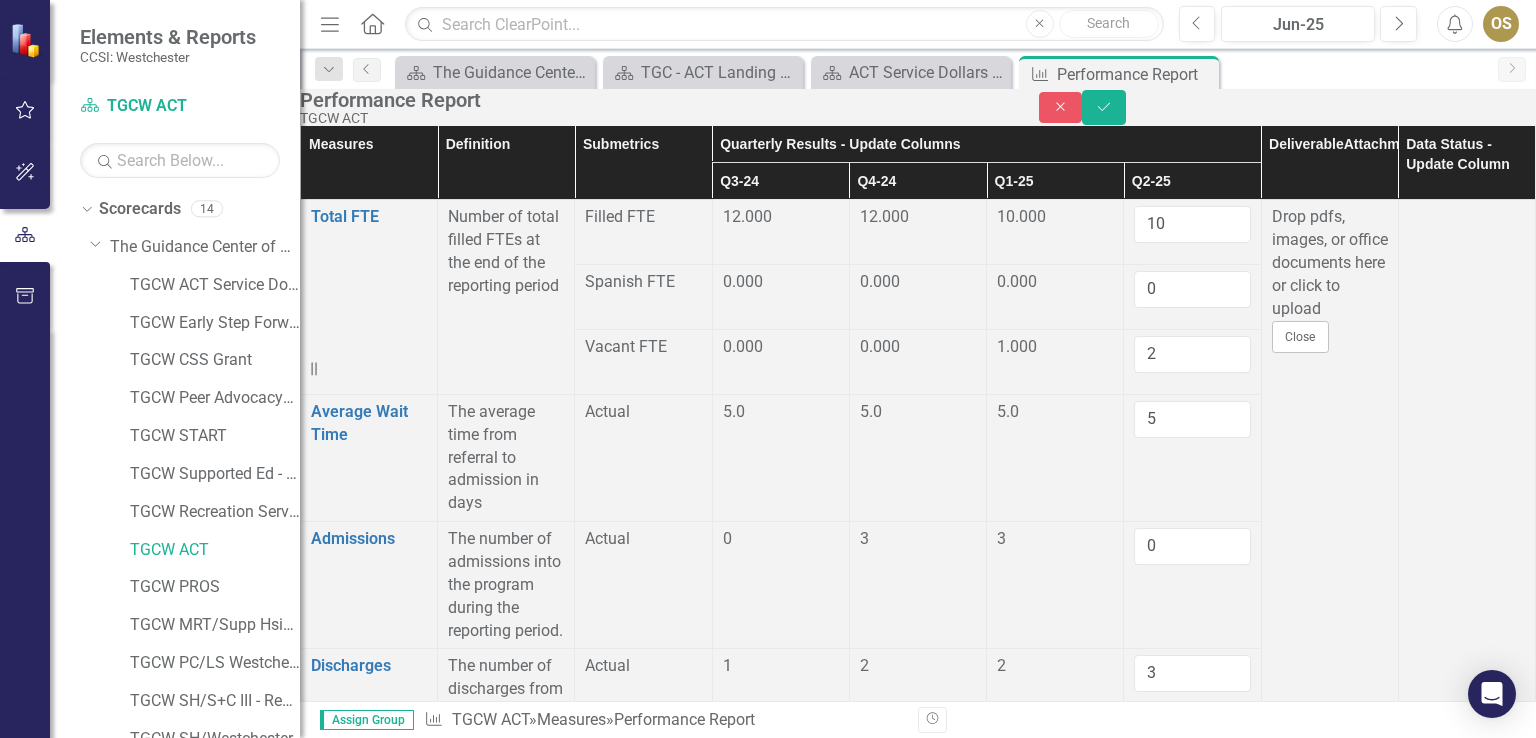 type on "2" 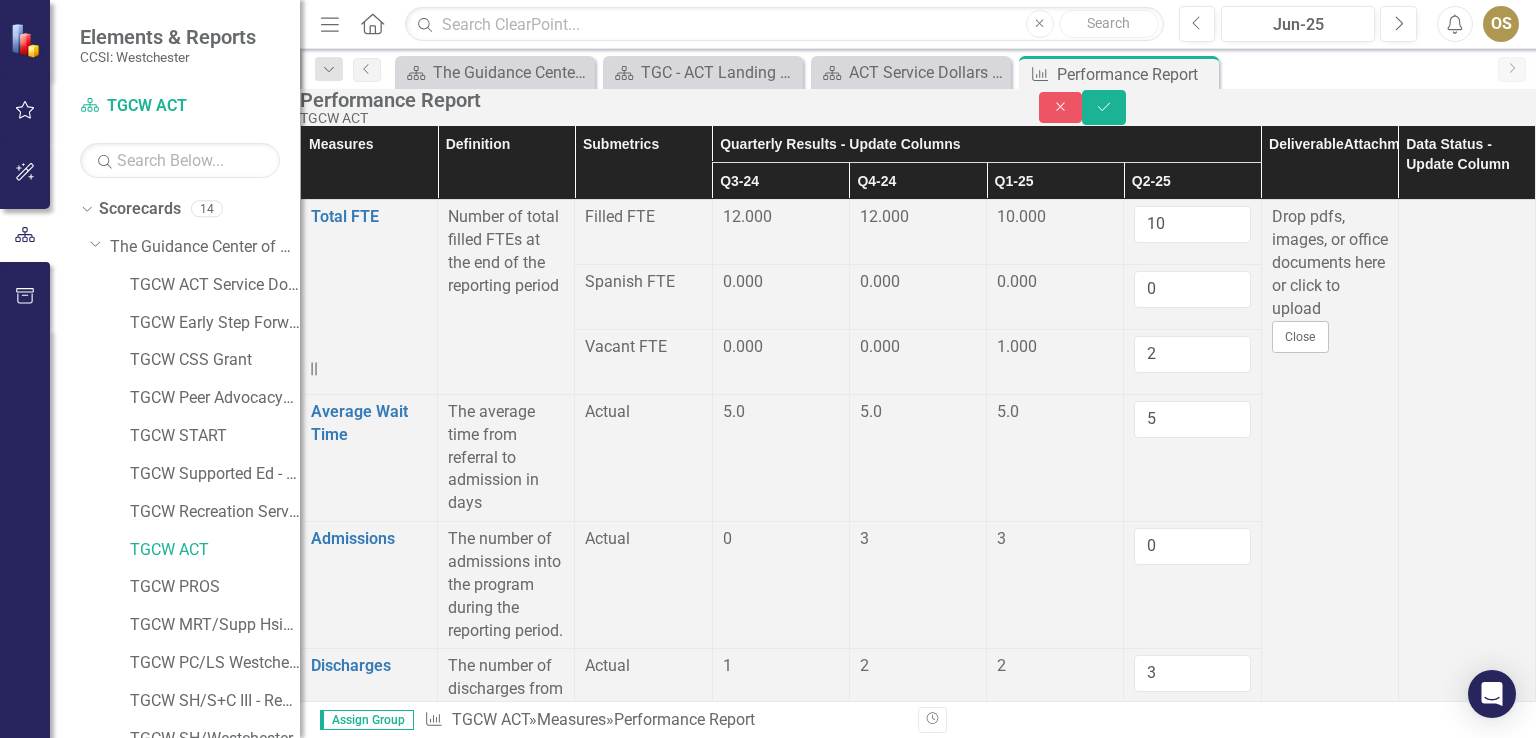 click on "2" at bounding box center (1192, 1527) 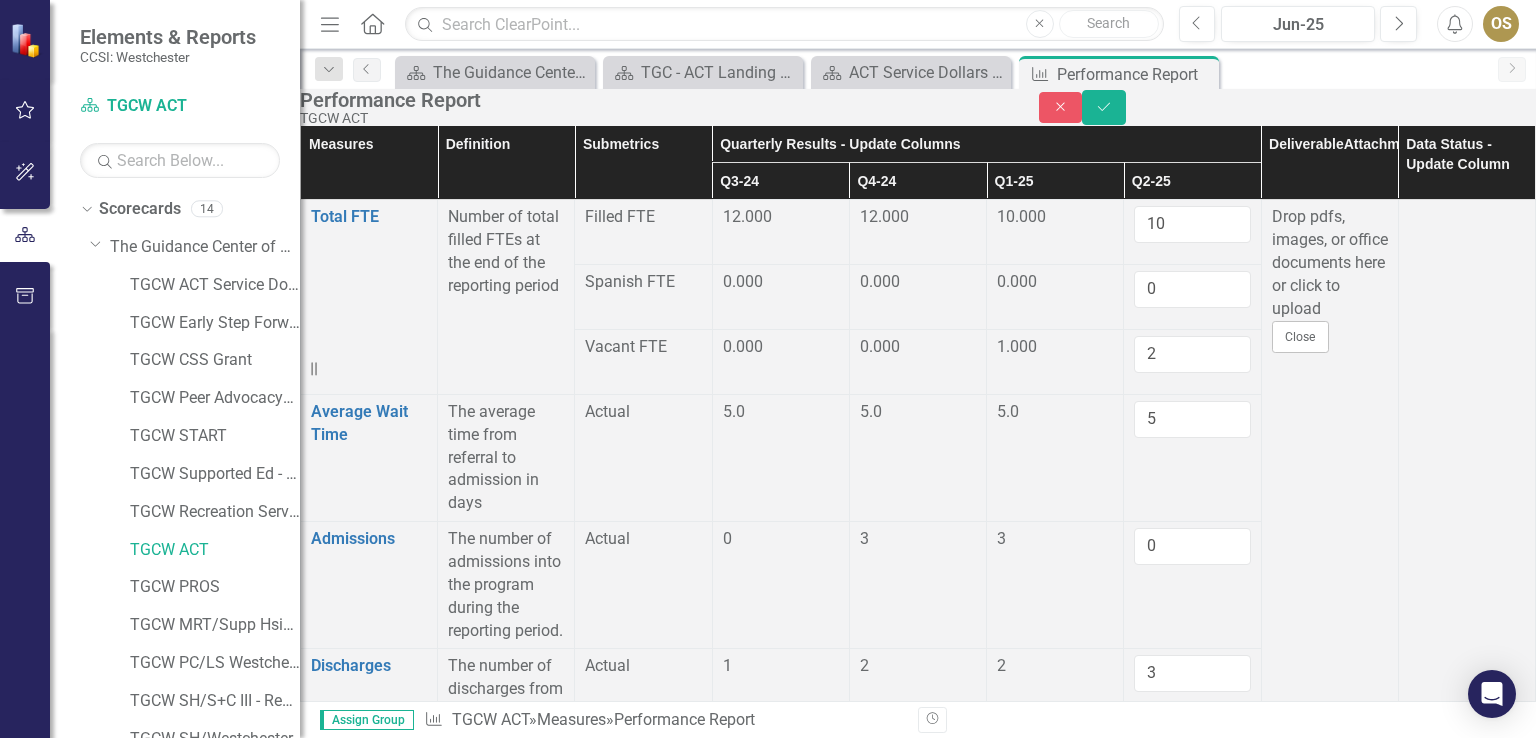 scroll, scrollTop: 1300, scrollLeft: 0, axis: vertical 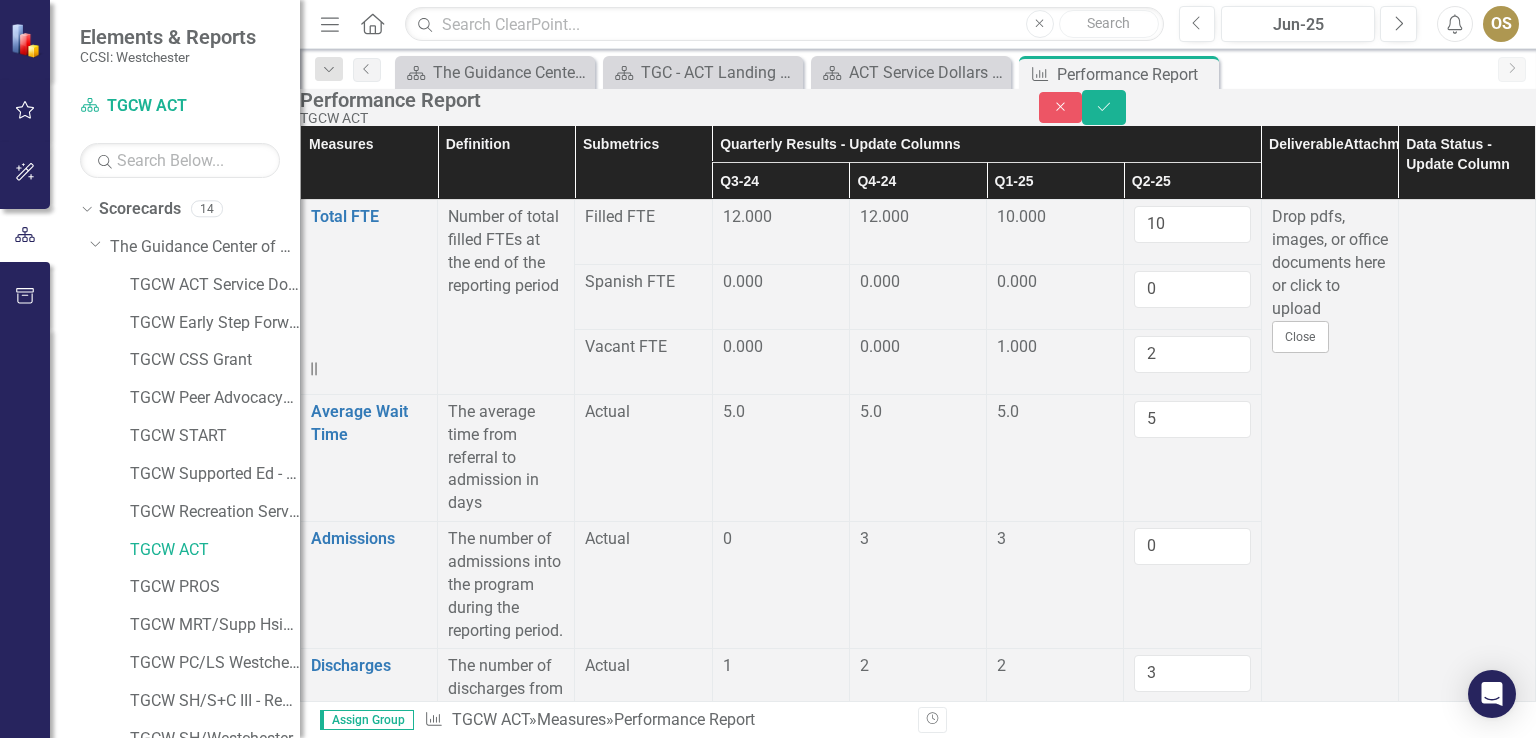 click at bounding box center [781, 1623] 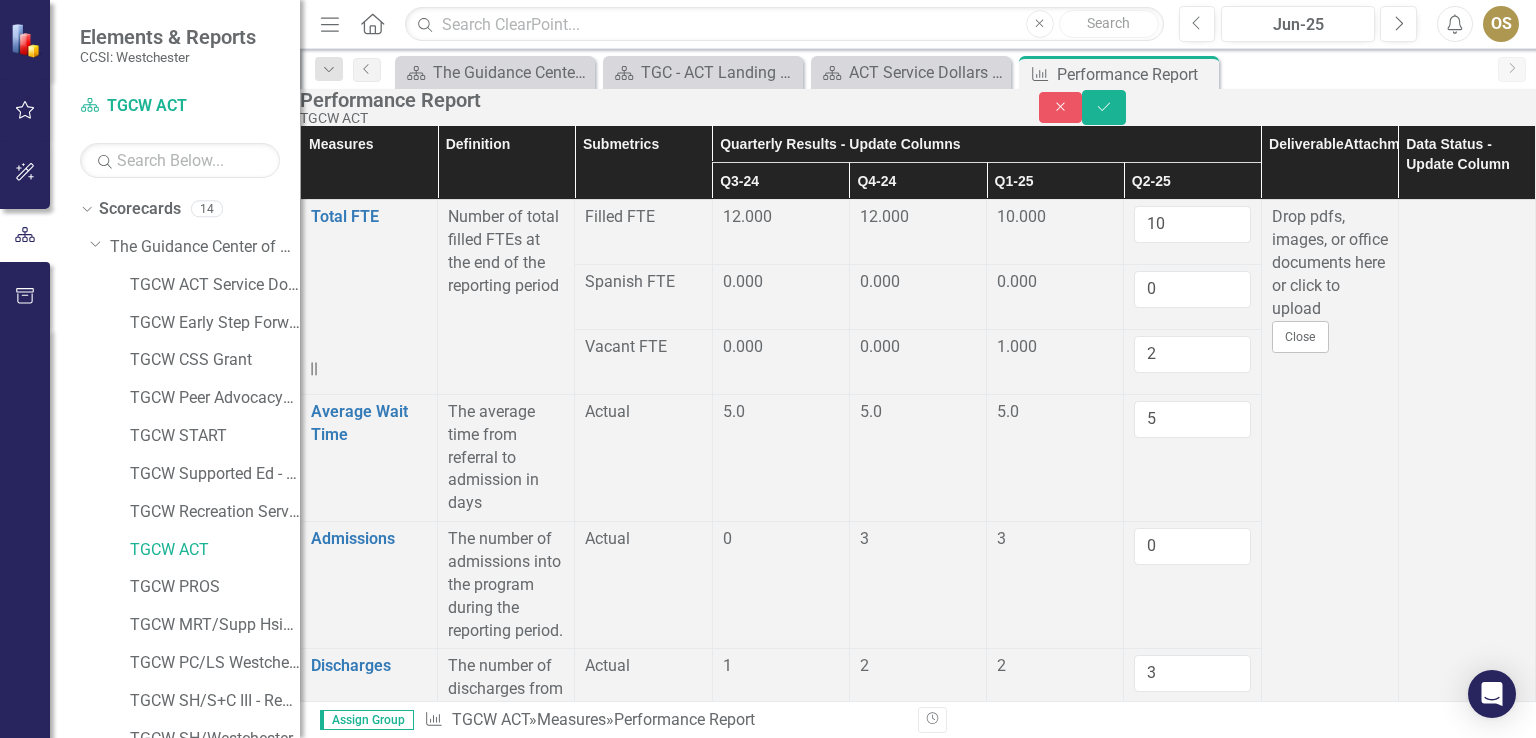 click at bounding box center [781, 1688] 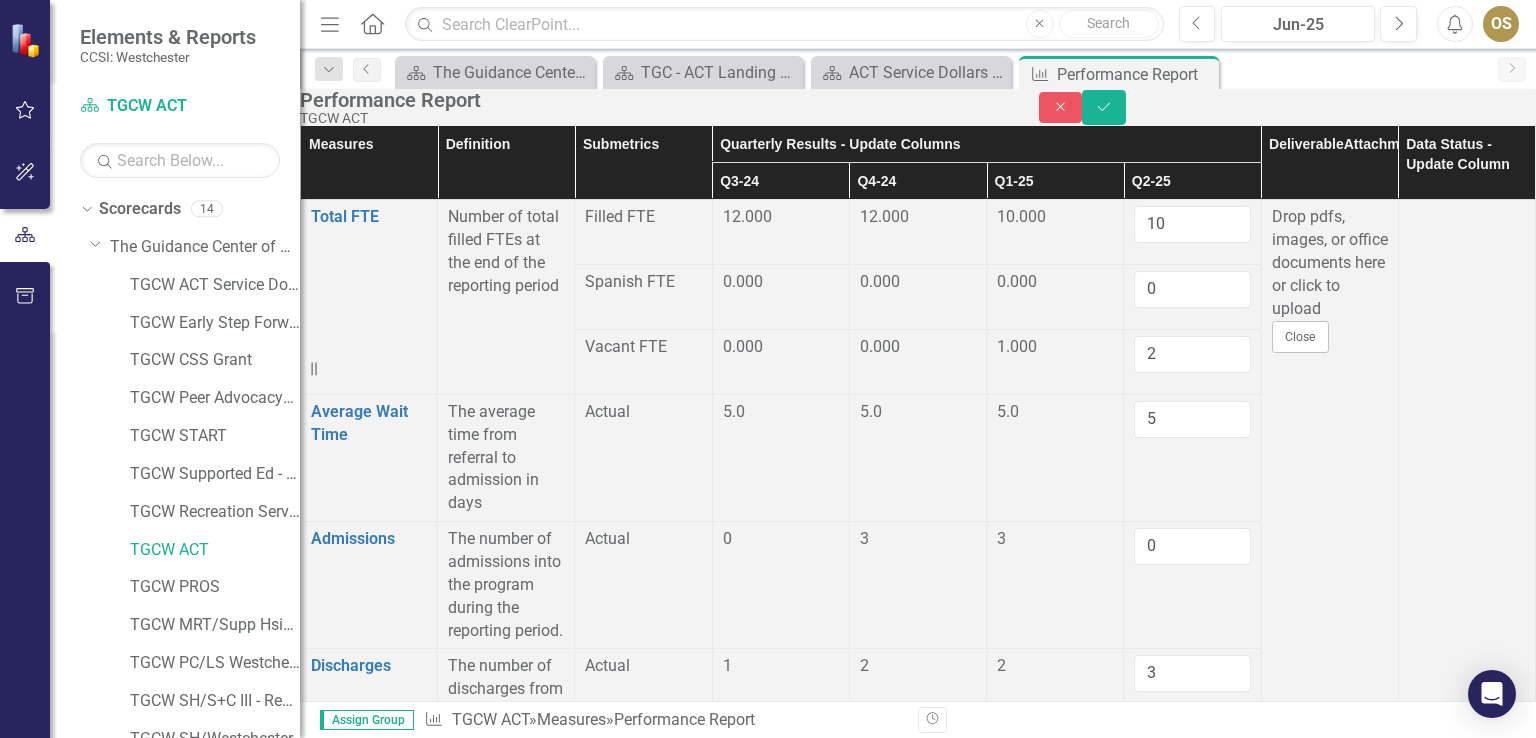click at bounding box center [781, 1688] 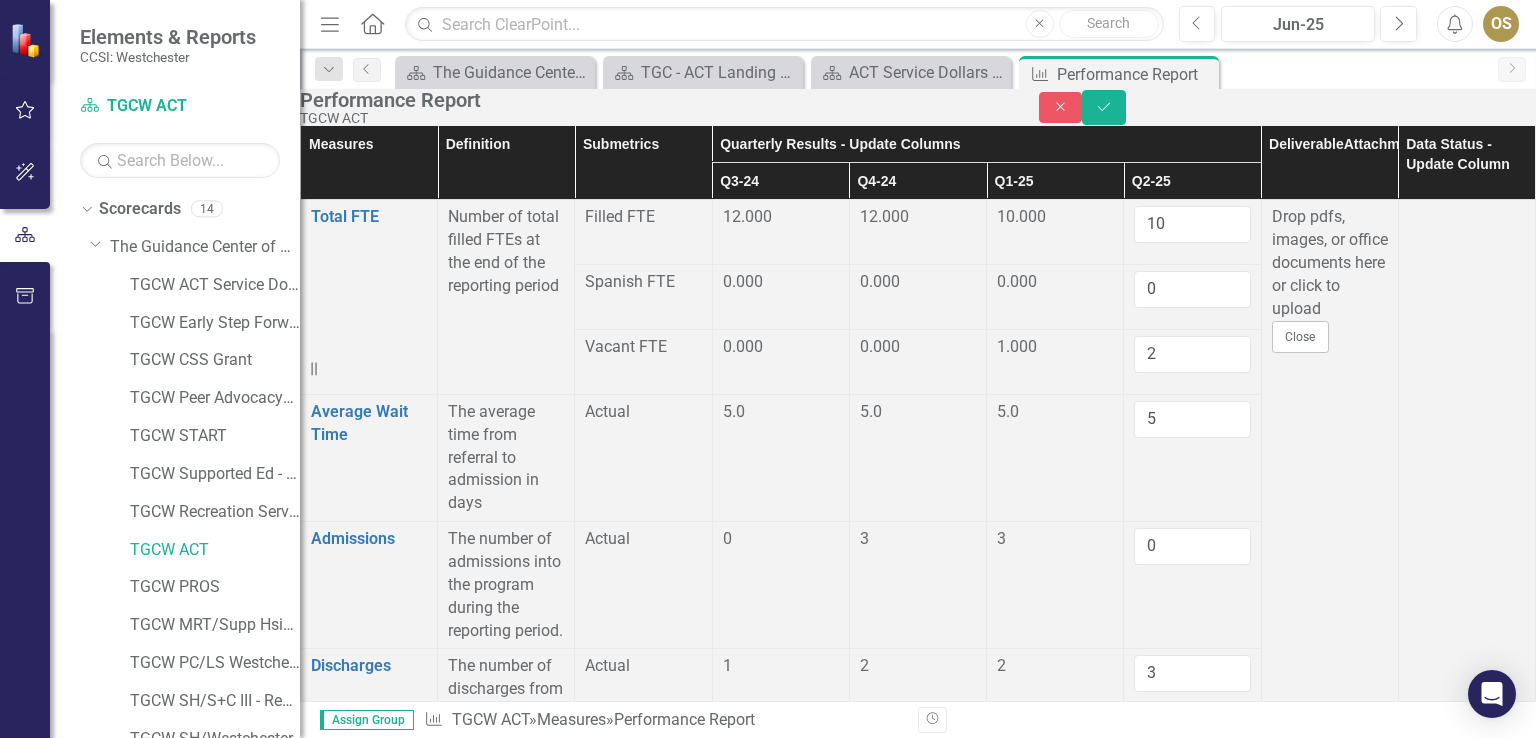 type on "0" 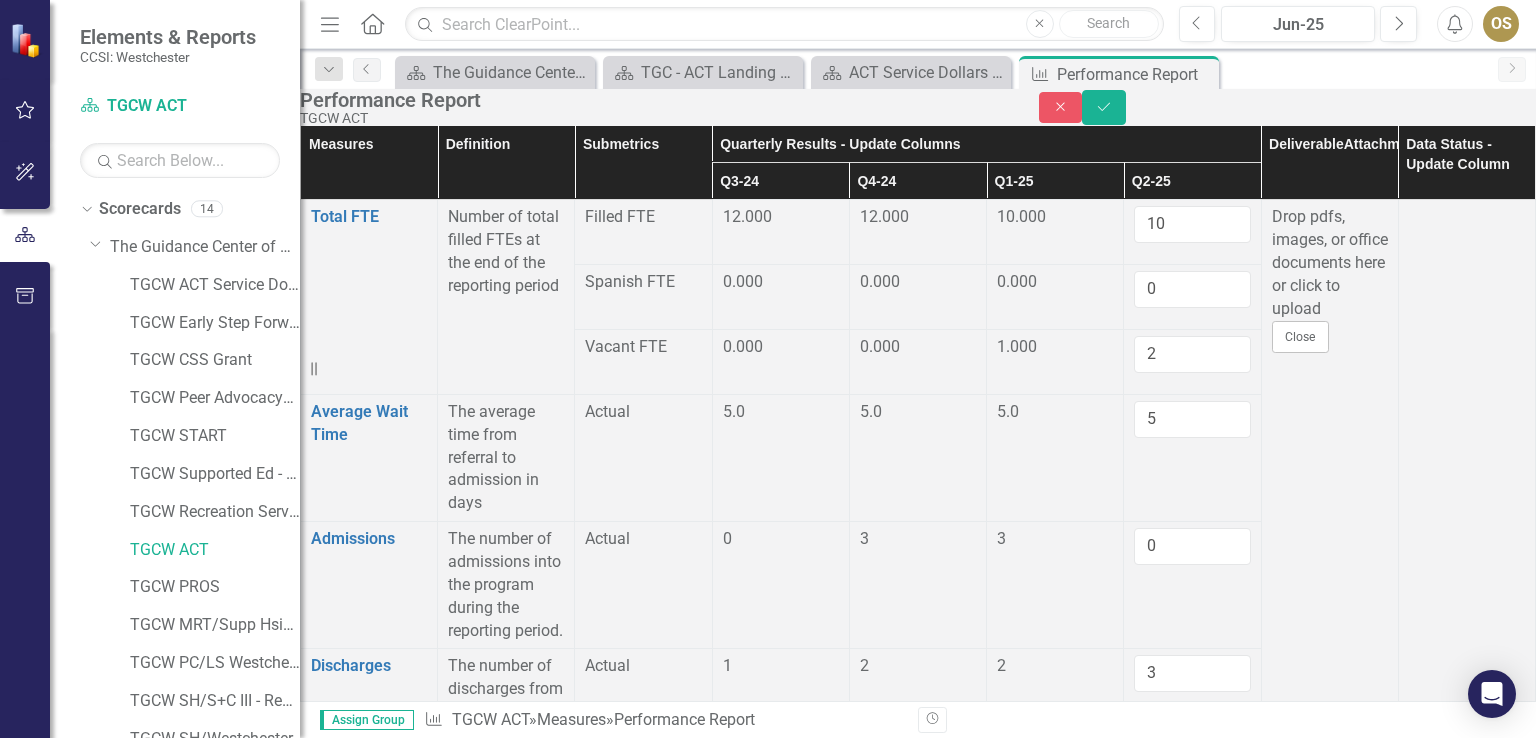 click on "0" at bounding box center [1192, 1694] 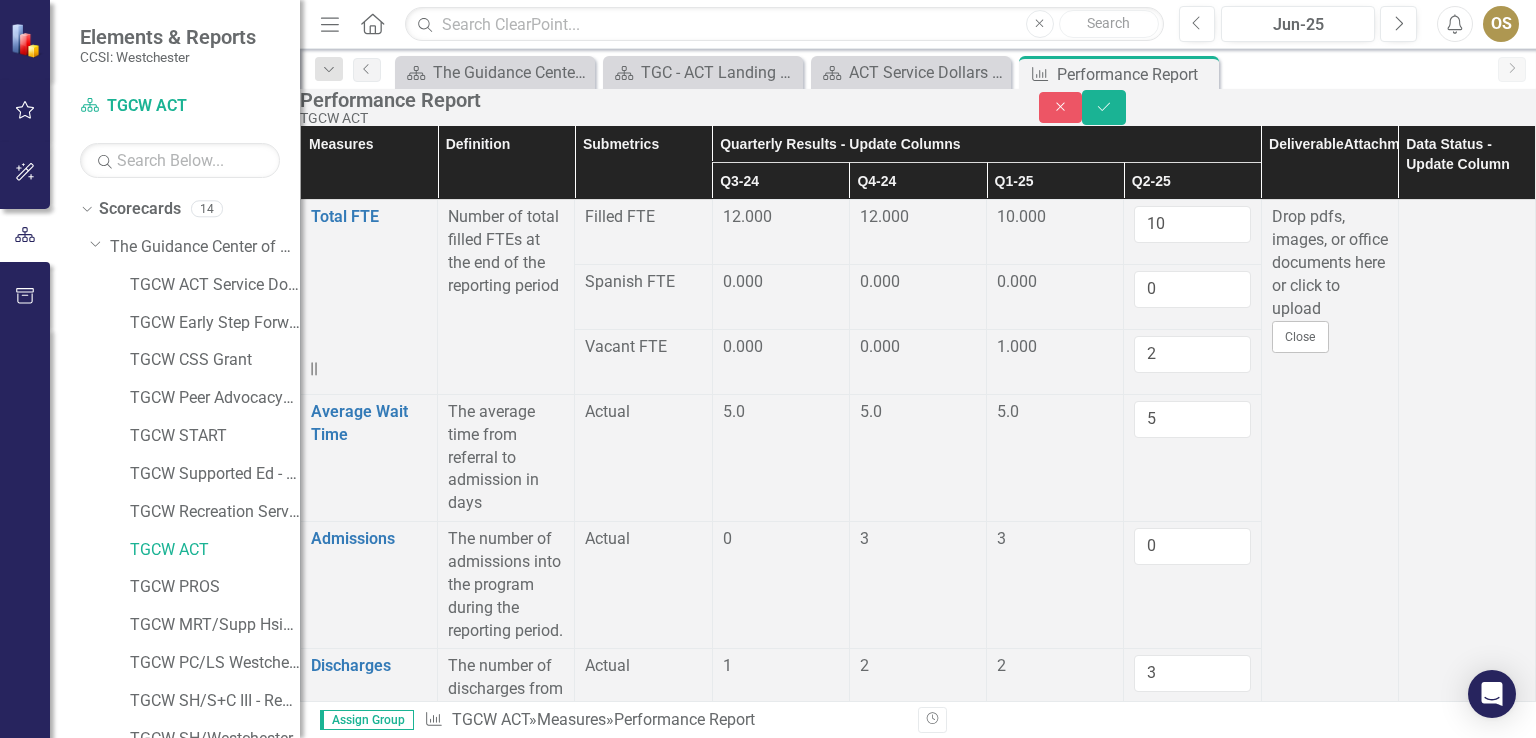 click at bounding box center [781, 1752] 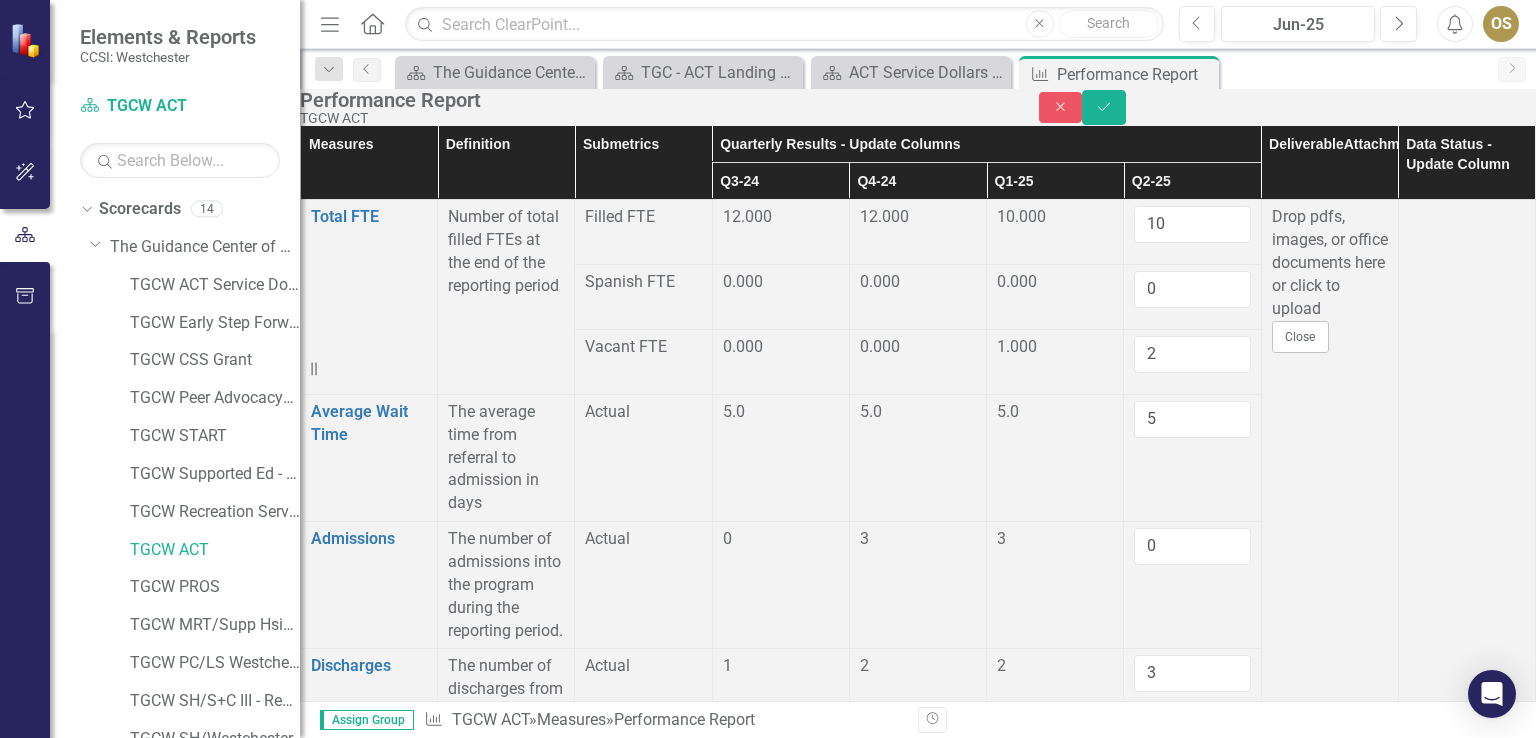 click at bounding box center [781, 1752] 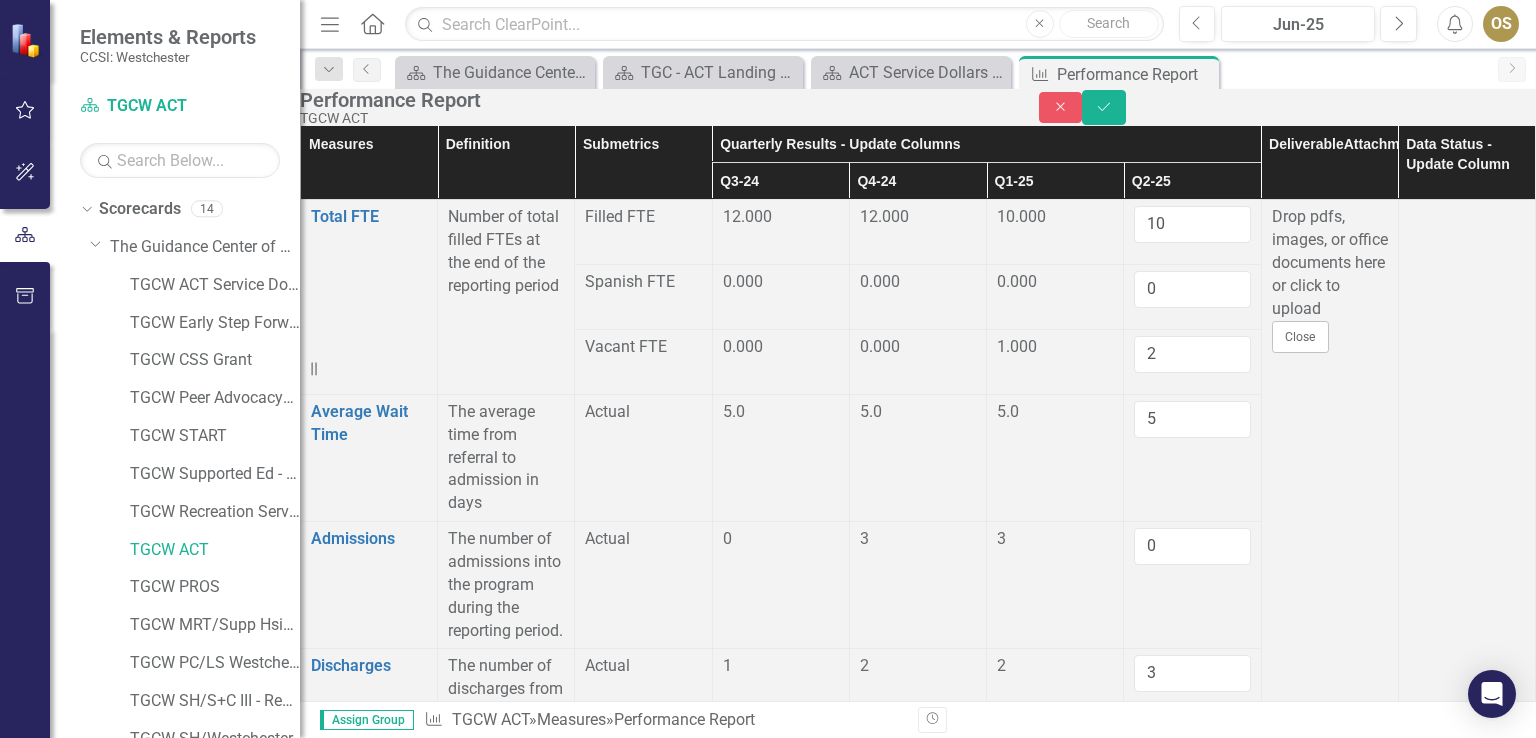 click on "37" at bounding box center [1192, 1758] 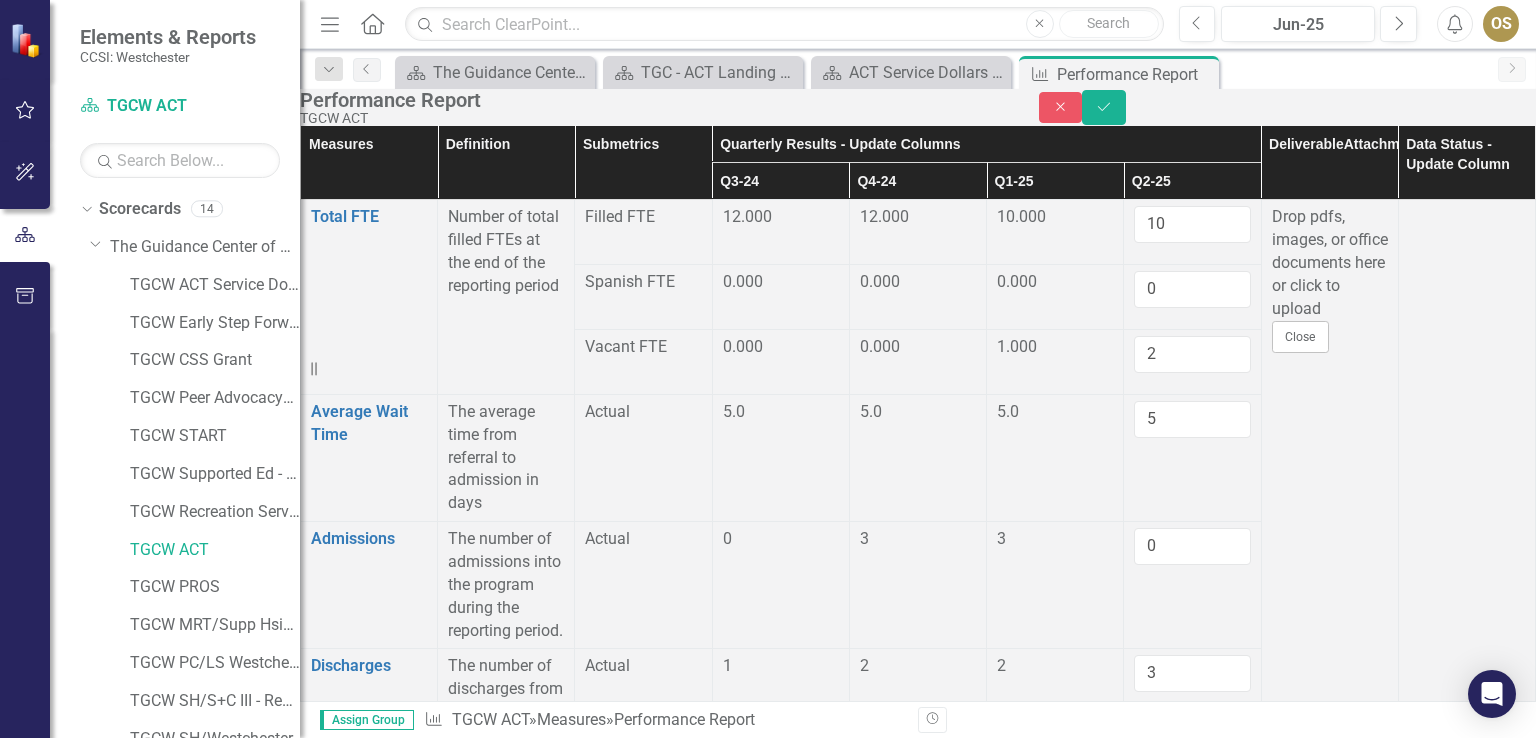 click at bounding box center (781, 1817) 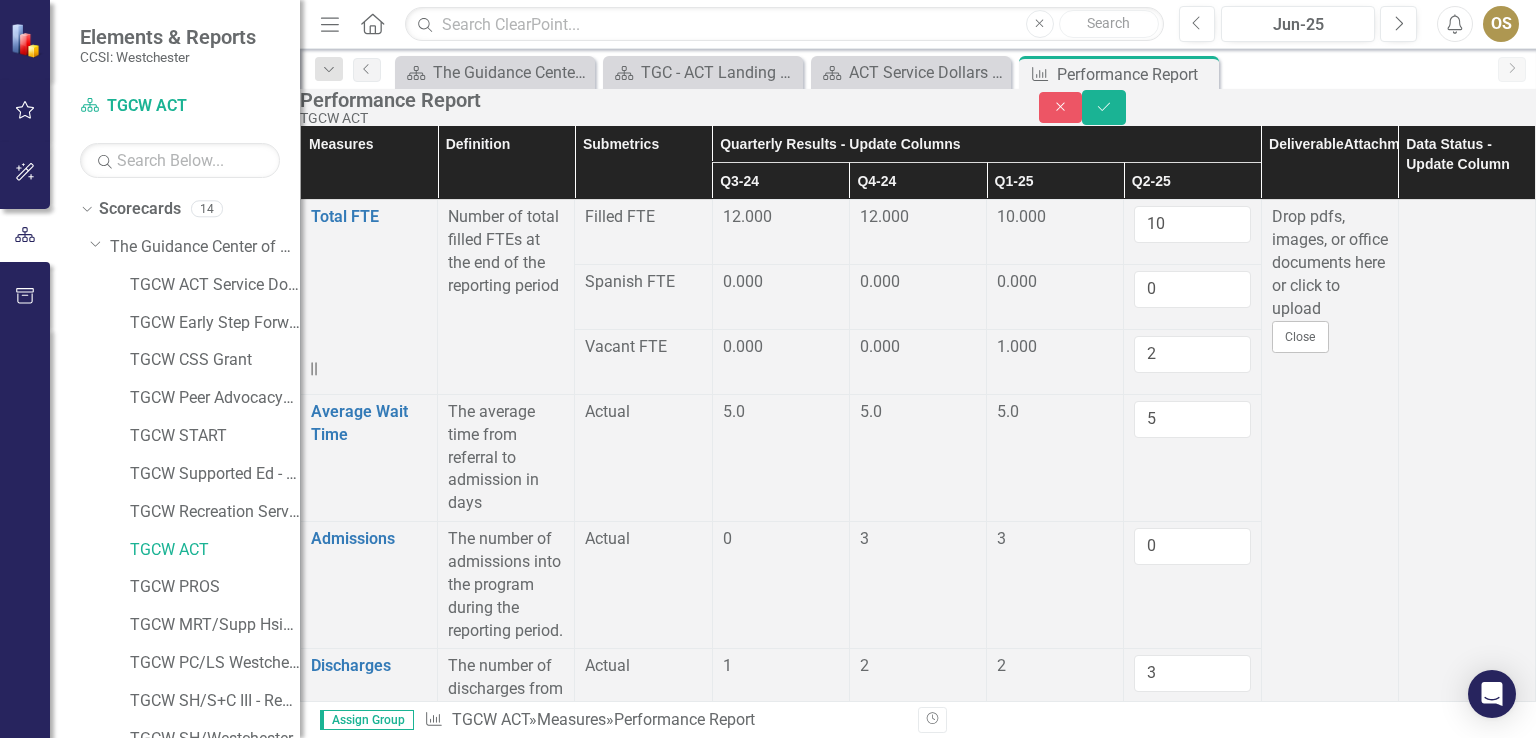 scroll, scrollTop: 1400, scrollLeft: 0, axis: vertical 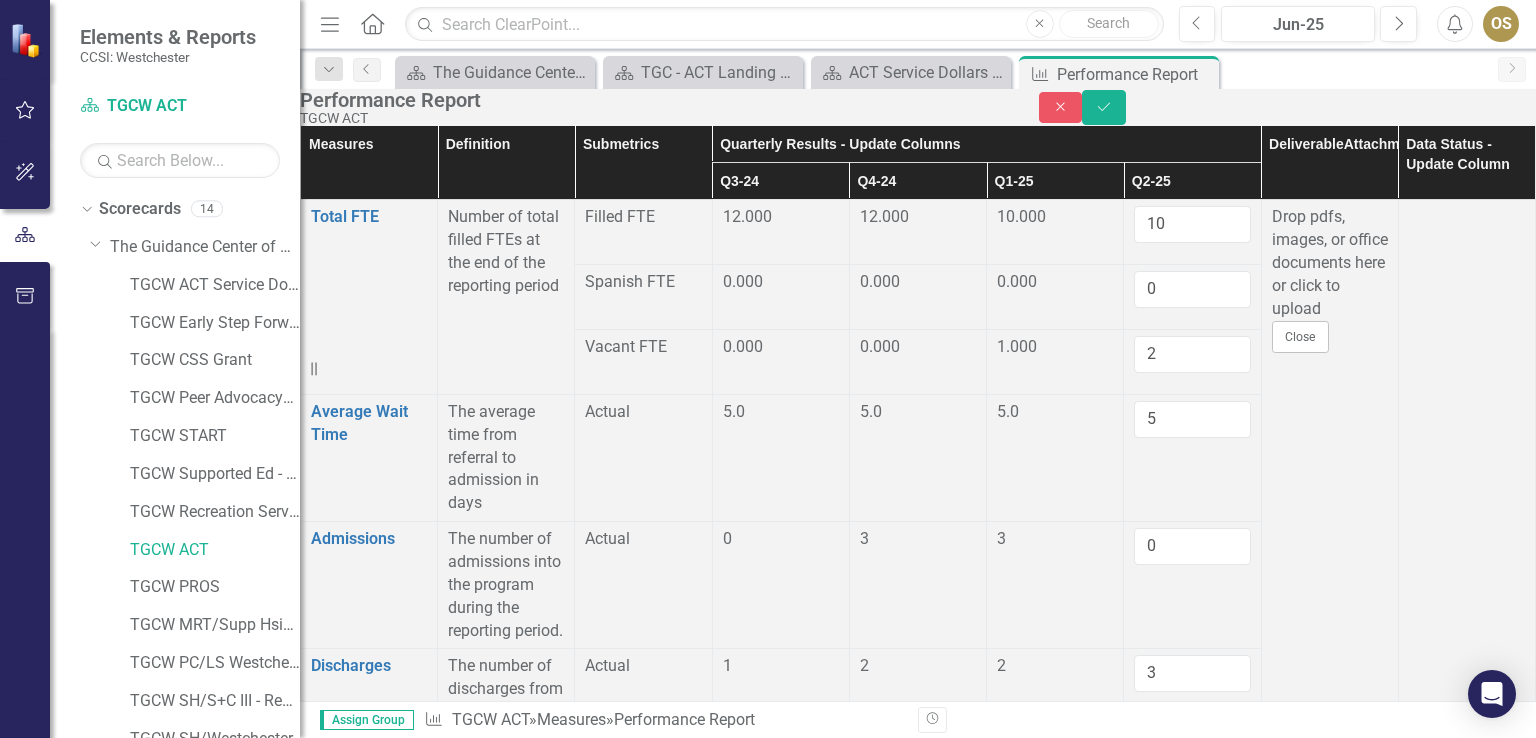 type on "16" 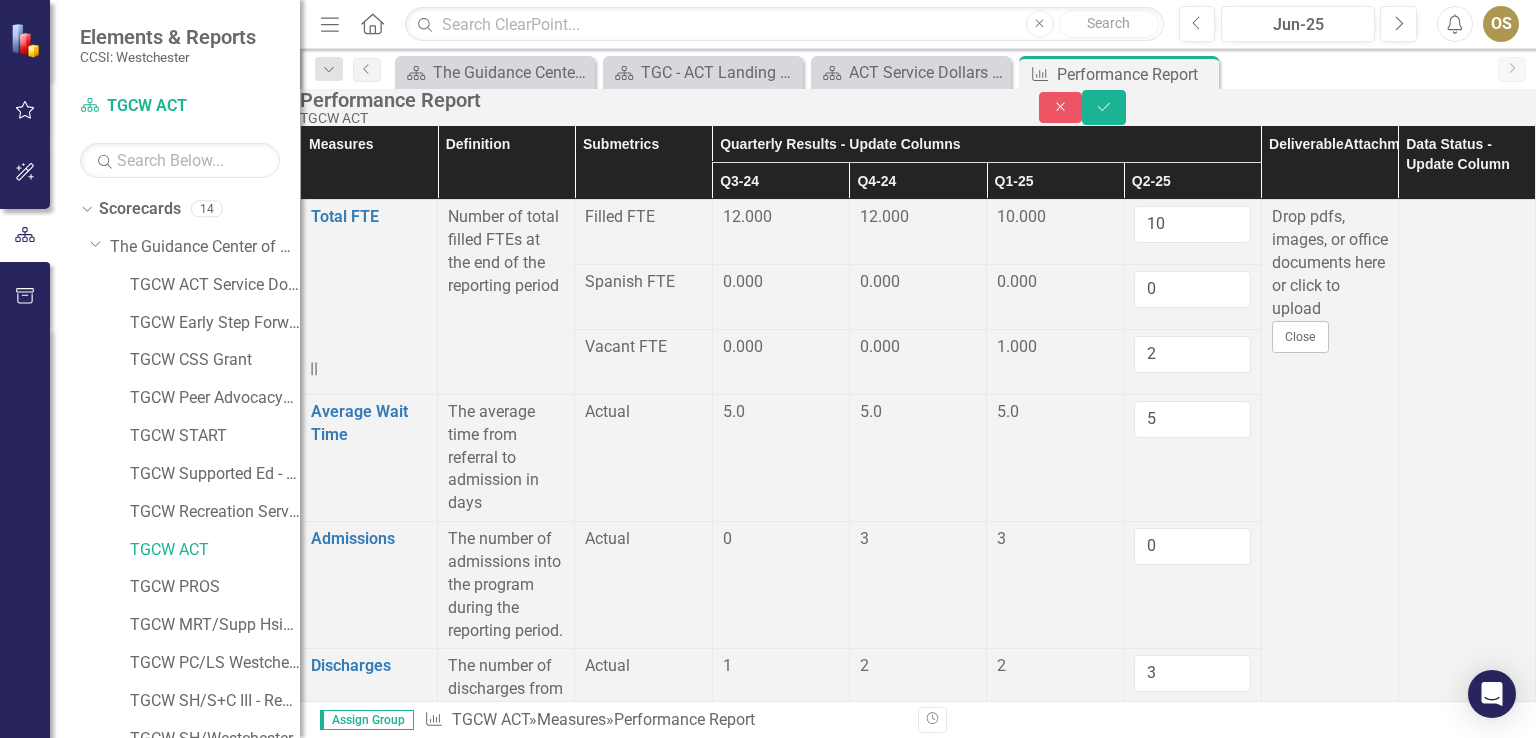 scroll, scrollTop: 1600, scrollLeft: 0, axis: vertical 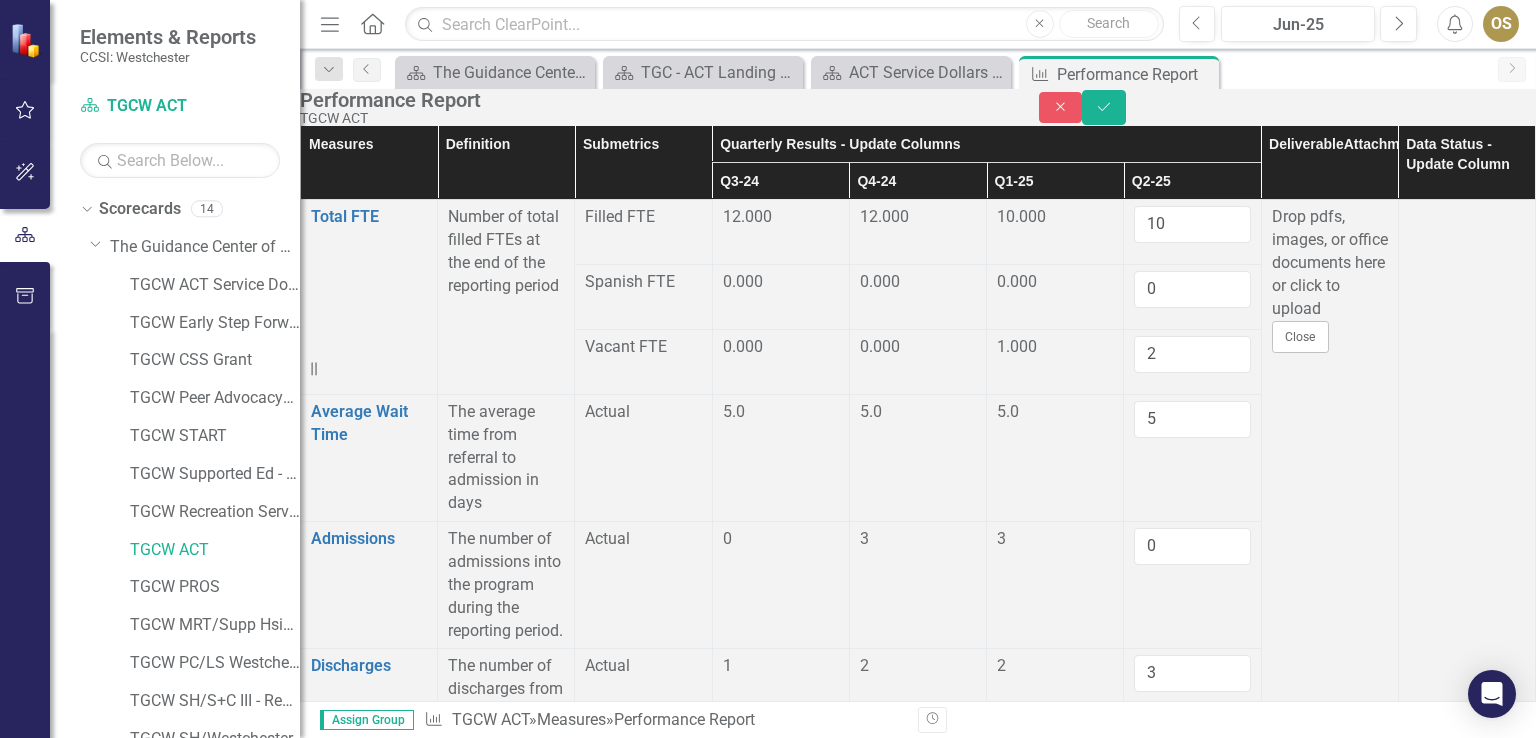 click at bounding box center [781, 2012] 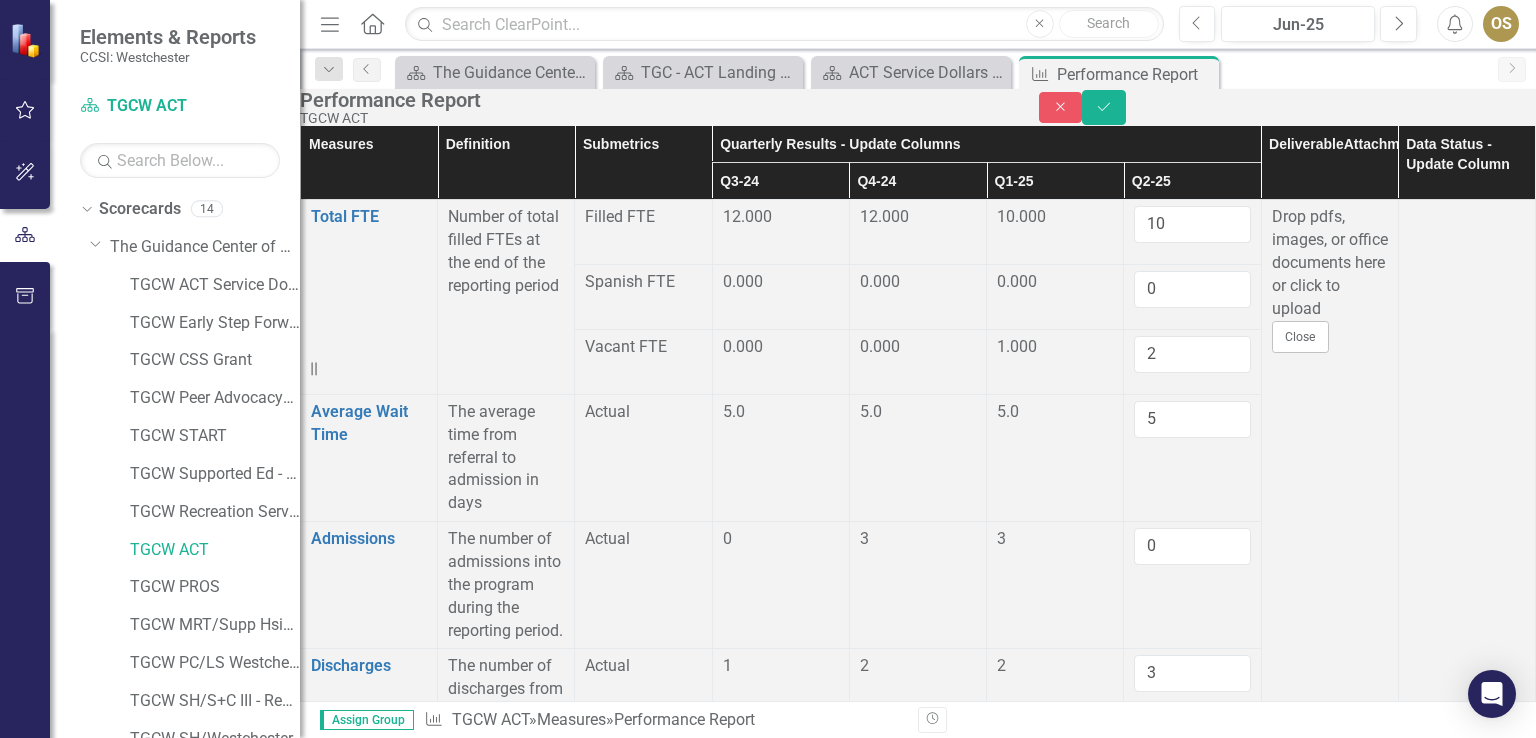 type on "0" 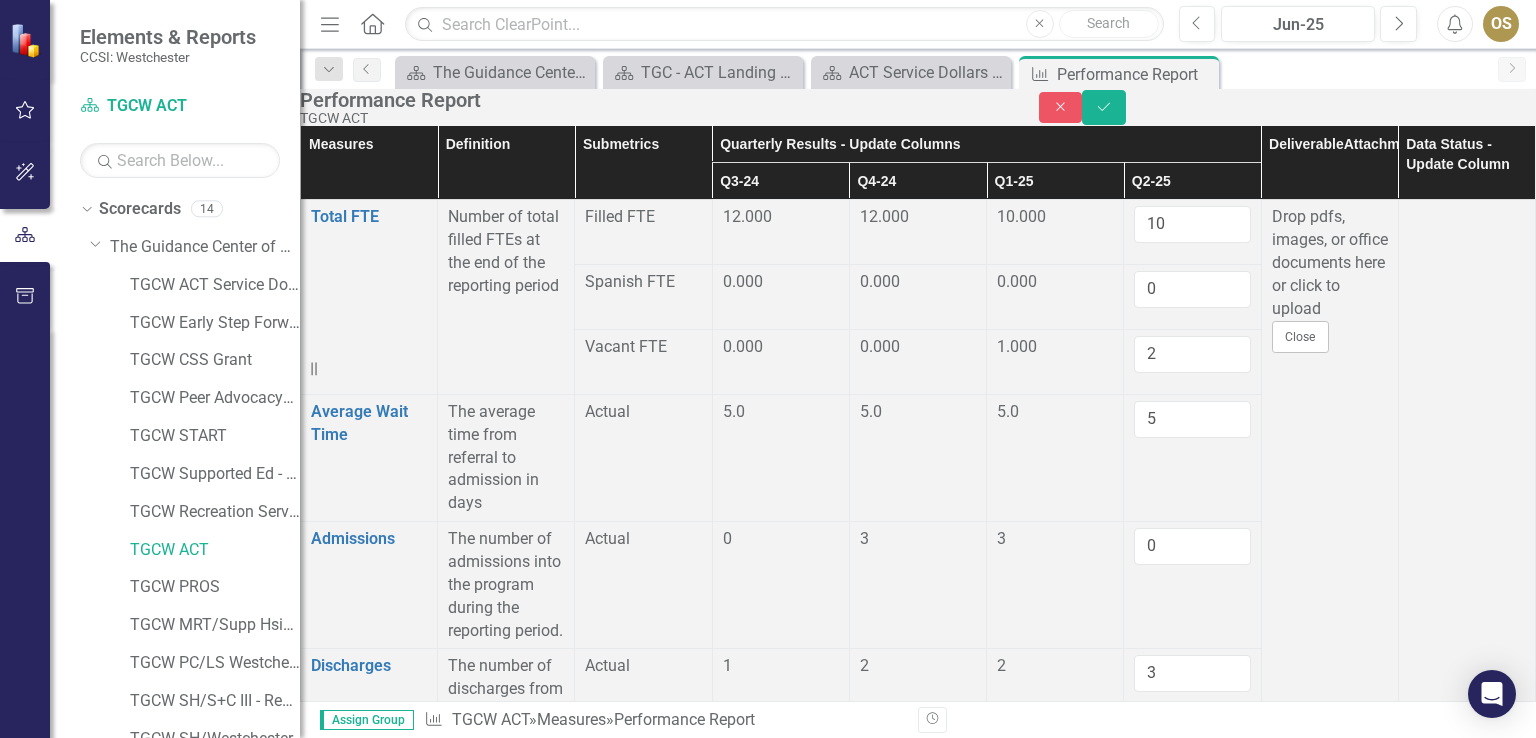 click on "0" at bounding box center [1192, 2018] 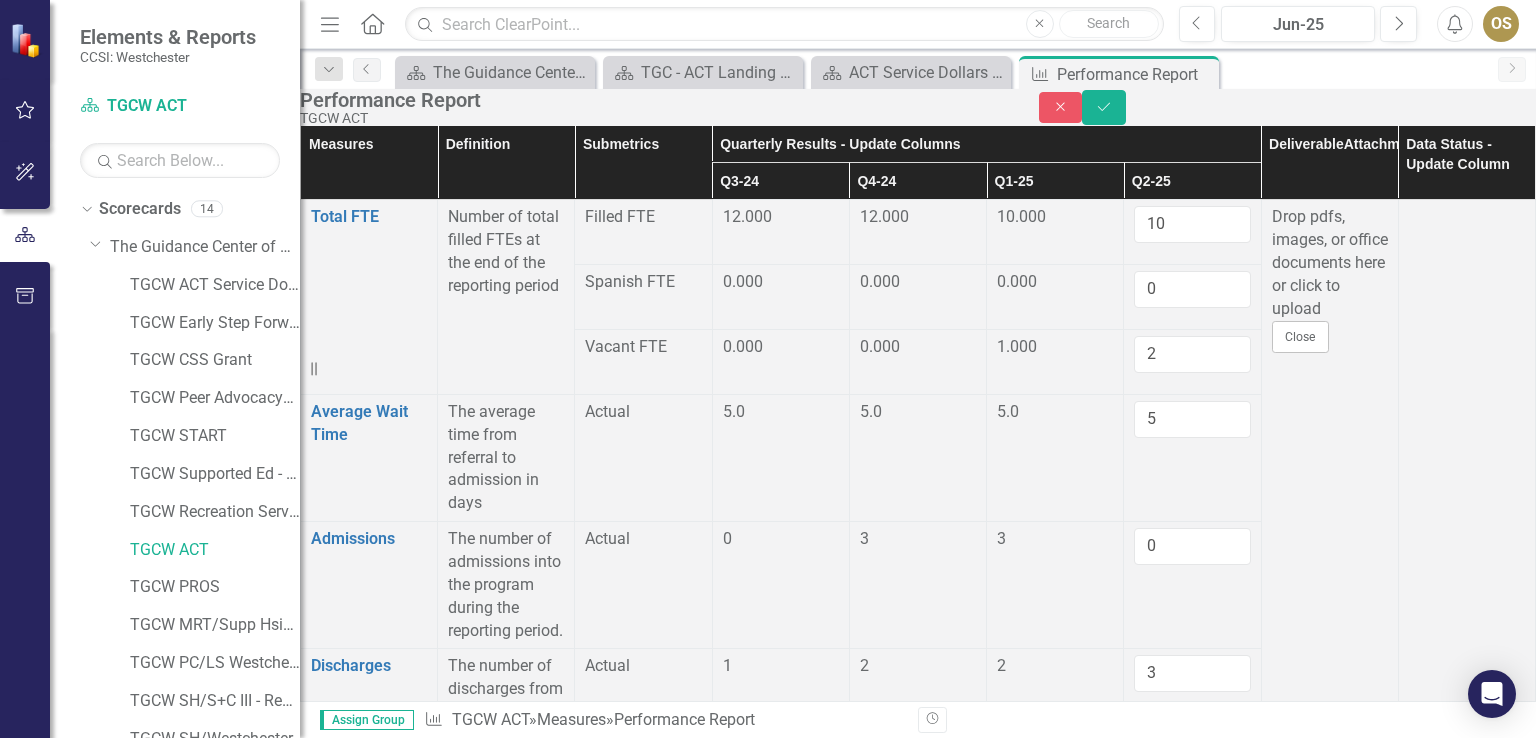 click at bounding box center (781, 2077) 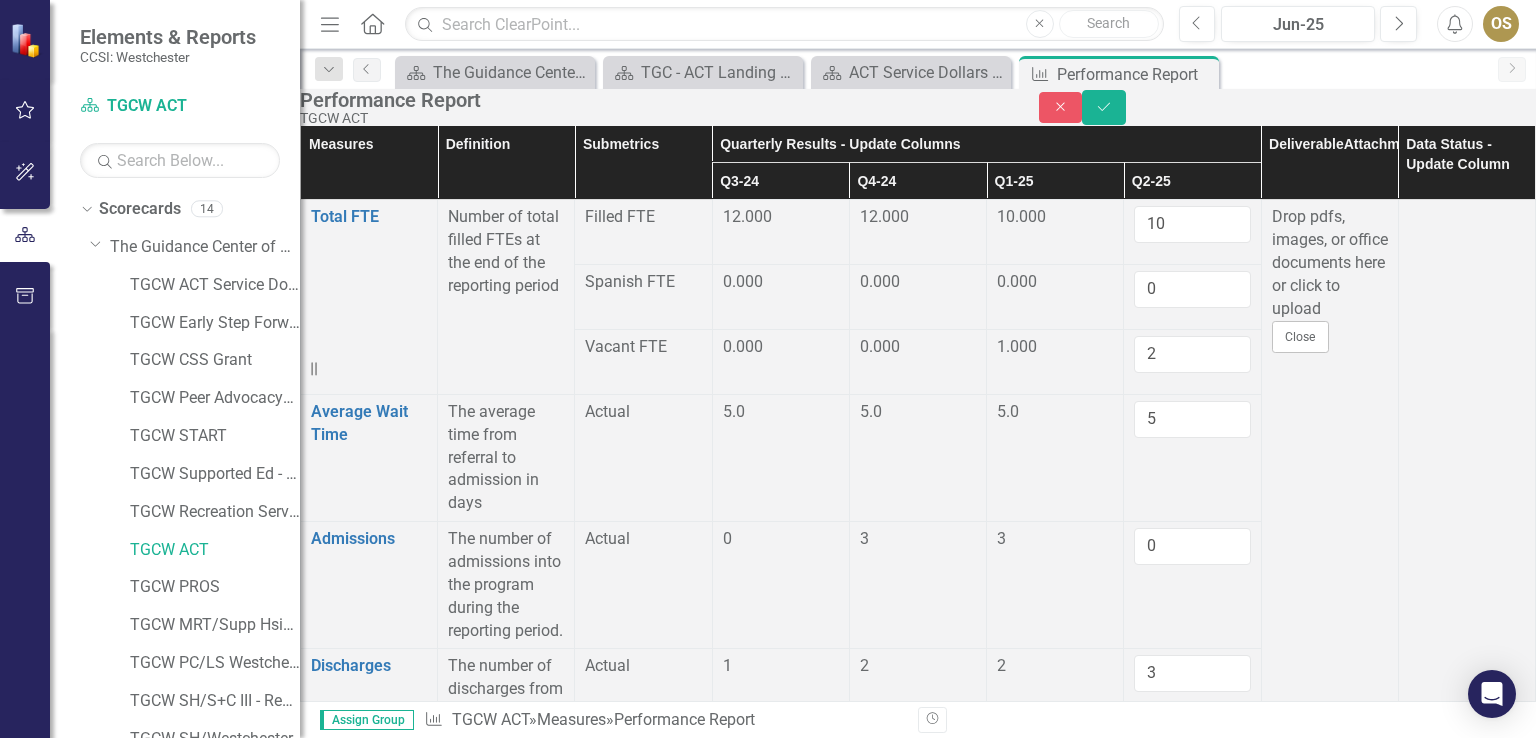click at bounding box center [781, 2077] 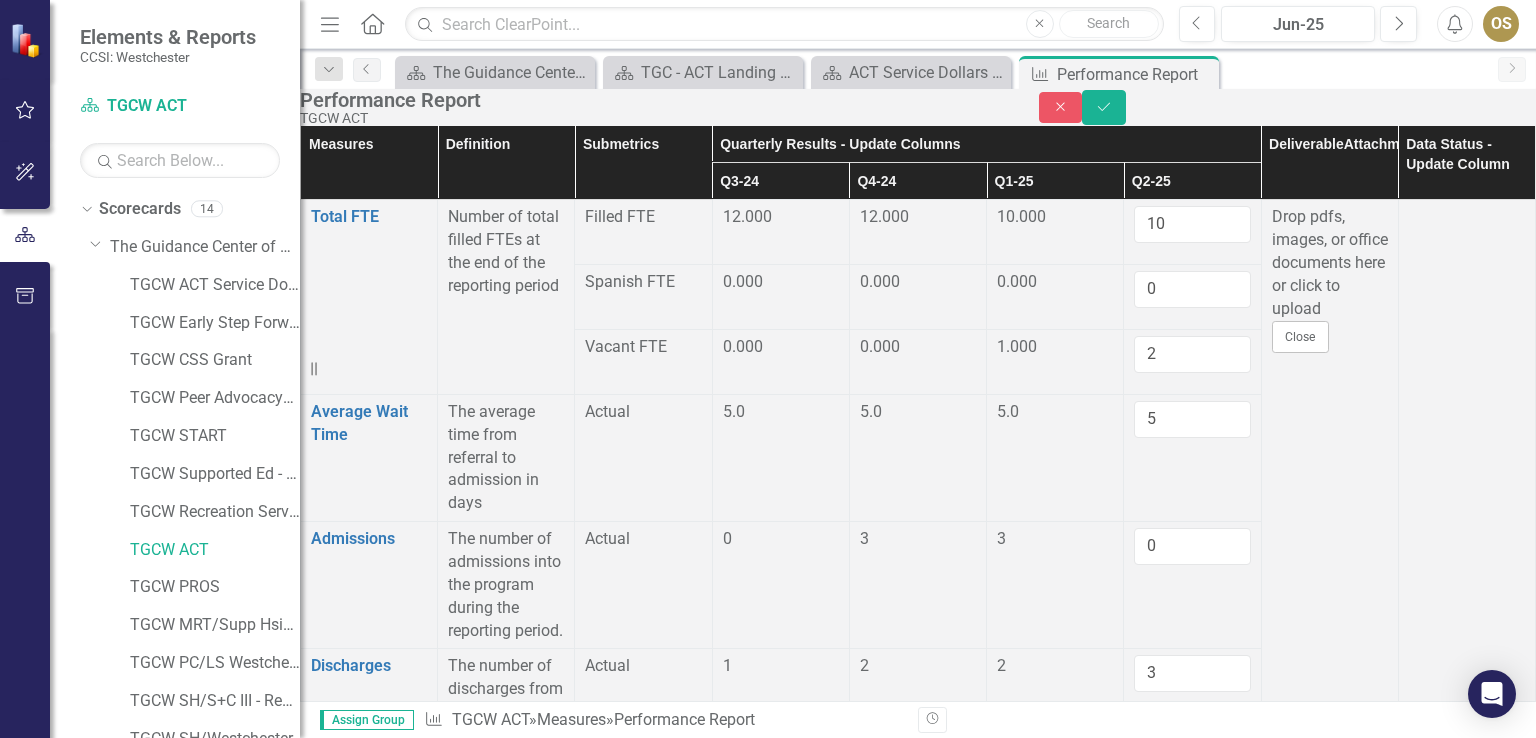 click on "0" at bounding box center (1192, 2083) 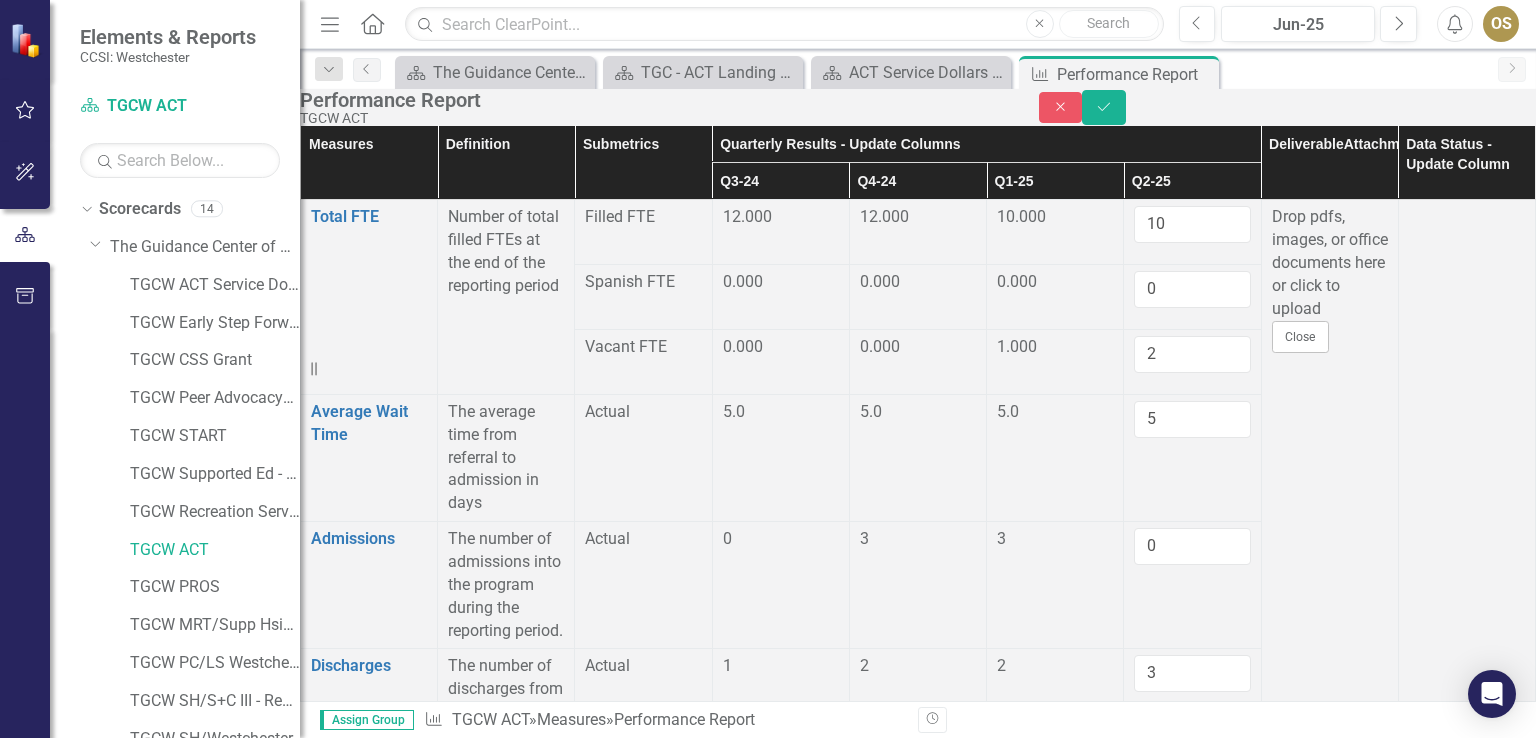 click on "-1" at bounding box center [1192, 2083] 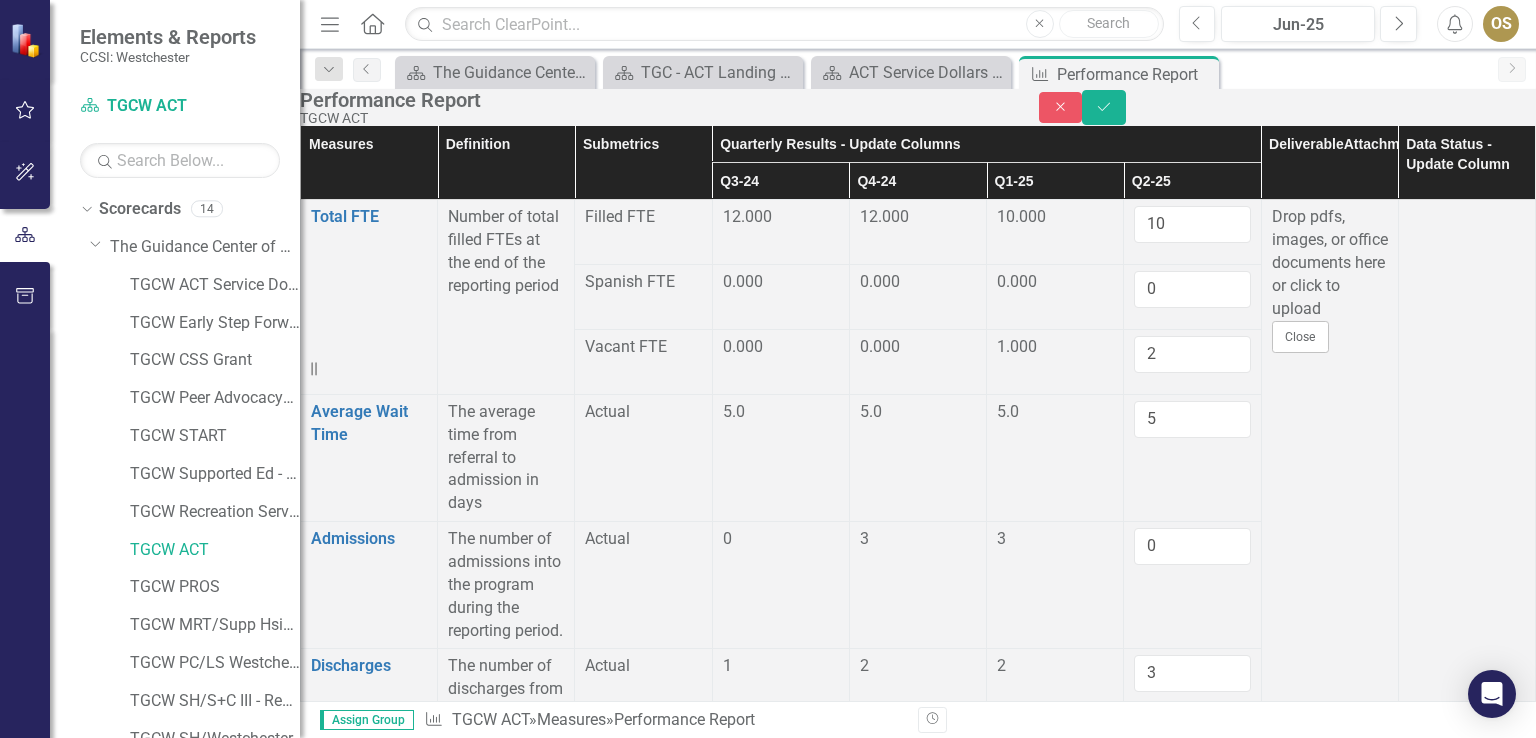 type on "0" 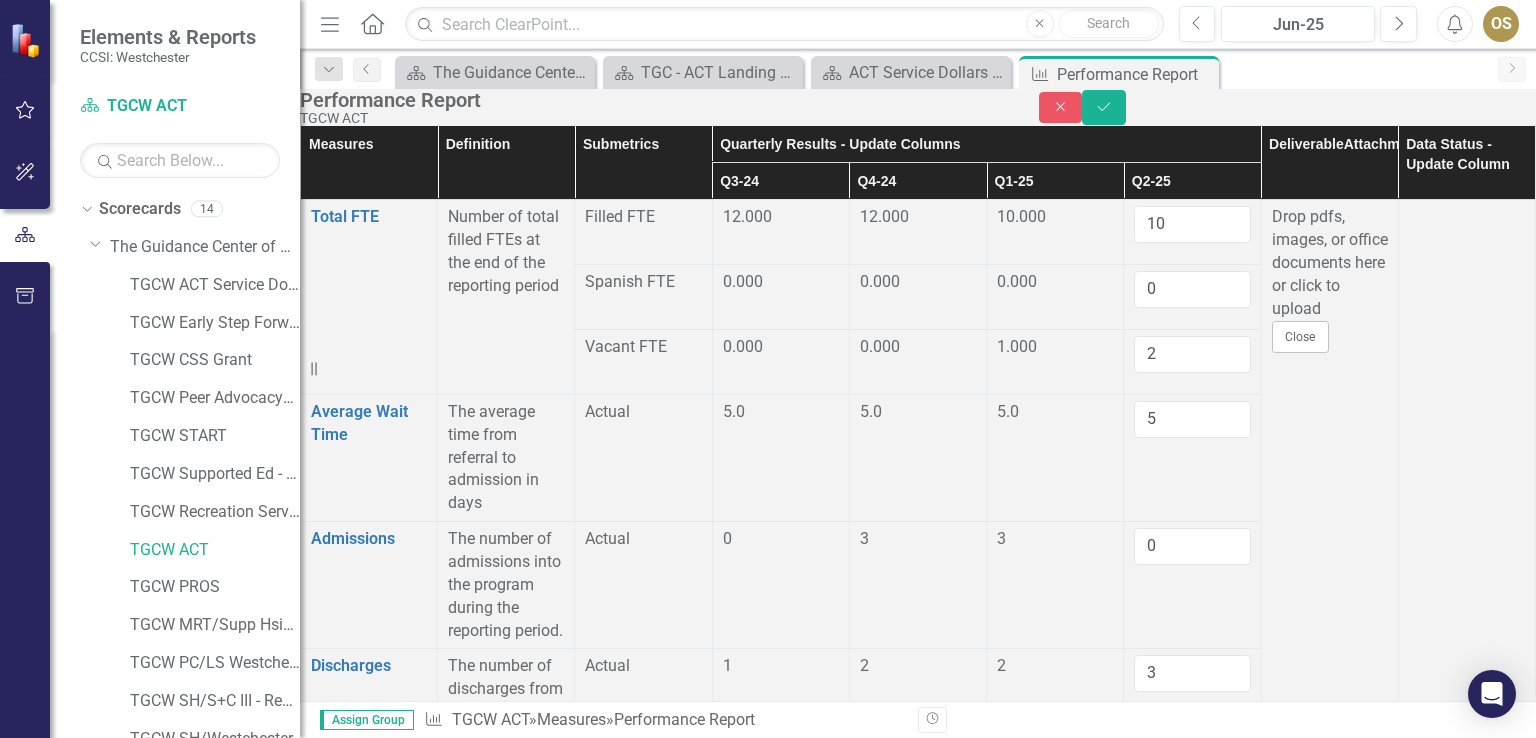 click on "0" at bounding box center [1192, 2083] 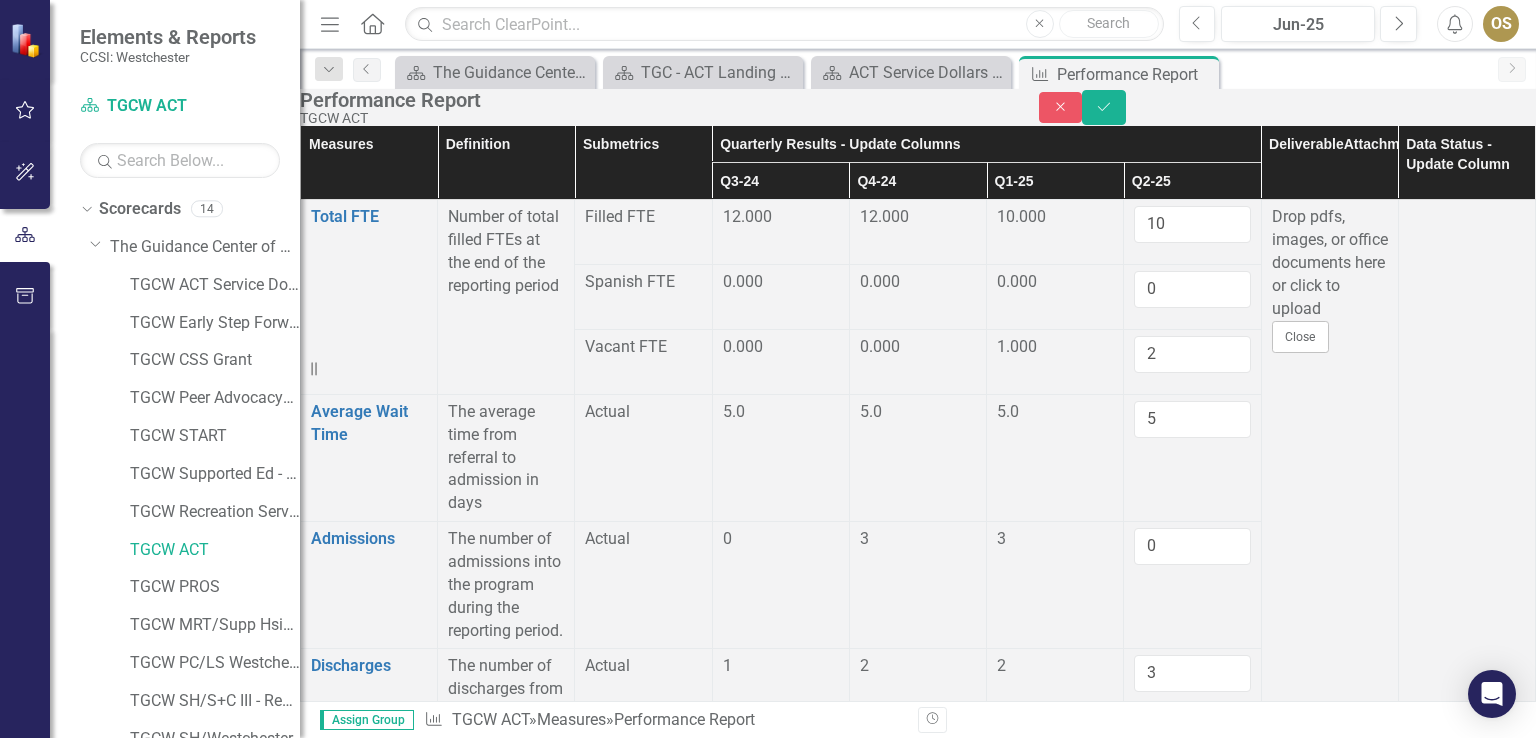 type on "0" 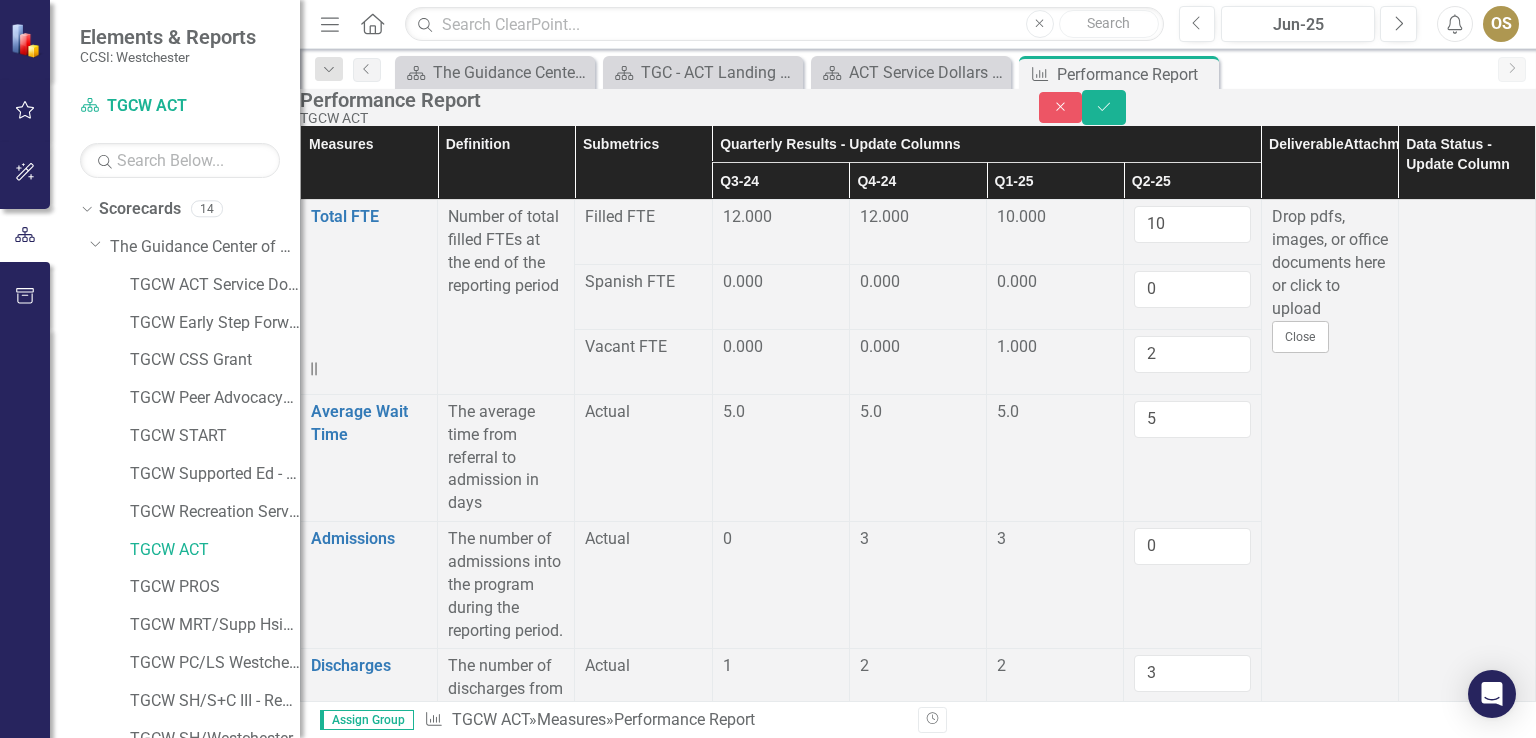 click on "0" at bounding box center (1192, 2147) 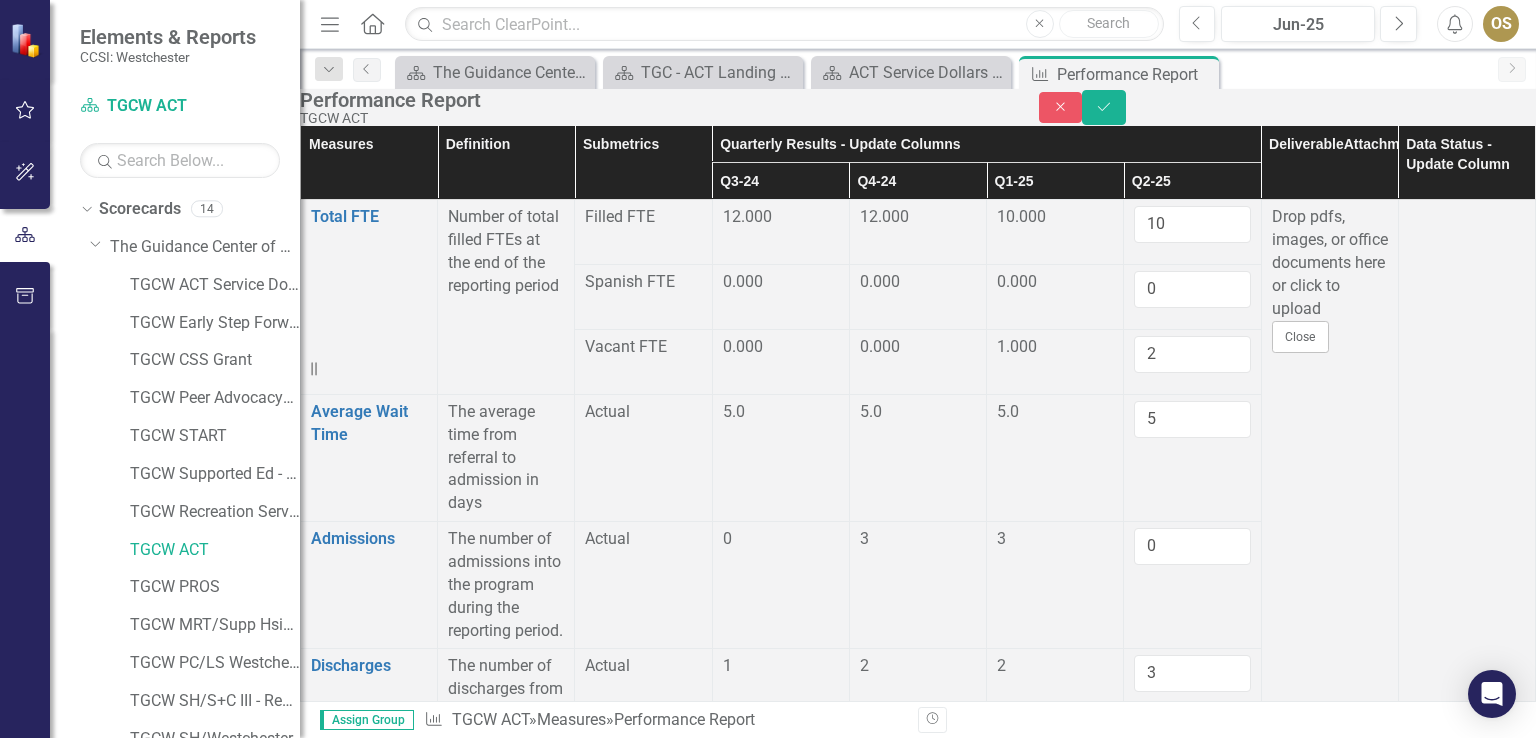 scroll, scrollTop: 1900, scrollLeft: 0, axis: vertical 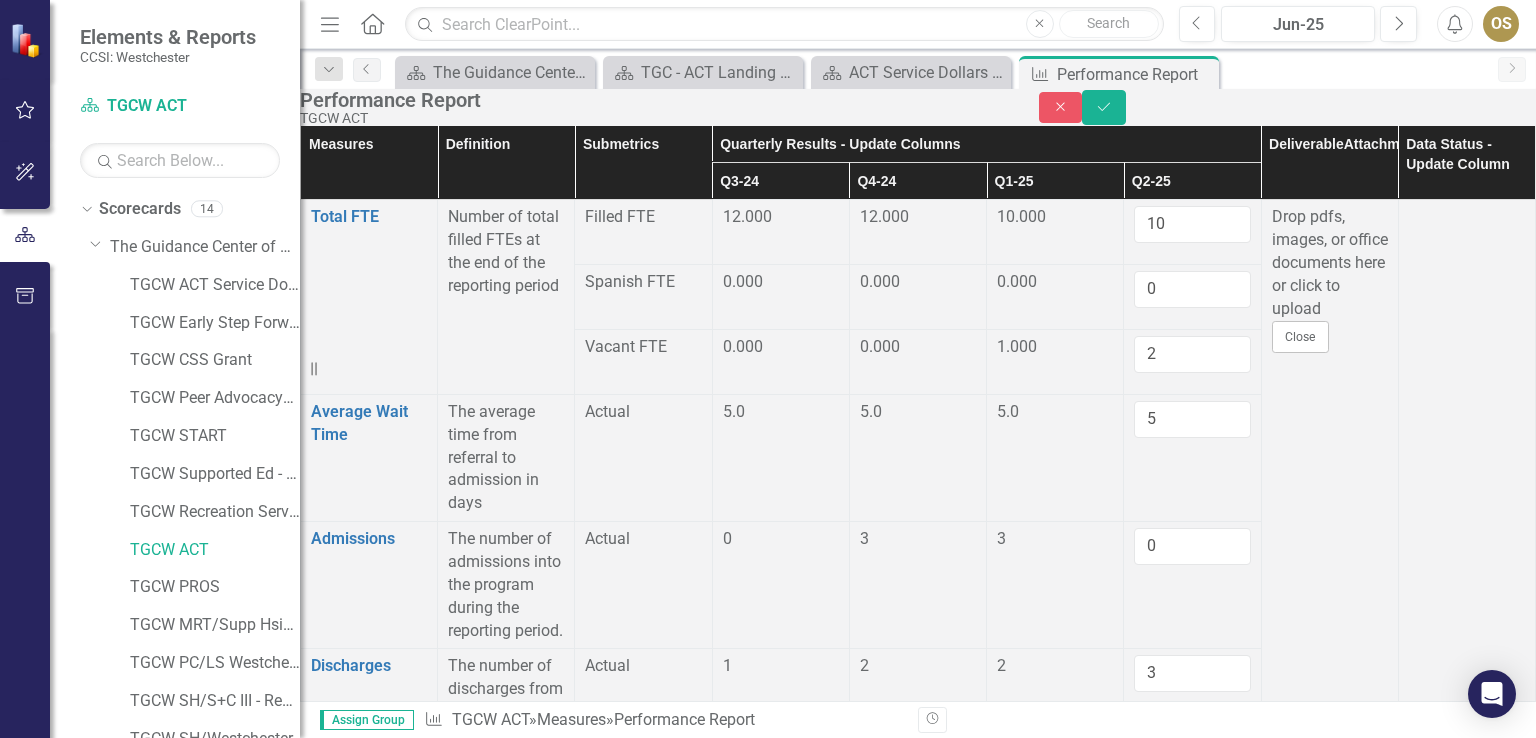 click at bounding box center [781, 2271] 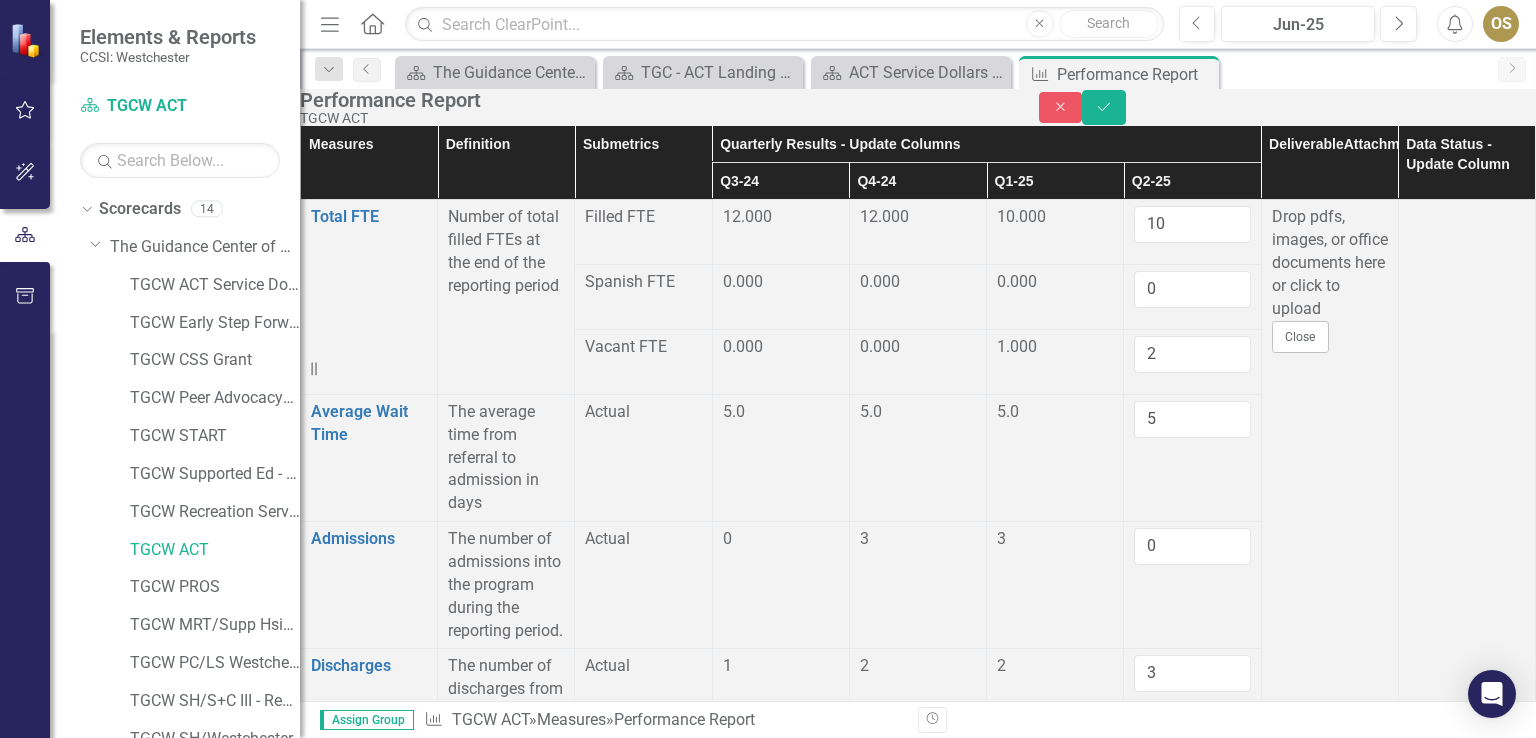 drag, startPoint x: 1156, startPoint y: 293, endPoint x: 1086, endPoint y: 289, distance: 70.11419 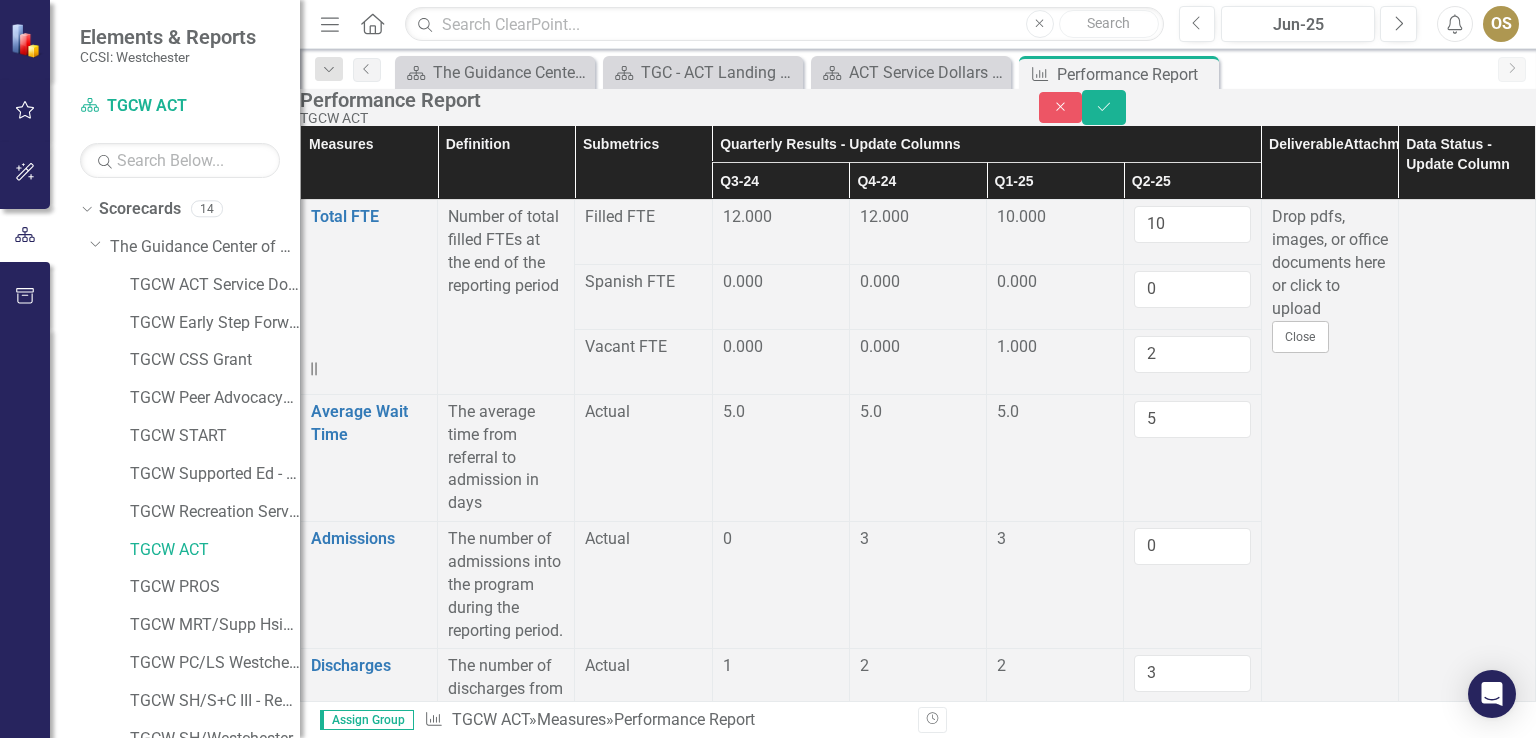 click on "5-12 0 0 0 -1" at bounding box center (918, 2220) 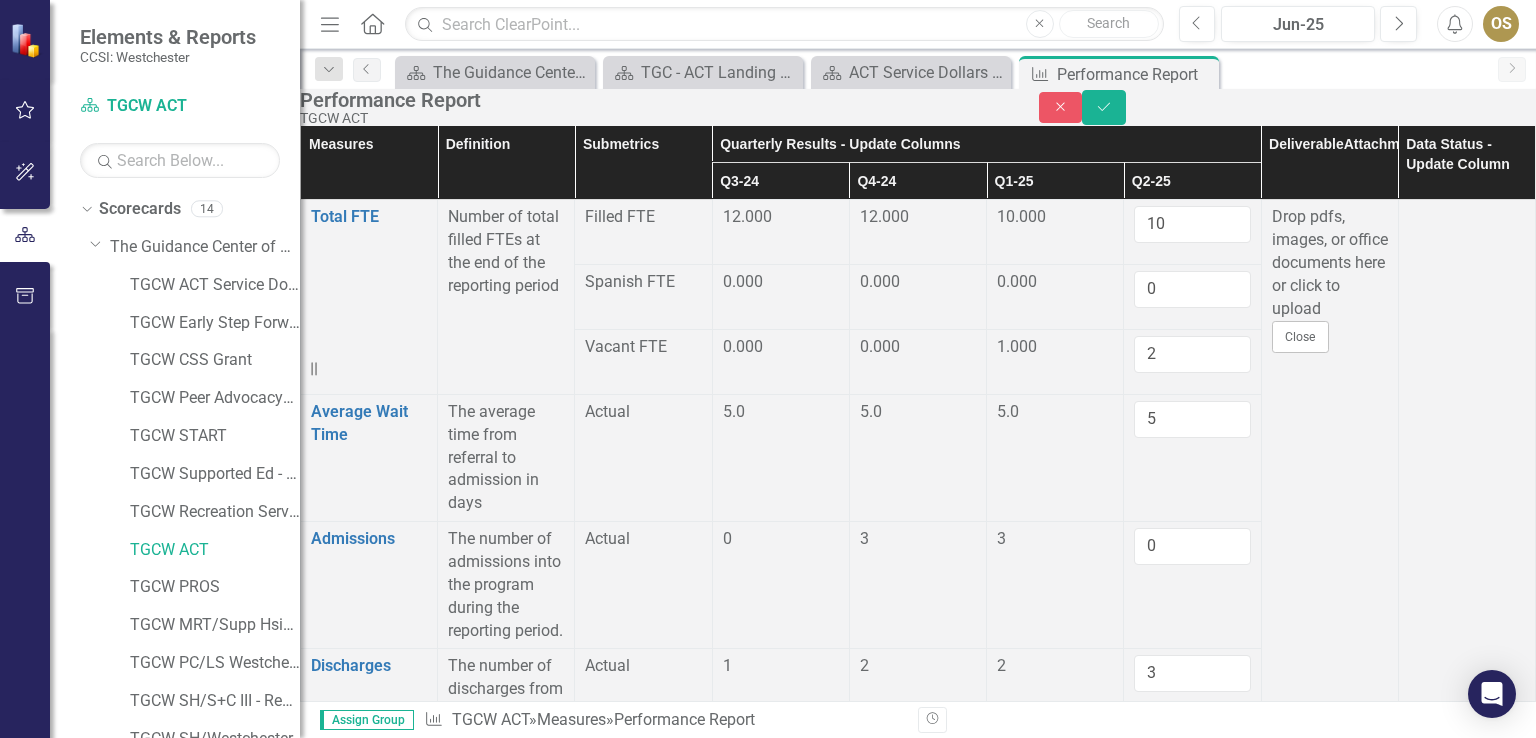 type on "0" 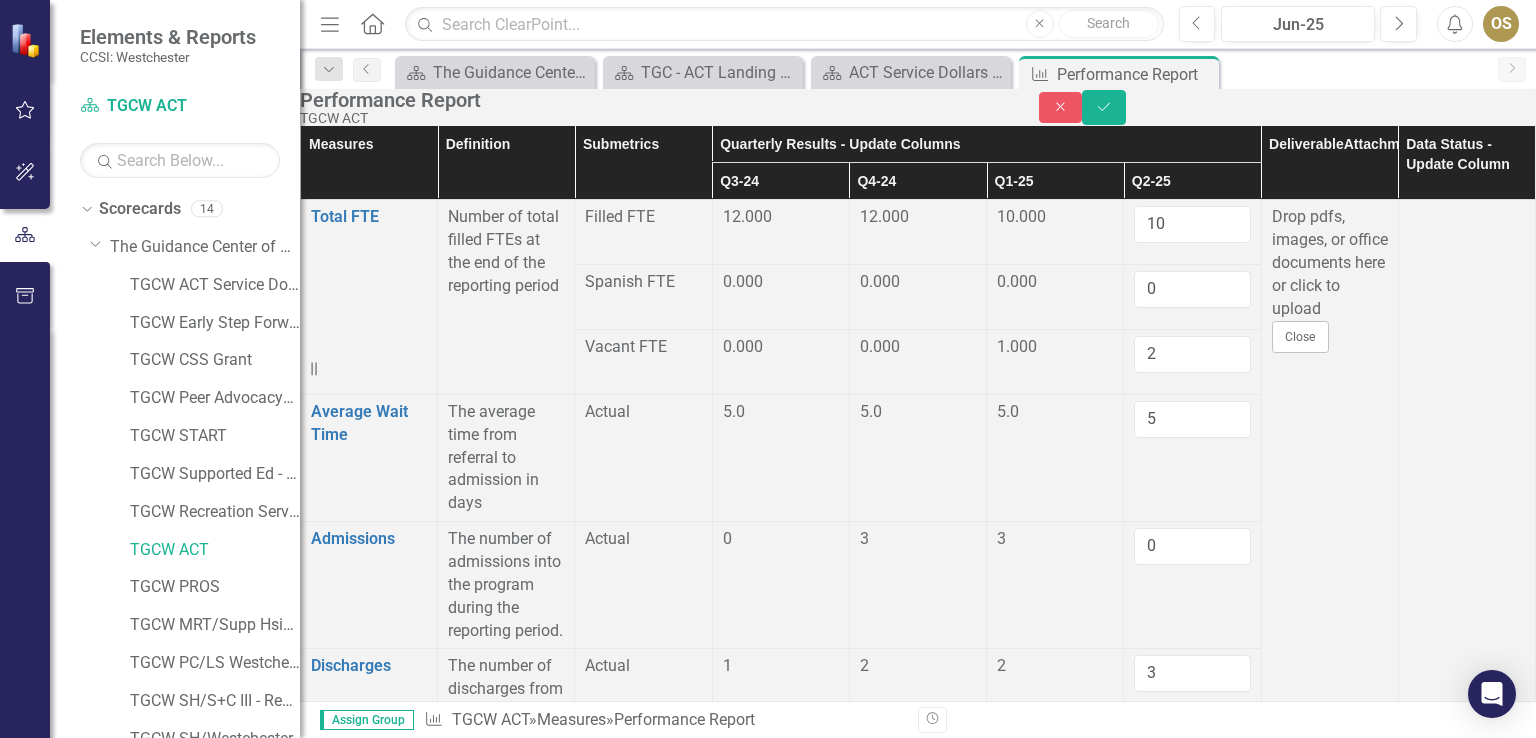 click at bounding box center (1192, 2277) 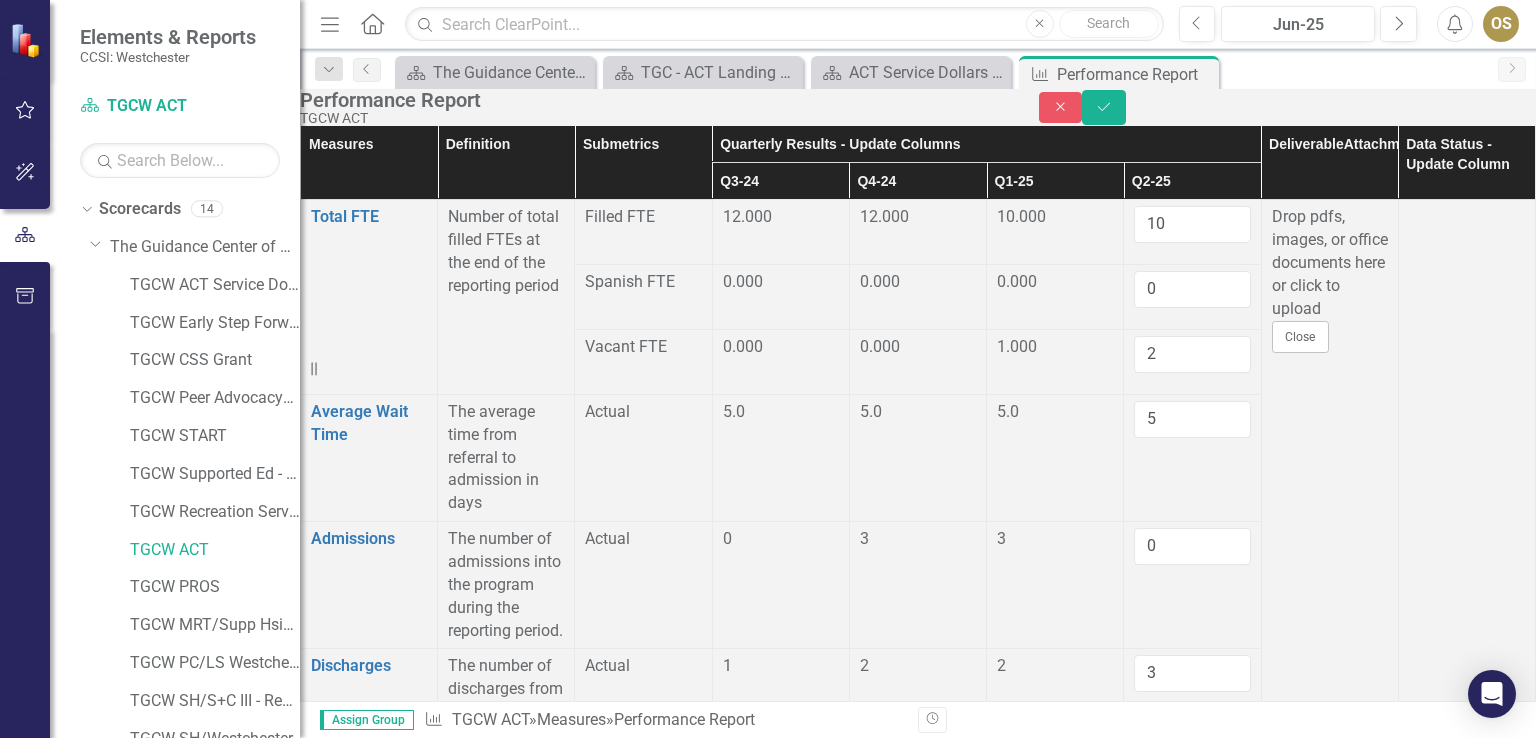 type on "0" 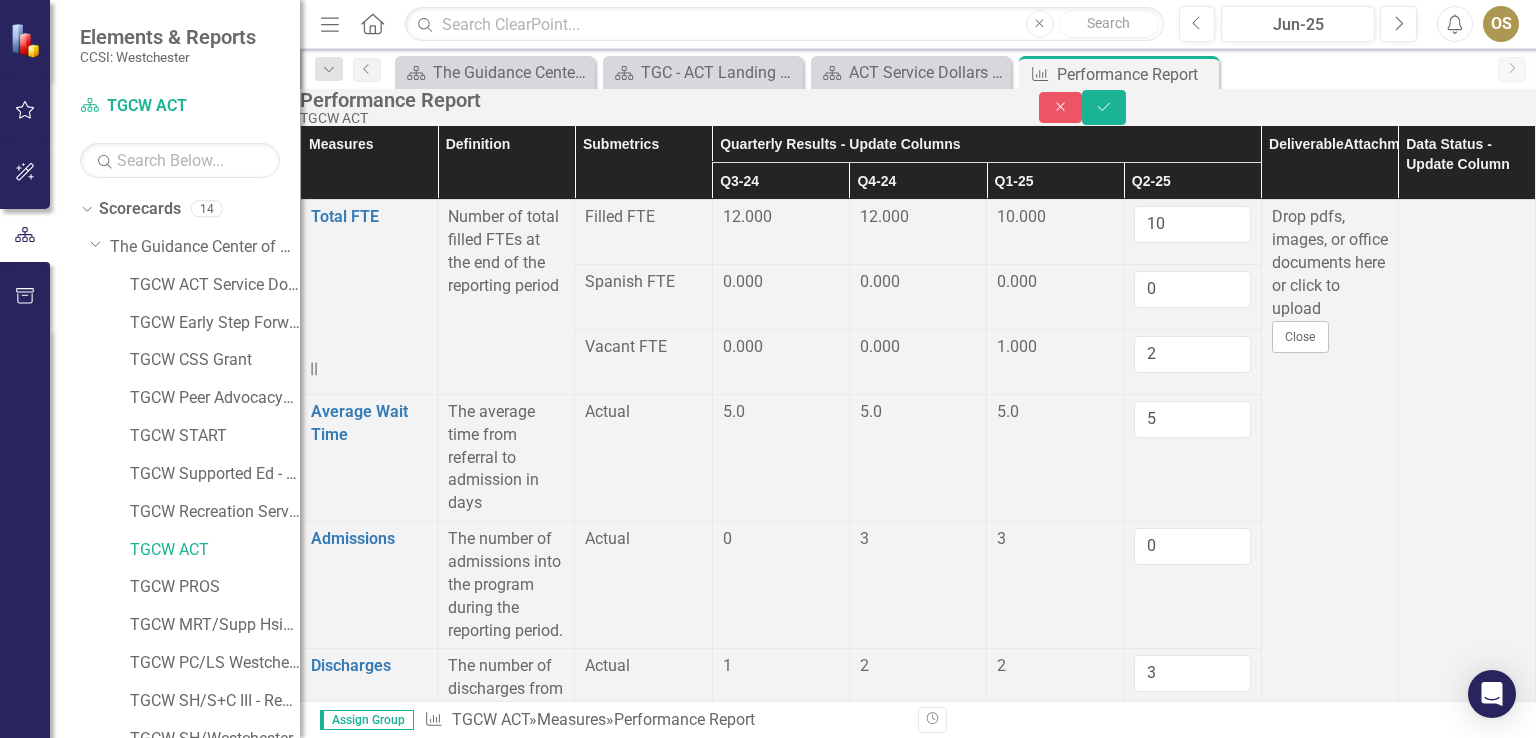 click at bounding box center (781, 2336) 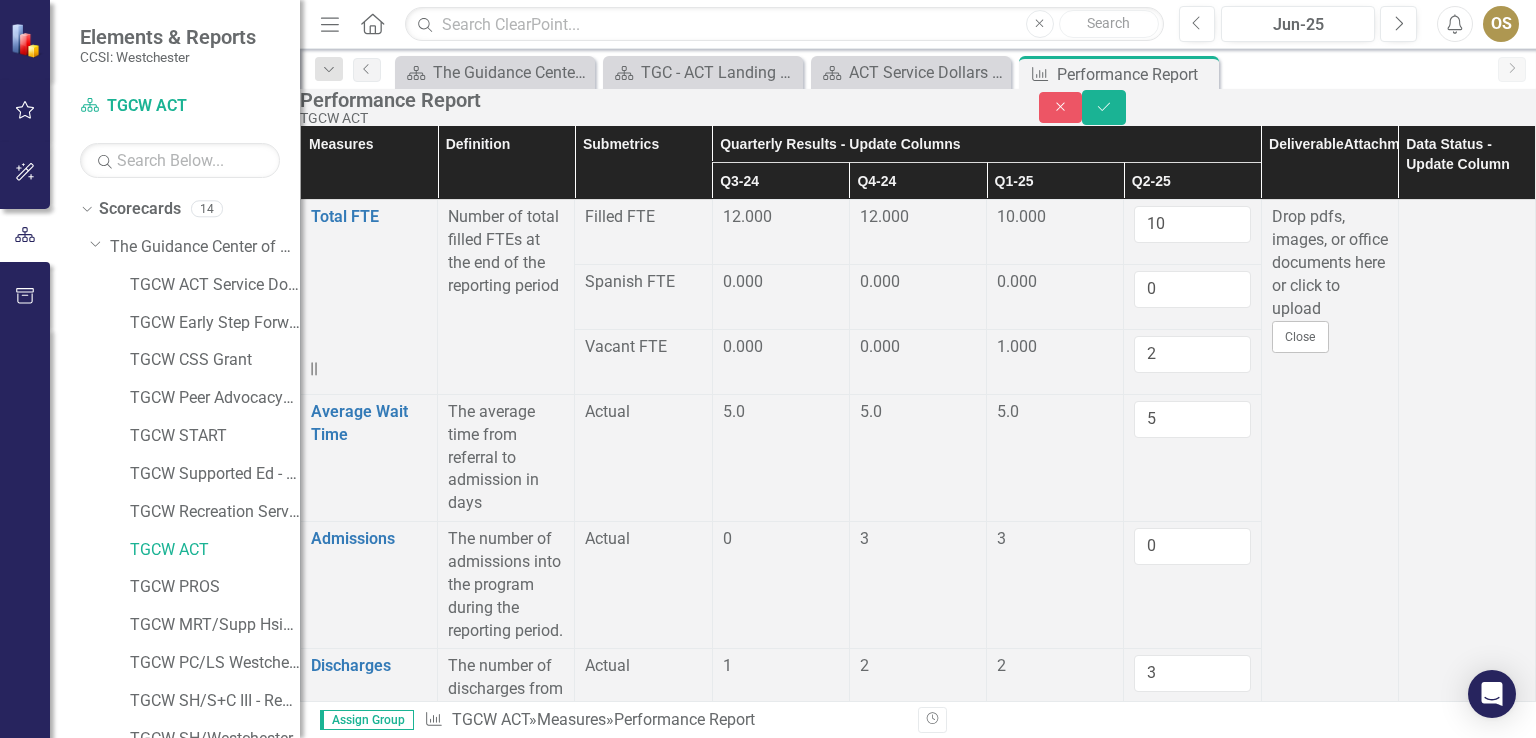 click at bounding box center [781, 2336] 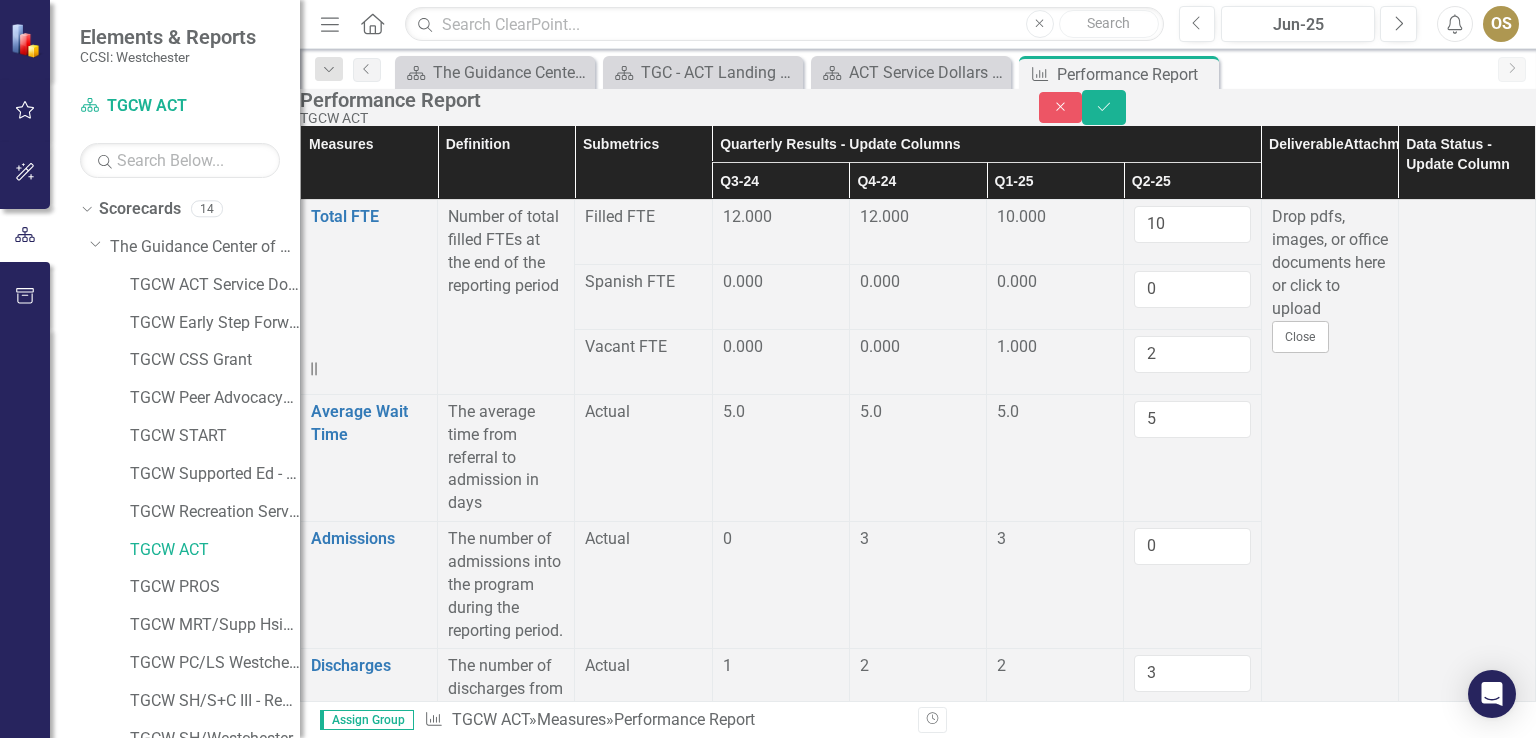 click at bounding box center (781, 2336) 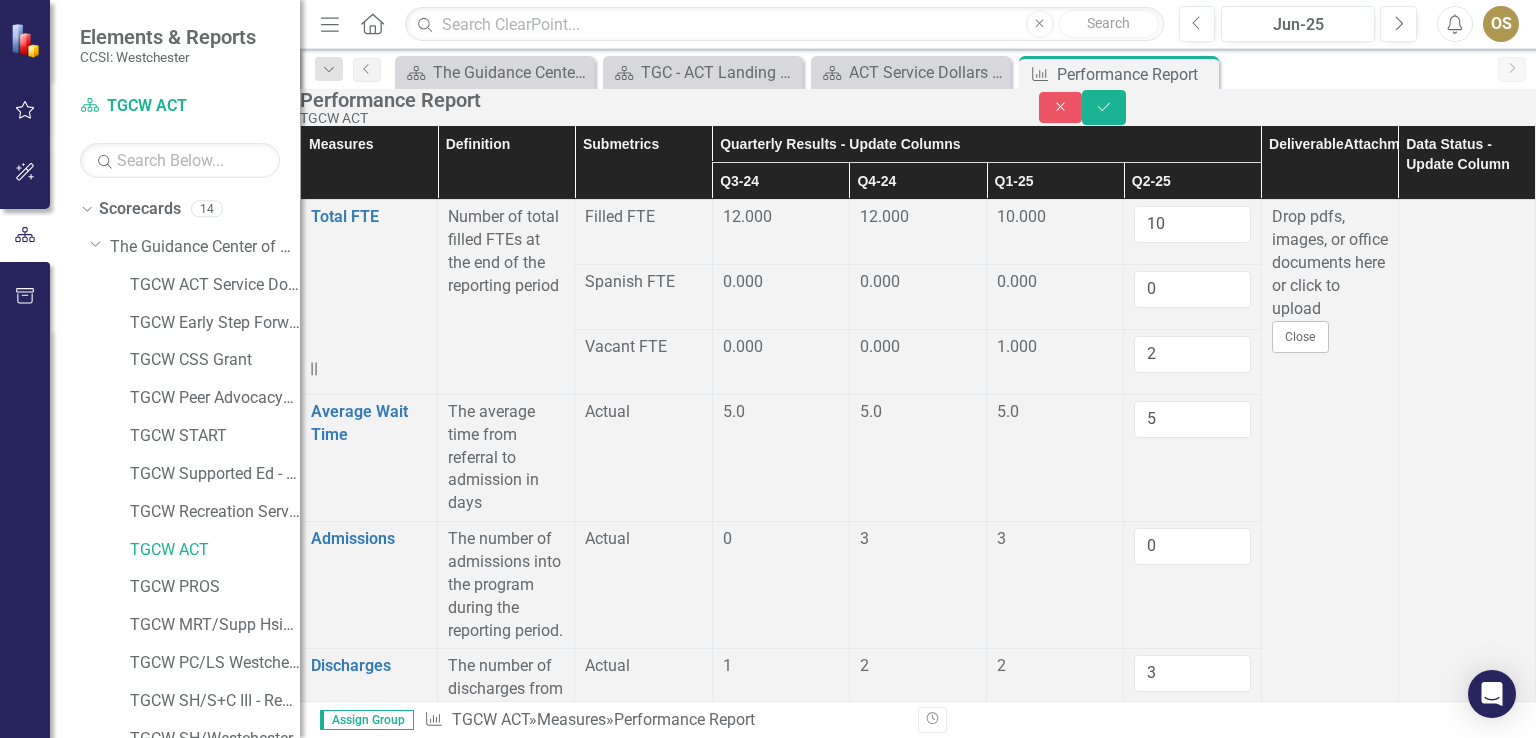 click on "0" at bounding box center [1192, 2342] 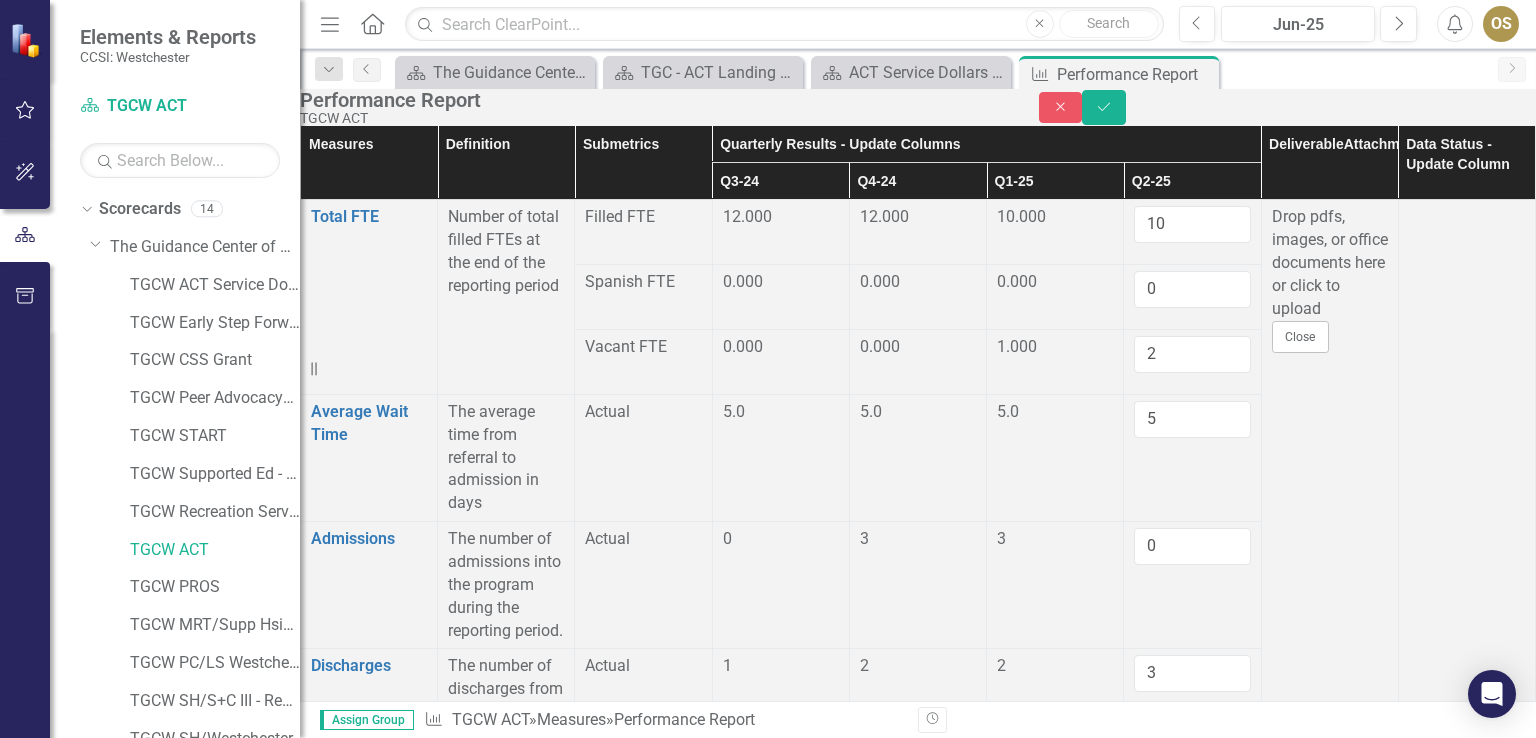 click on "0" at bounding box center (1192, 2342) 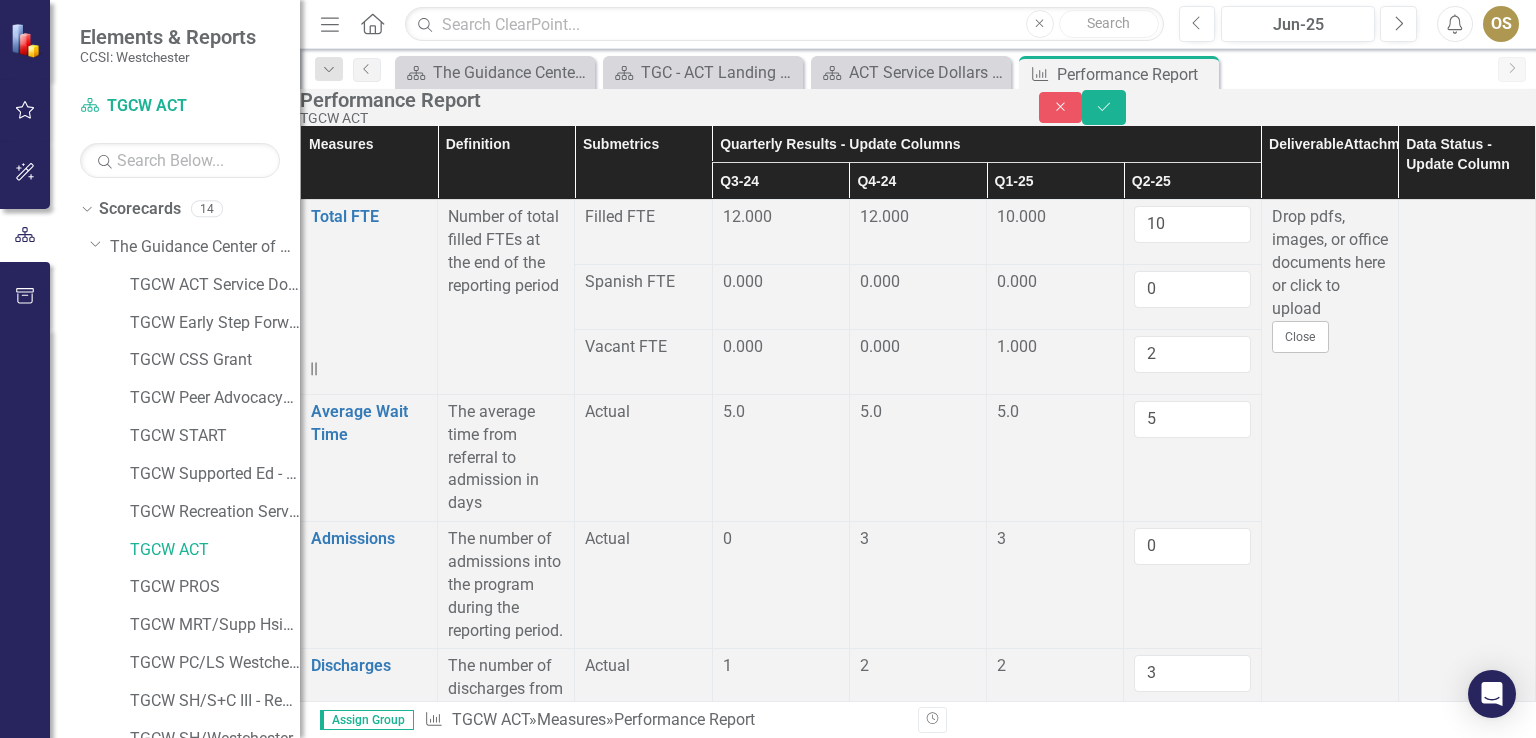 type on "6" 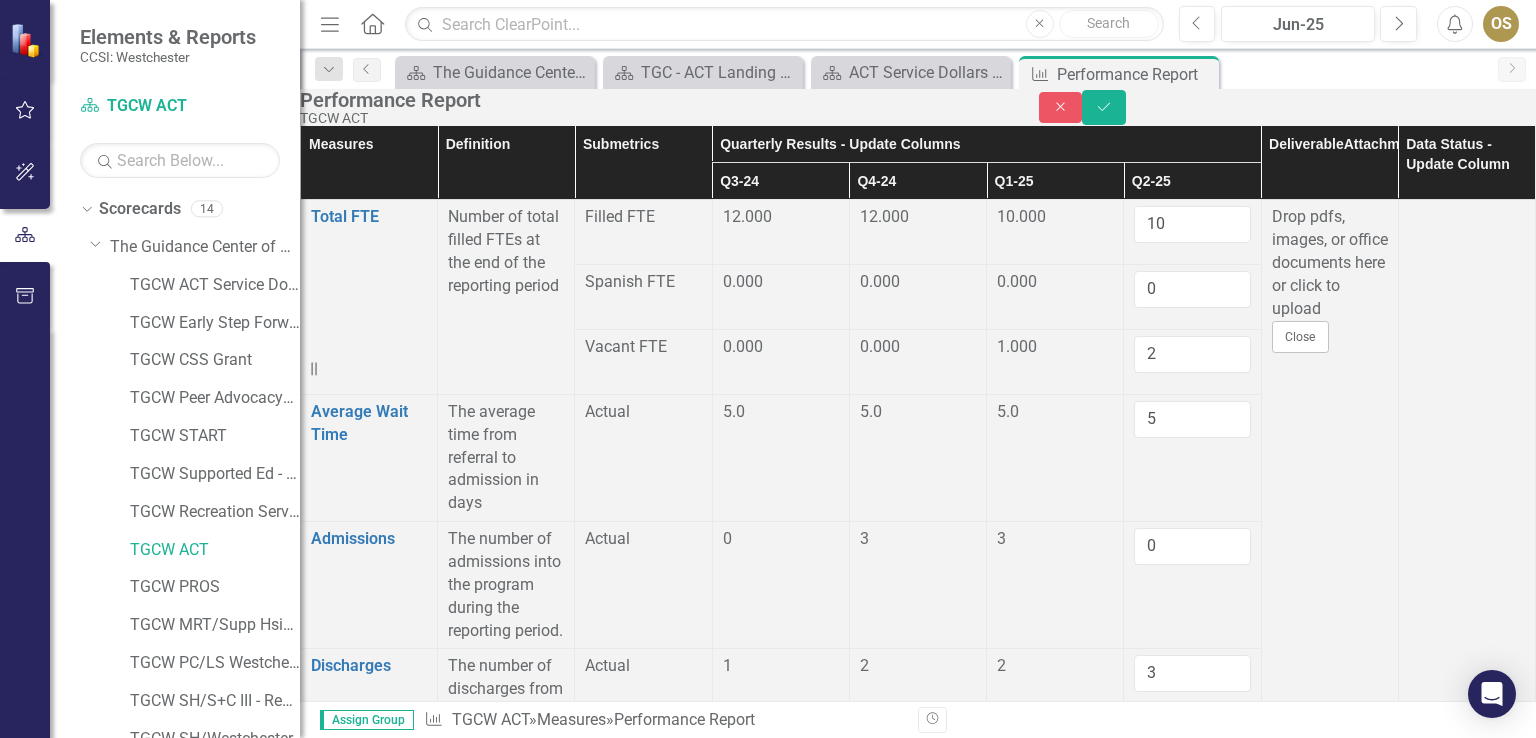 click at bounding box center [781, 2401] 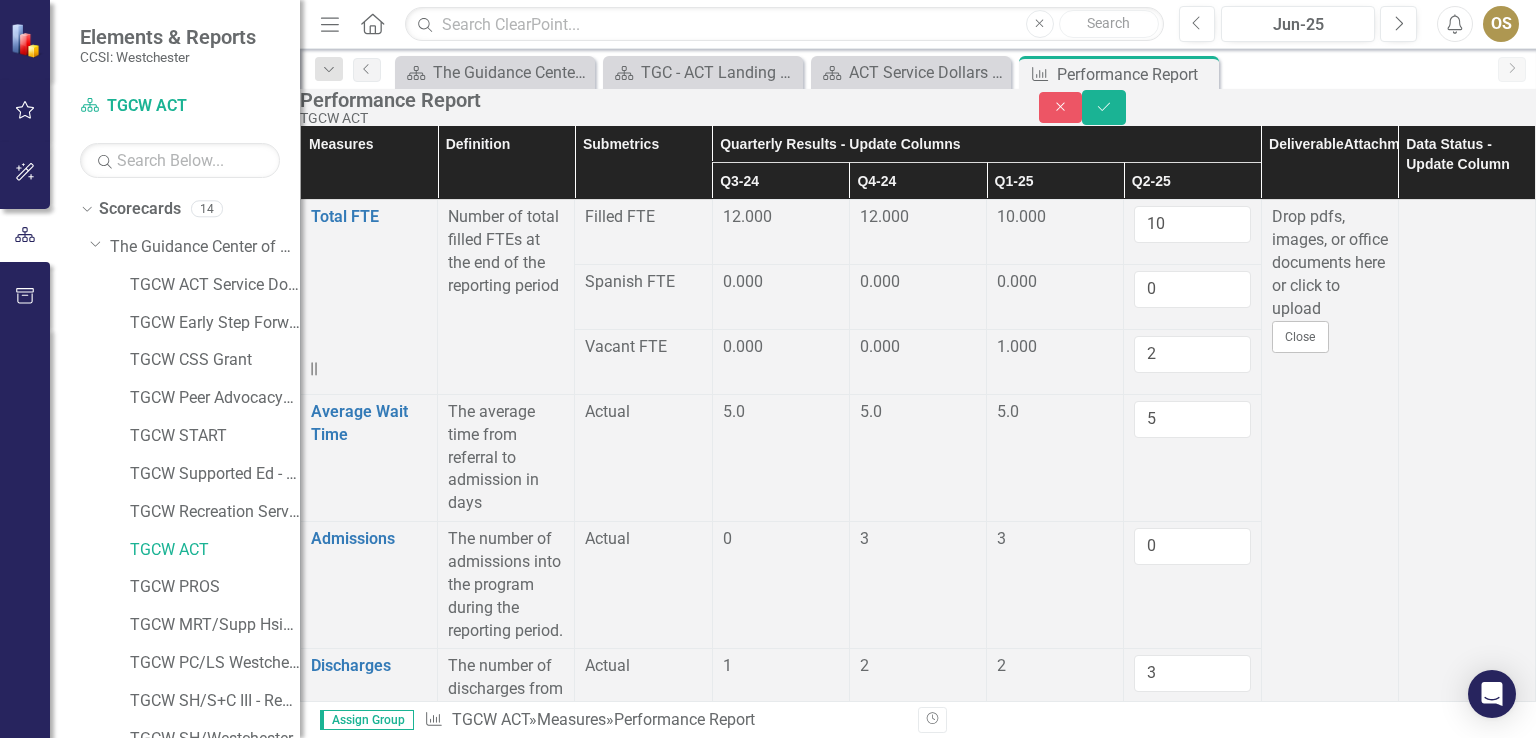 type on "18" 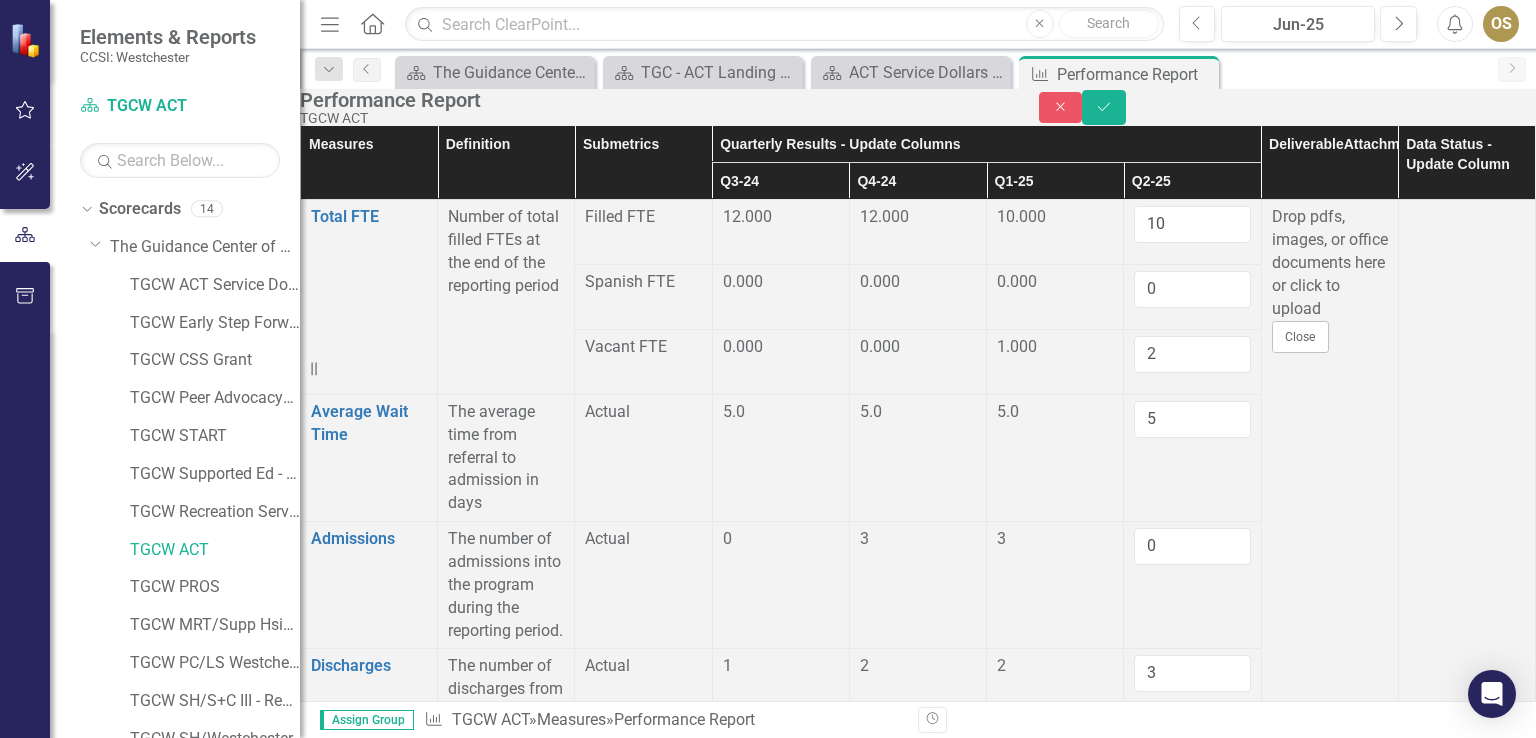 click at bounding box center [781, 2466] 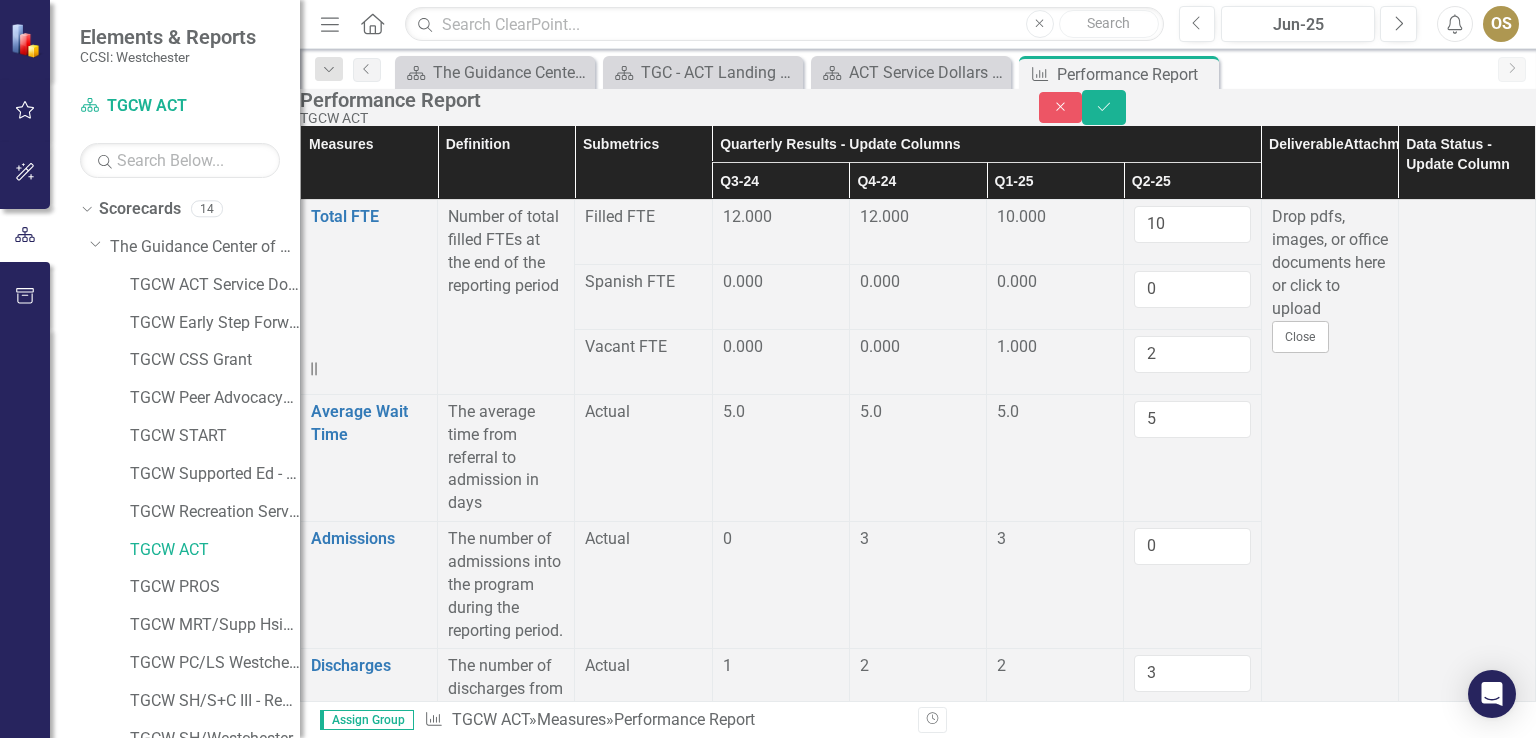 click at bounding box center (781, 2466) 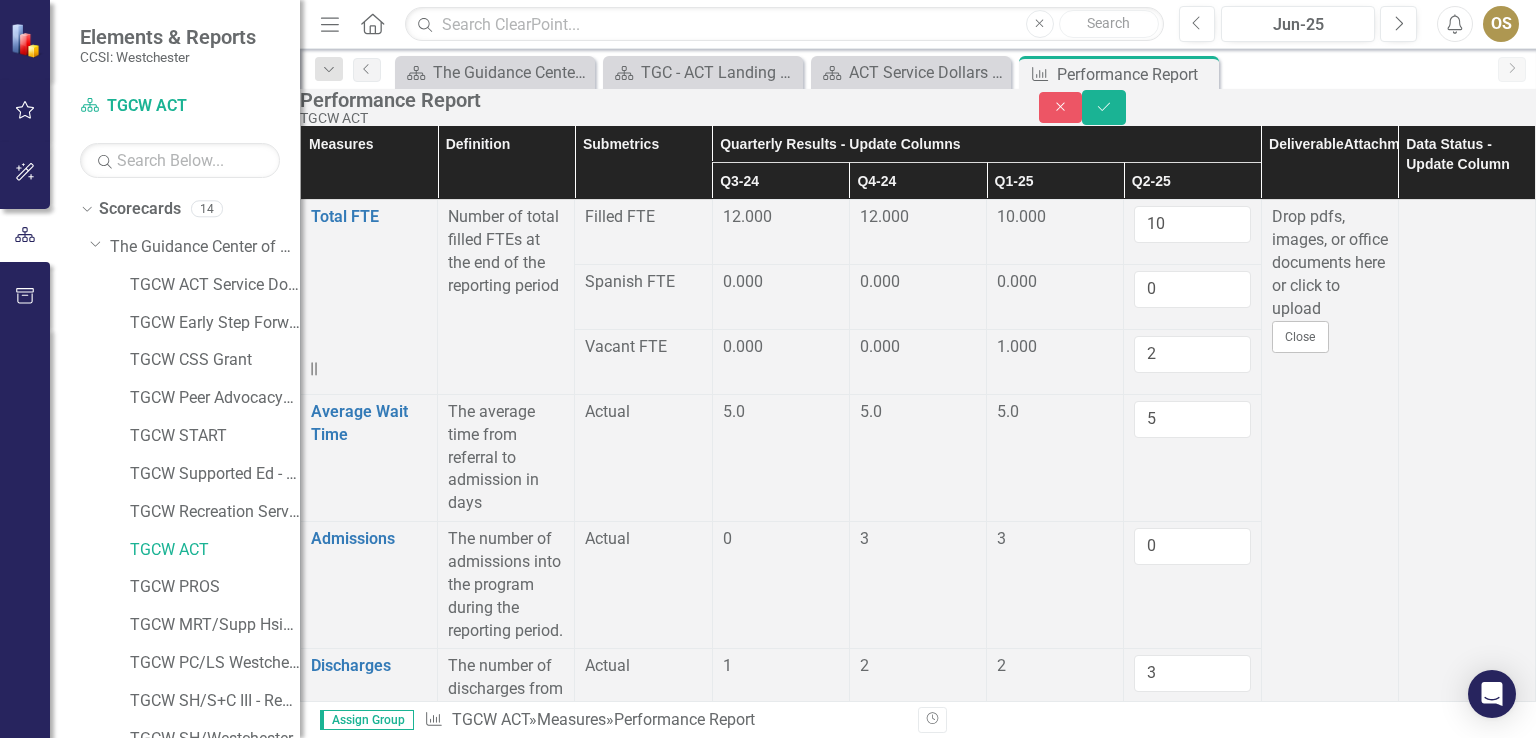 click at bounding box center [781, 2466] 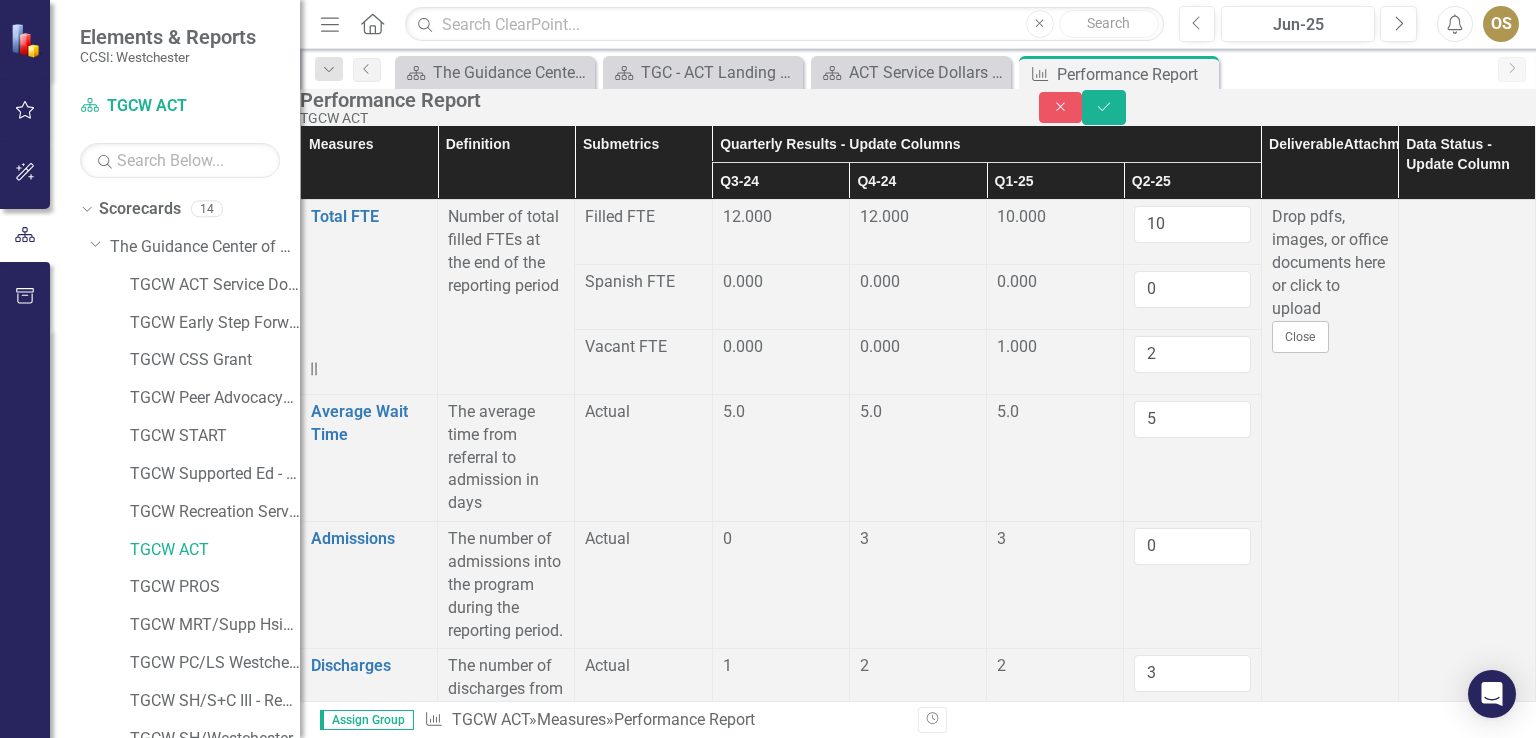 type on "15" 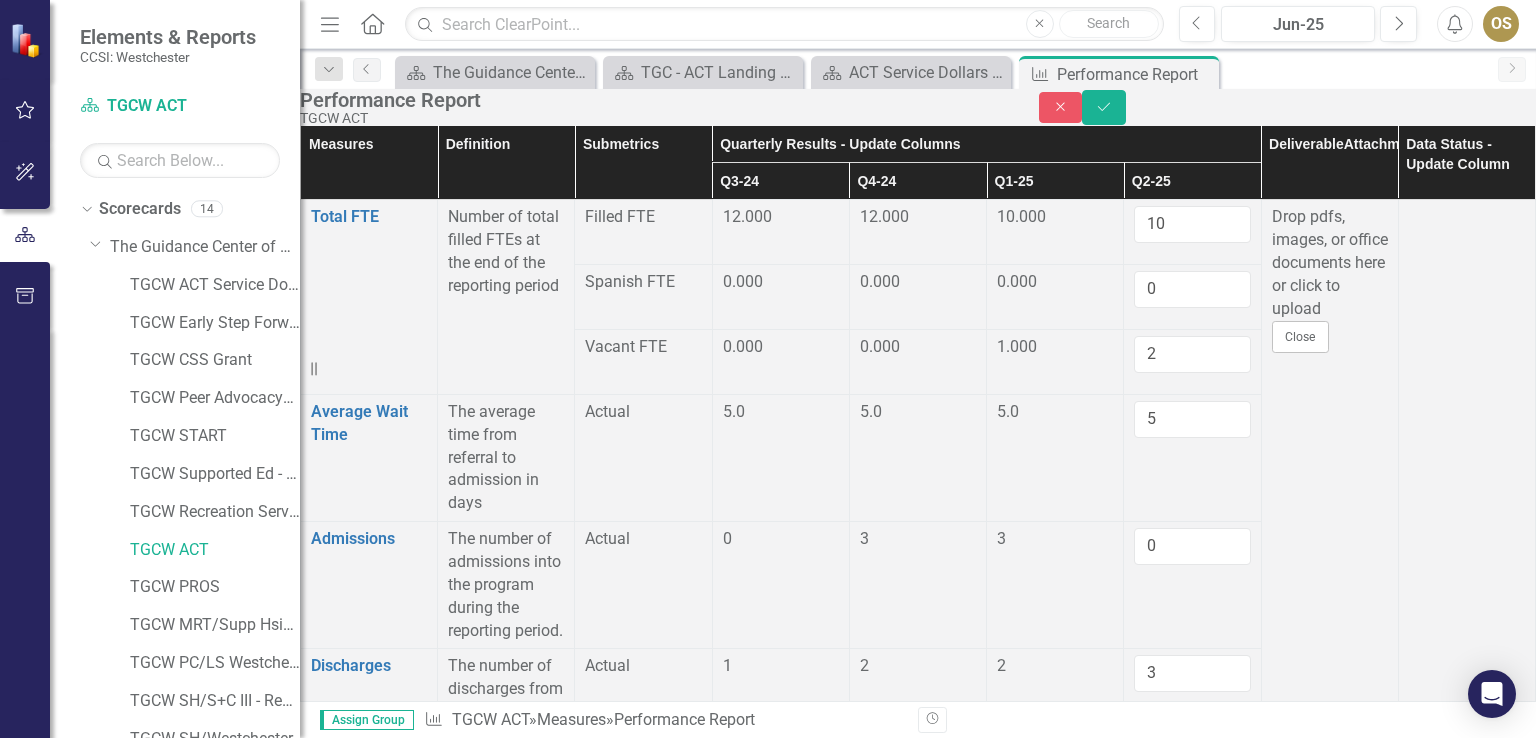 click at bounding box center (781, 2530) 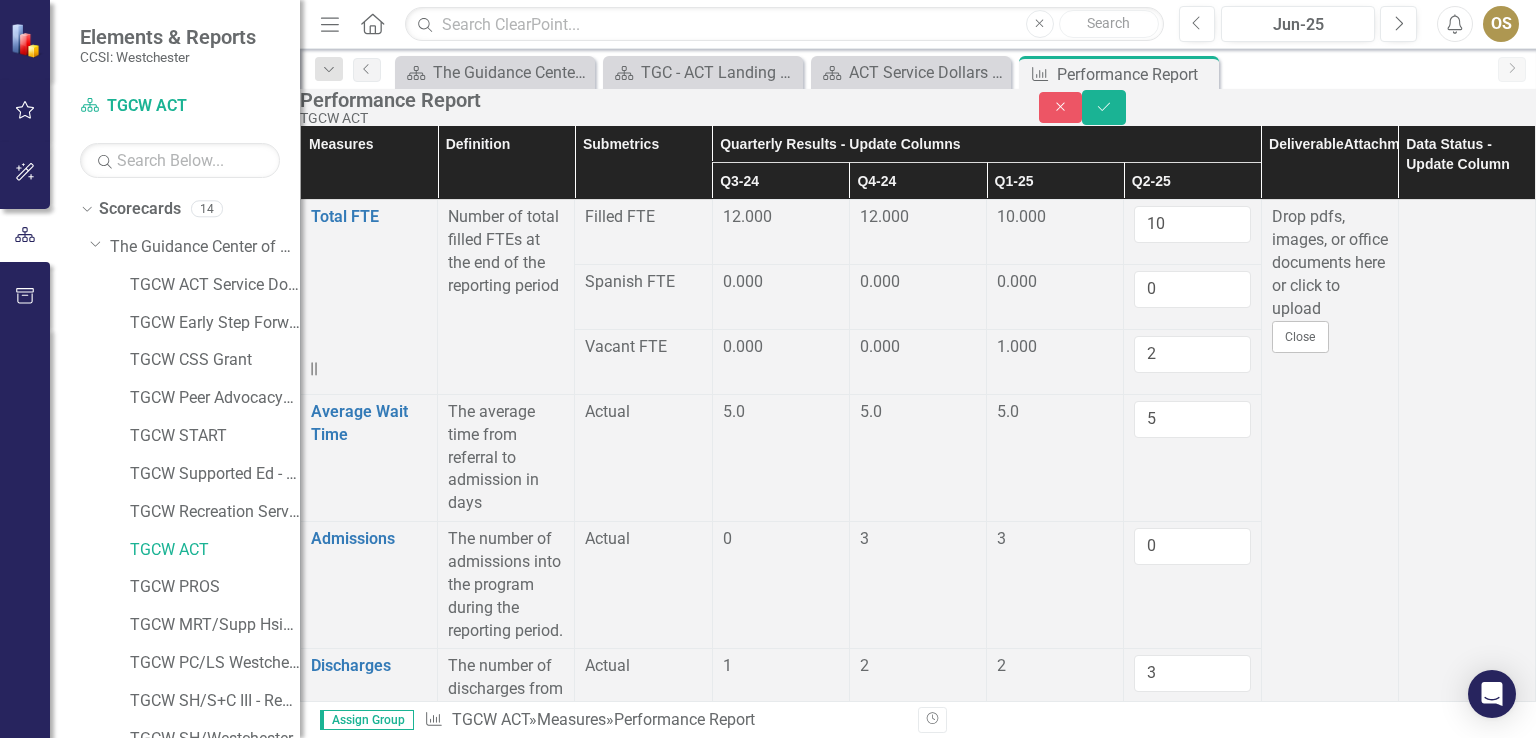 type on "13" 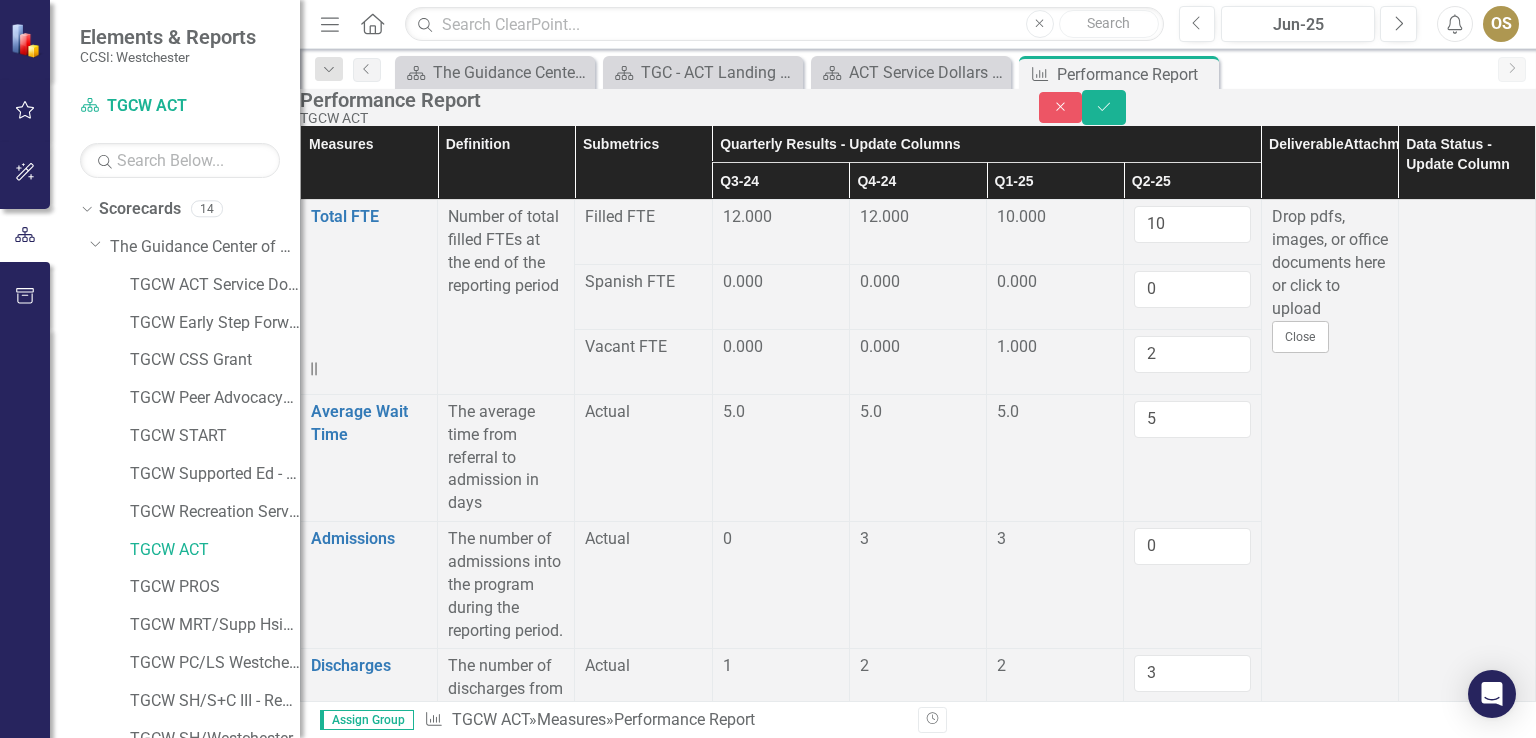 click at bounding box center (781, 2595) 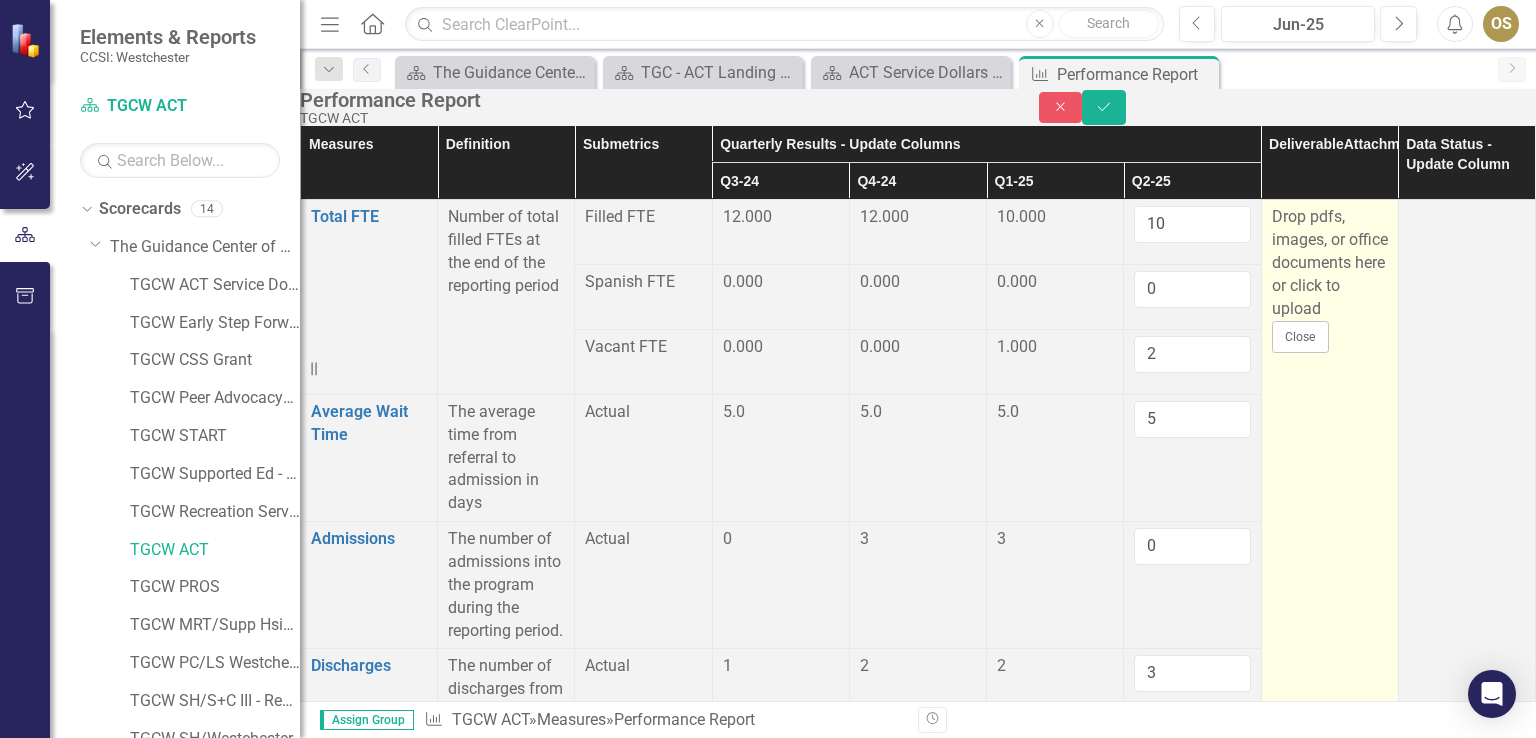 scroll, scrollTop: 2100, scrollLeft: 0, axis: vertical 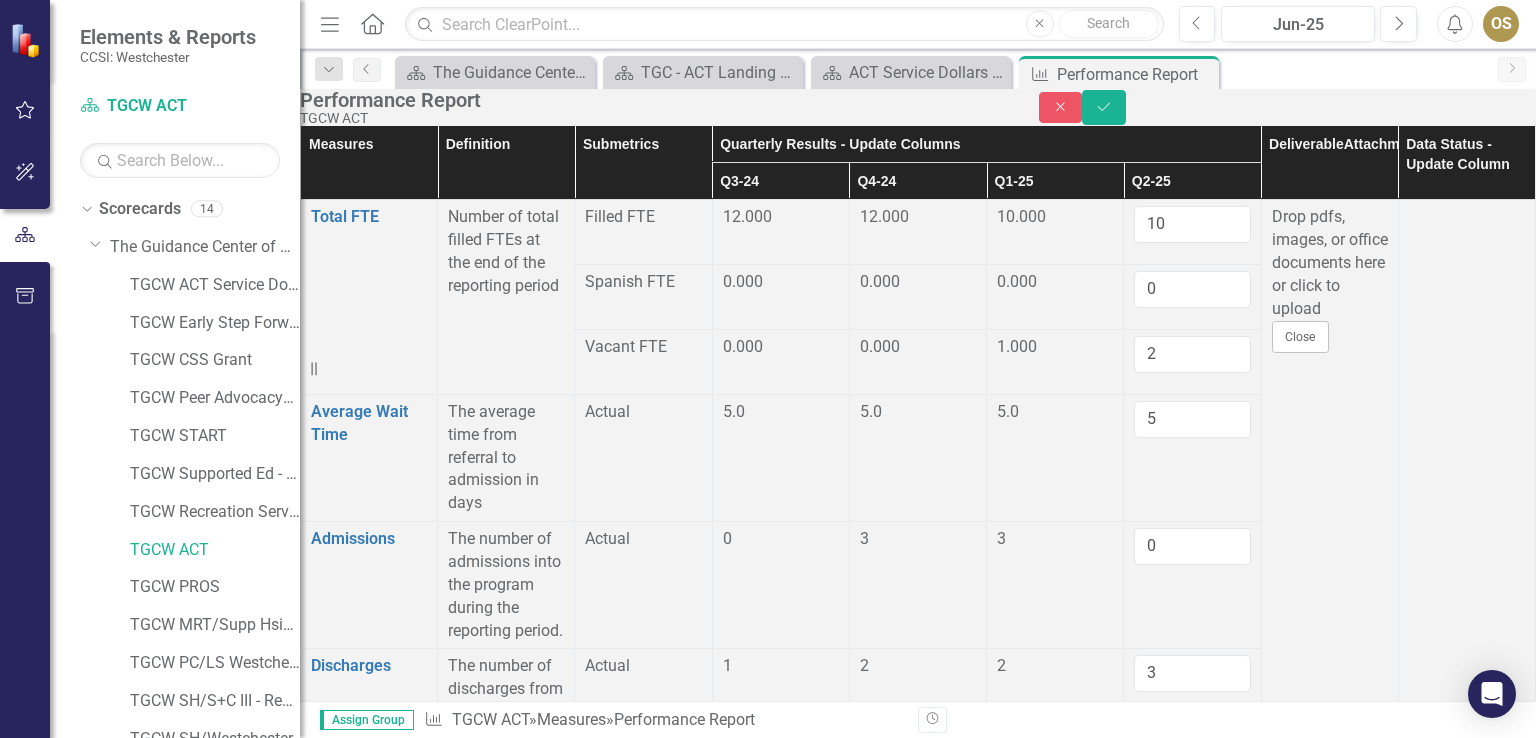 type on "2" 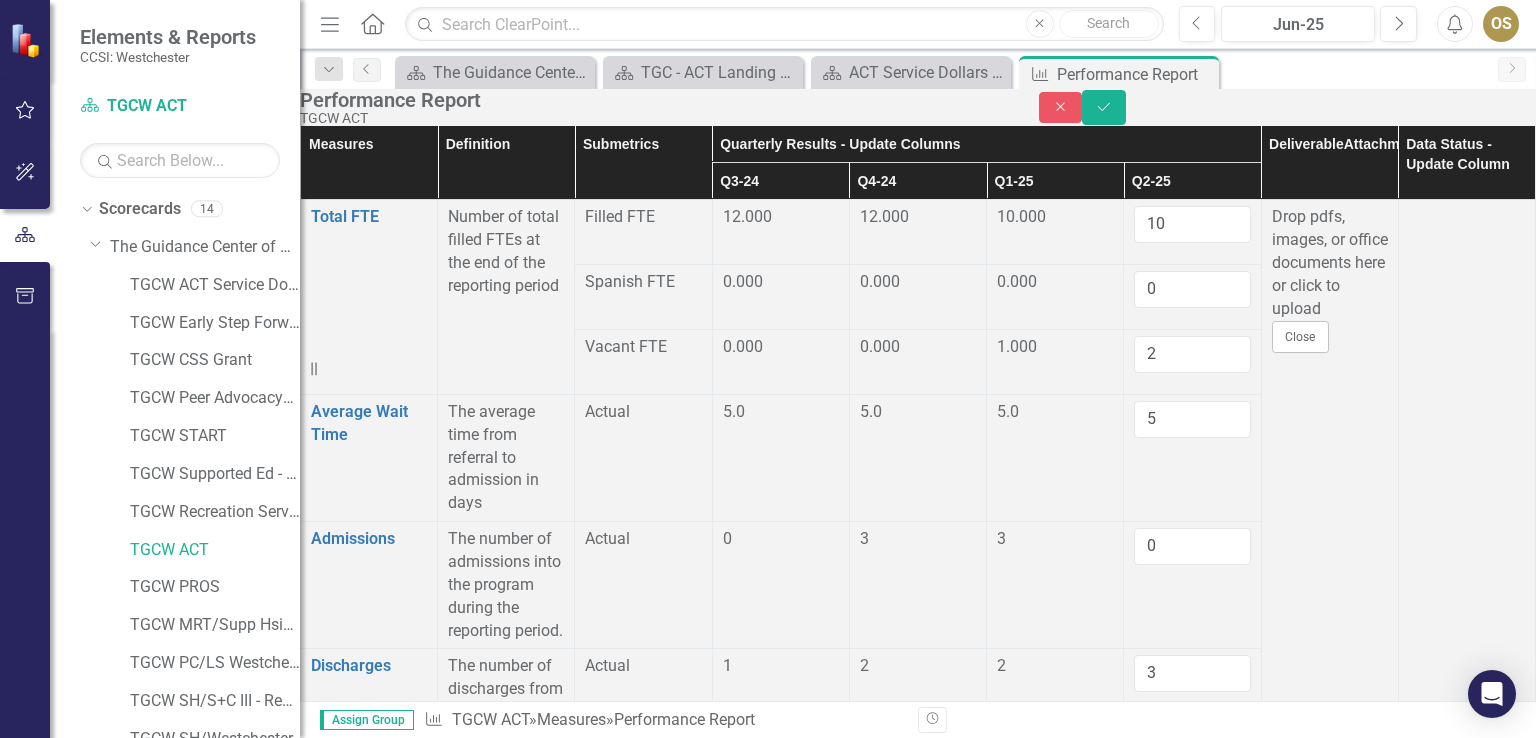 click on "0" at bounding box center (781, 2696) 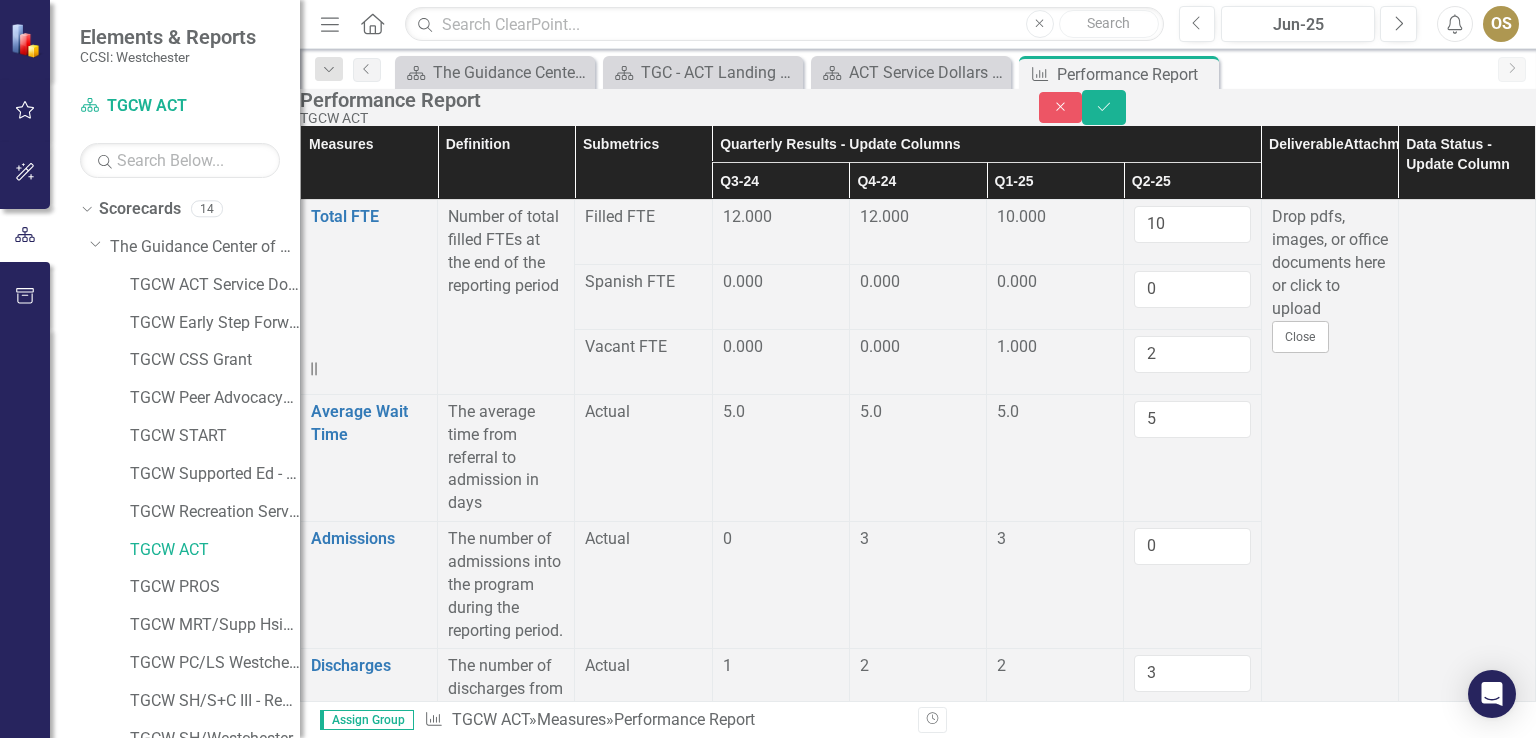 click at bounding box center (781, 2765) 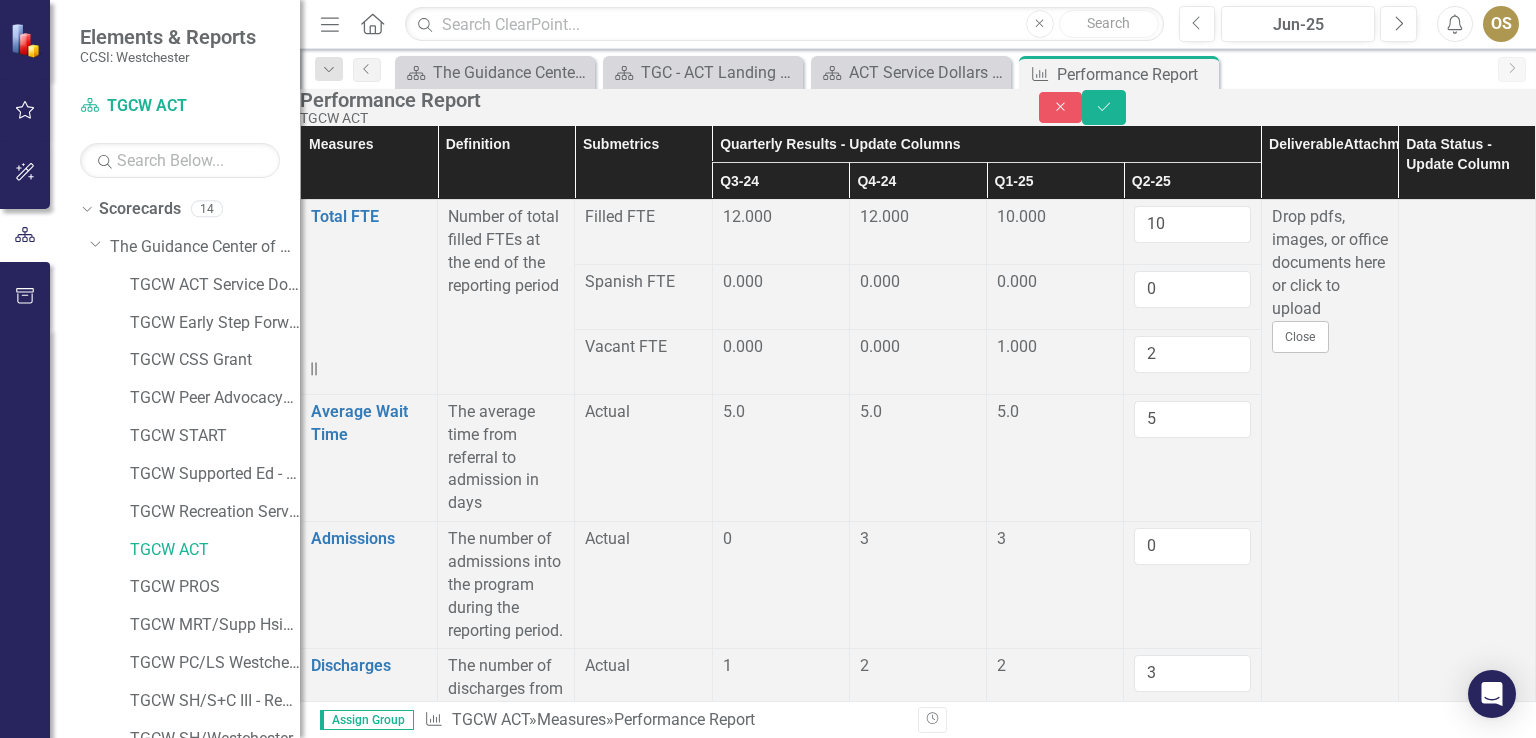 click at bounding box center (781, 2765) 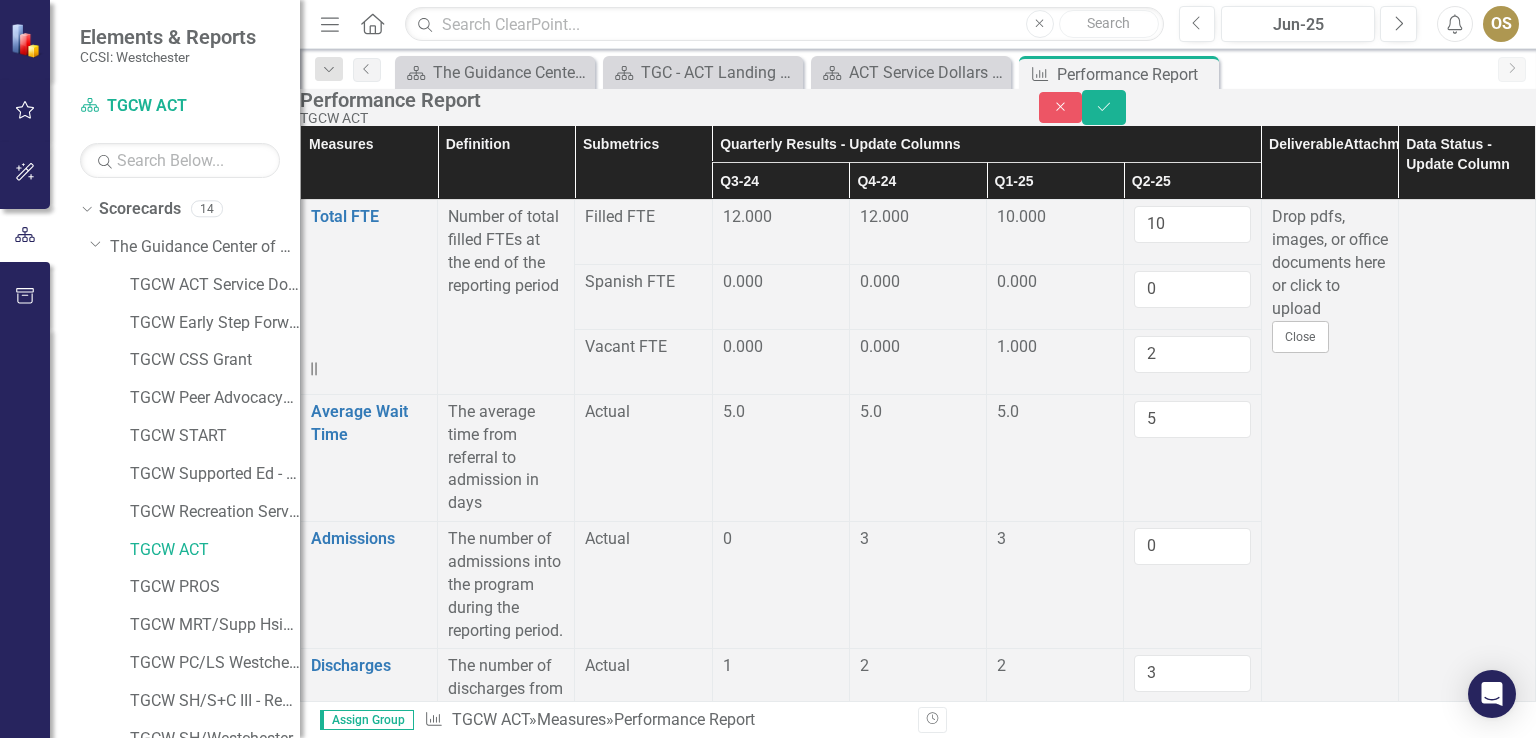 type on "29" 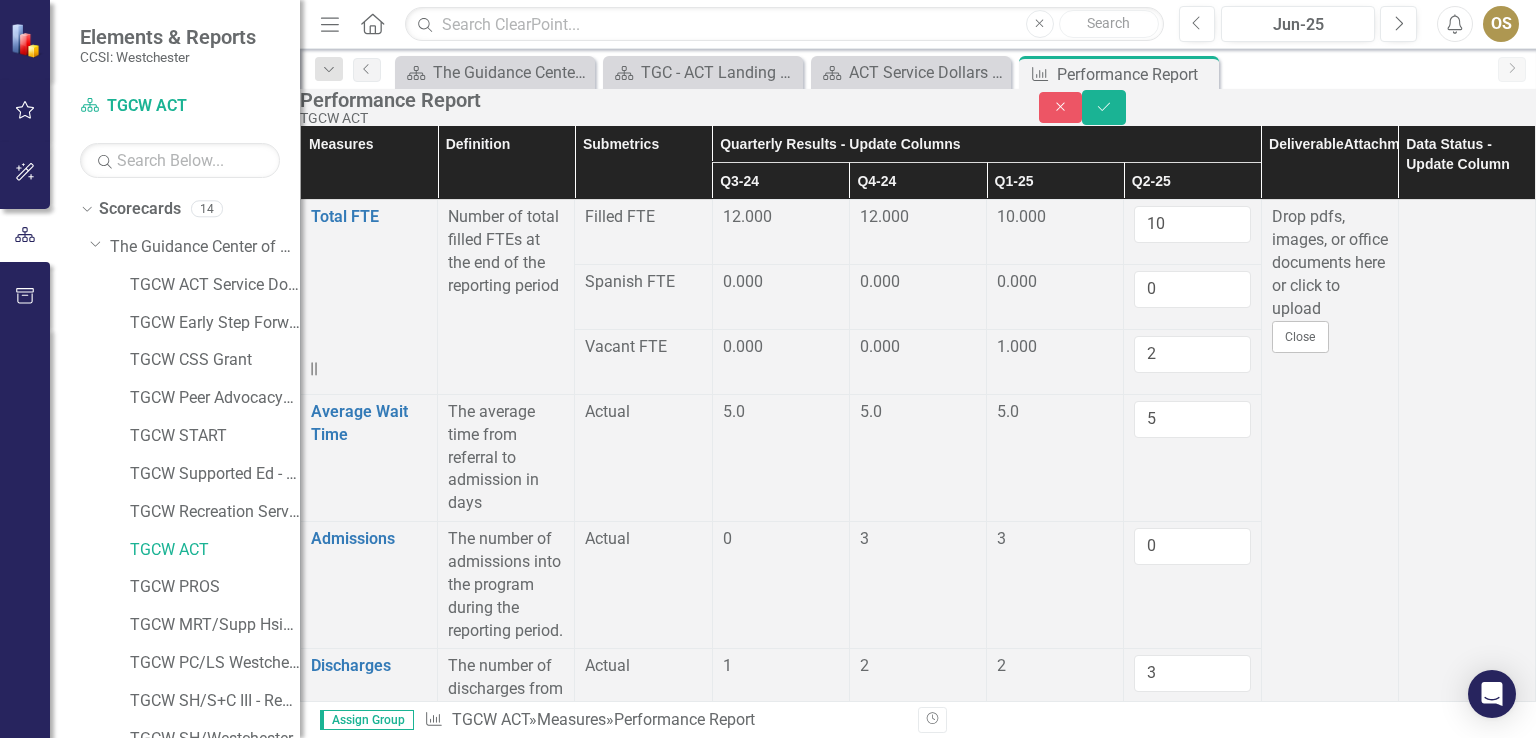 click on "0" at bounding box center [1192, 2708] 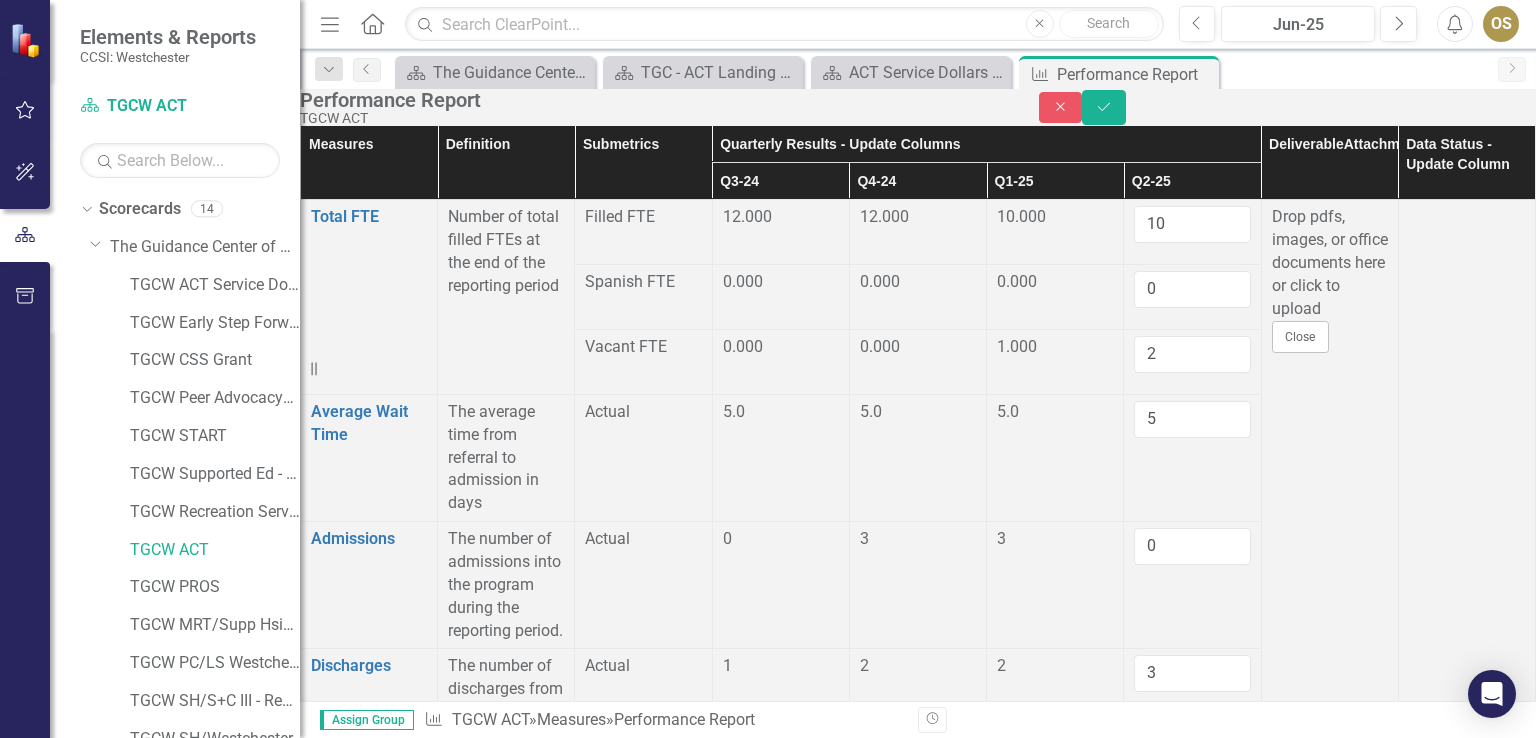 click on "0" at bounding box center [781, 2696] 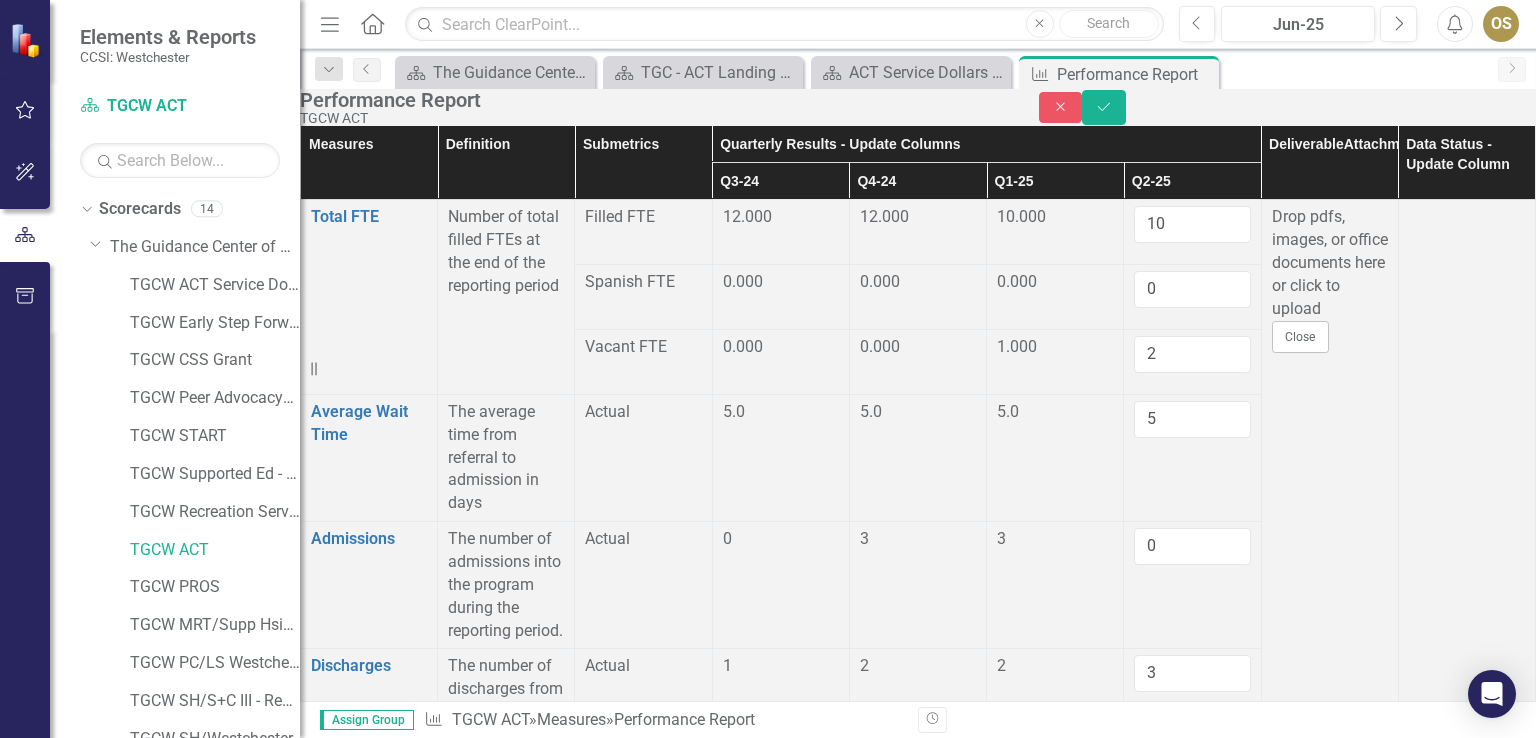 click on "0" at bounding box center (781, 2696) 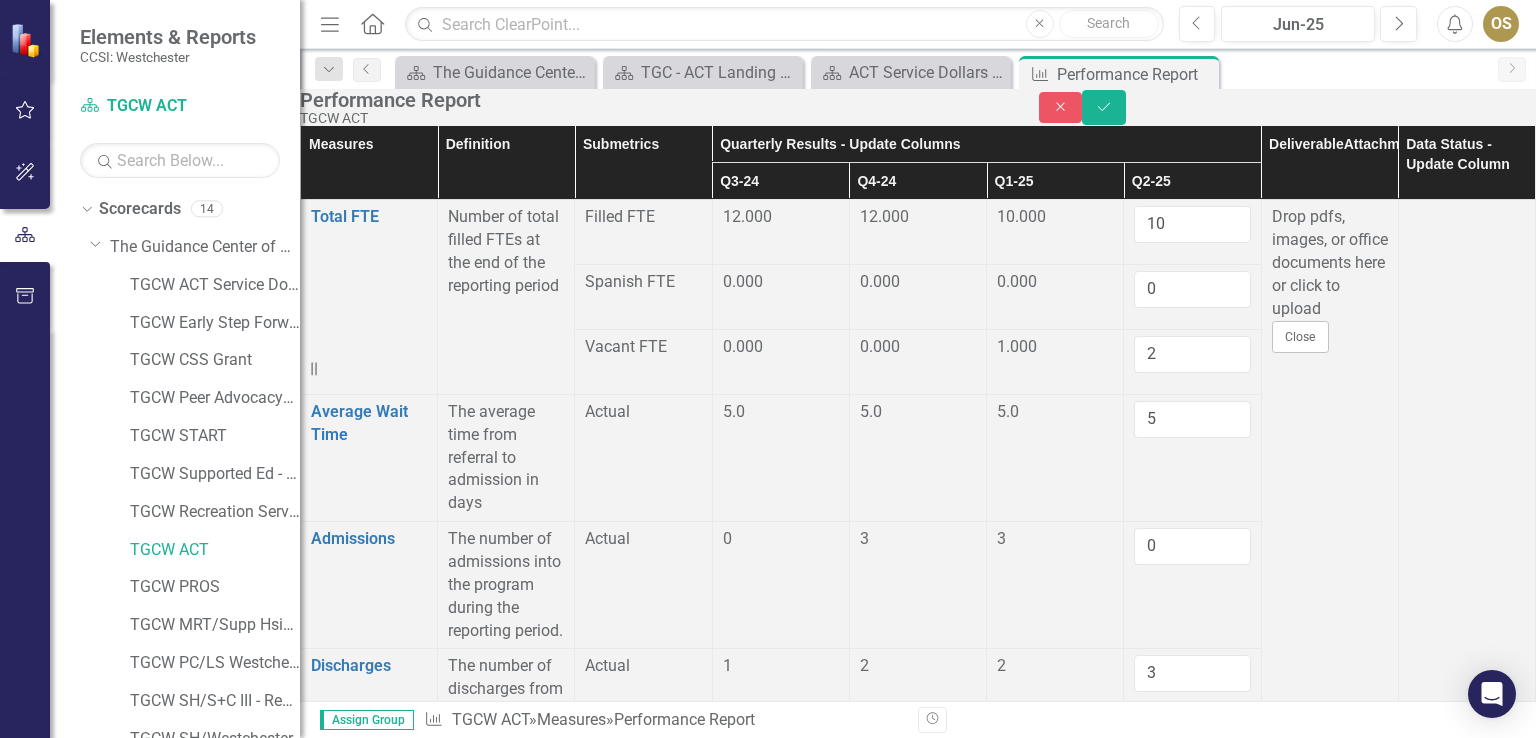 click at bounding box center (1192, 2820) 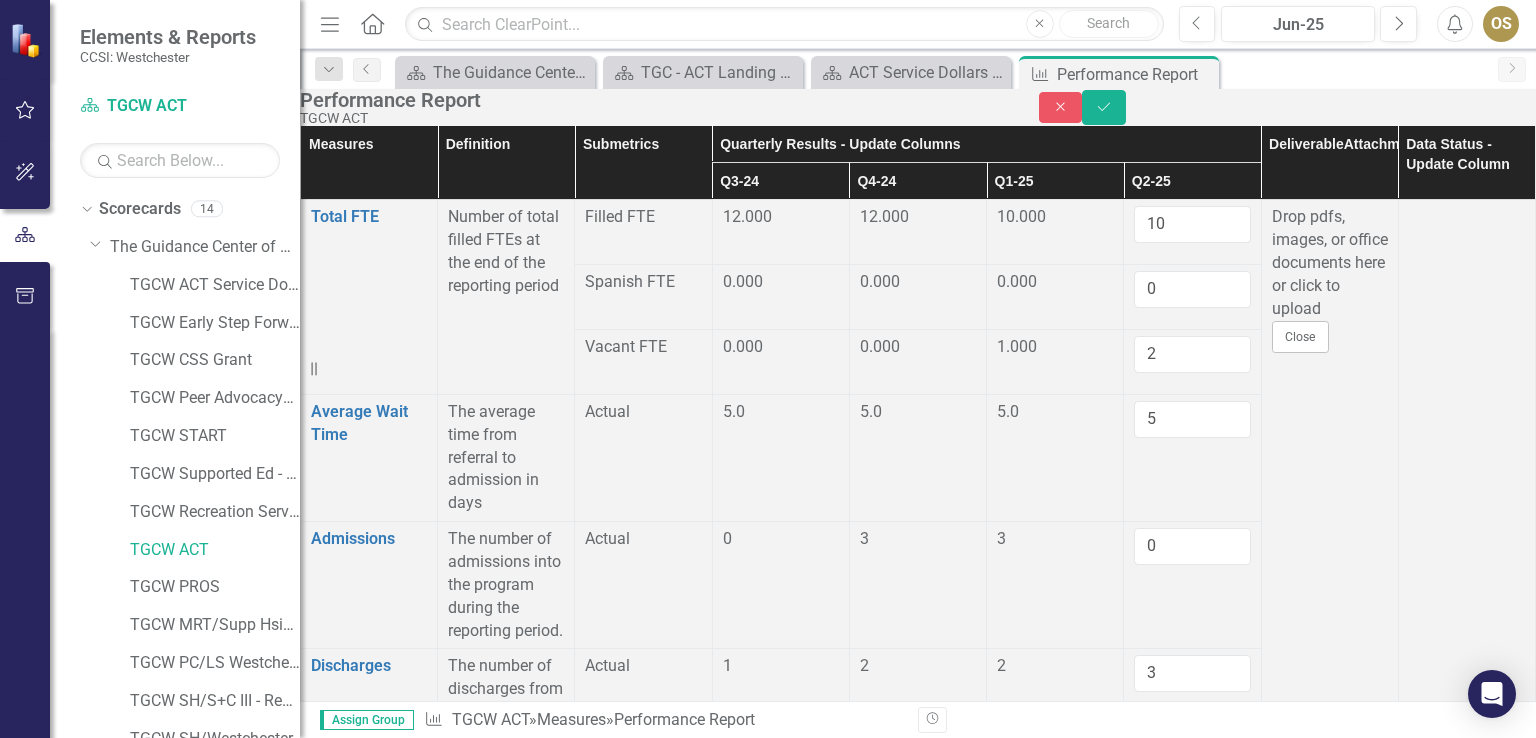 click at bounding box center [781, 2821] 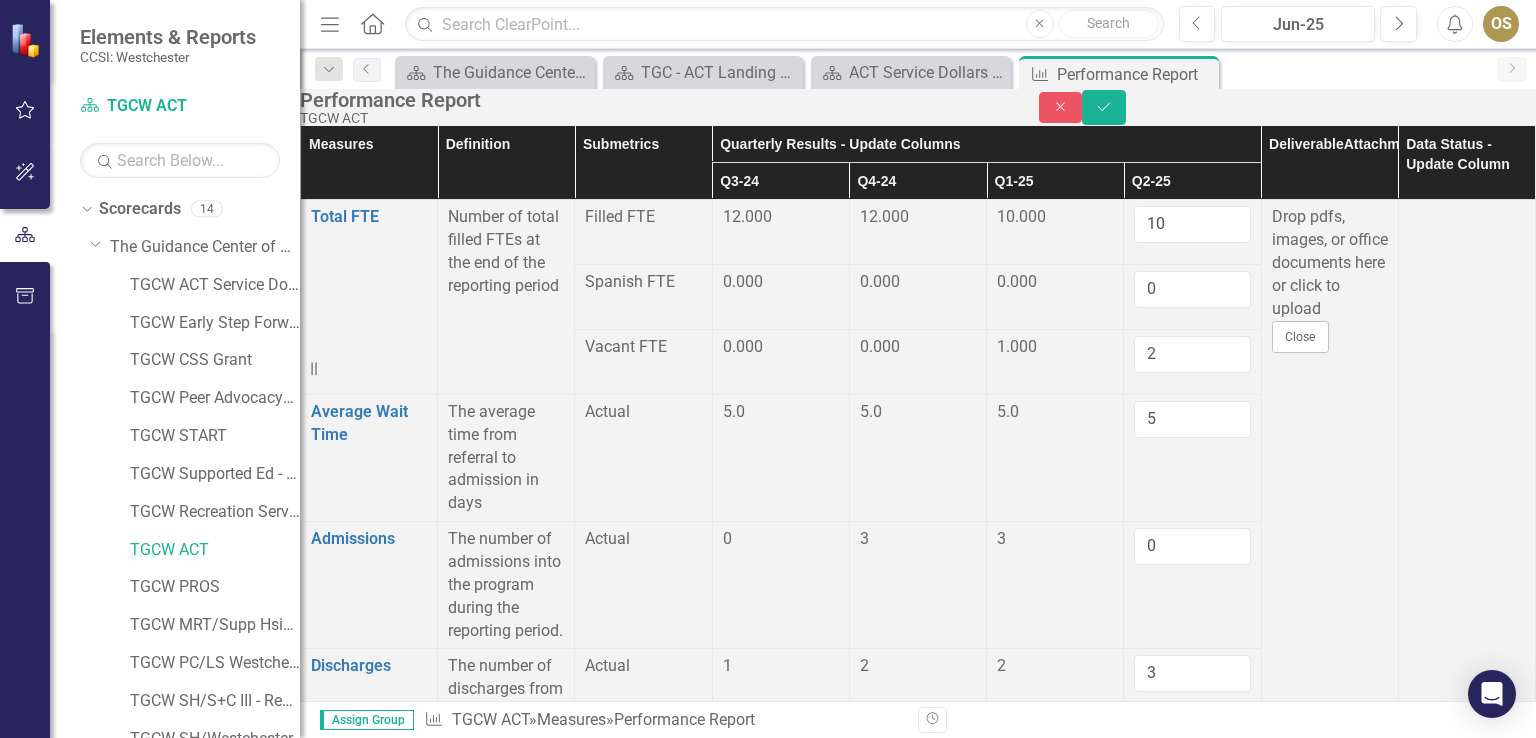 type on "1" 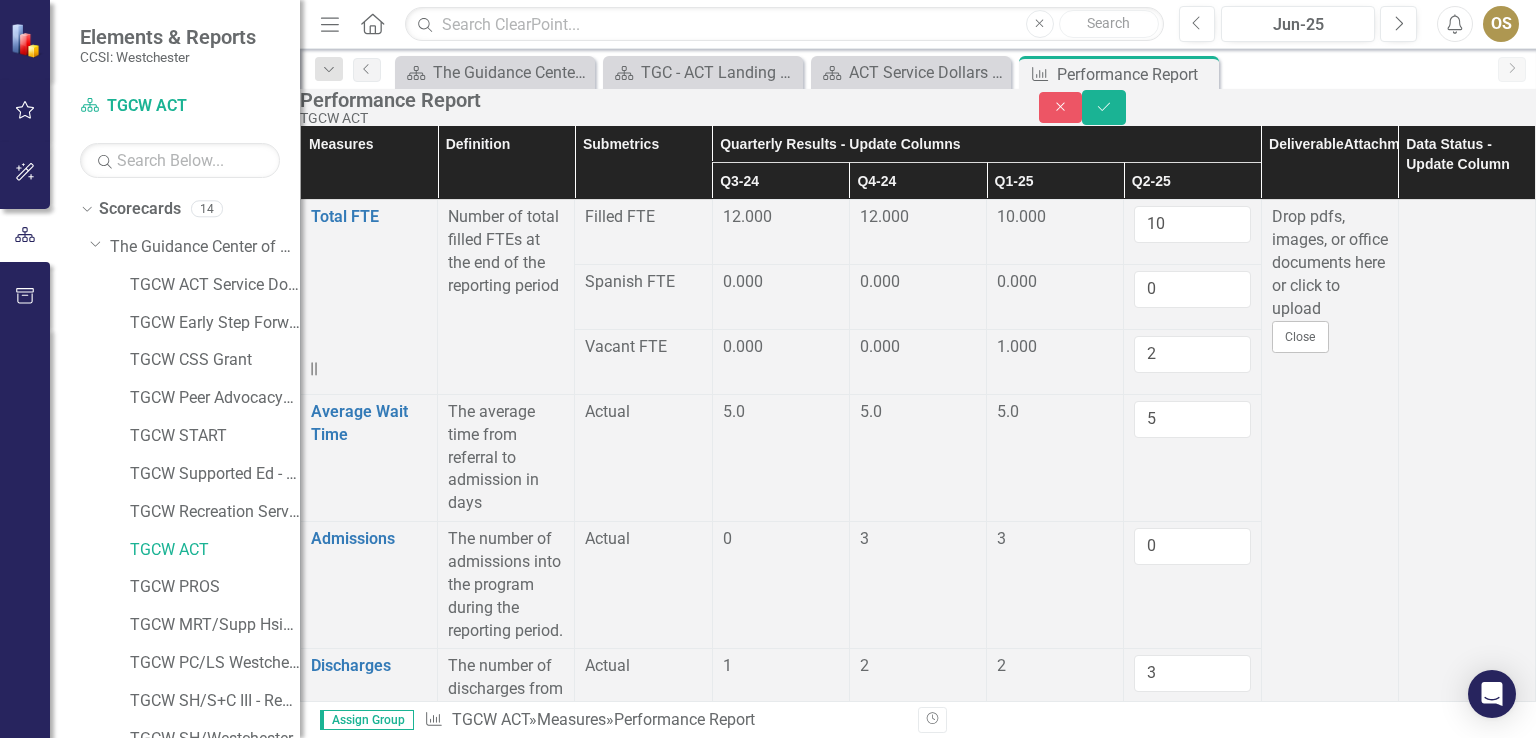 click on "1" at bounding box center (1192, 2827) 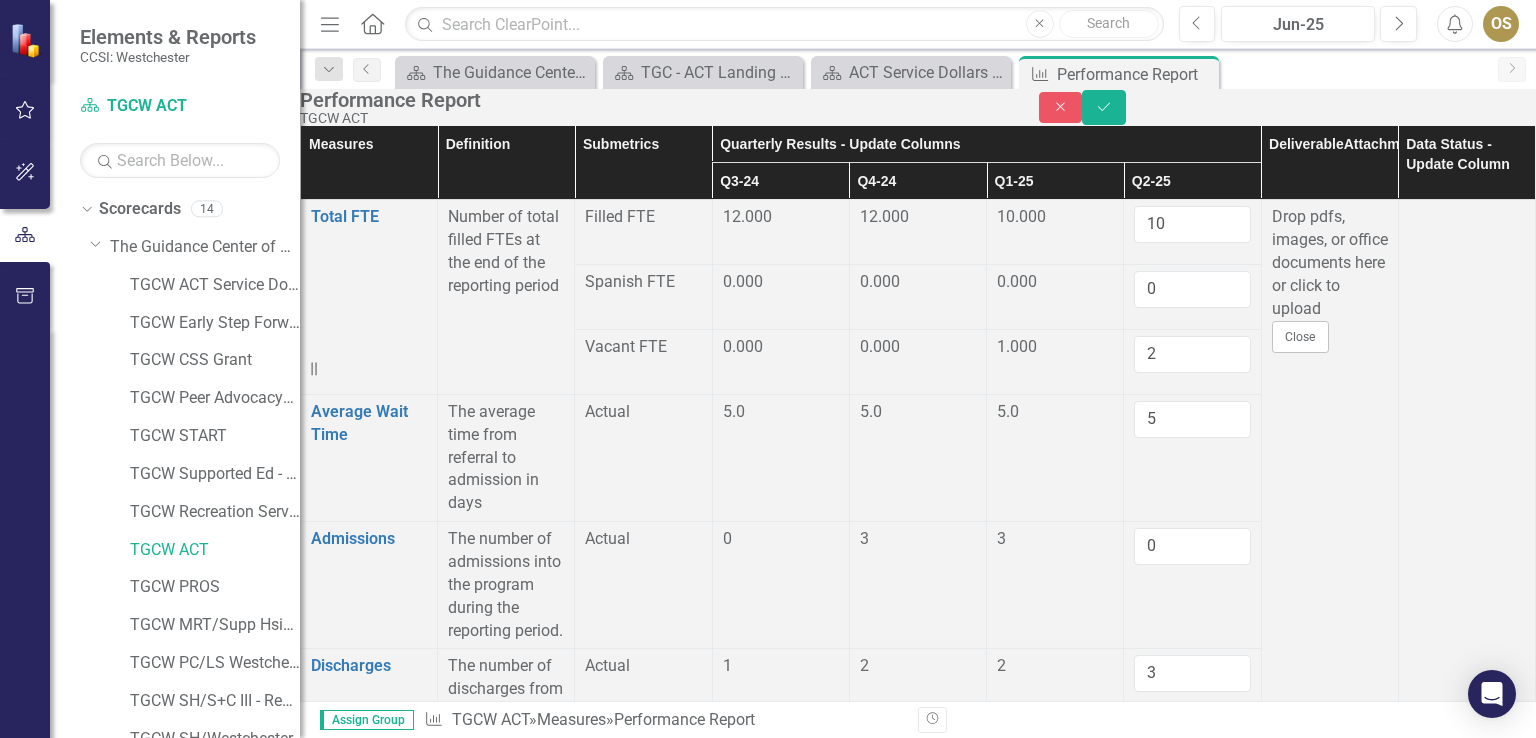 click at bounding box center [781, 2886] 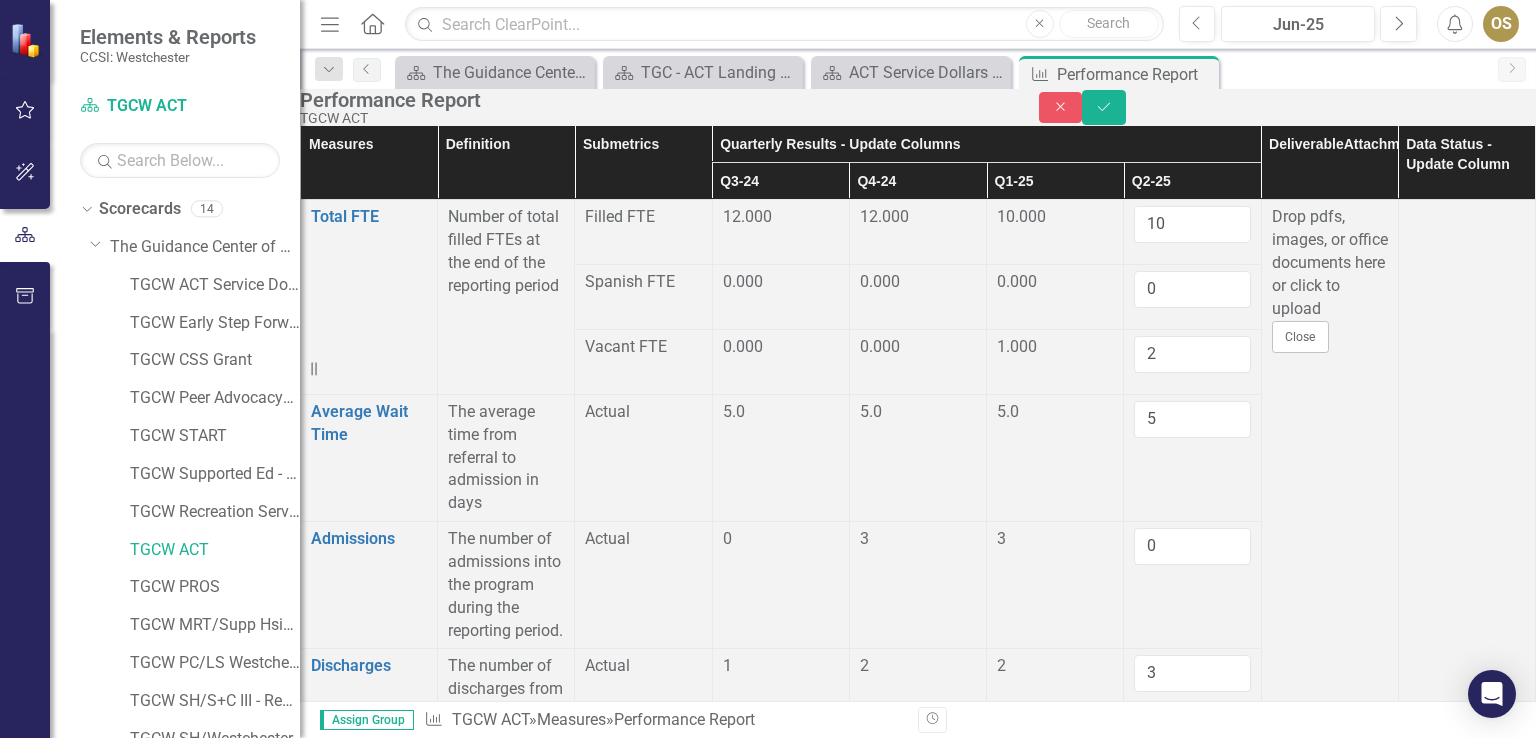 click at bounding box center (781, 2886) 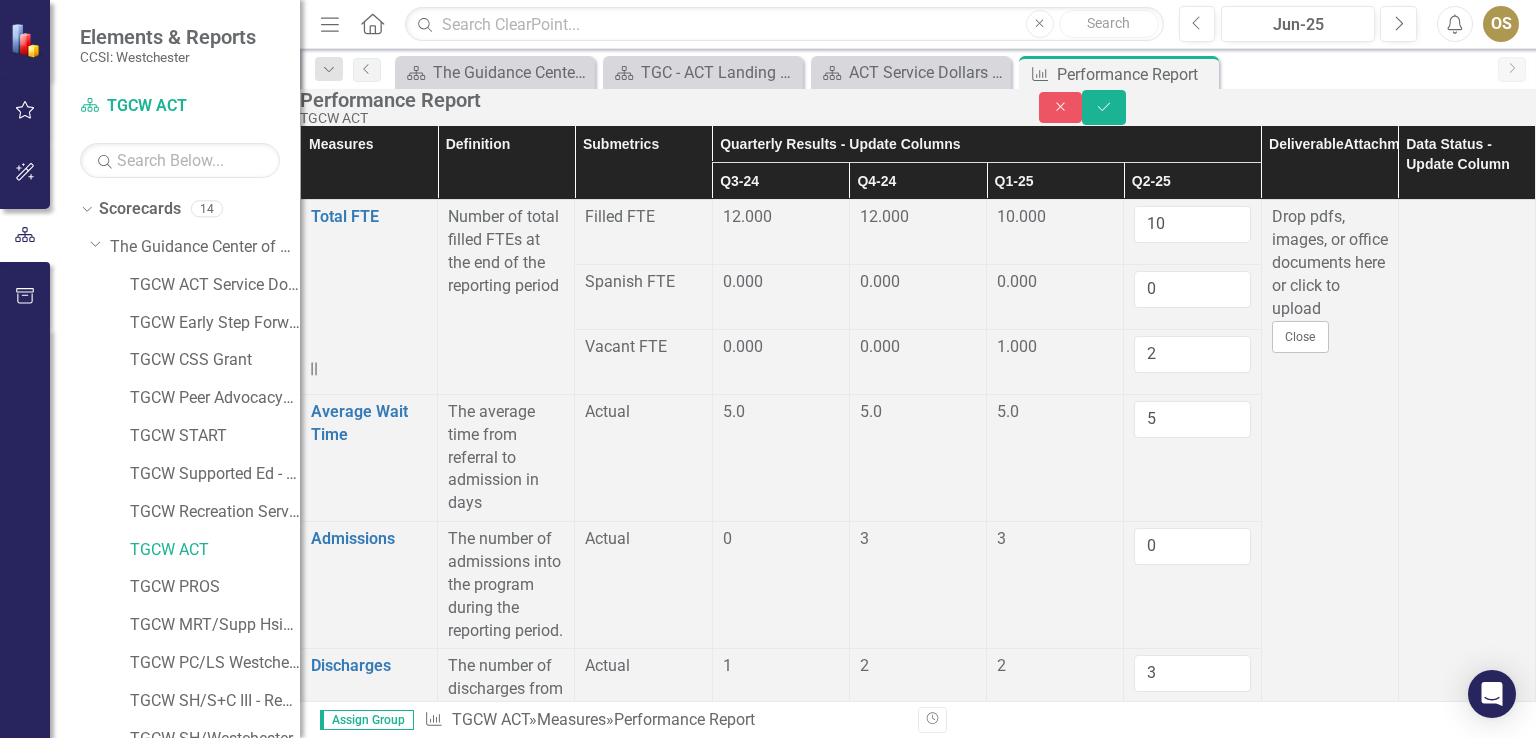type on "0" 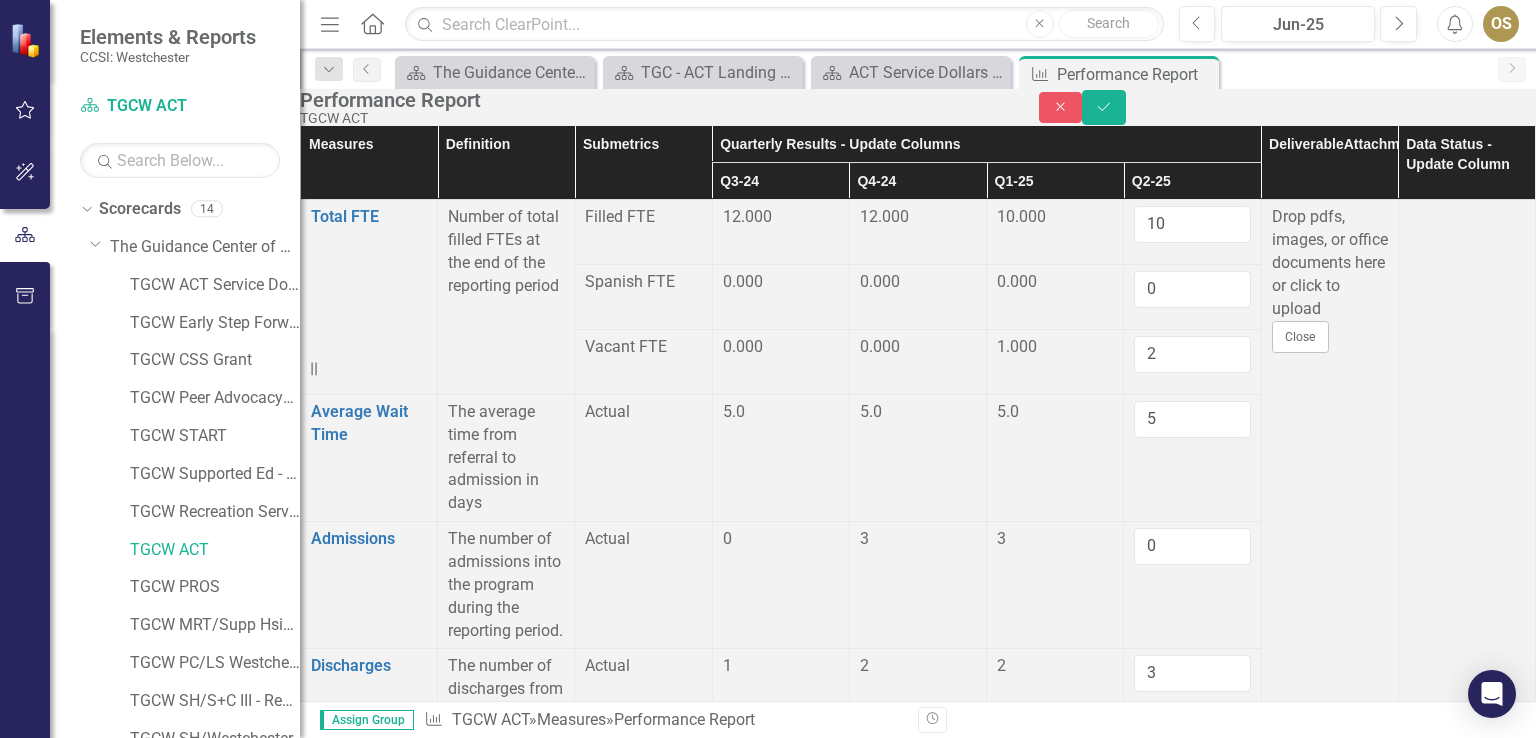 click on "0" at bounding box center (1192, 2892) 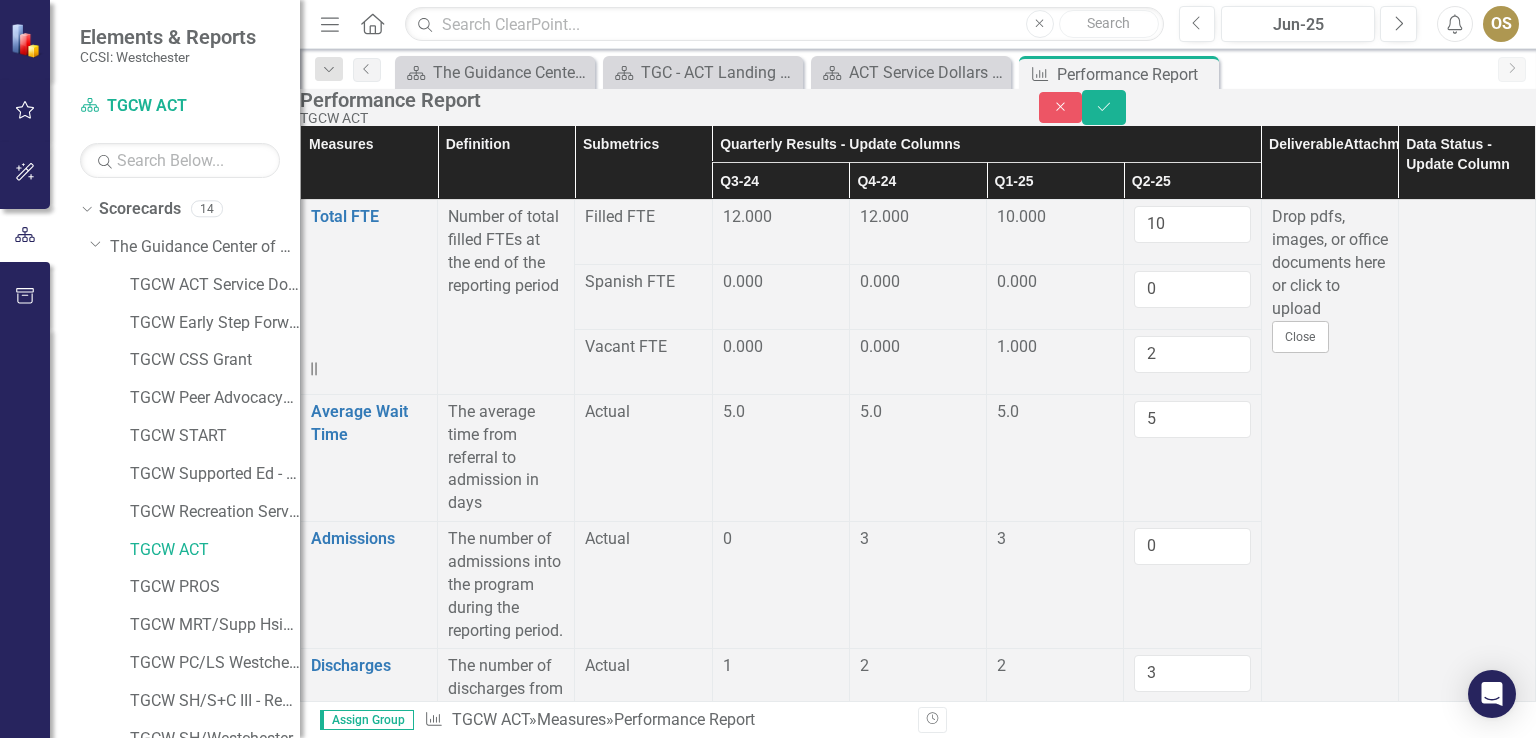 click at bounding box center [1192, 3007] 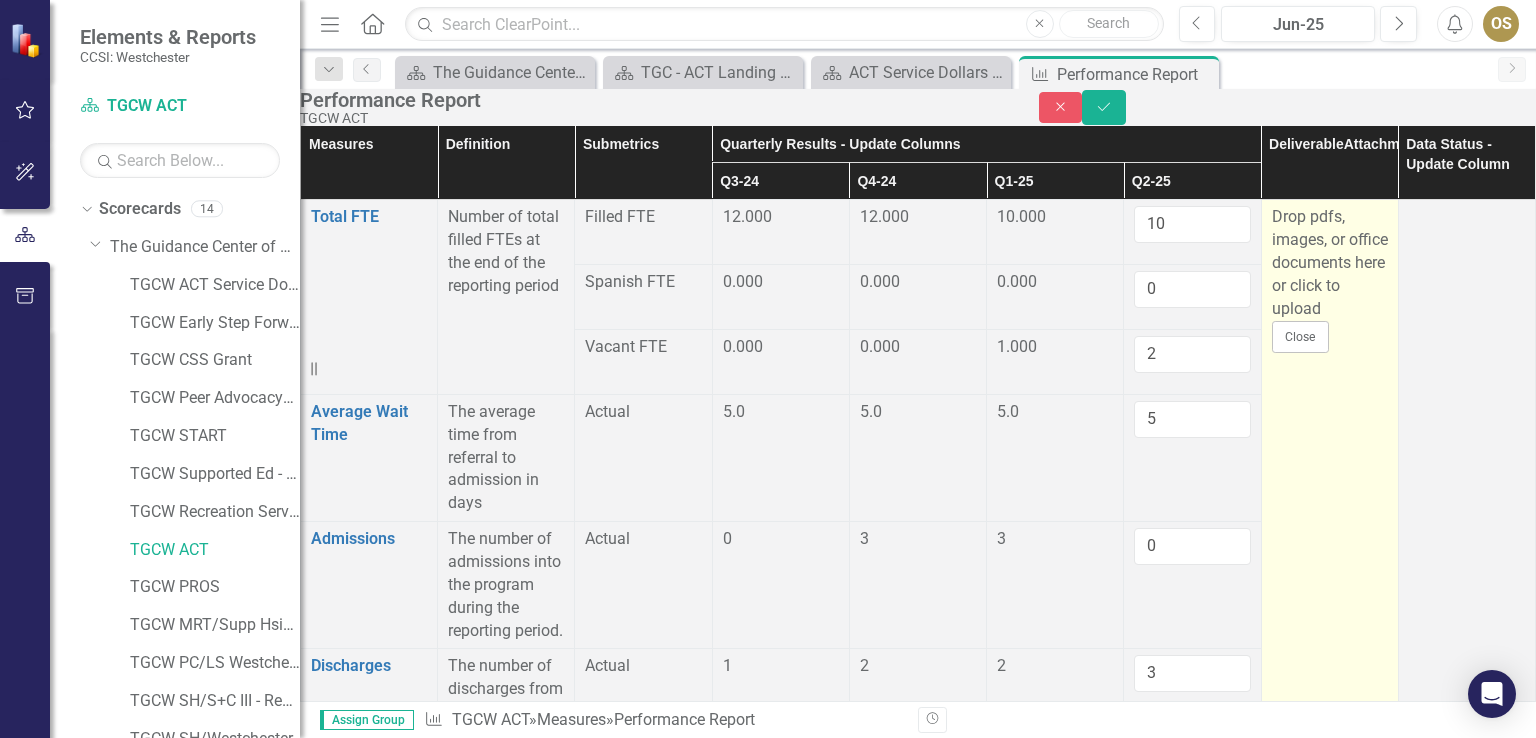 scroll, scrollTop: 2700, scrollLeft: 0, axis: vertical 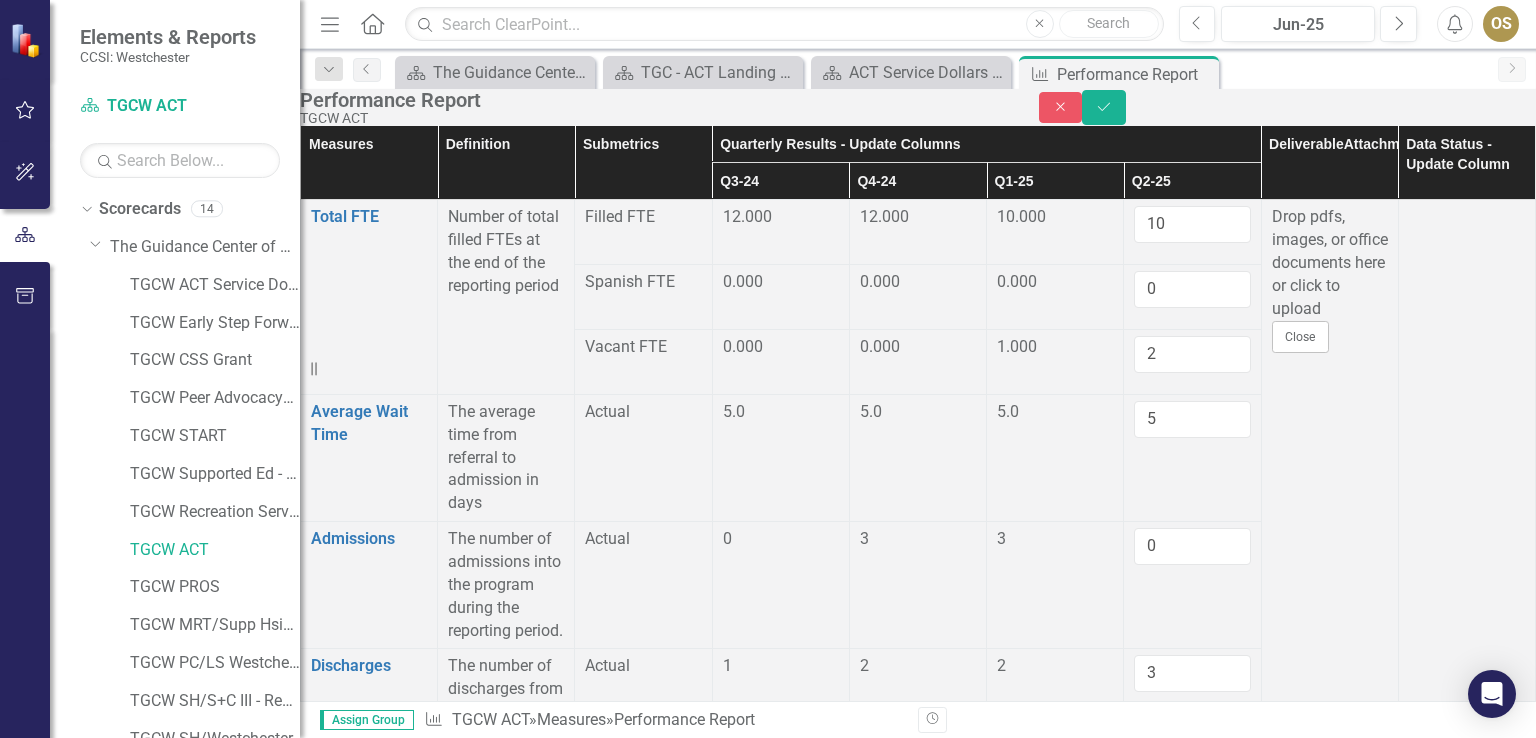 click at bounding box center [781, 3251] 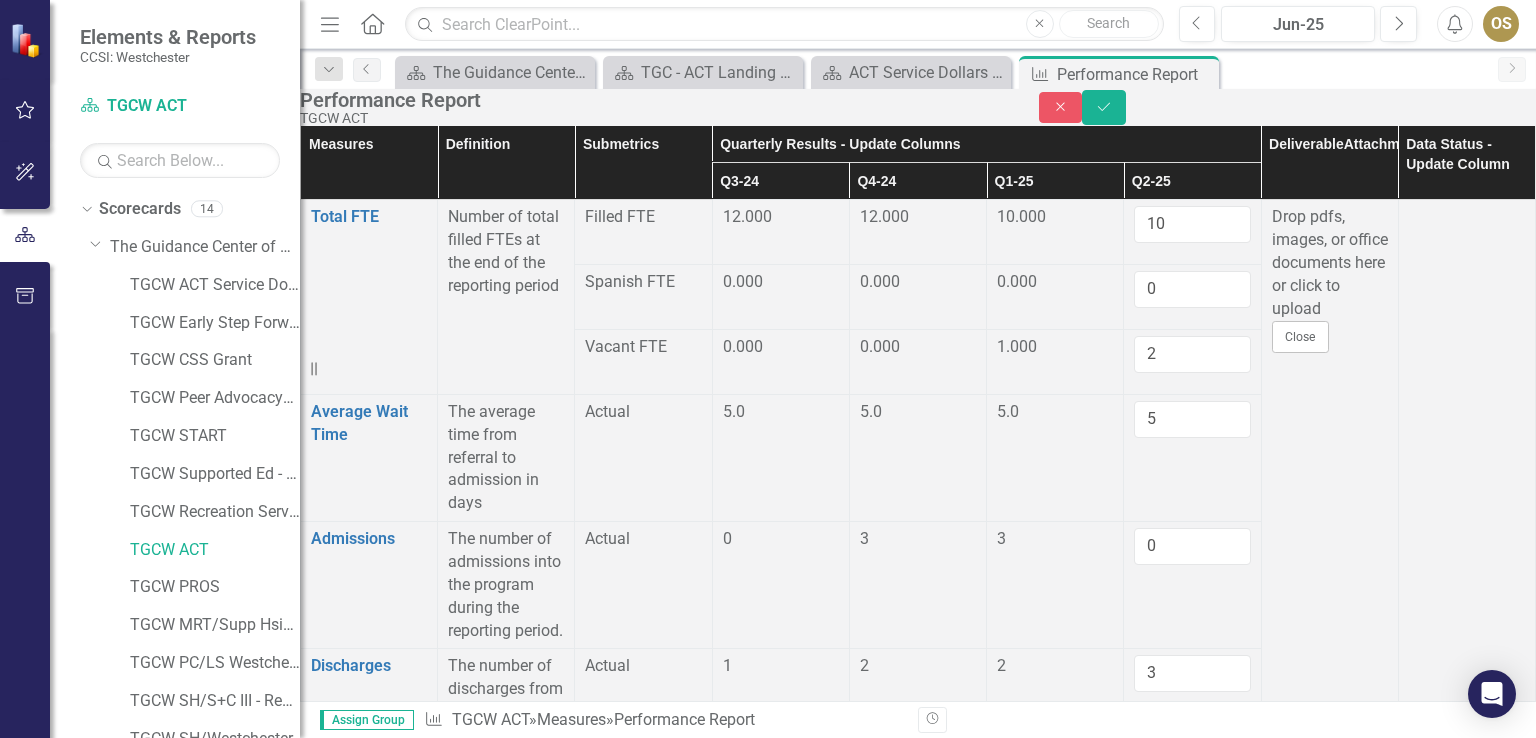 click at bounding box center [781, 3251] 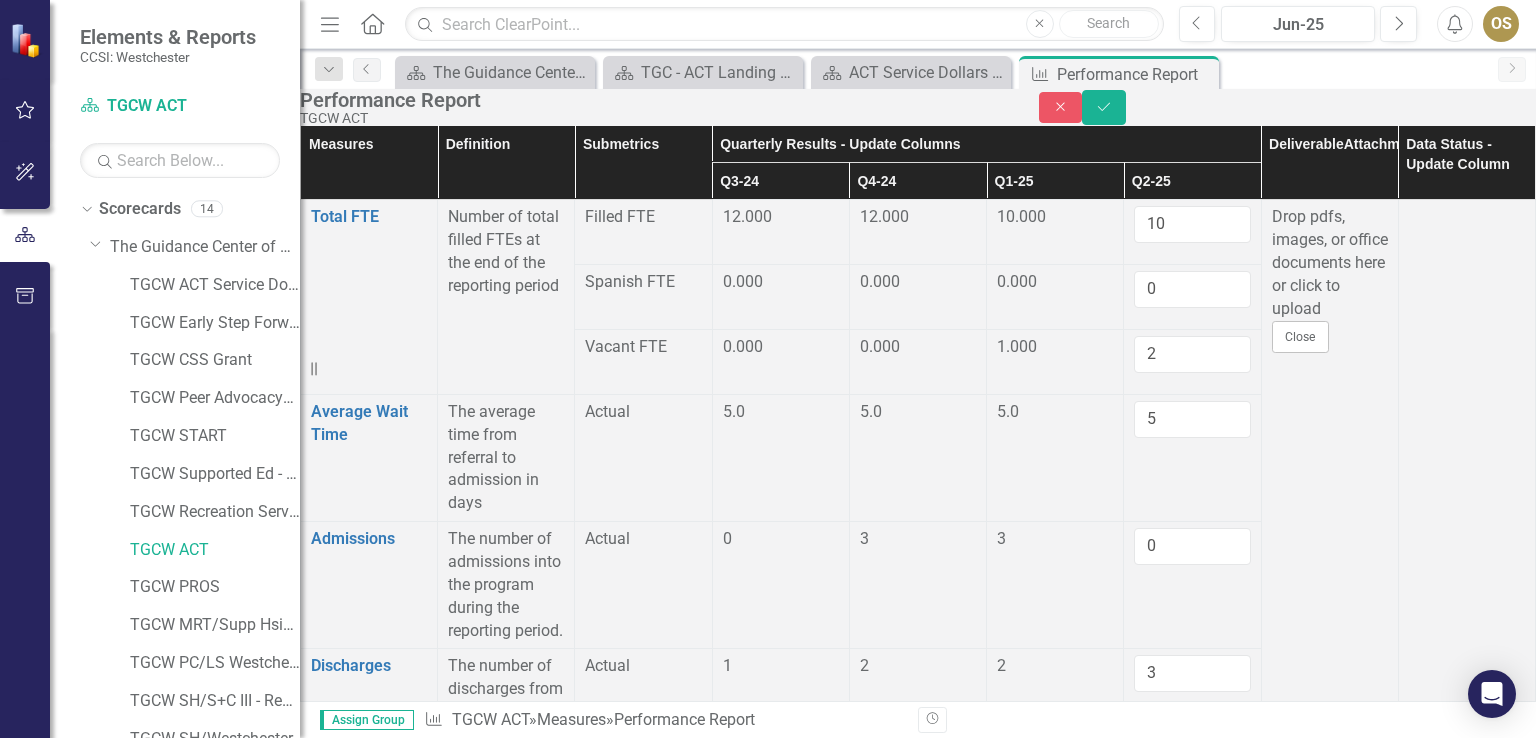 type on "0" 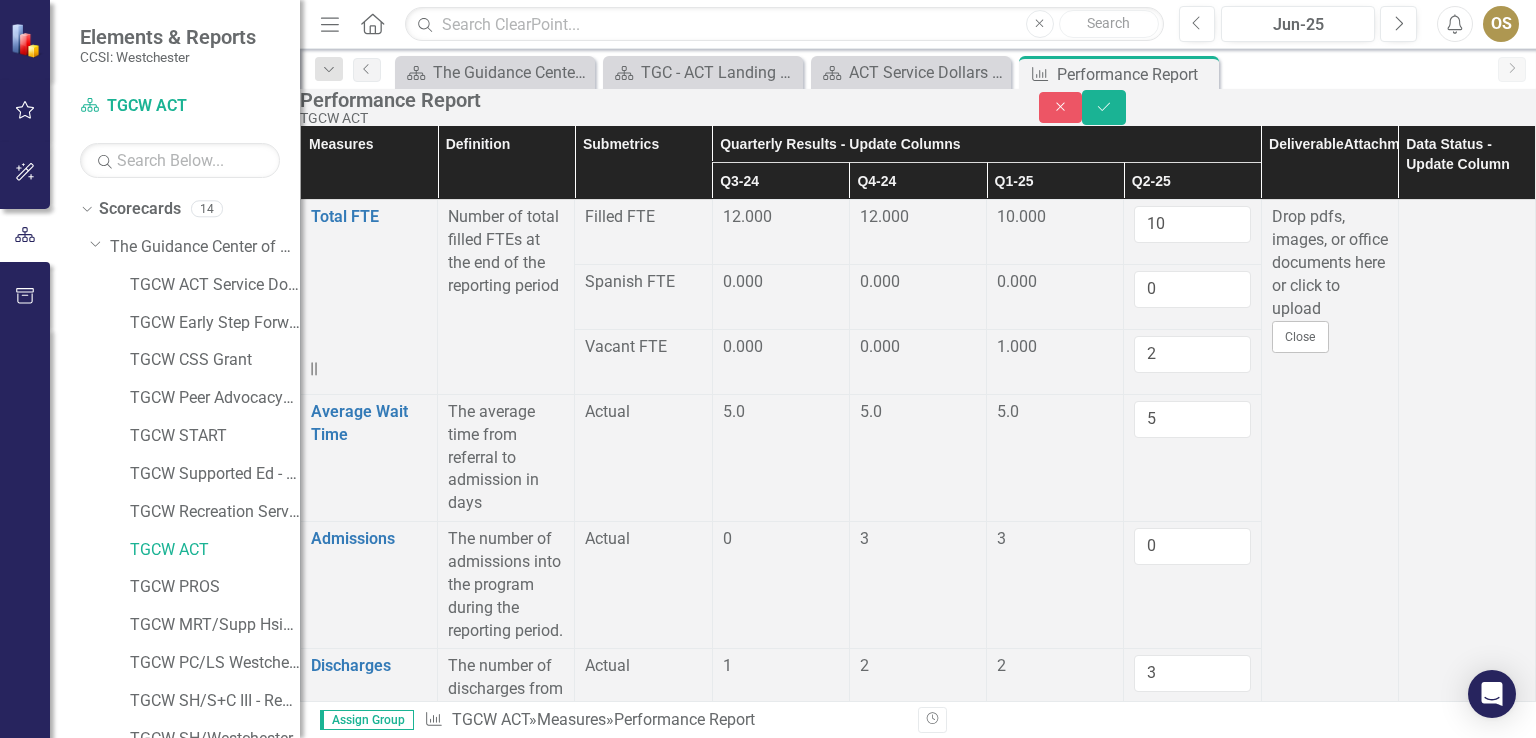 click on "0" at bounding box center (1192, 3257) 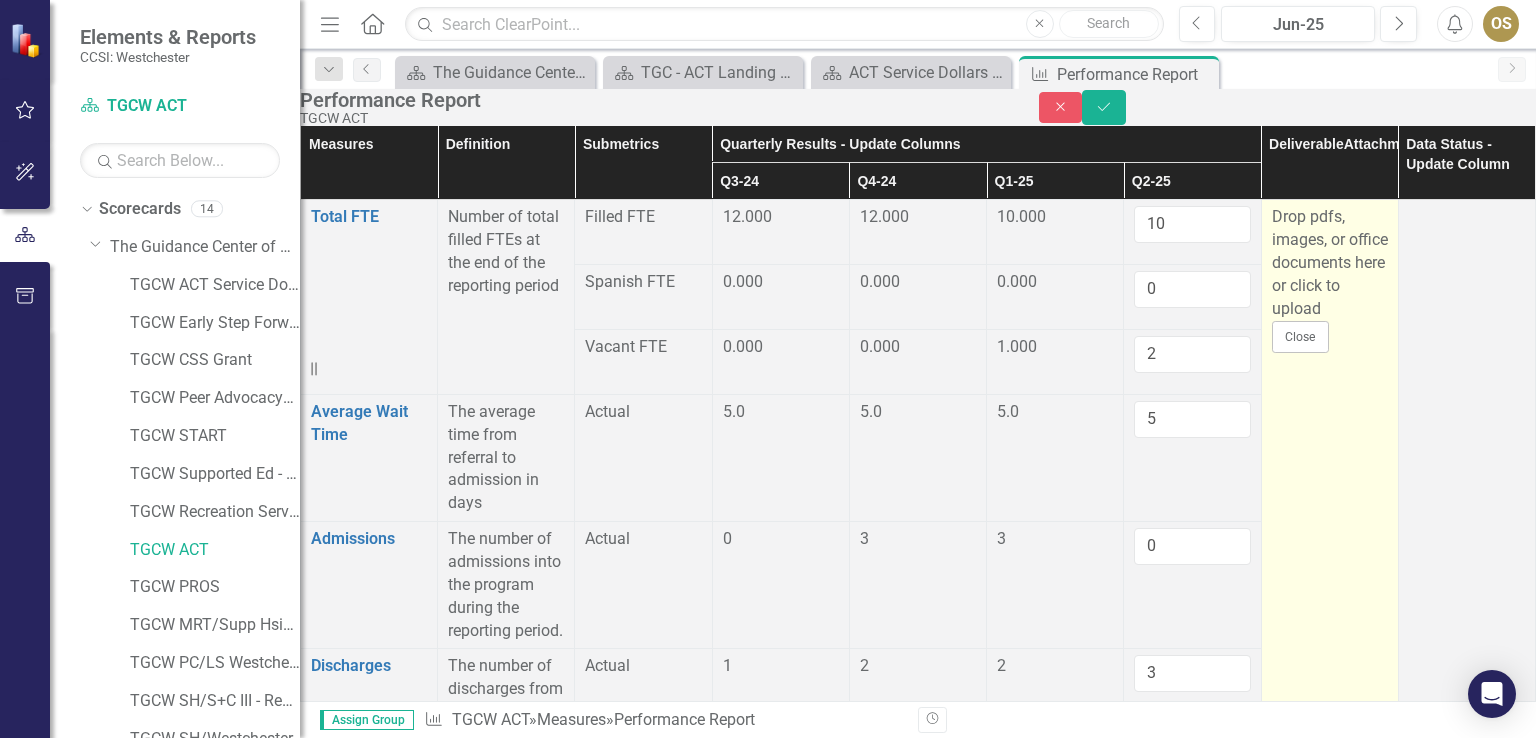 scroll, scrollTop: 2900, scrollLeft: 0, axis: vertical 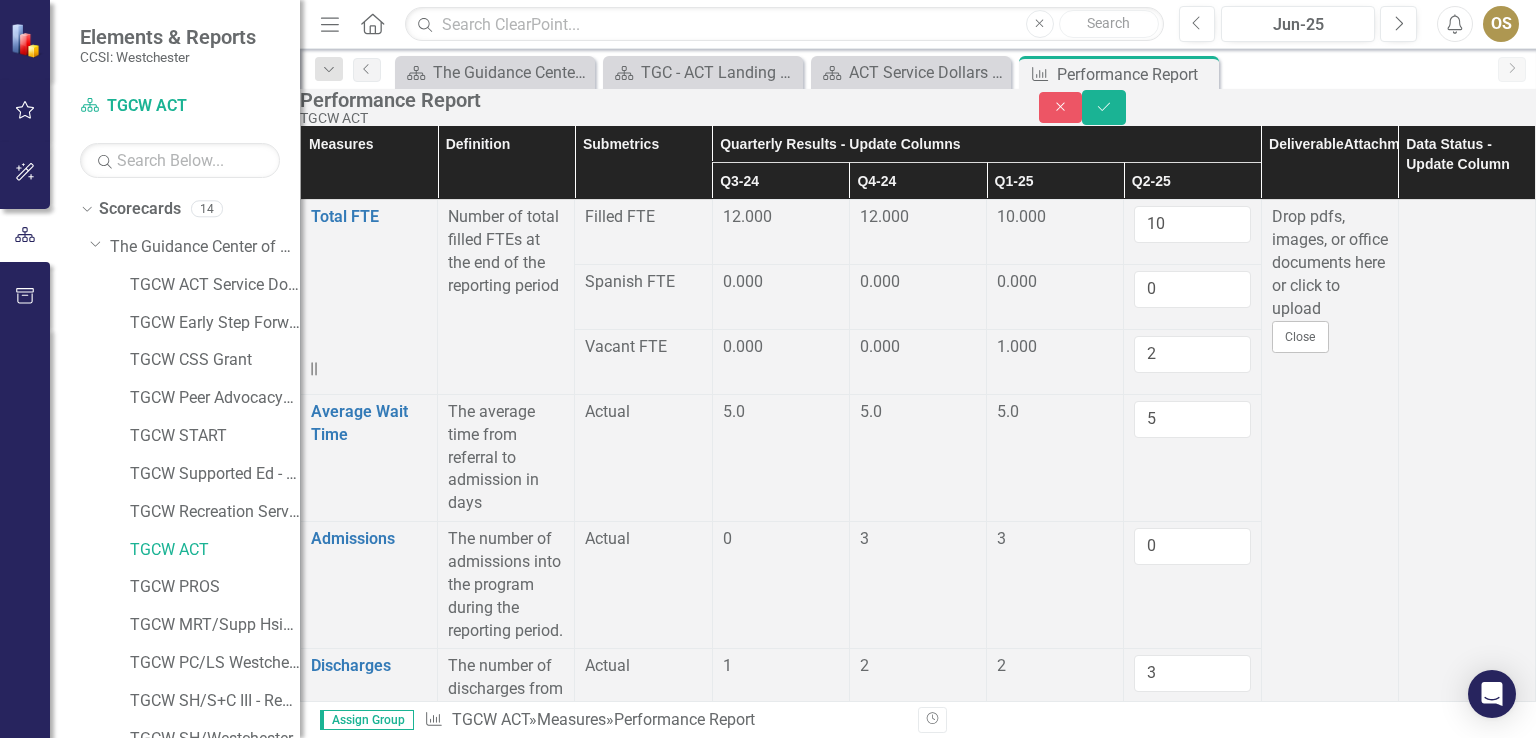 click at bounding box center (781, 3538) 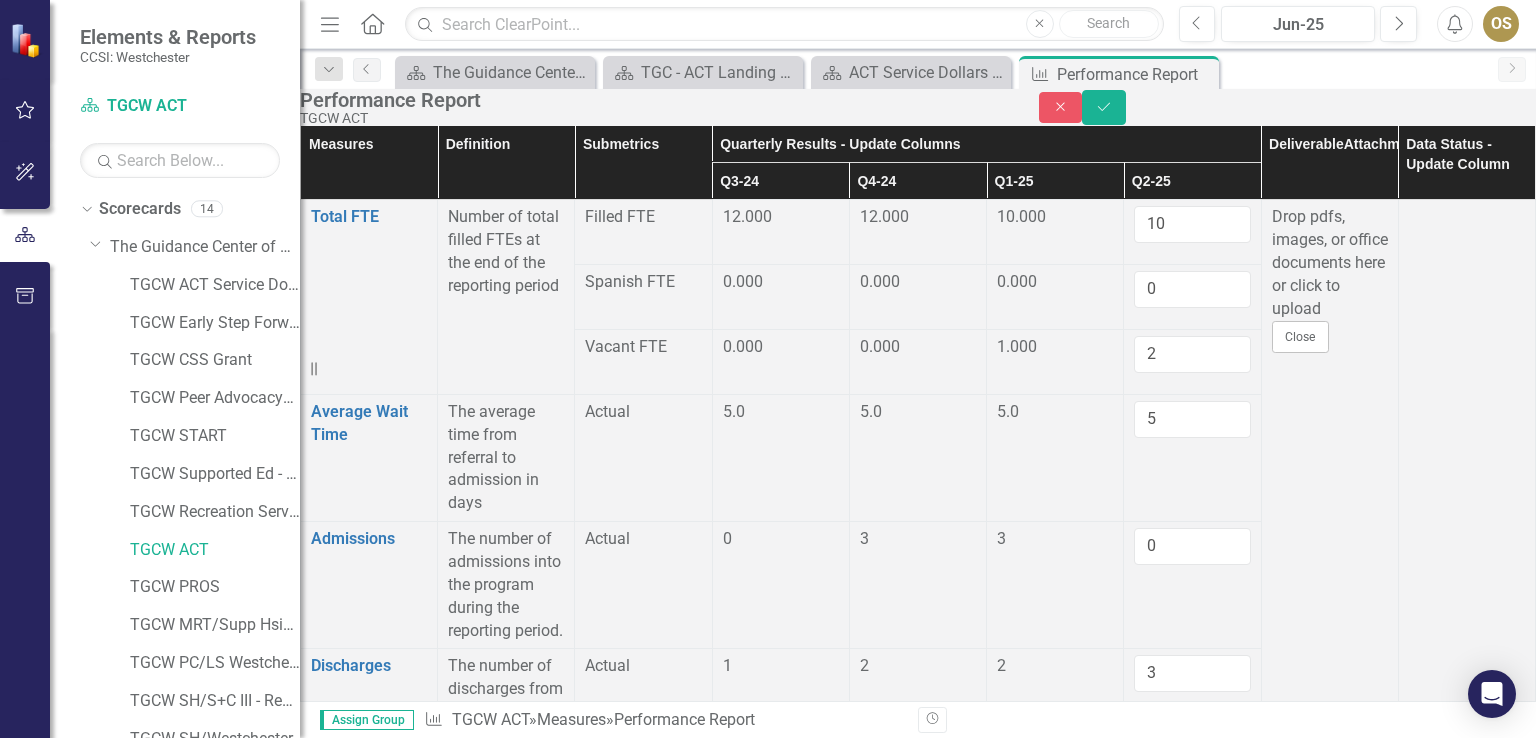 click at bounding box center (781, 3538) 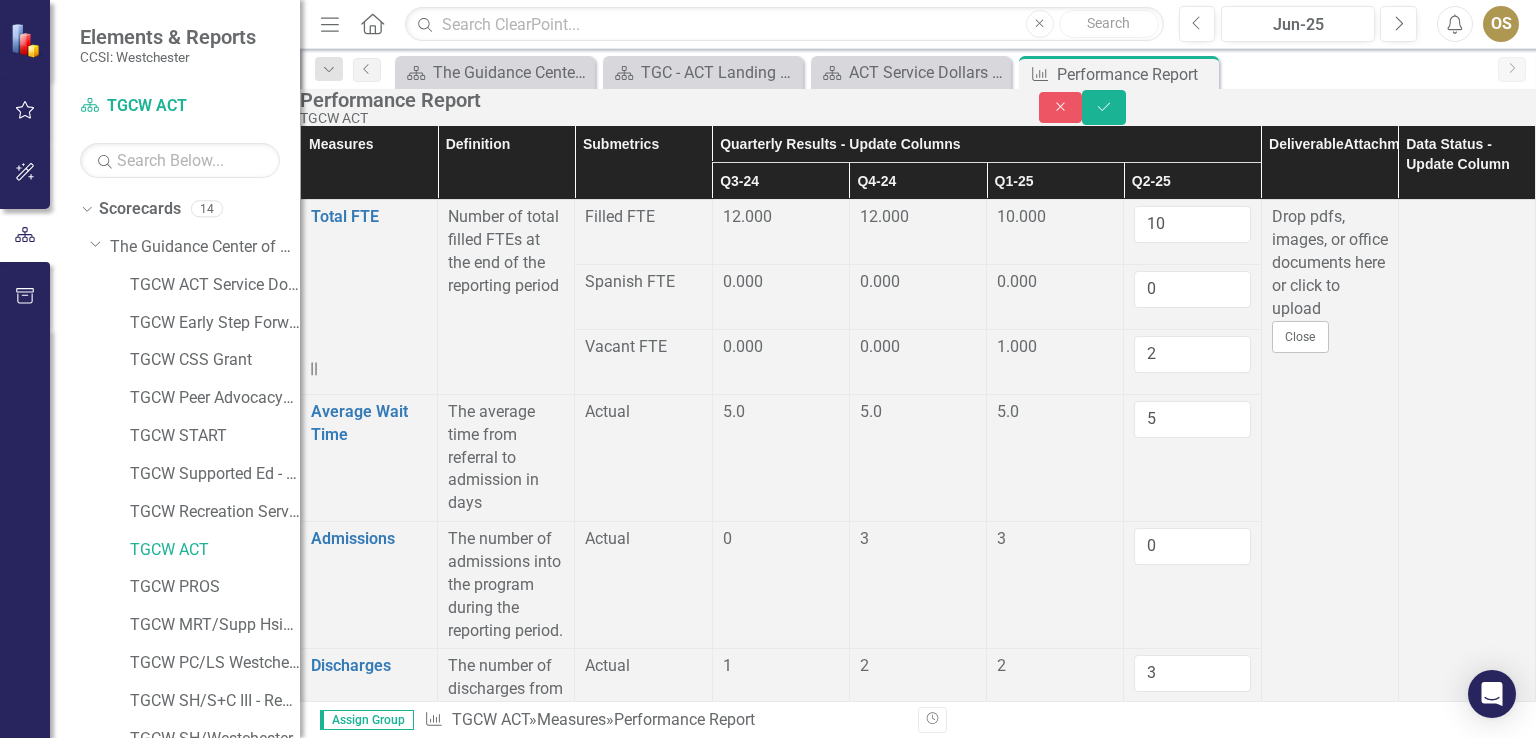 scroll, scrollTop: 3300, scrollLeft: 0, axis: vertical 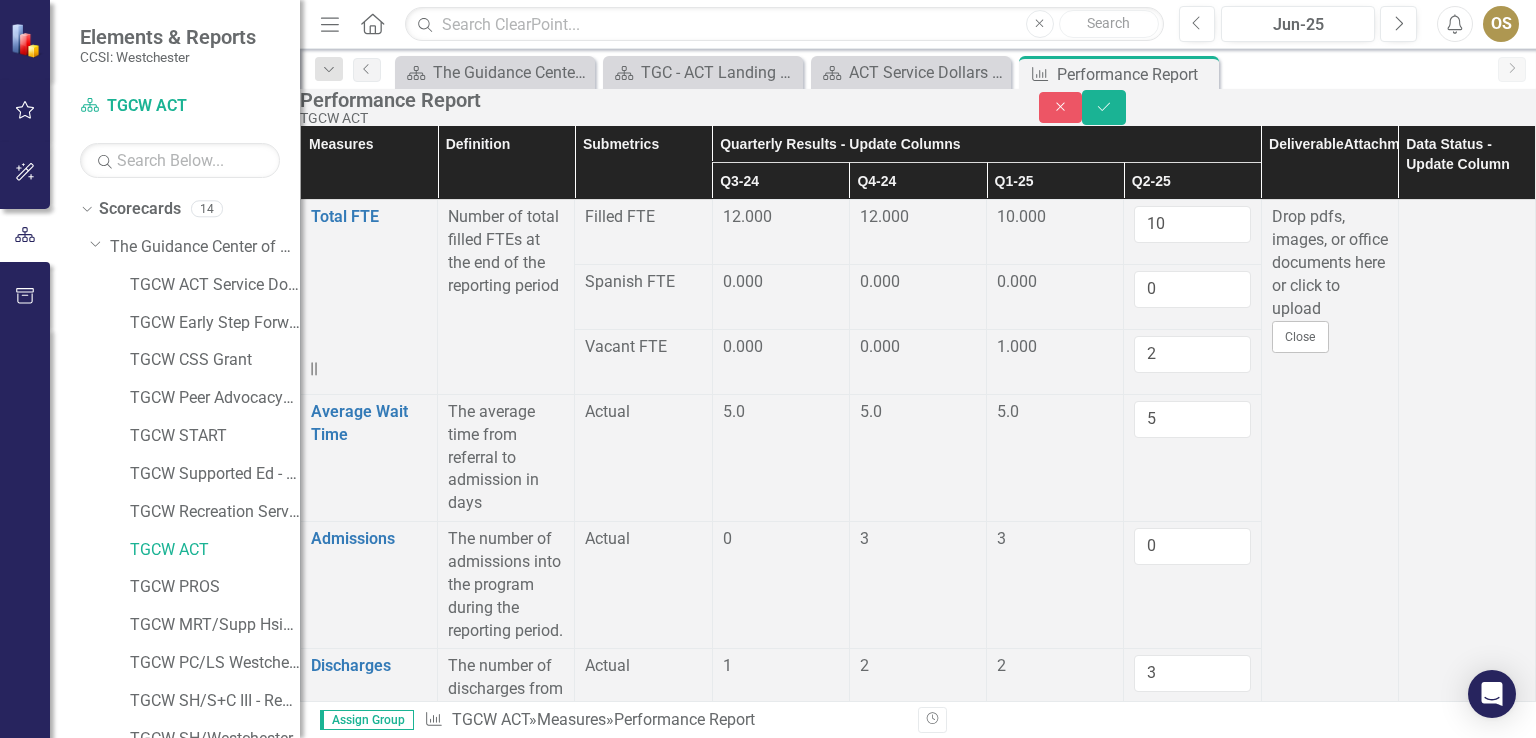 click at bounding box center [781, 3802] 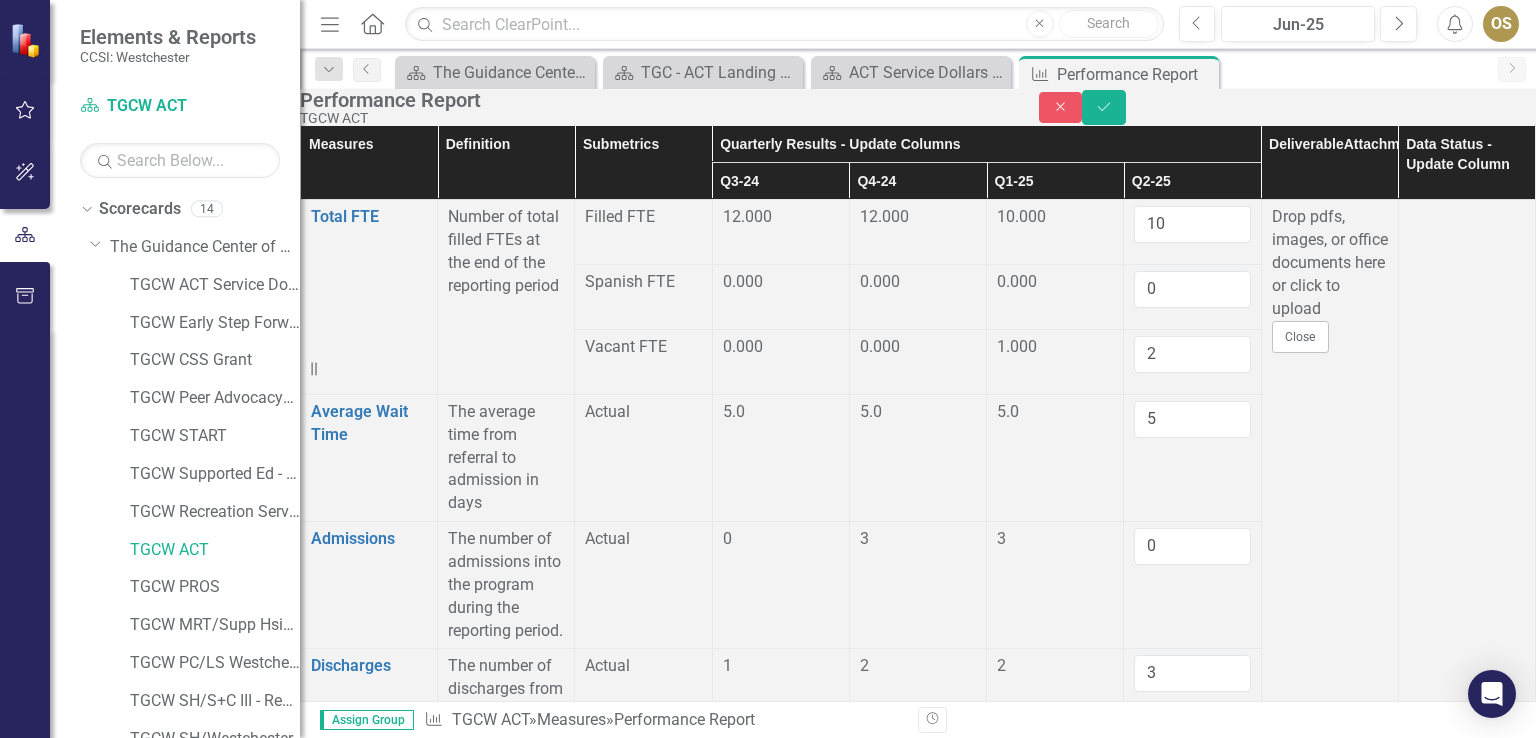 type on "0" 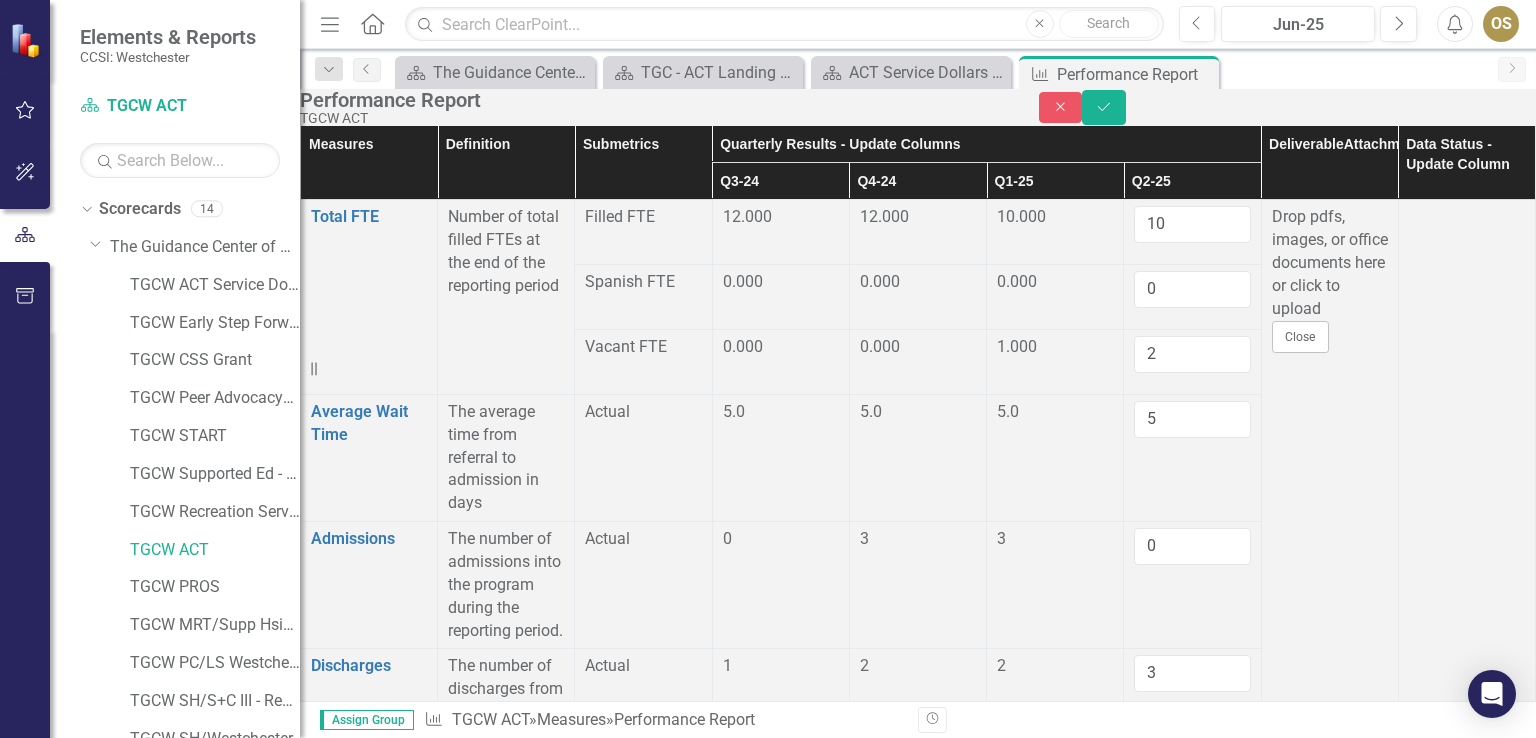 click on "0" at bounding box center (1192, 3808) 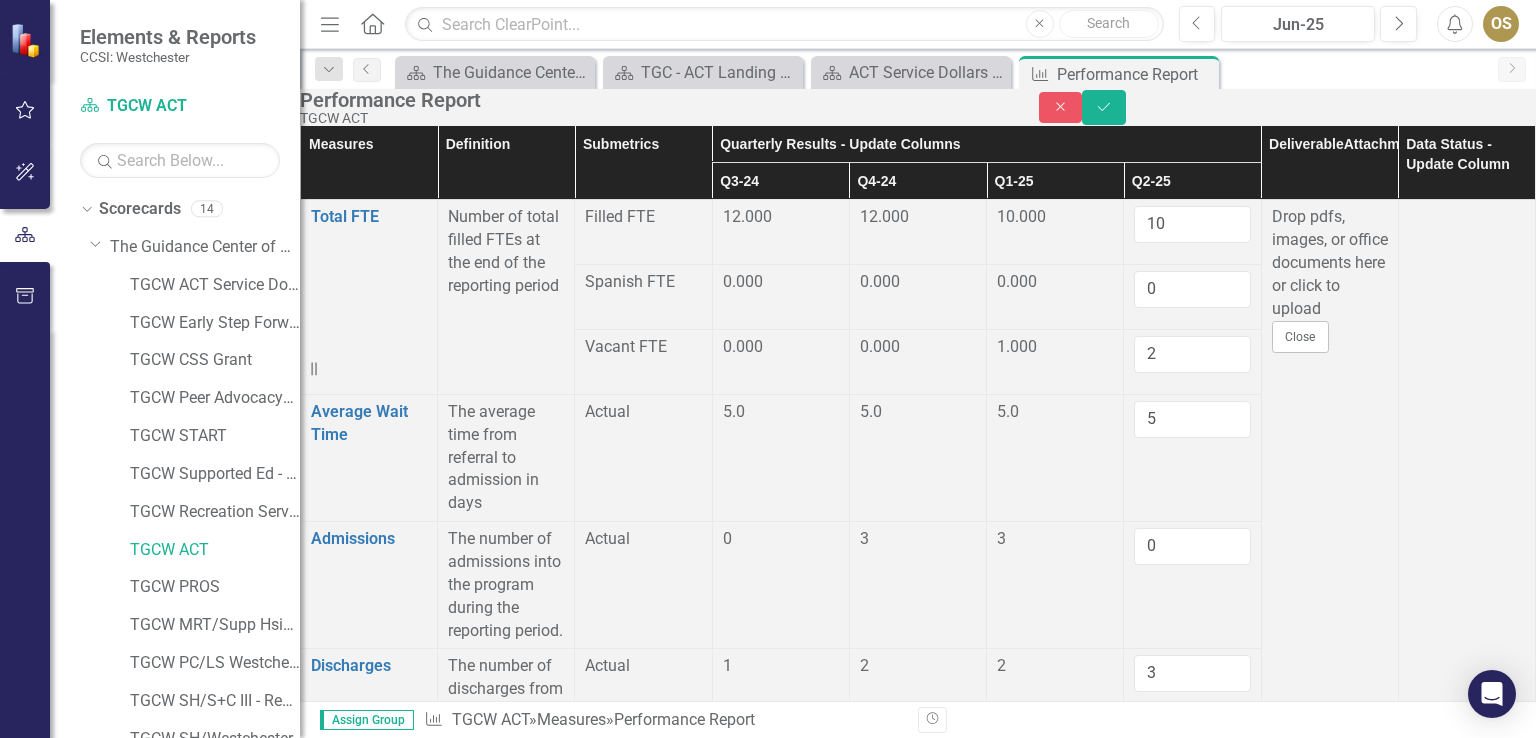 click at bounding box center (781, 3867) 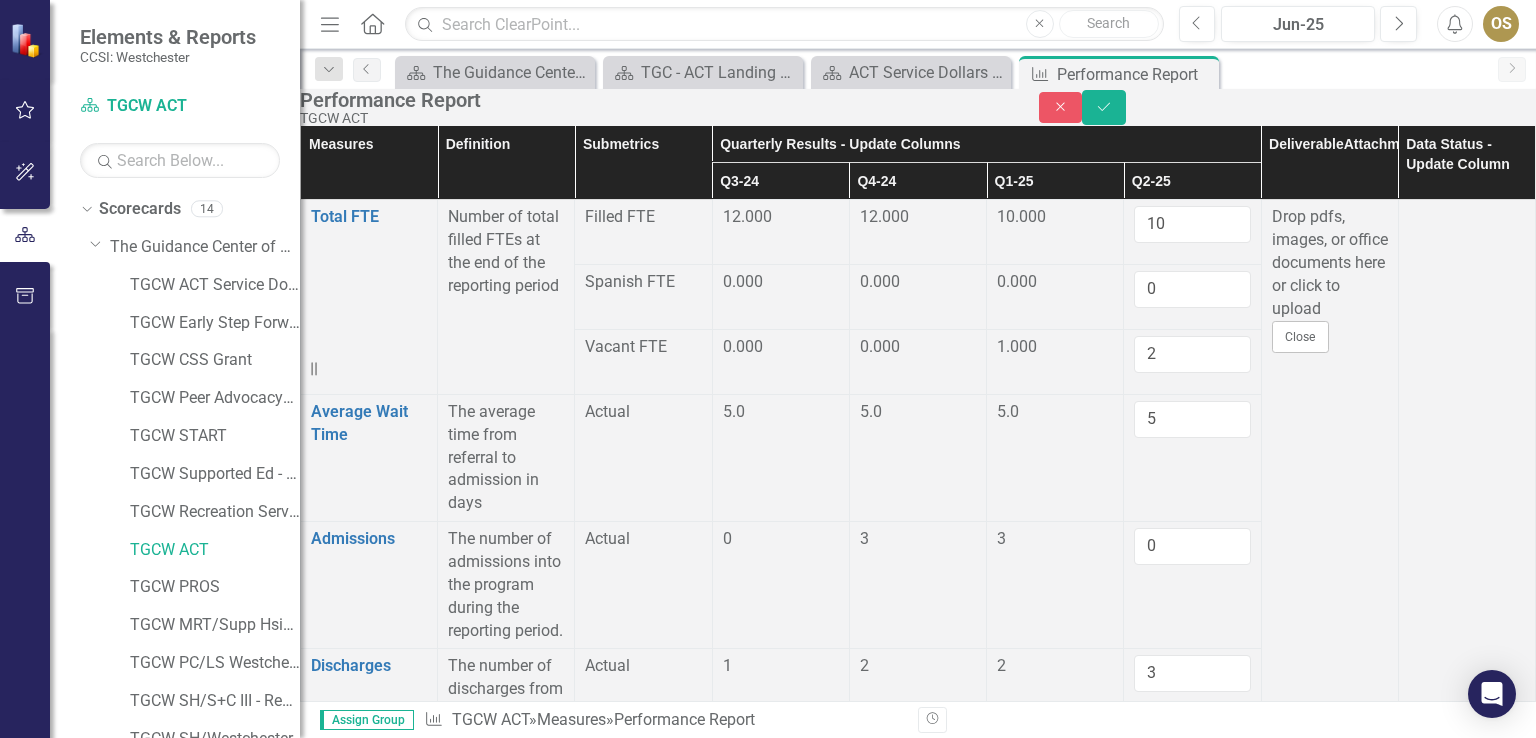 click at bounding box center [781, 3867] 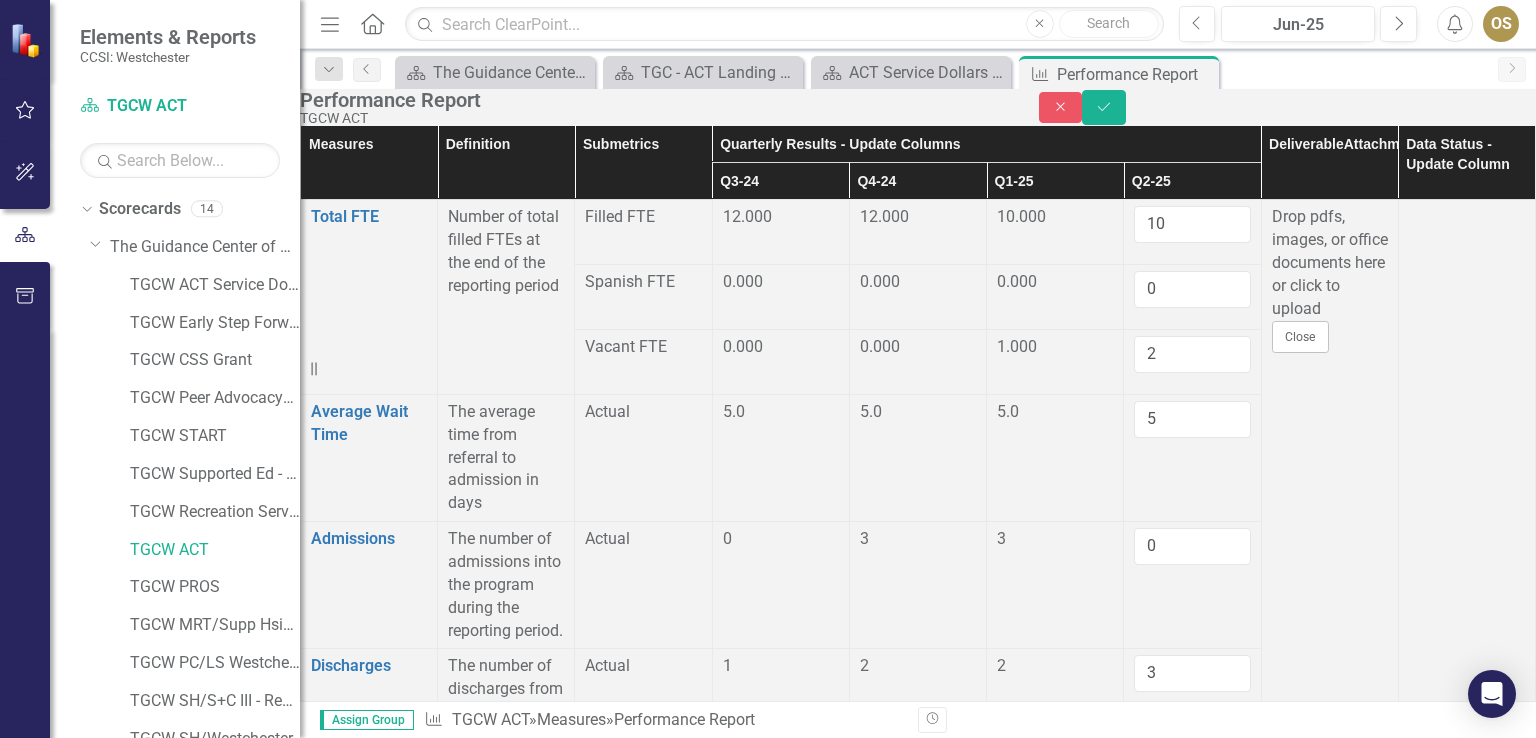 click at bounding box center (781, 3932) 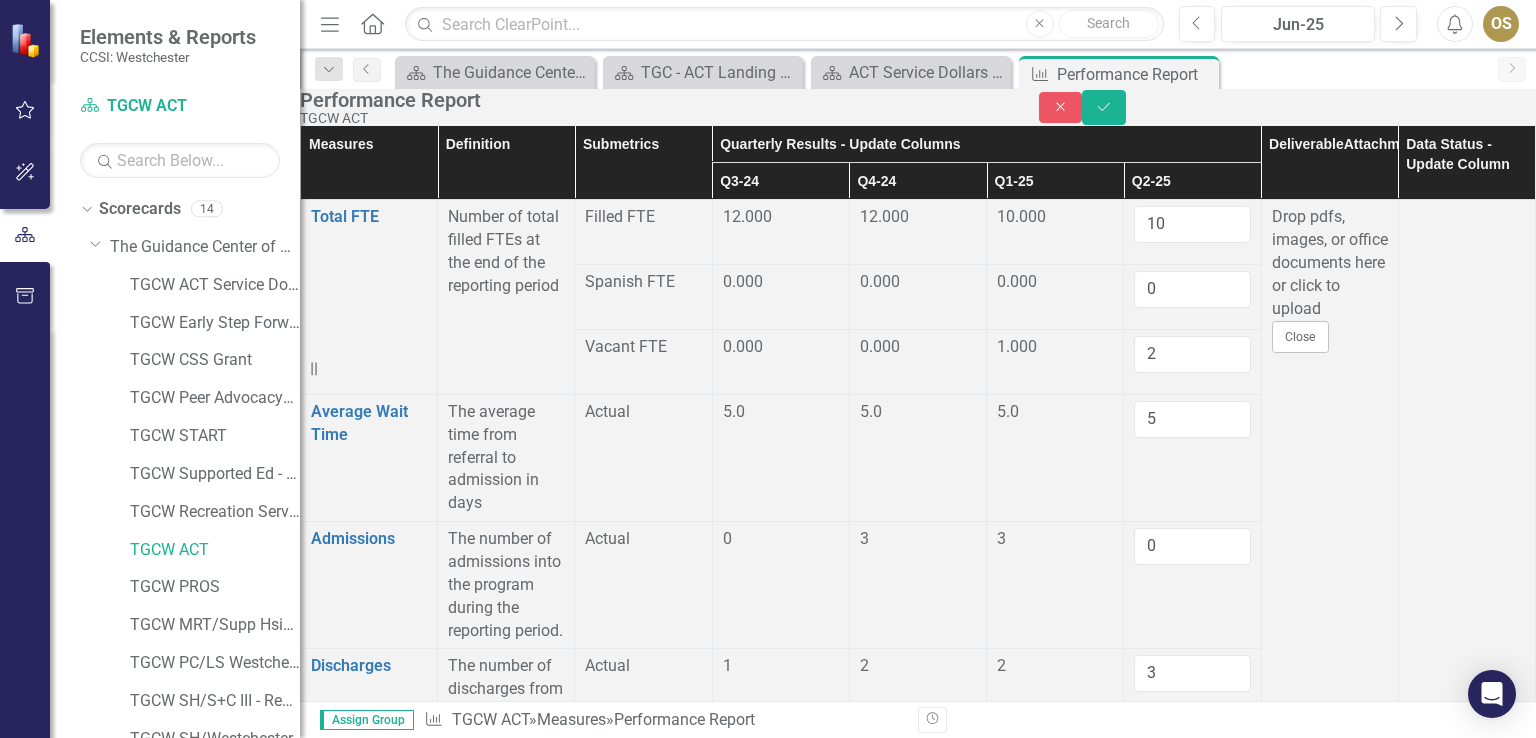 click at bounding box center [781, 3932] 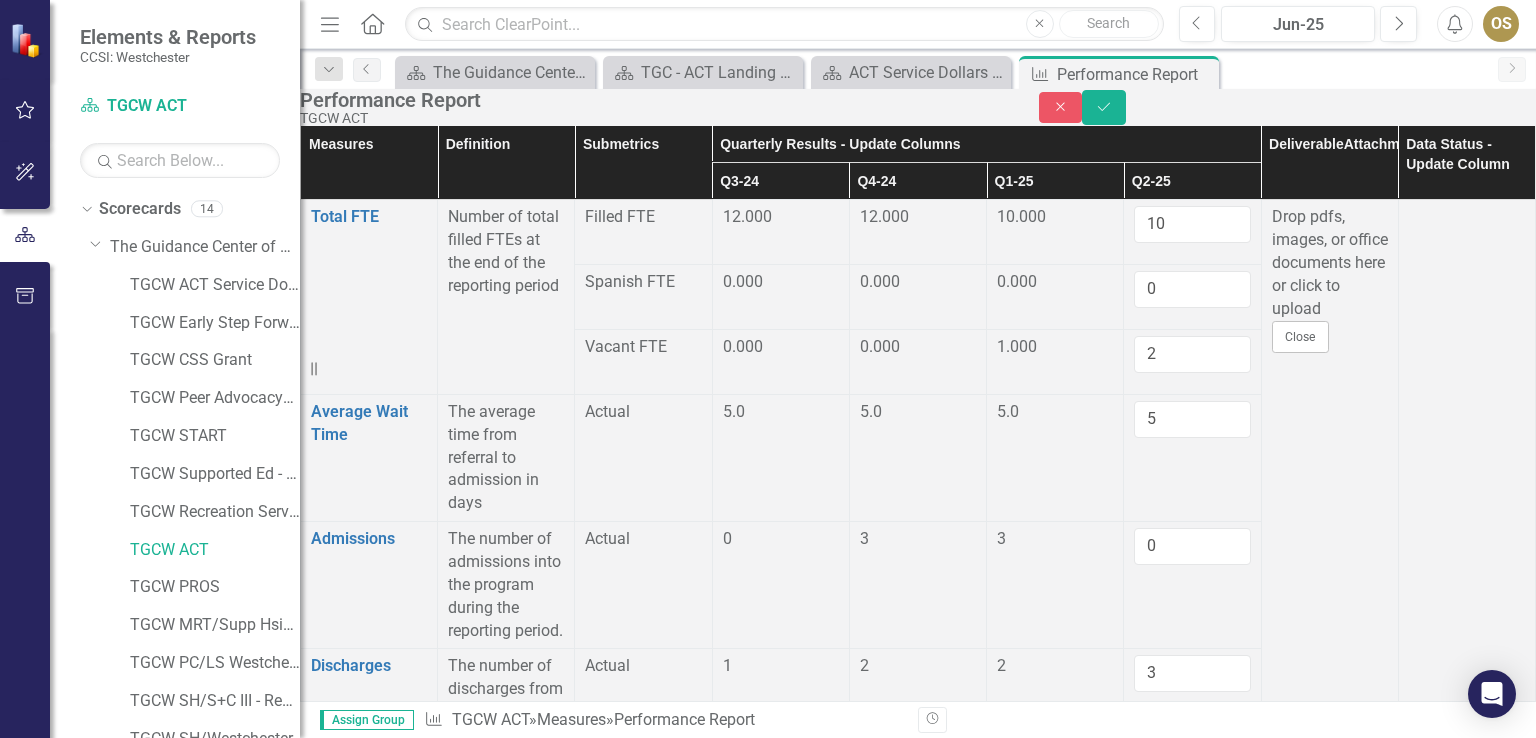 click at bounding box center [781, 3996] 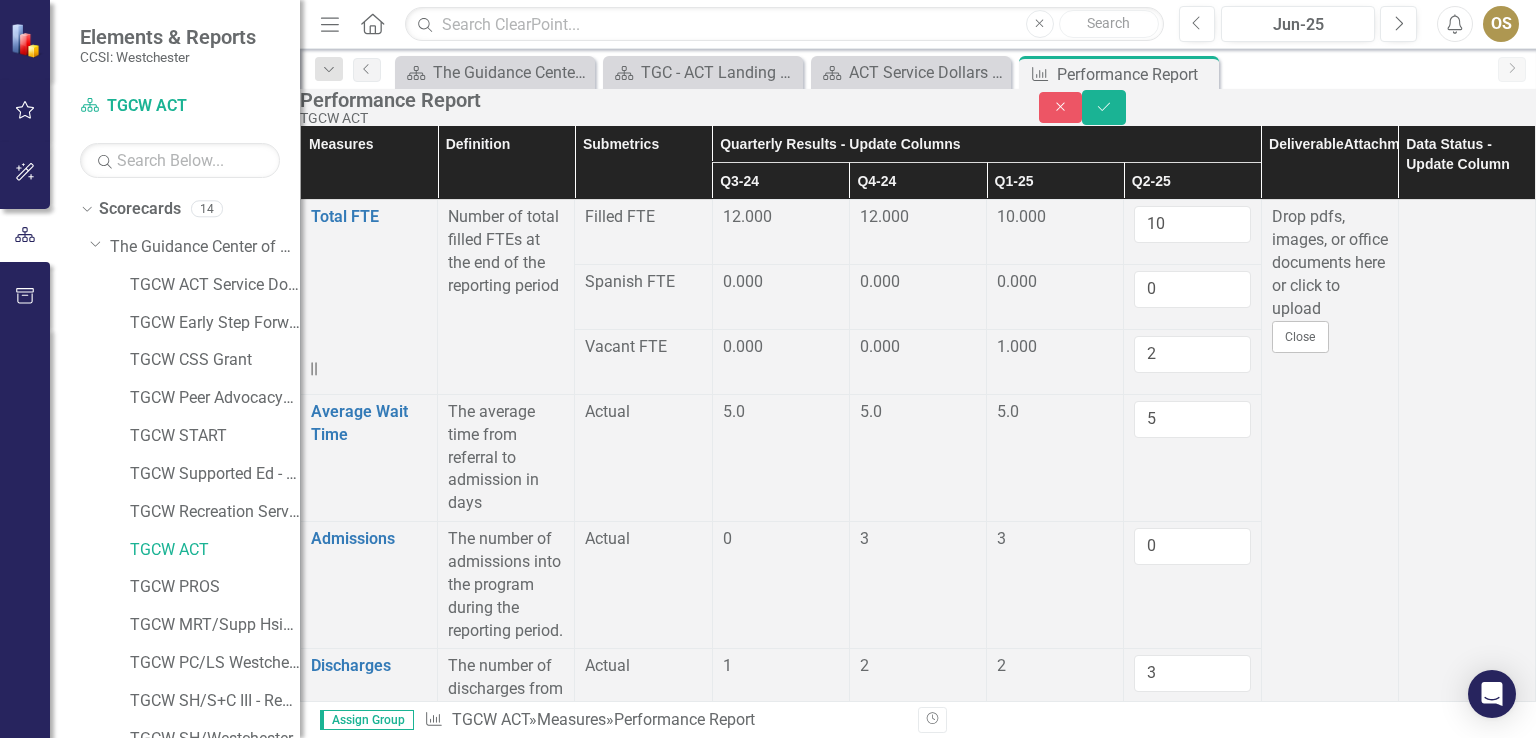 click at bounding box center [781, 3996] 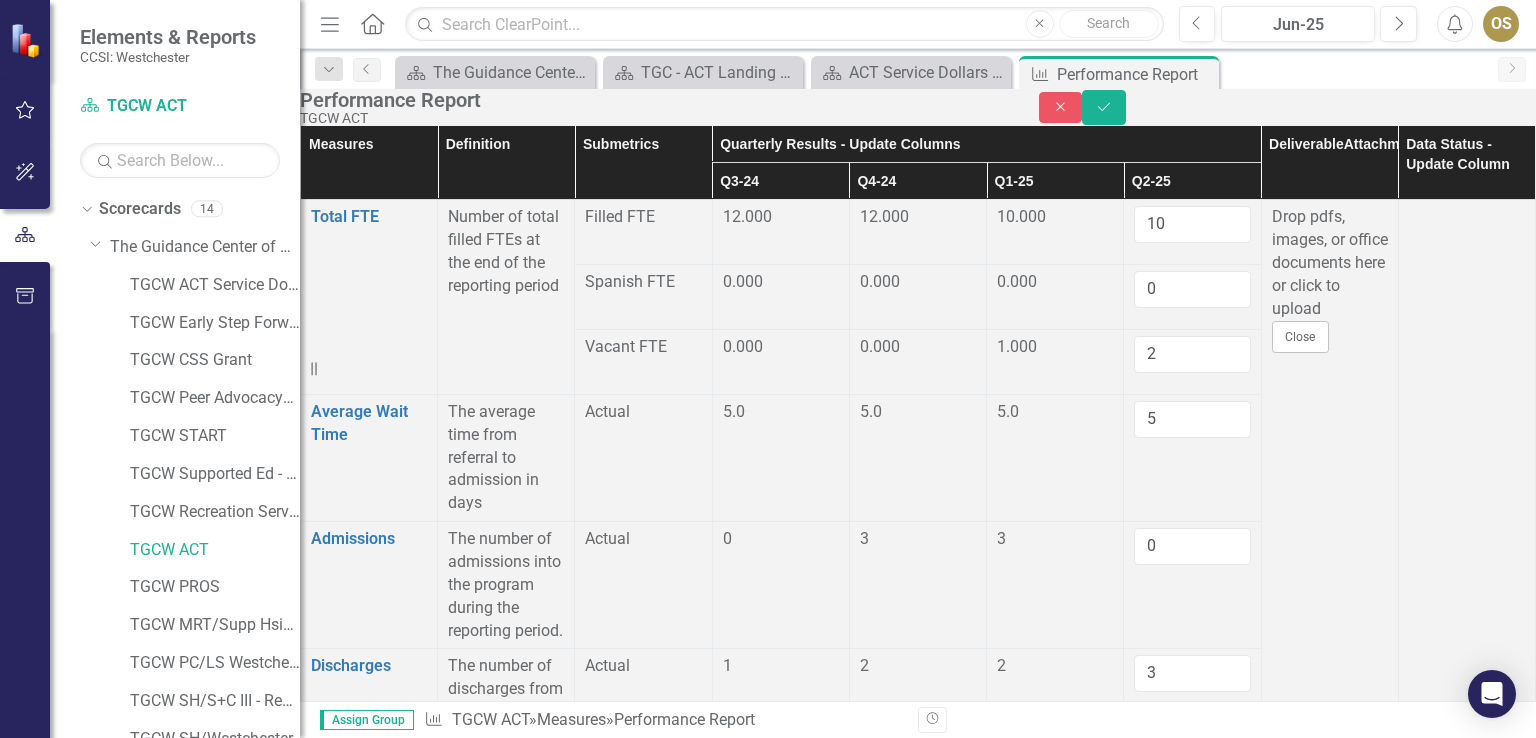 scroll, scrollTop: 3400, scrollLeft: 0, axis: vertical 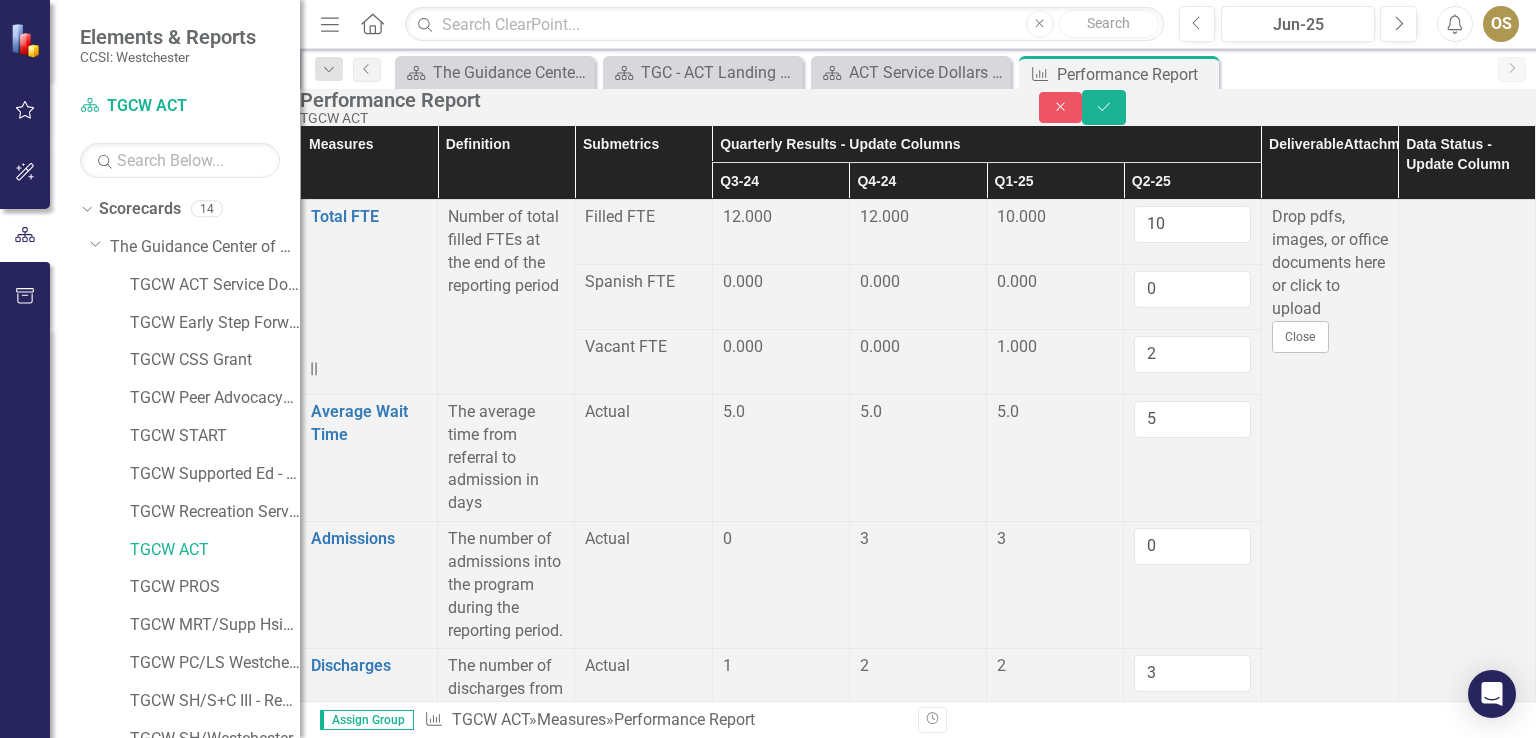 click at bounding box center (781, 4157) 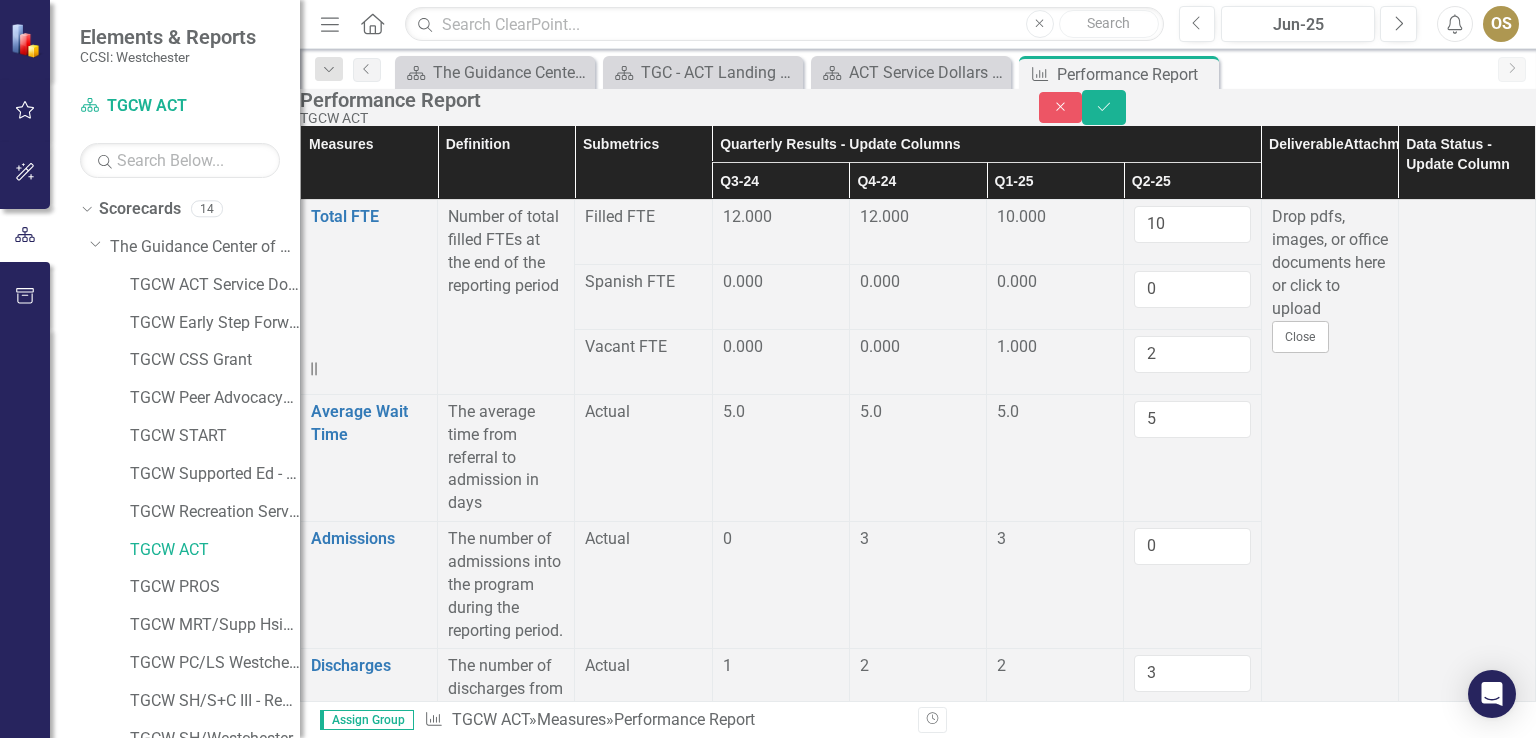 drag, startPoint x: 1140, startPoint y: 625, endPoint x: 1122, endPoint y: 620, distance: 18.681541 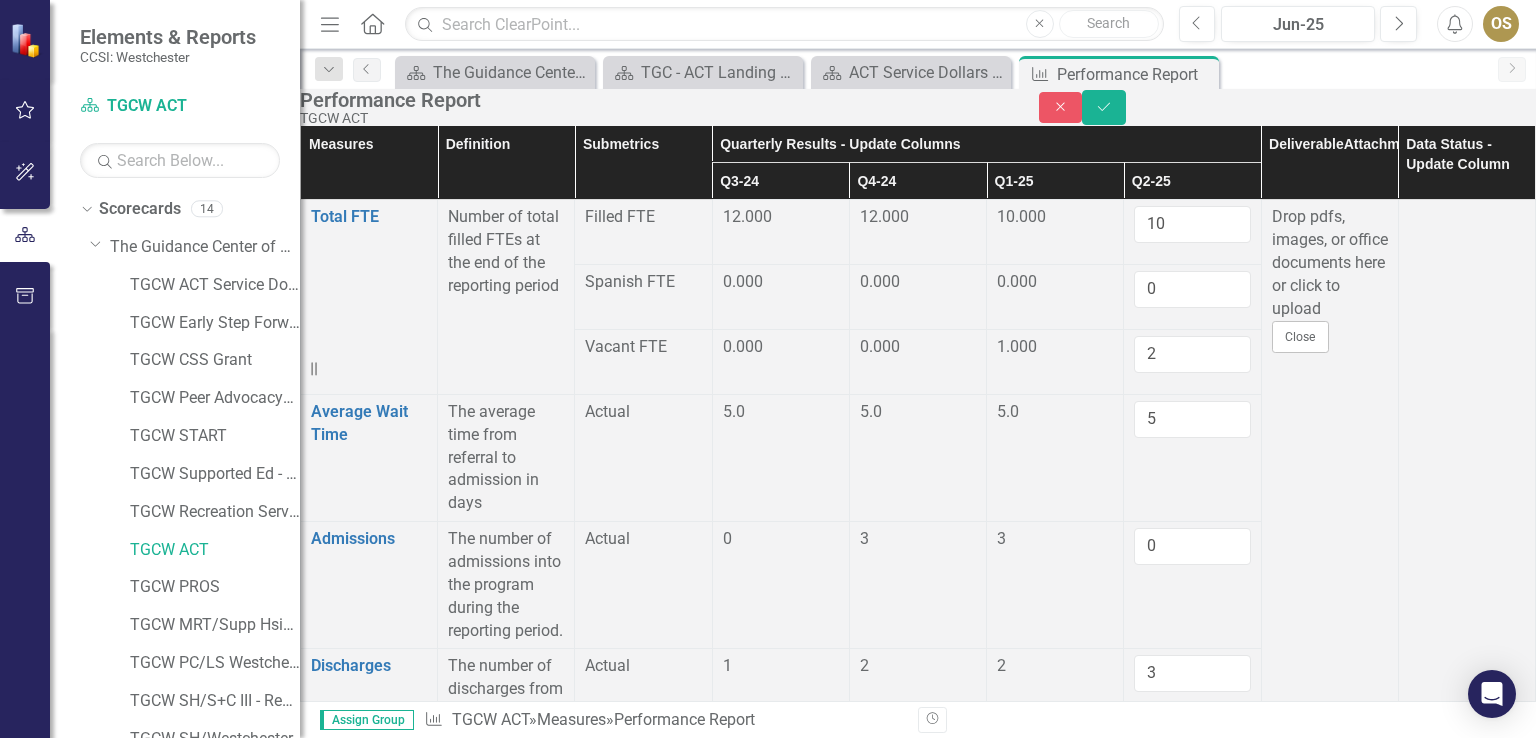 click on "1" at bounding box center [1192, 4163] 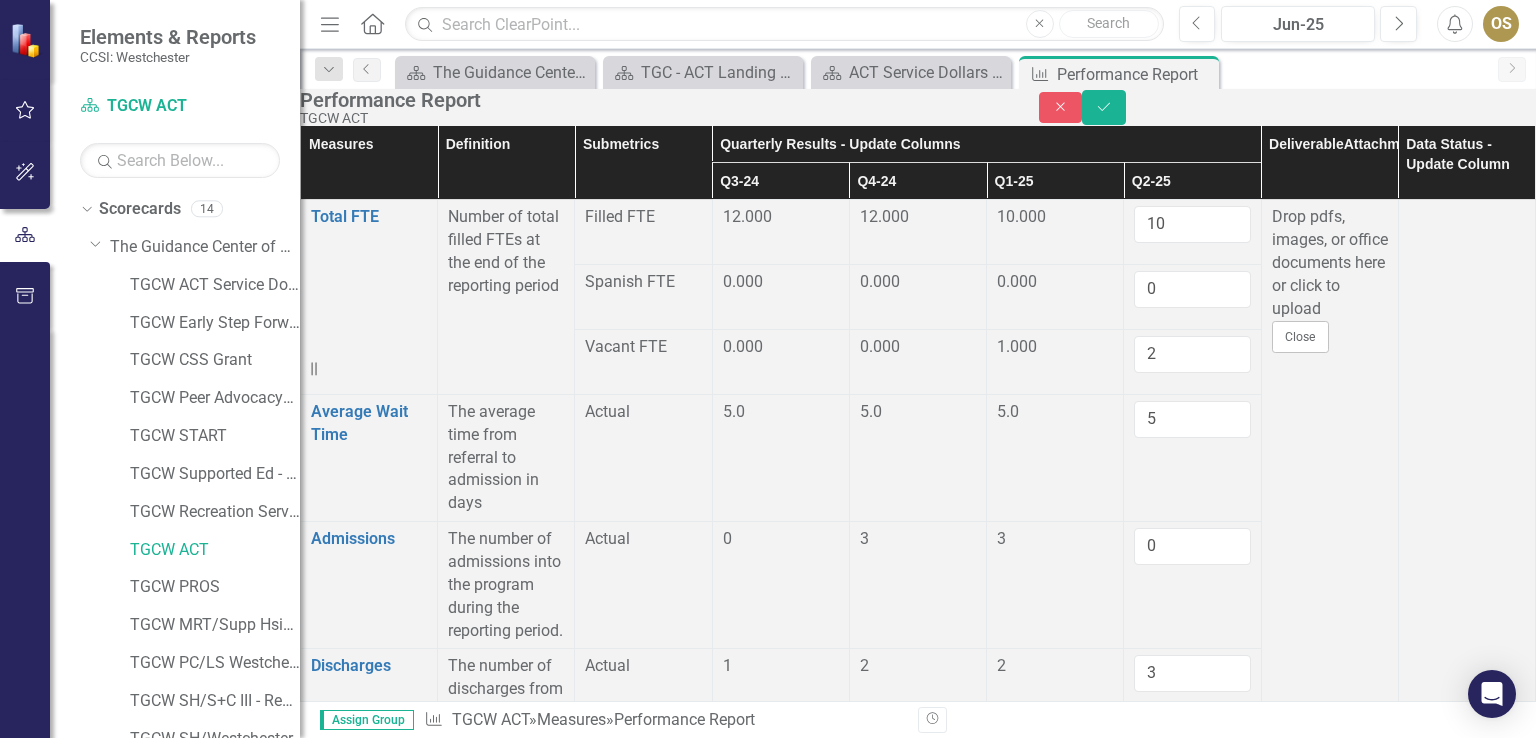 type 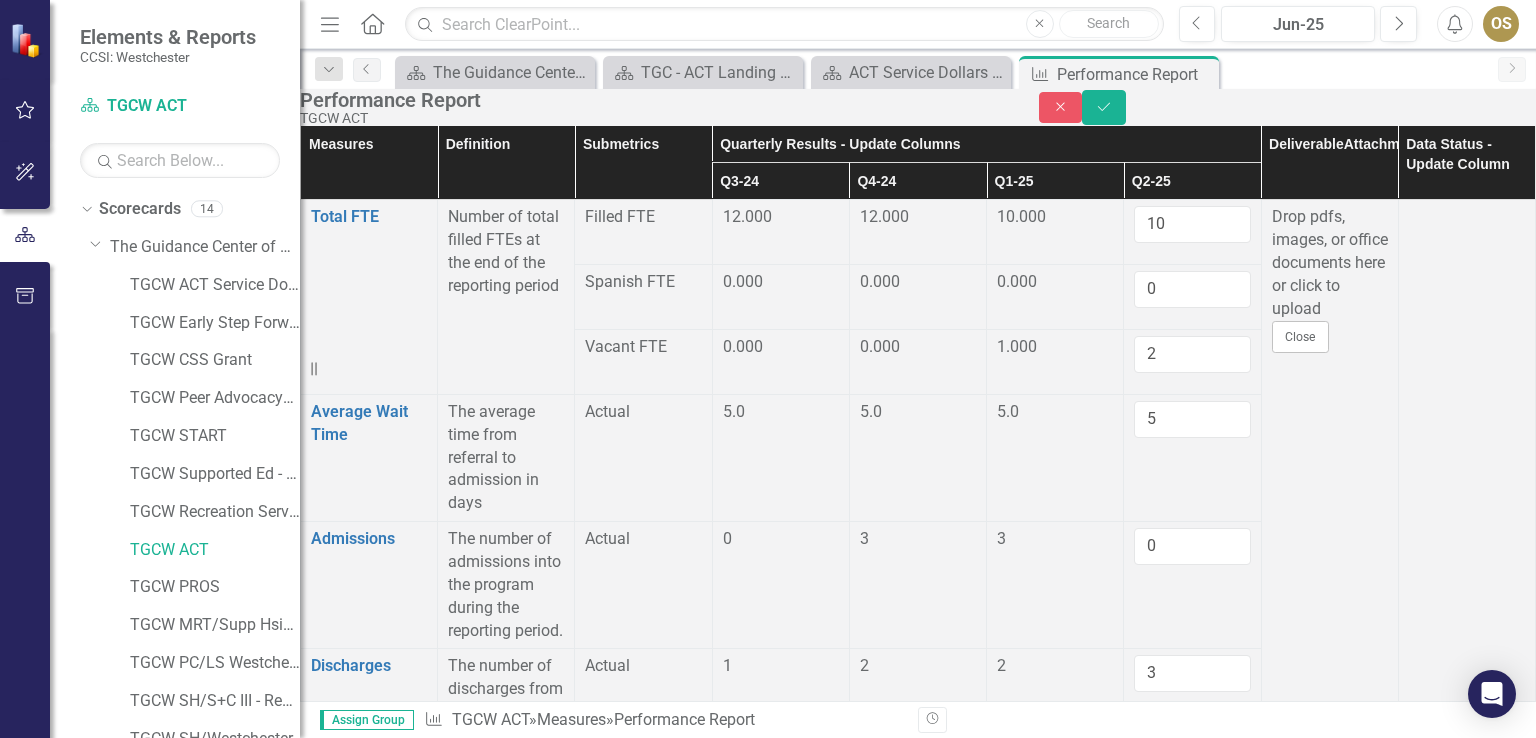 click at bounding box center (781, 4061) 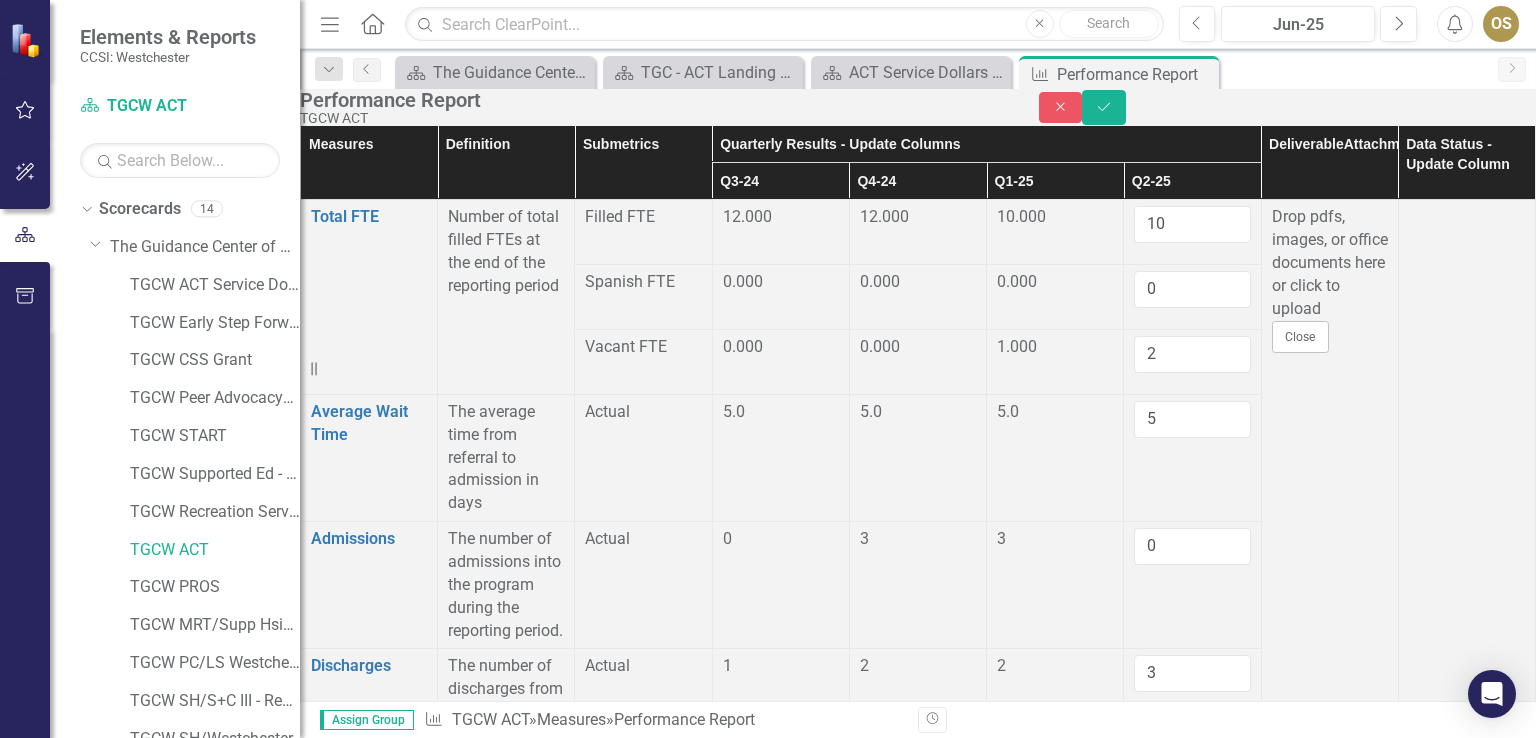click on "1" at bounding box center (1192, 4067) 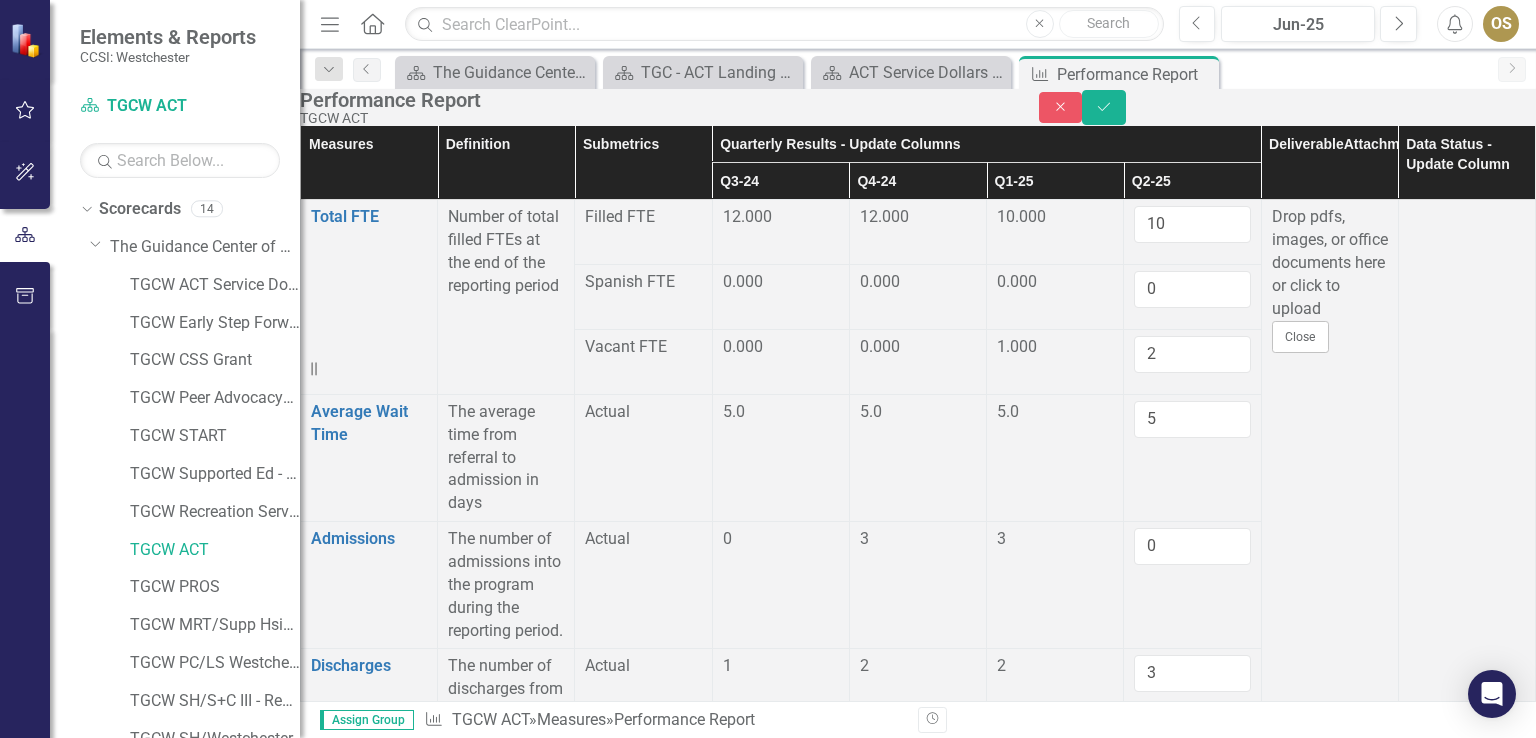 type on "0" 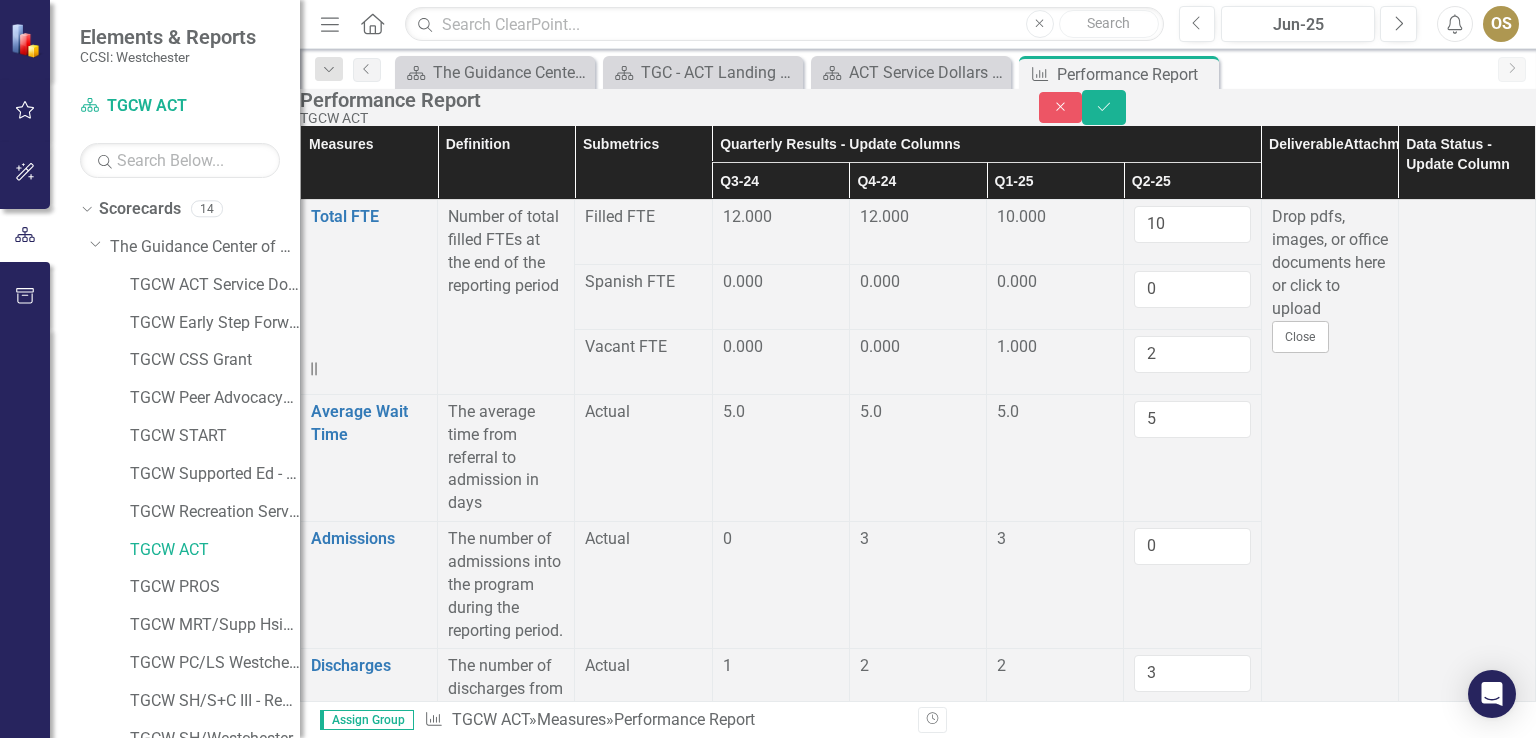 click at bounding box center [781, 4126] 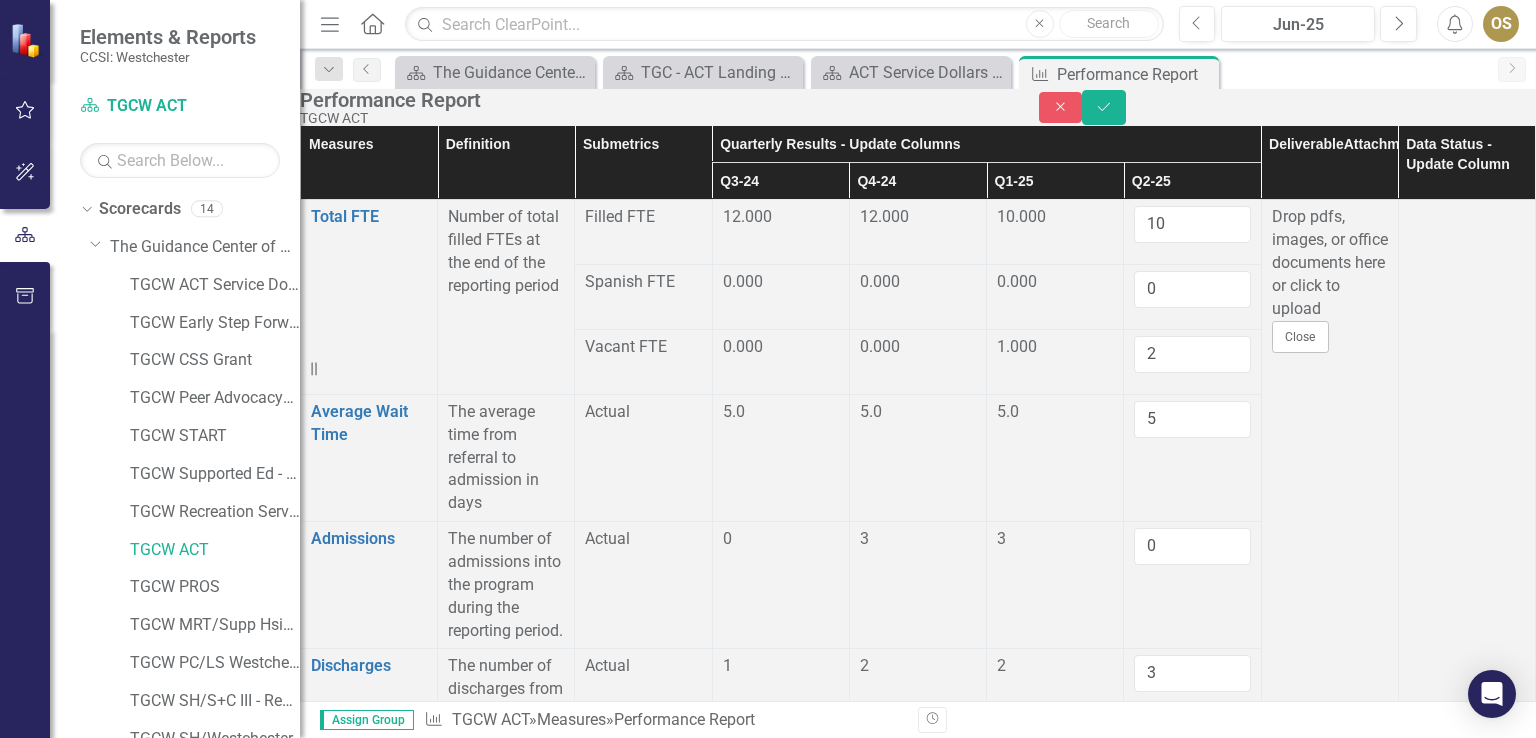 click at bounding box center (781, 4126) 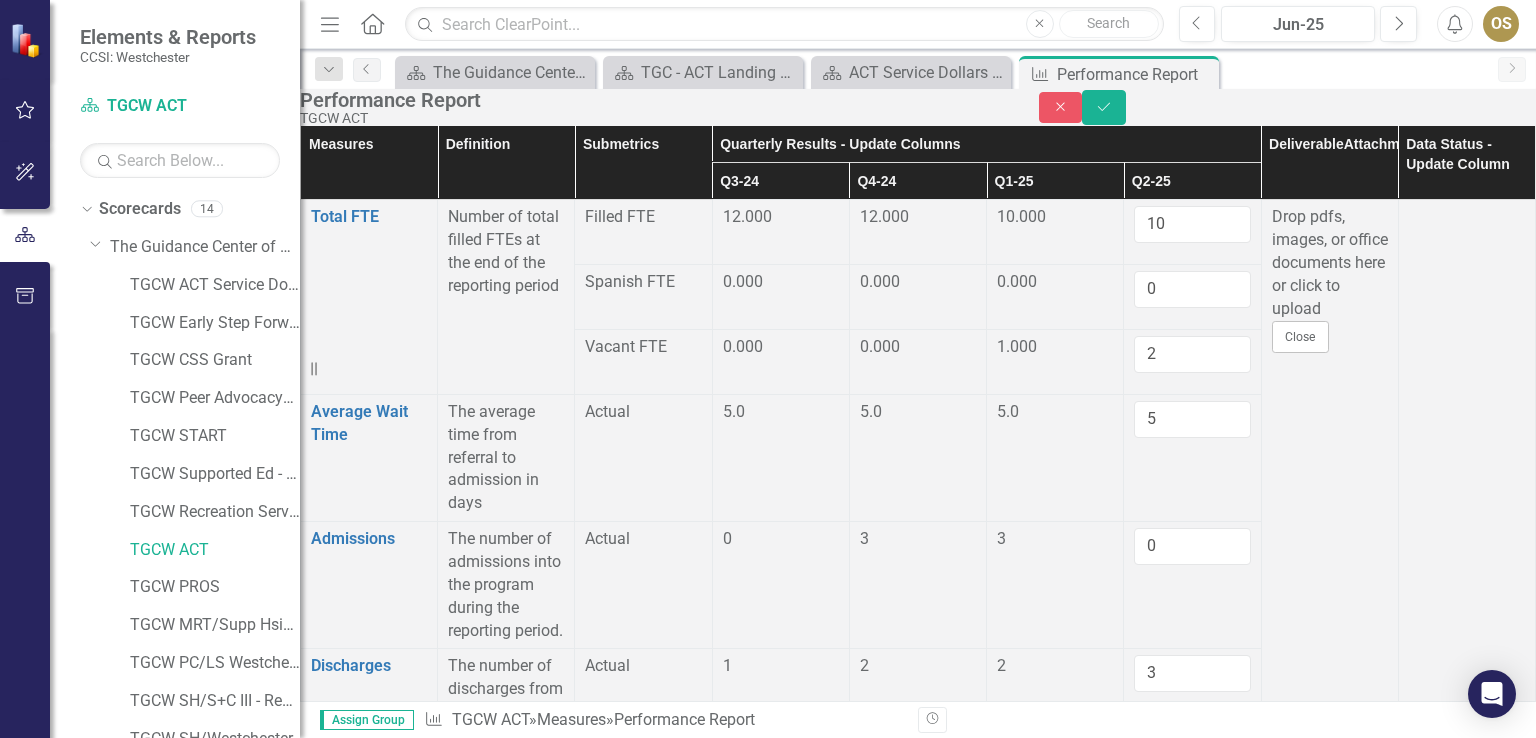 type on "0" 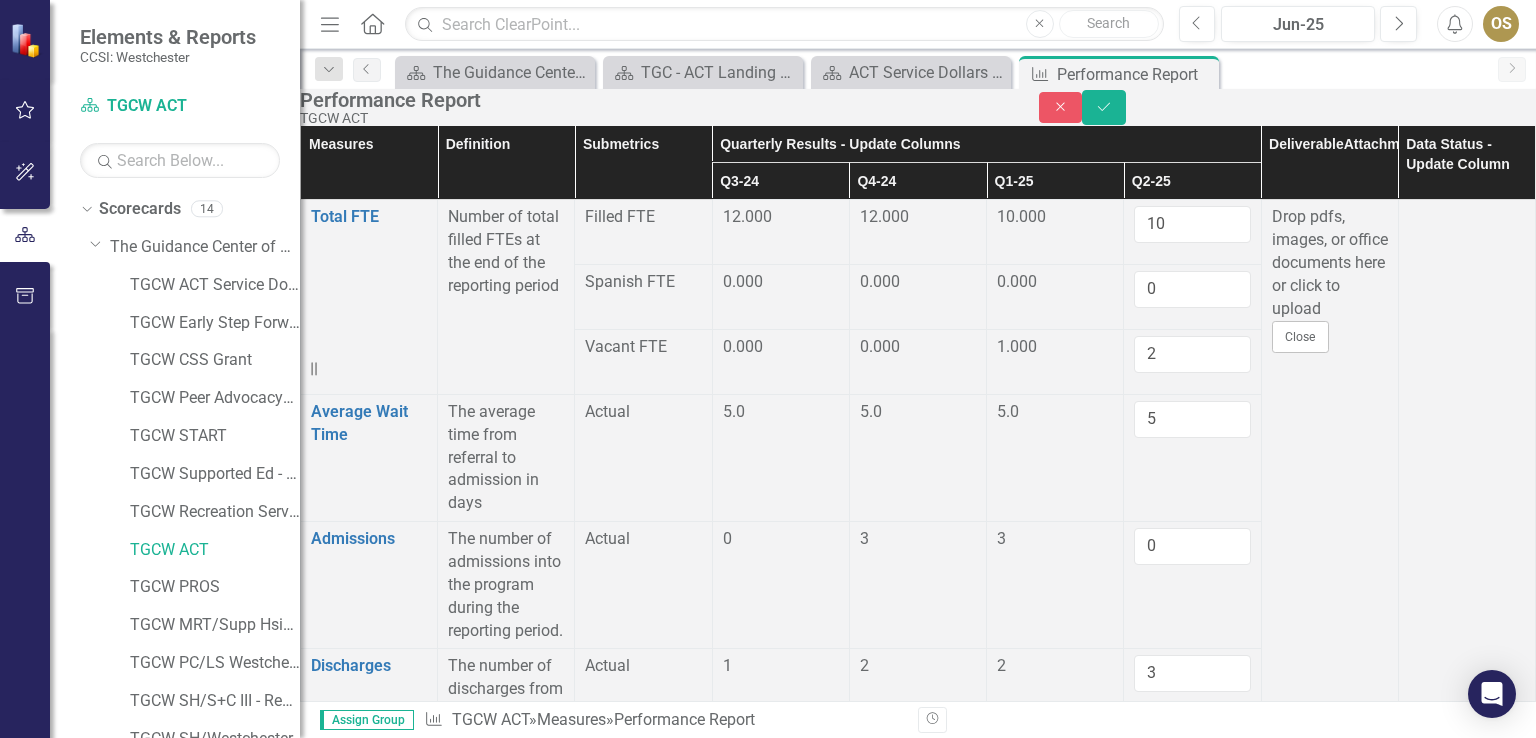 click on "0" at bounding box center (1192, 4132) 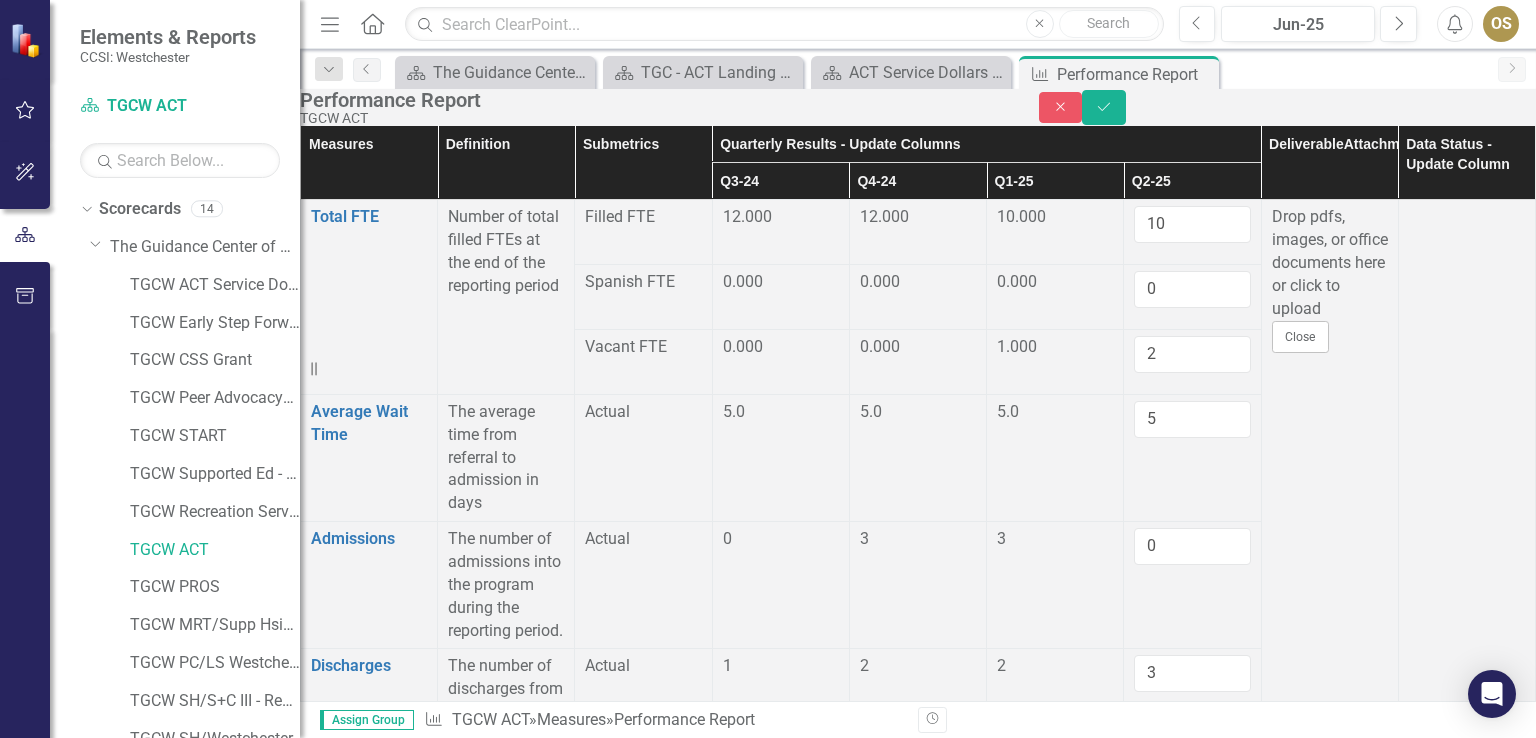 scroll, scrollTop: 3500, scrollLeft: 0, axis: vertical 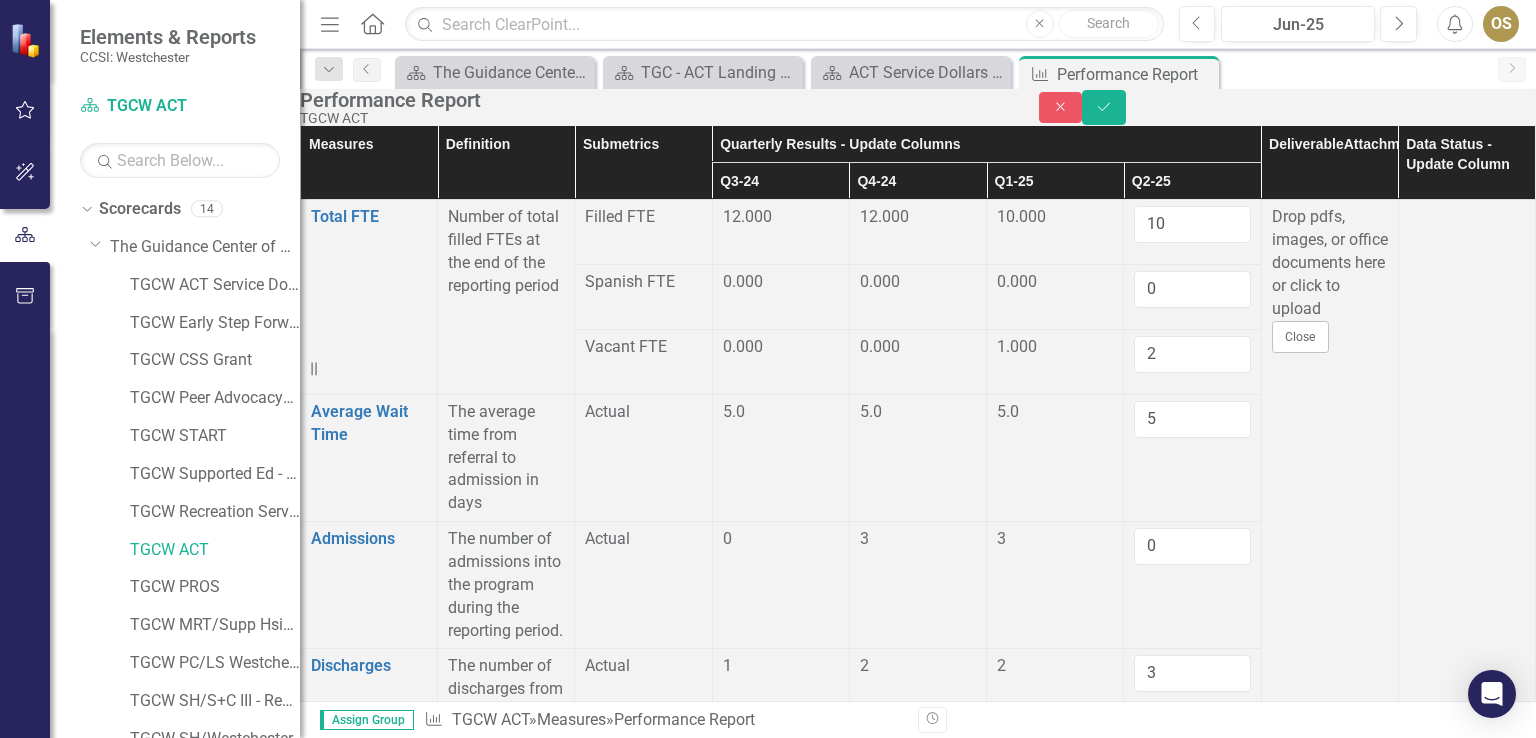 click on "-1" at bounding box center (1192, 4197) 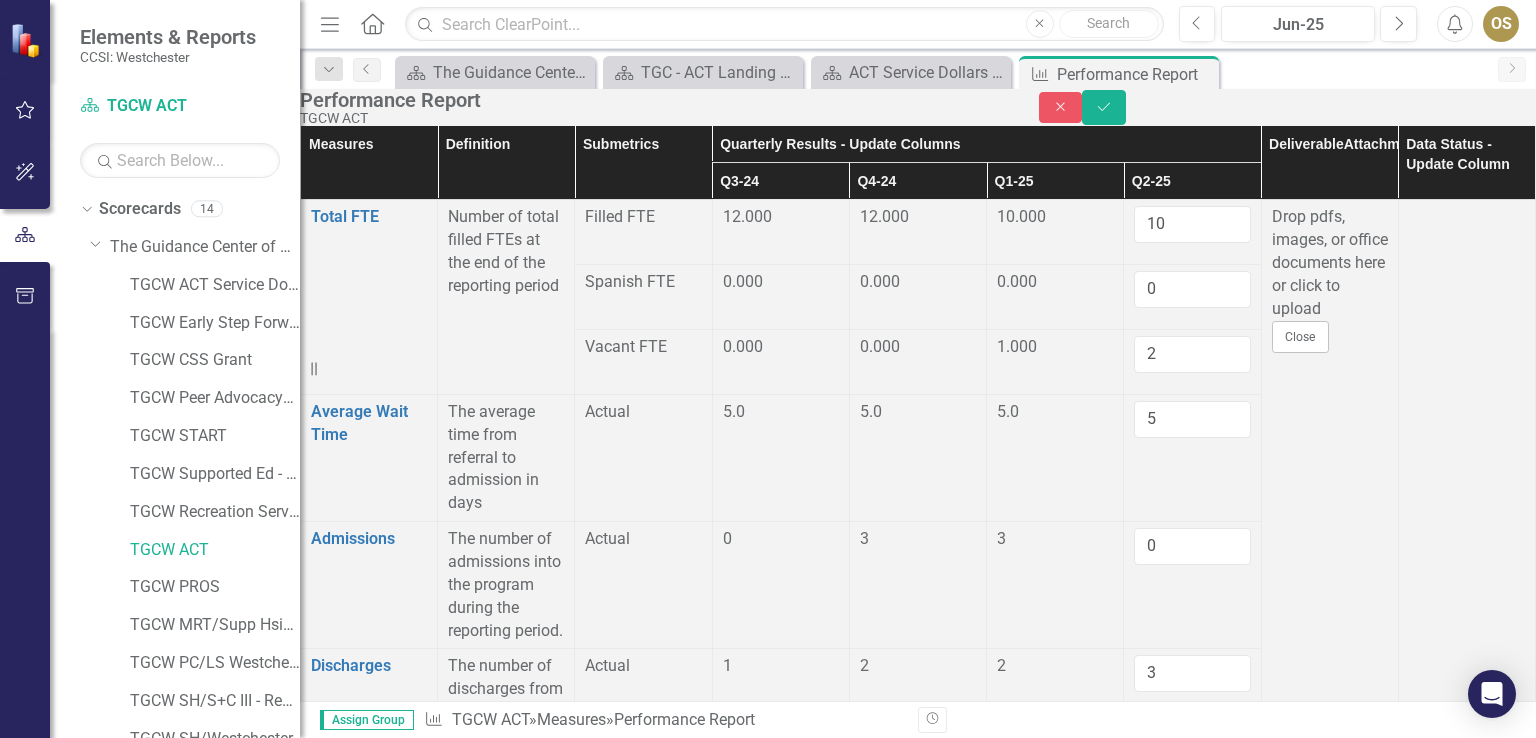 scroll, scrollTop: 3600, scrollLeft: 0, axis: vertical 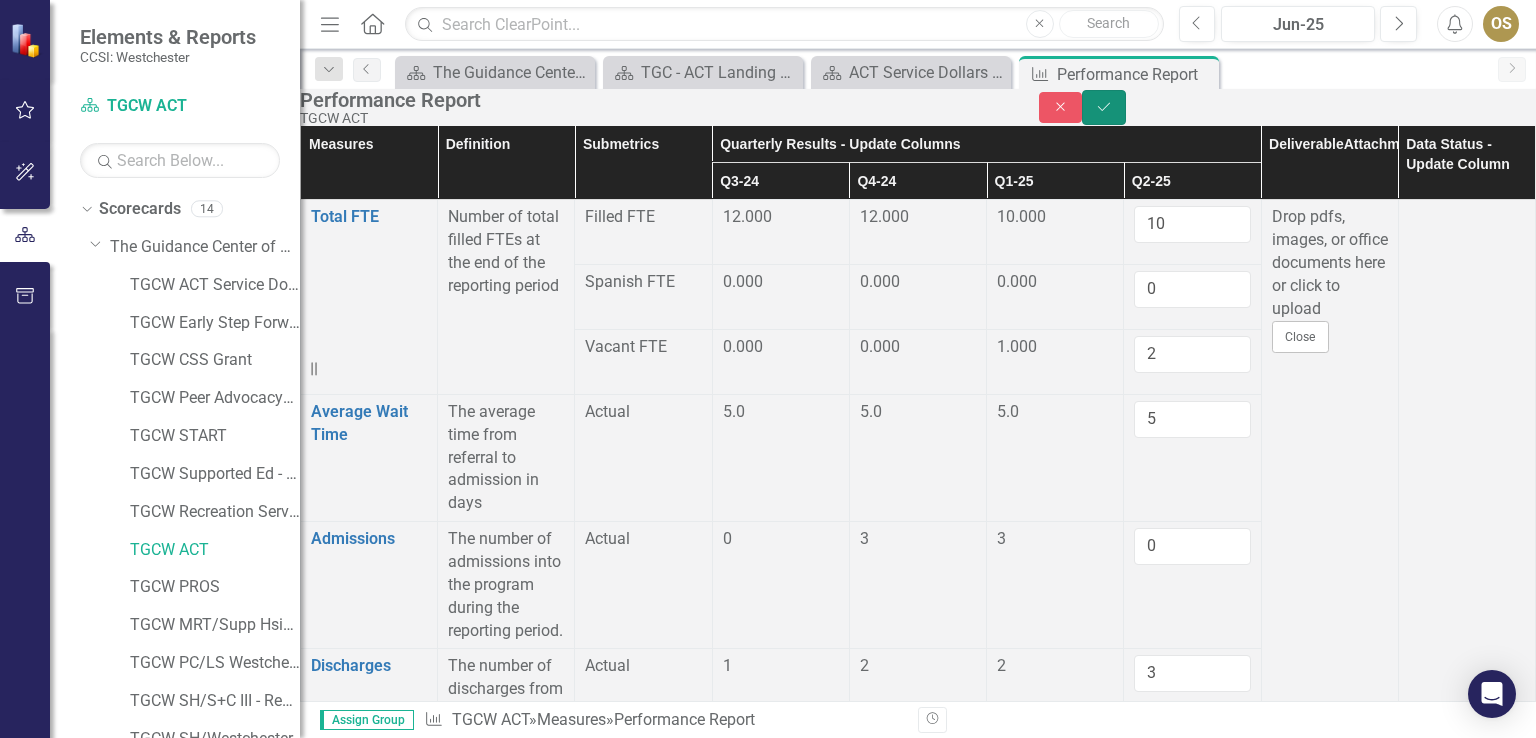 click at bounding box center (1104, 107) 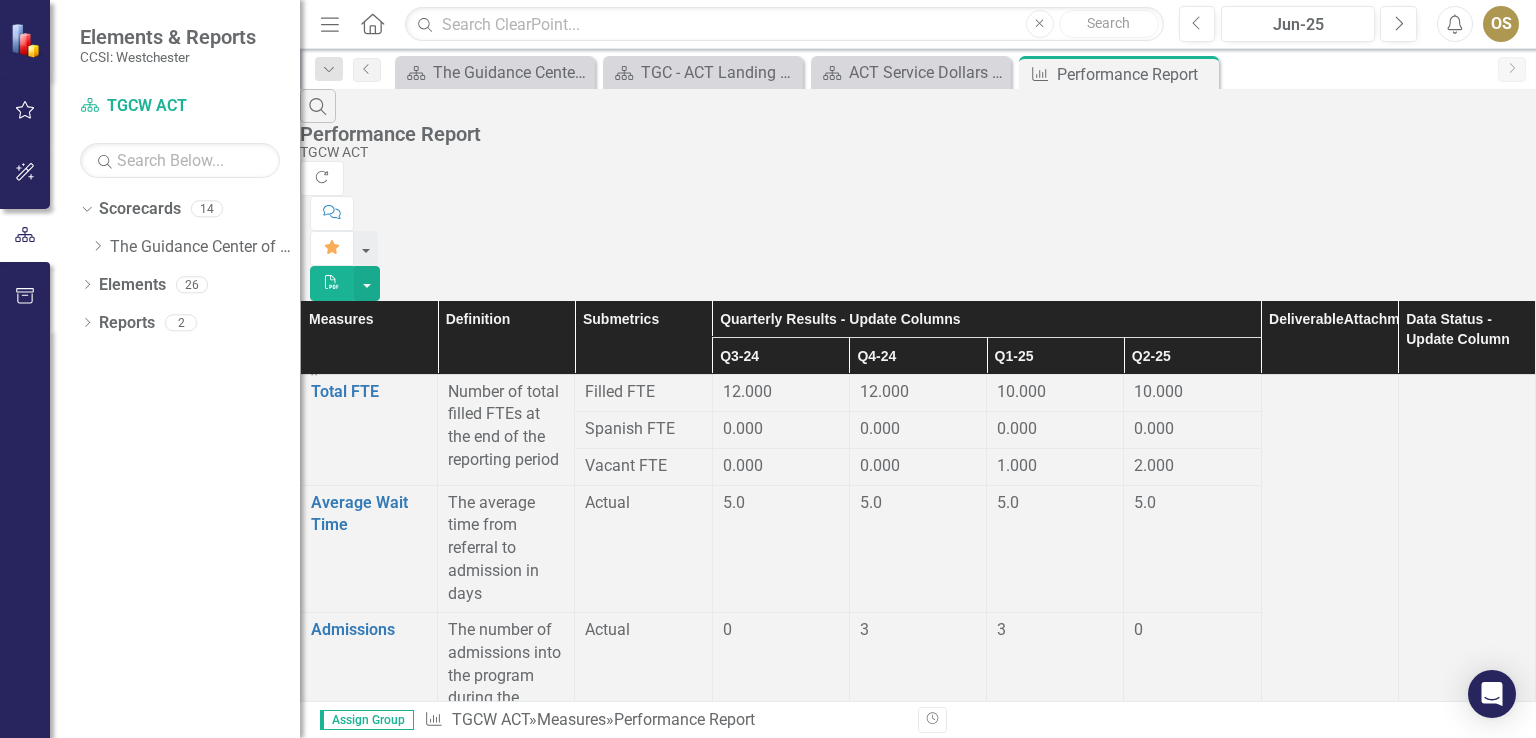 scroll, scrollTop: 500, scrollLeft: 0, axis: vertical 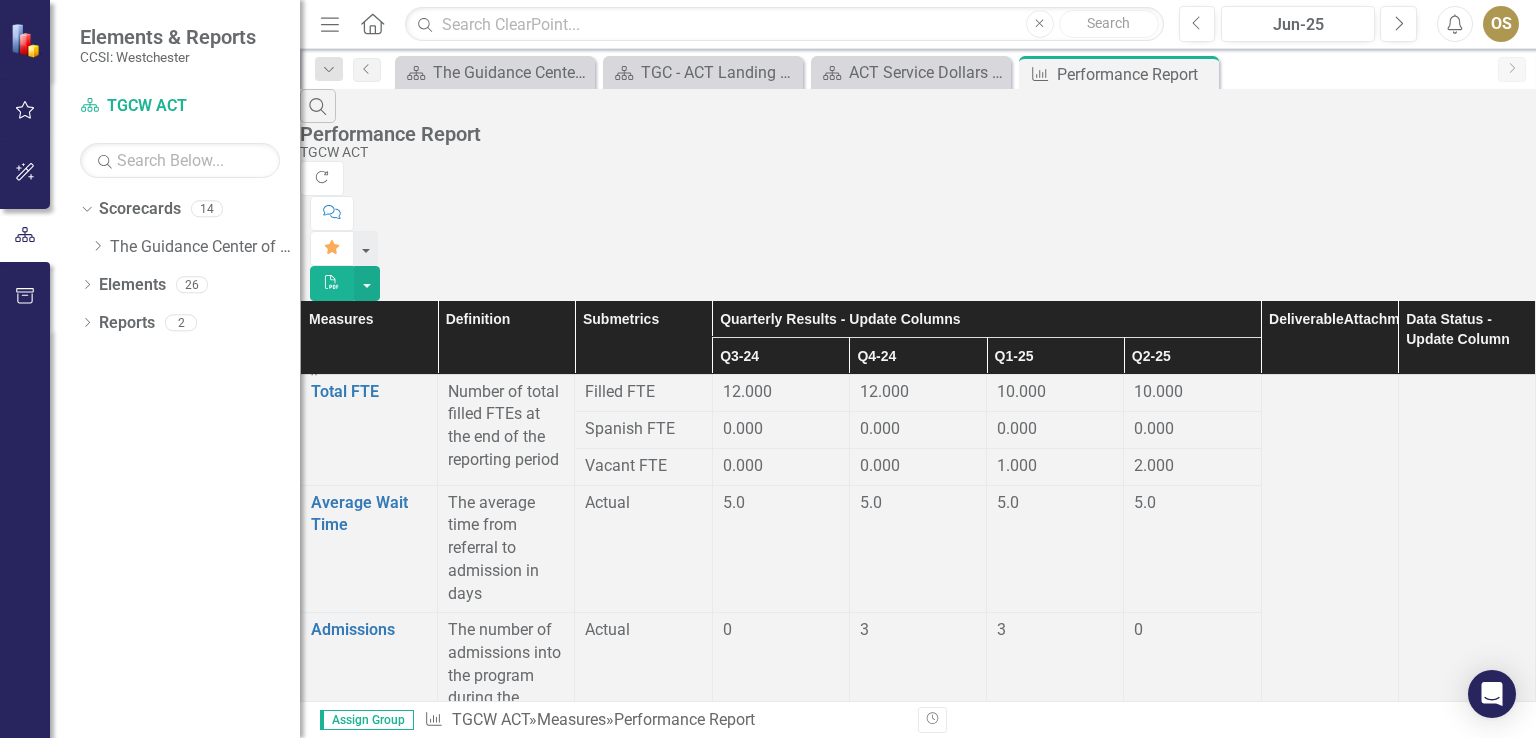 click on "111" at bounding box center [1147, 970] 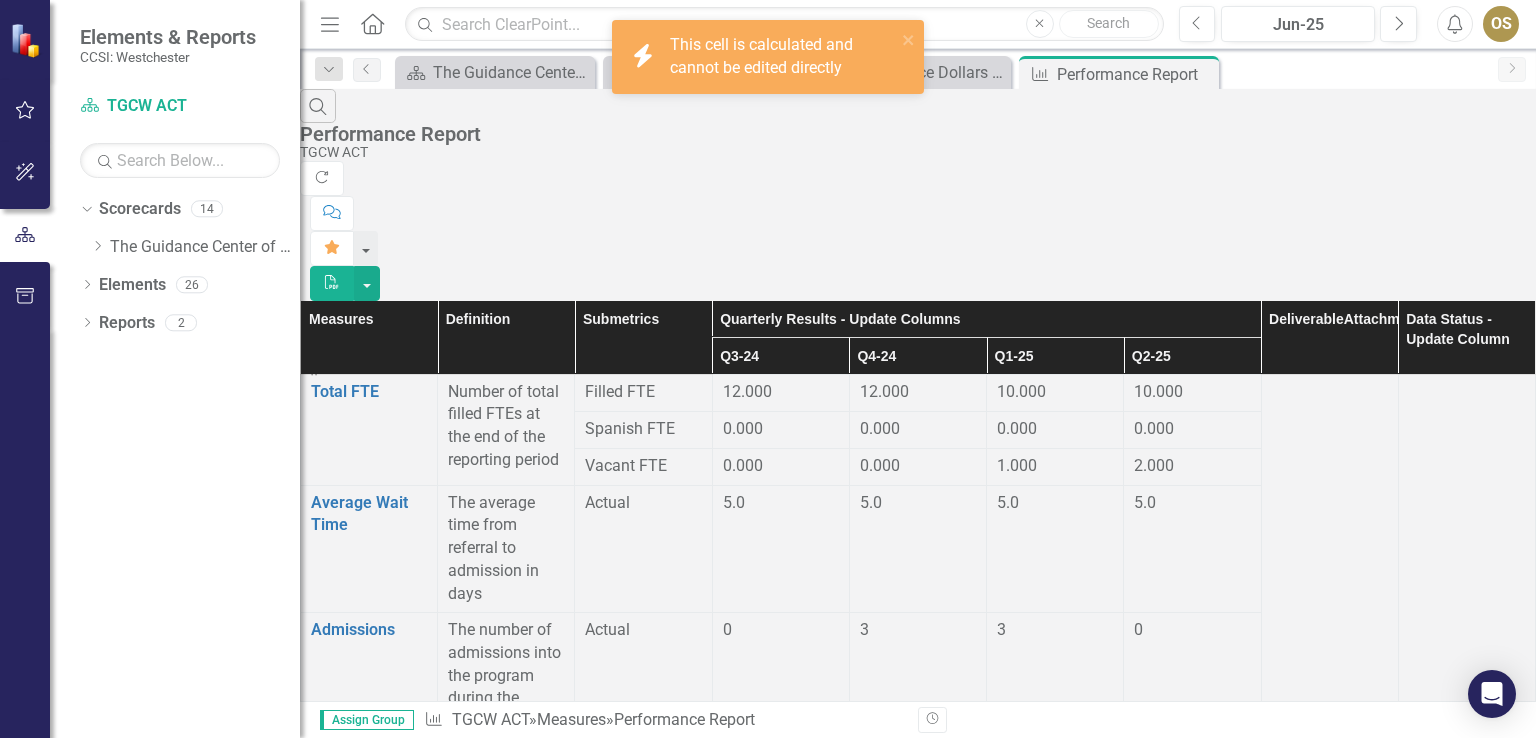 click on "111" at bounding box center (1147, 970) 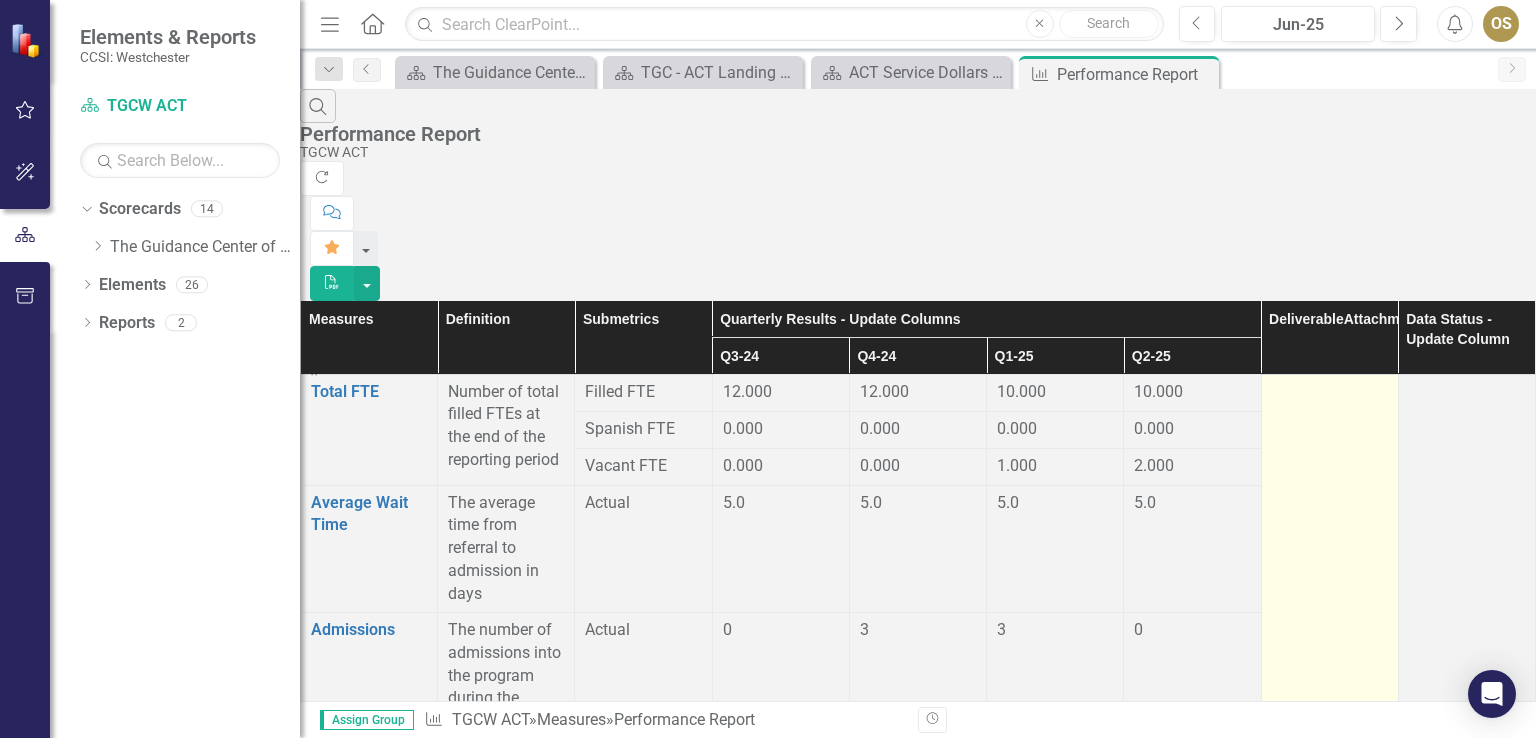 scroll, scrollTop: 1500, scrollLeft: 0, axis: vertical 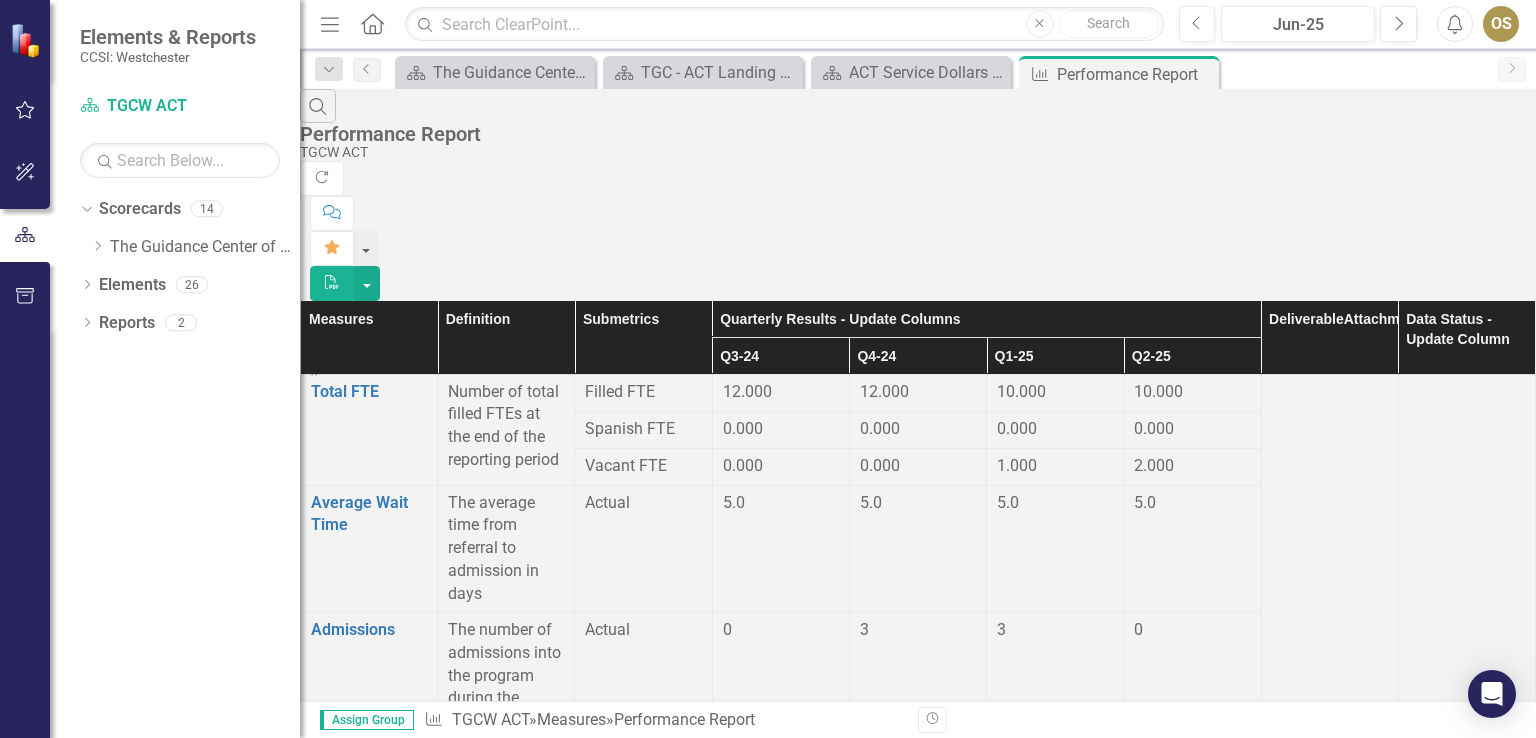 click at bounding box center [781, 1963] 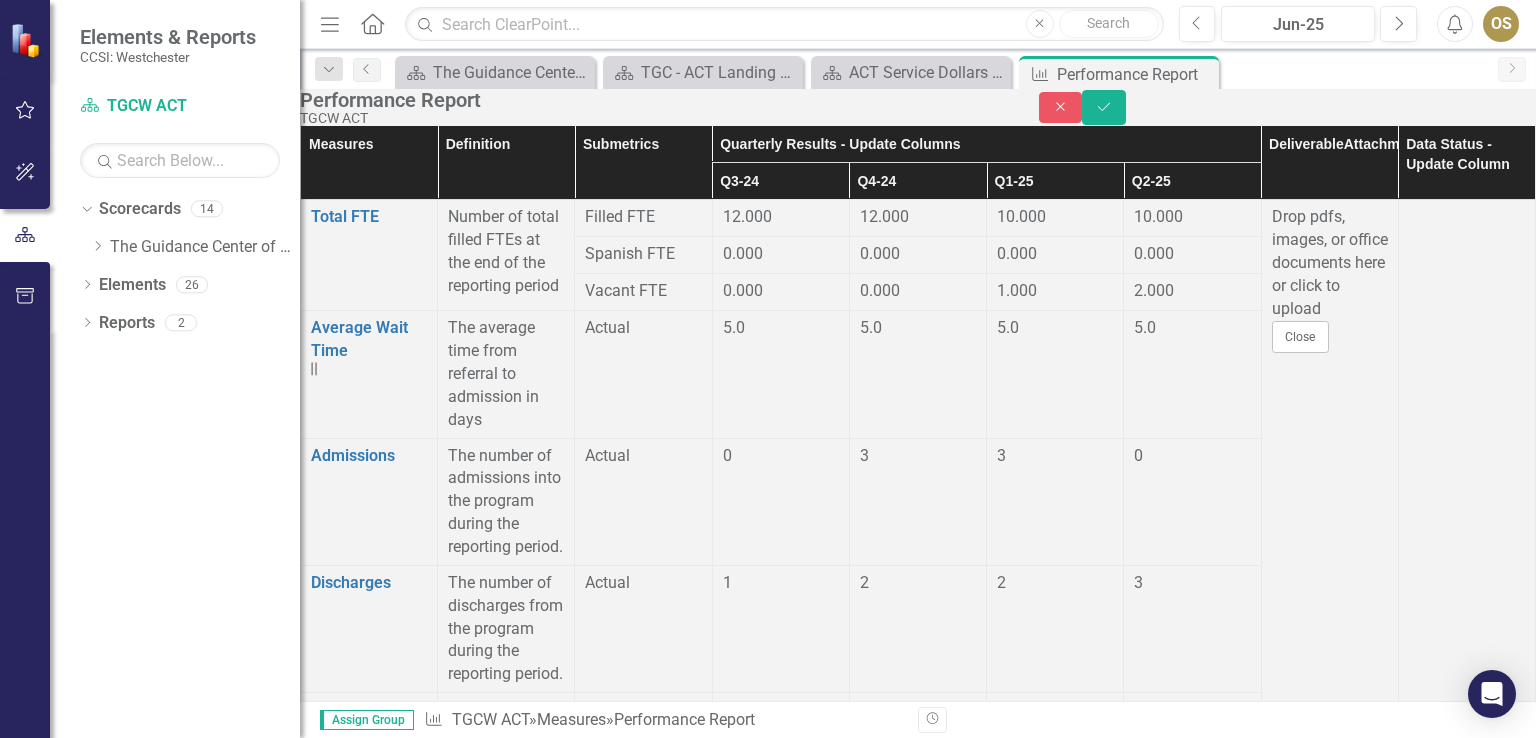 click on "-1" at bounding box center (1192, 1795) 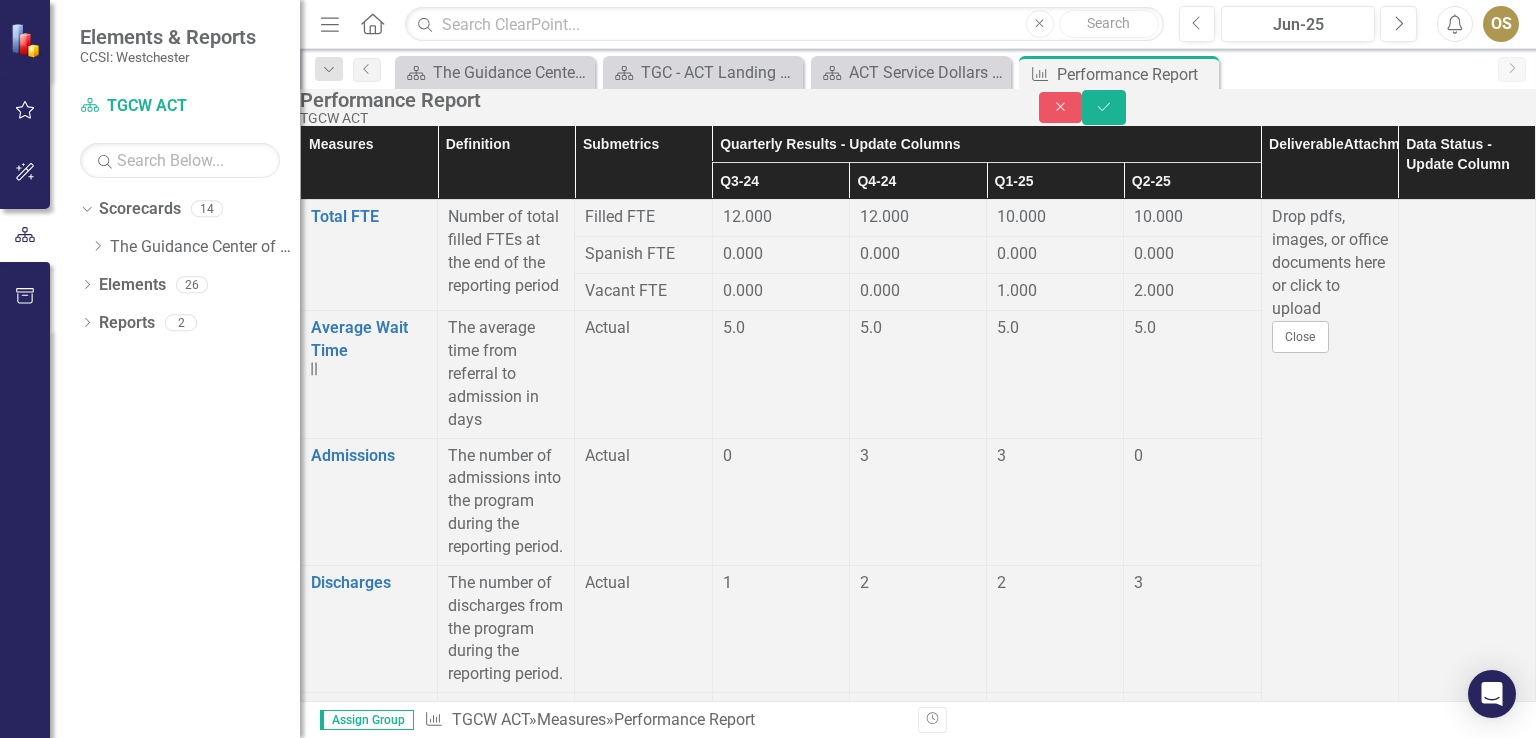 click on "1" at bounding box center (1192, 1860) 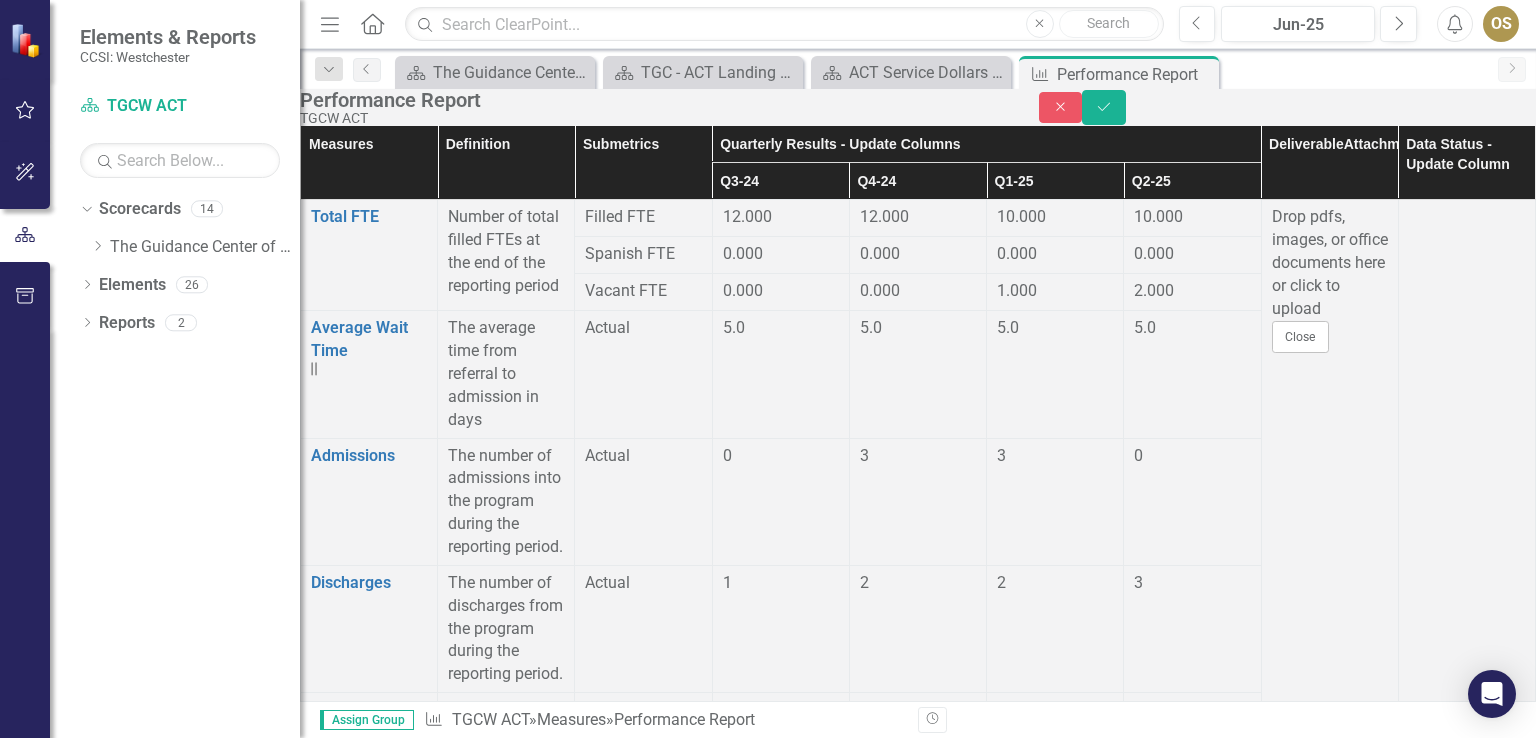 click on "0" at bounding box center (1192, 1860) 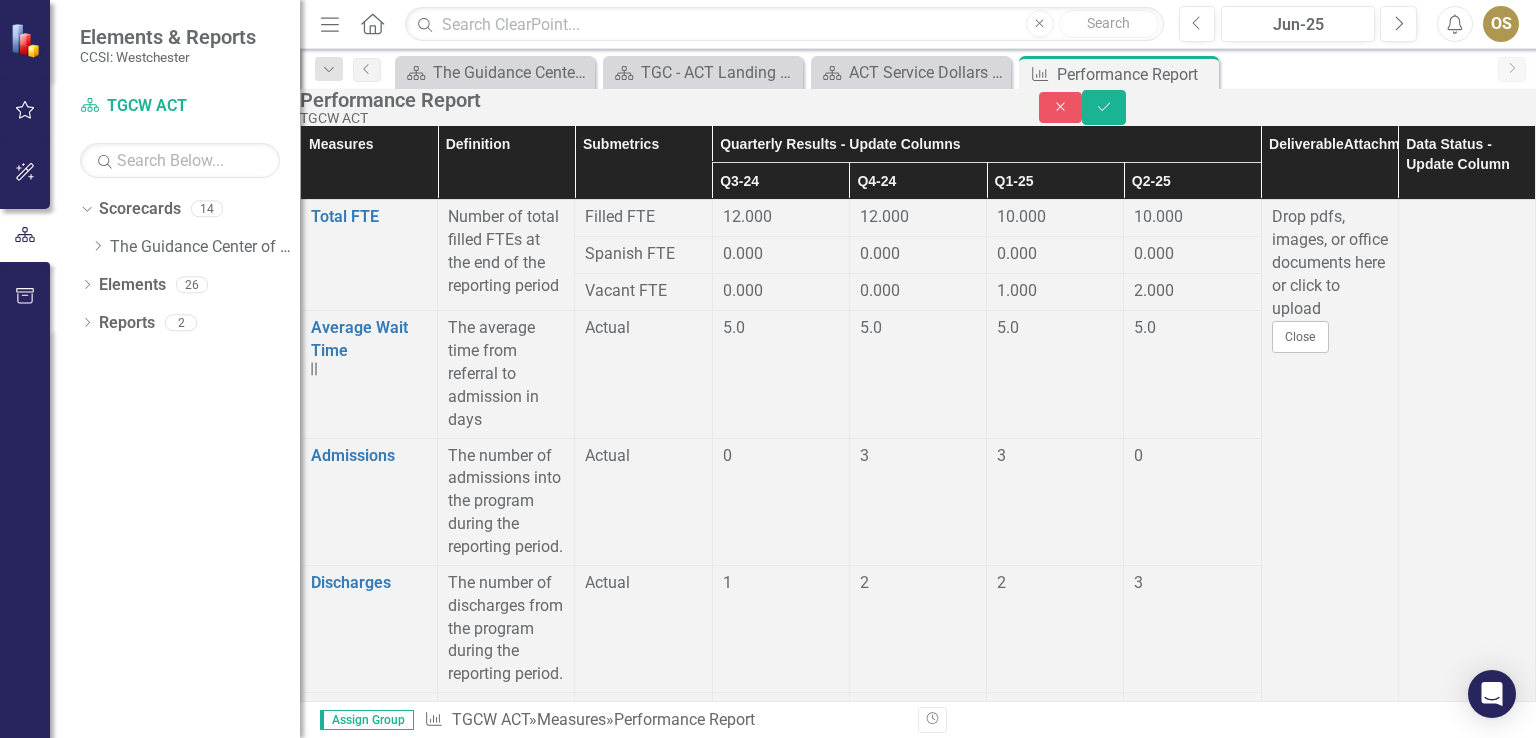 scroll, scrollTop: 1600, scrollLeft: 0, axis: vertical 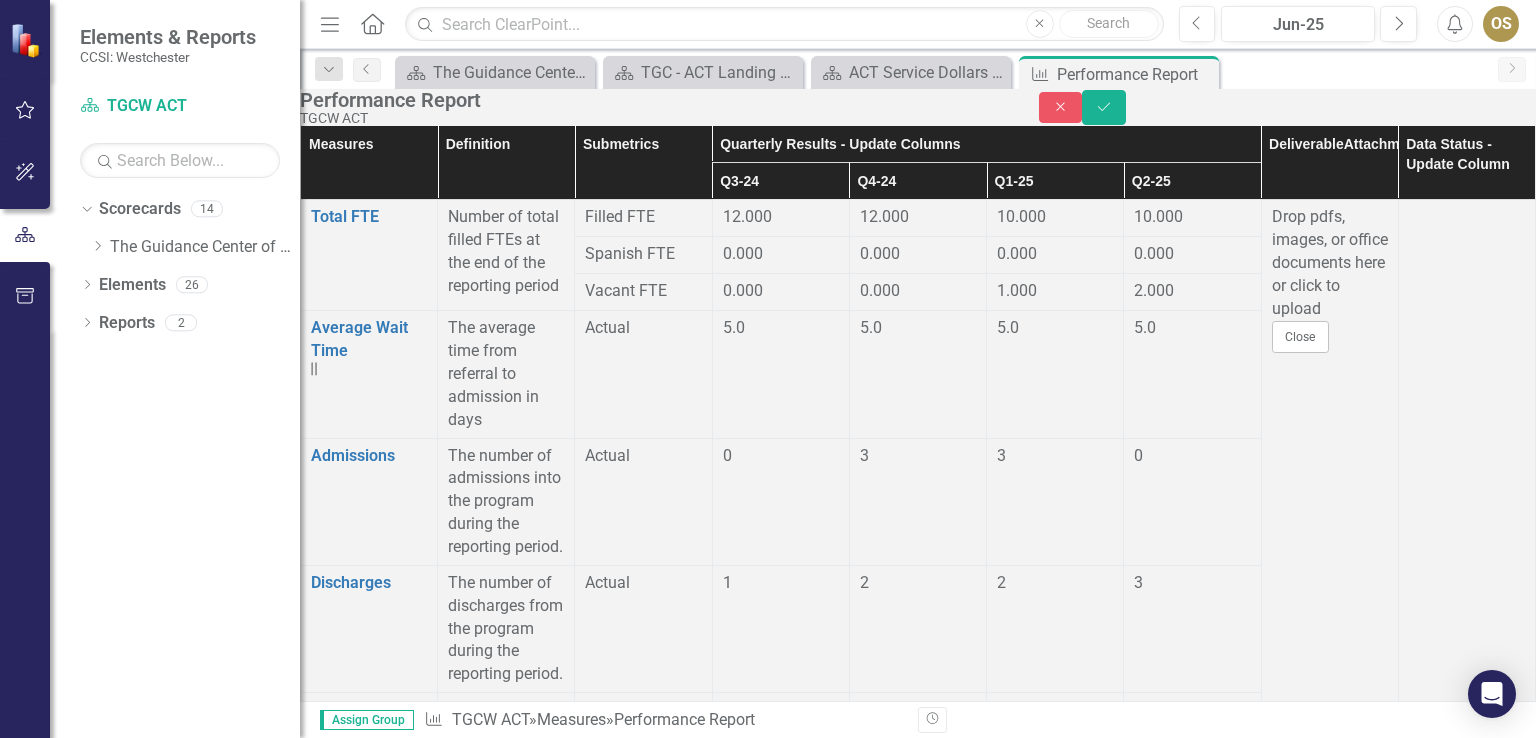 click at bounding box center (781, 1919) 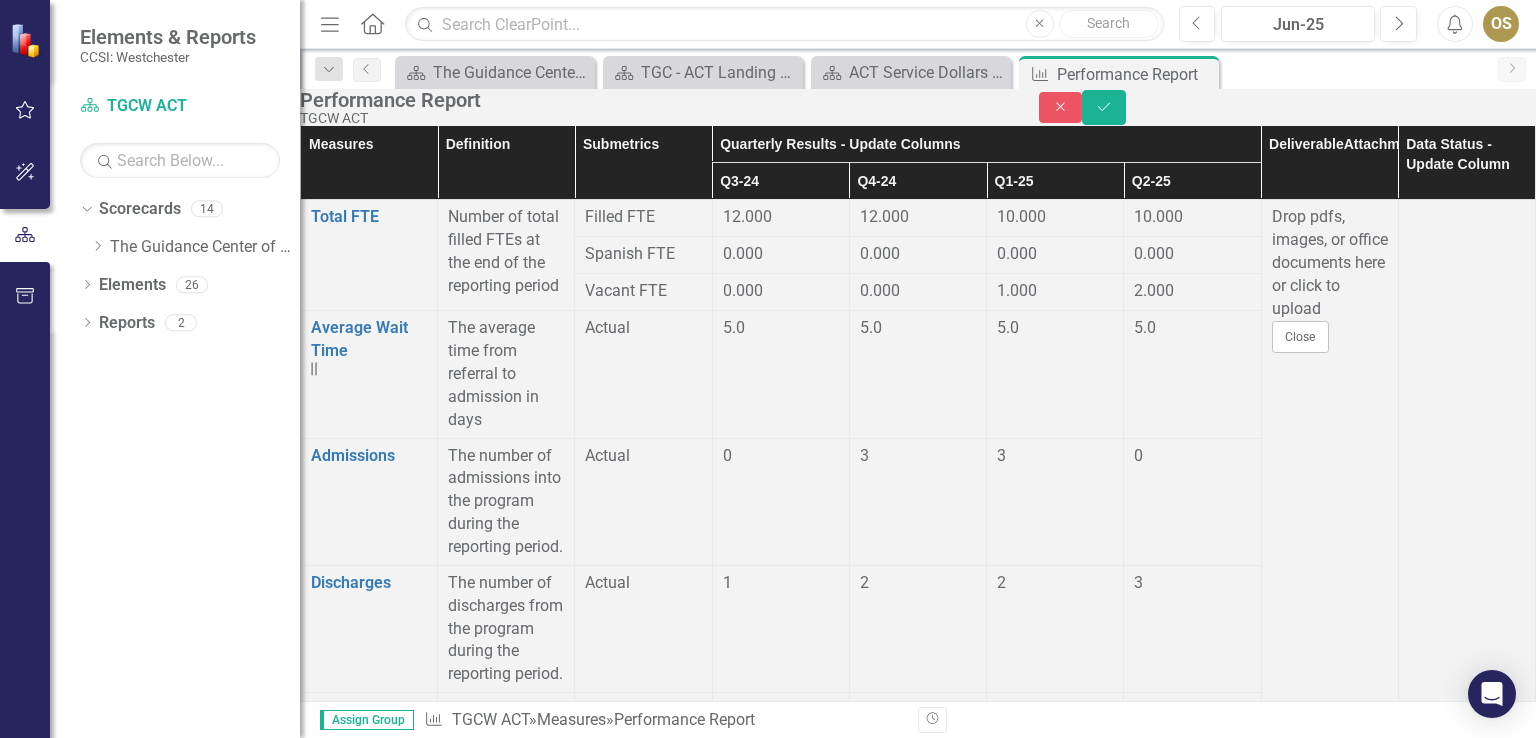 click at bounding box center (781, 1919) 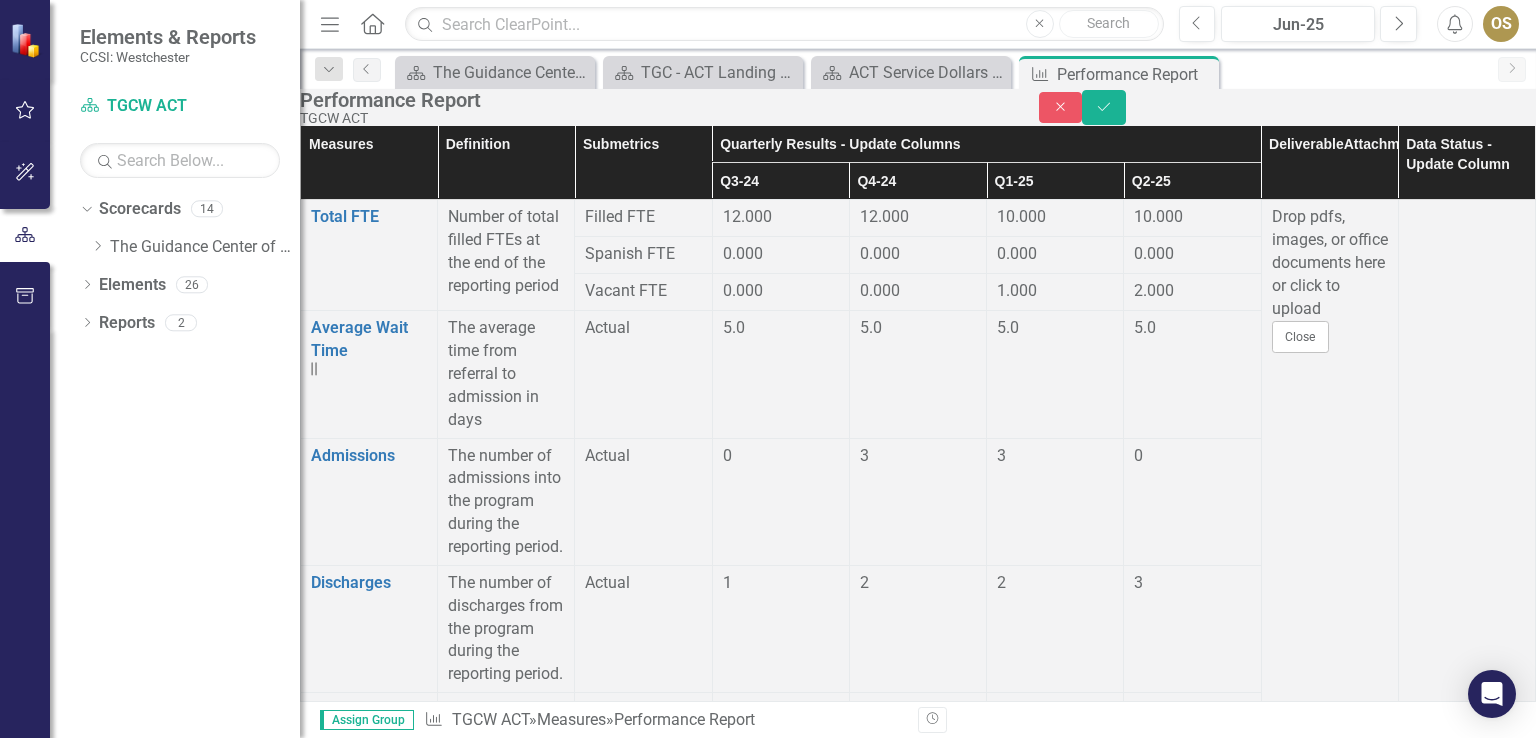 click at bounding box center (781, 1919) 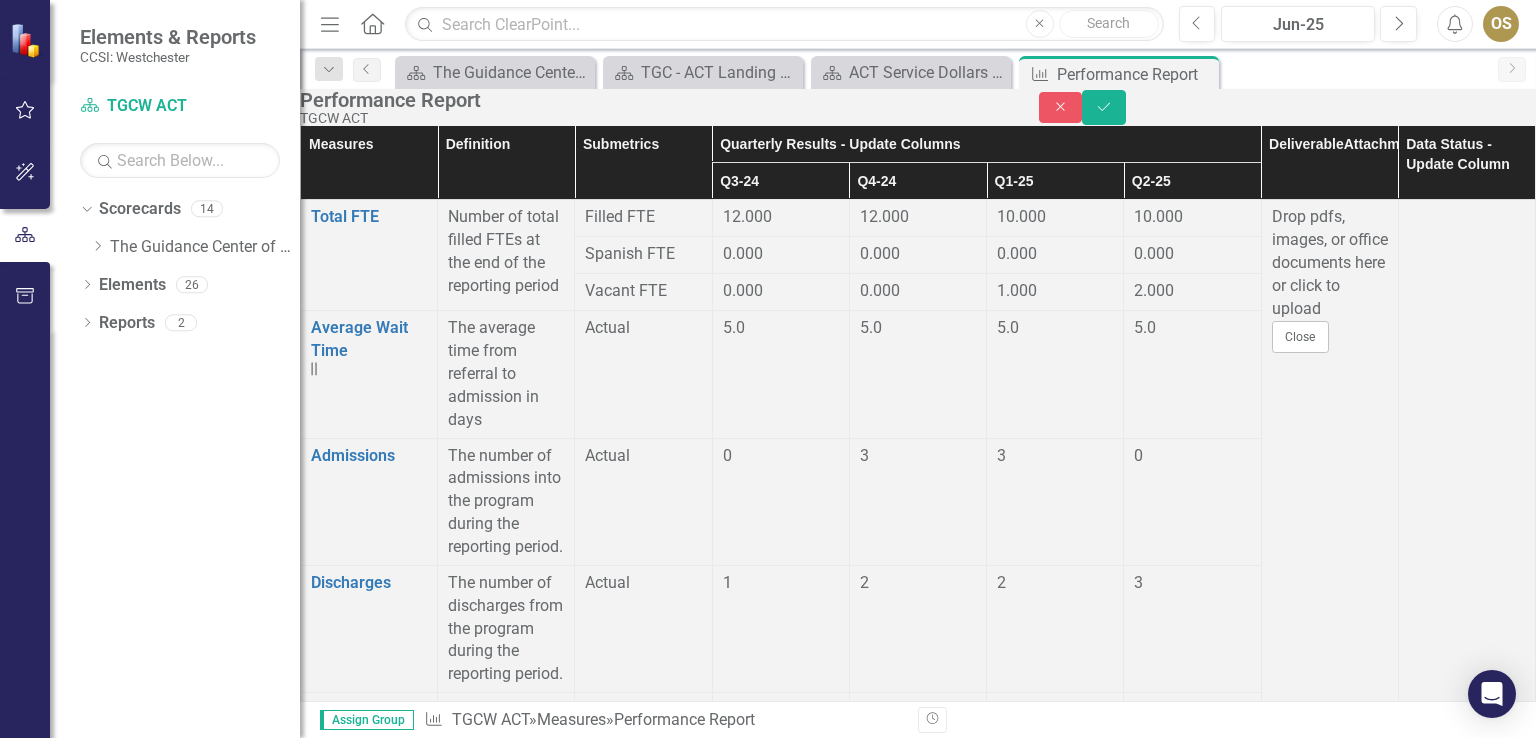 click at bounding box center (781, 1983) 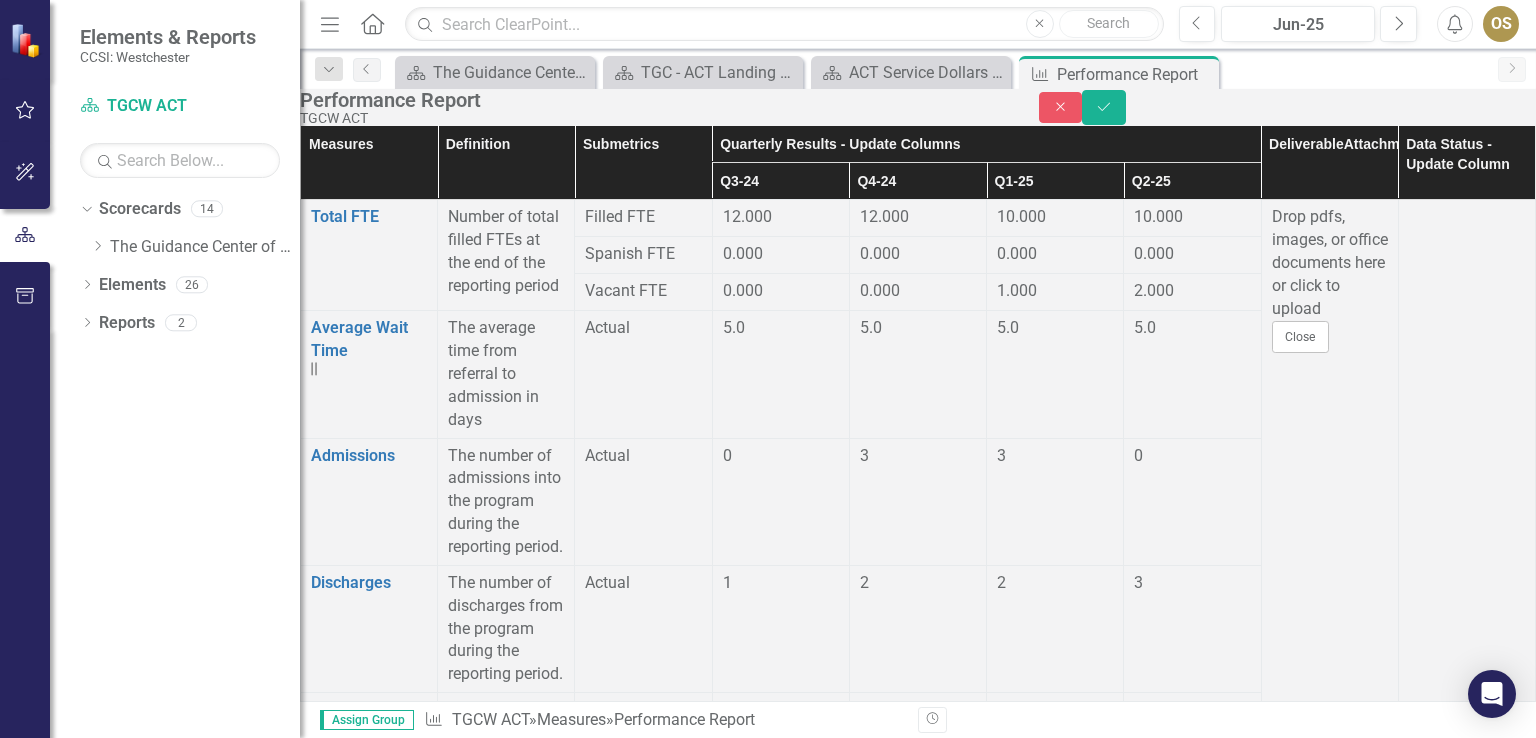click at bounding box center [781, 1983] 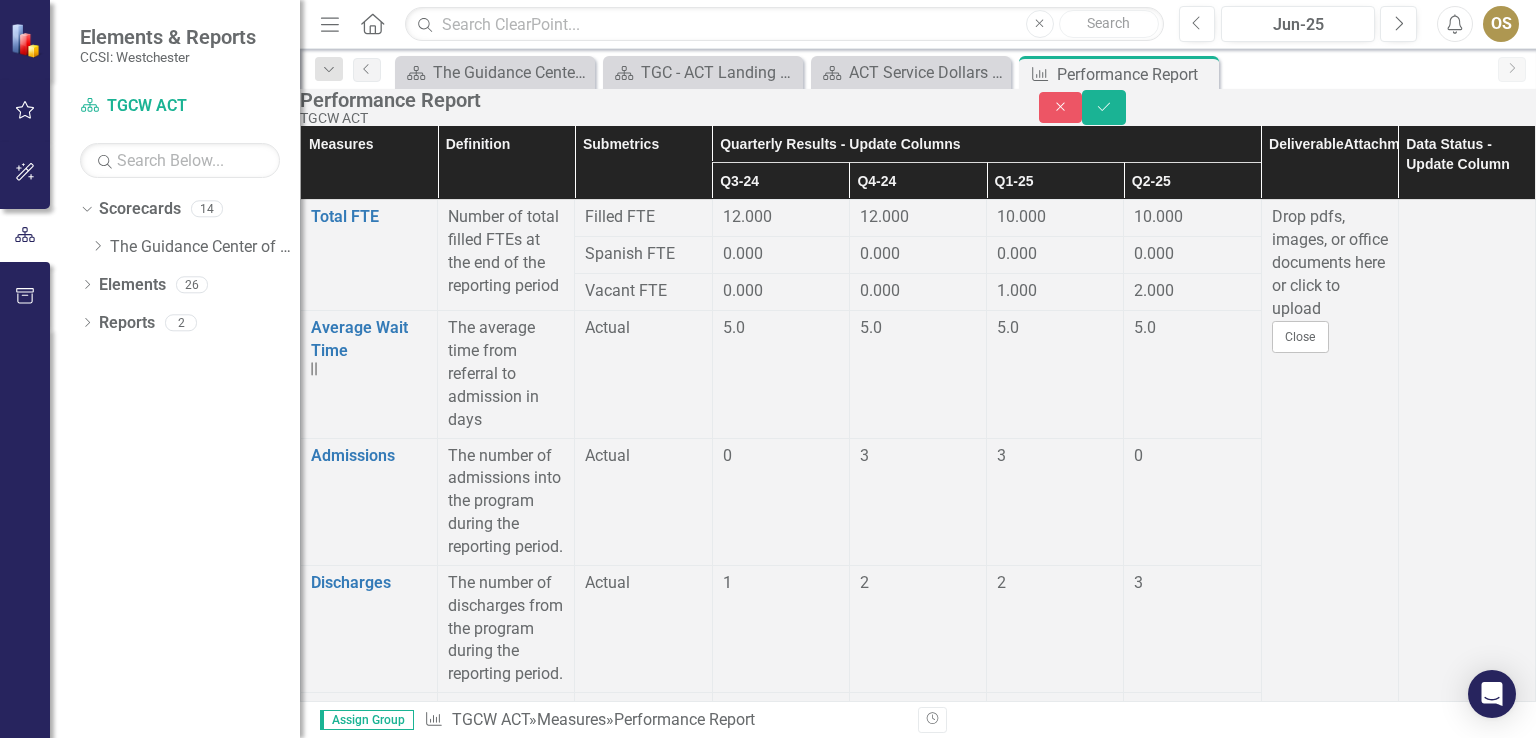 type on "7" 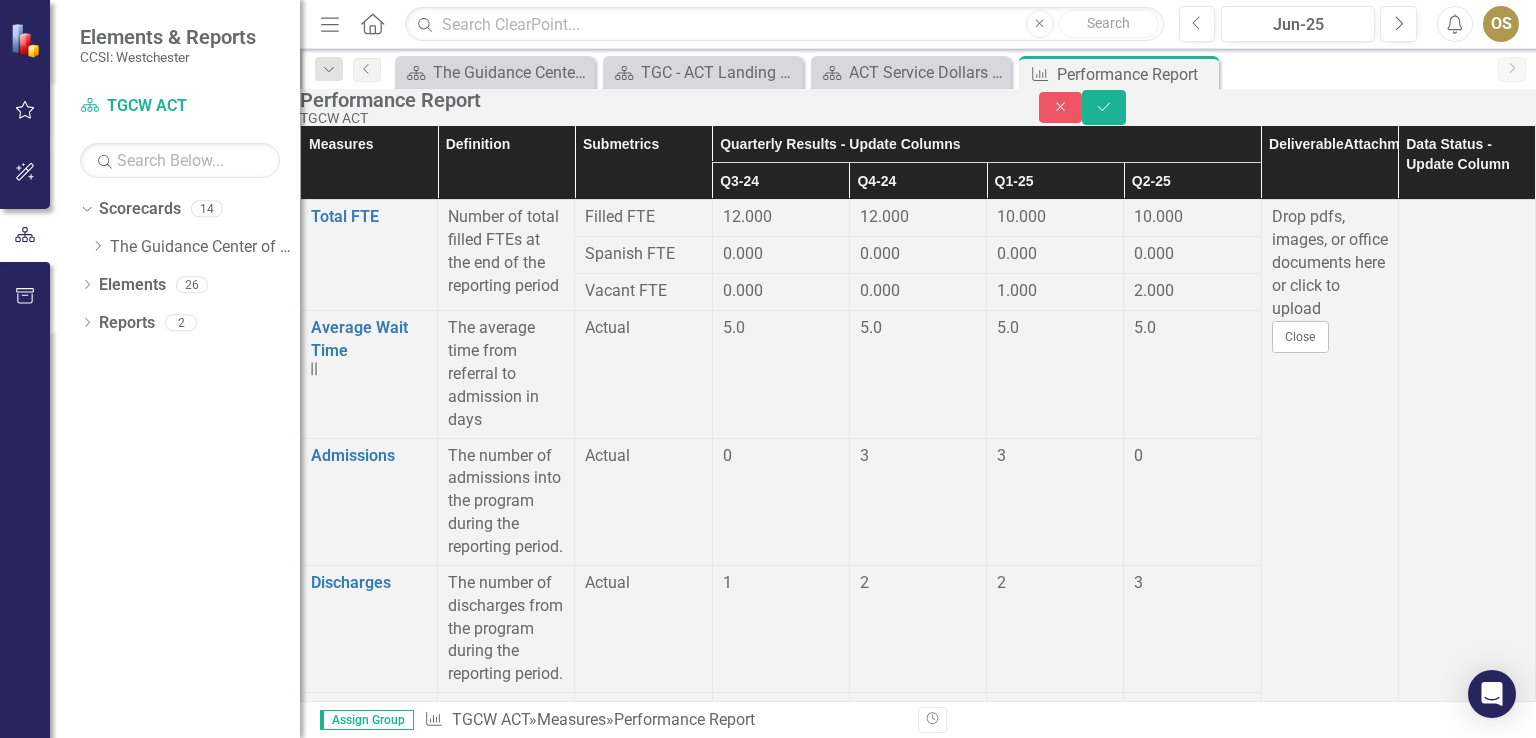 click at bounding box center (781, 2048) 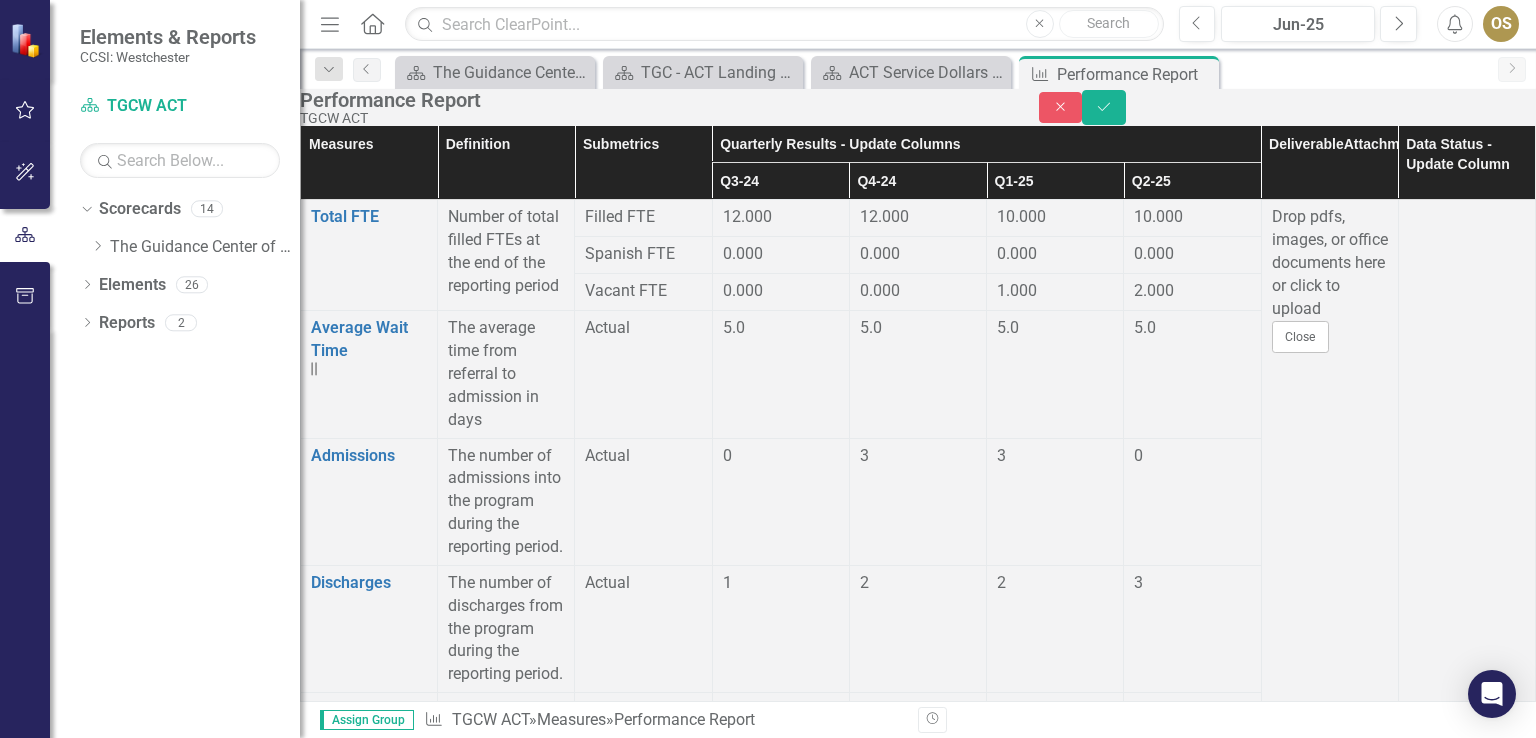 click at bounding box center (781, 2048) 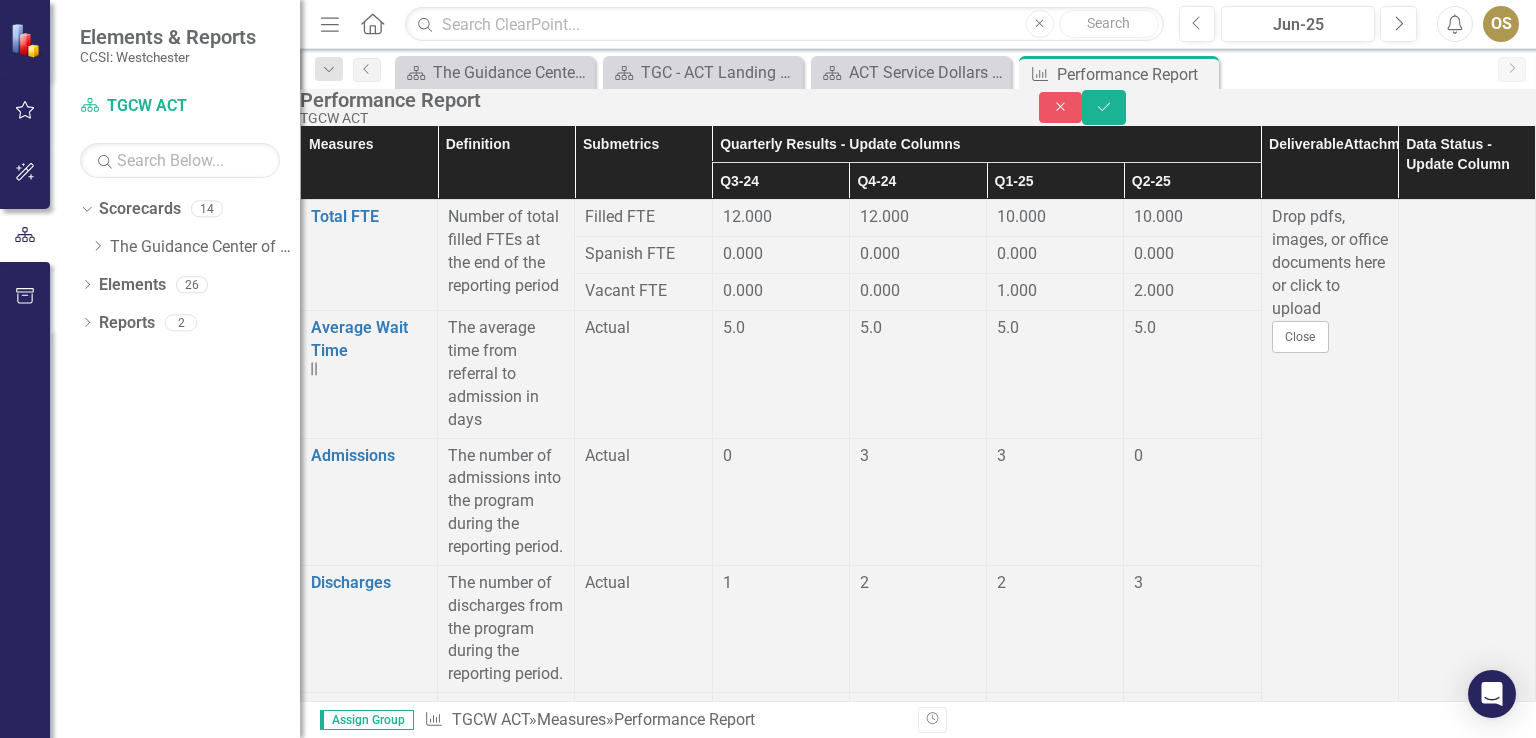 click at bounding box center (781, 2048) 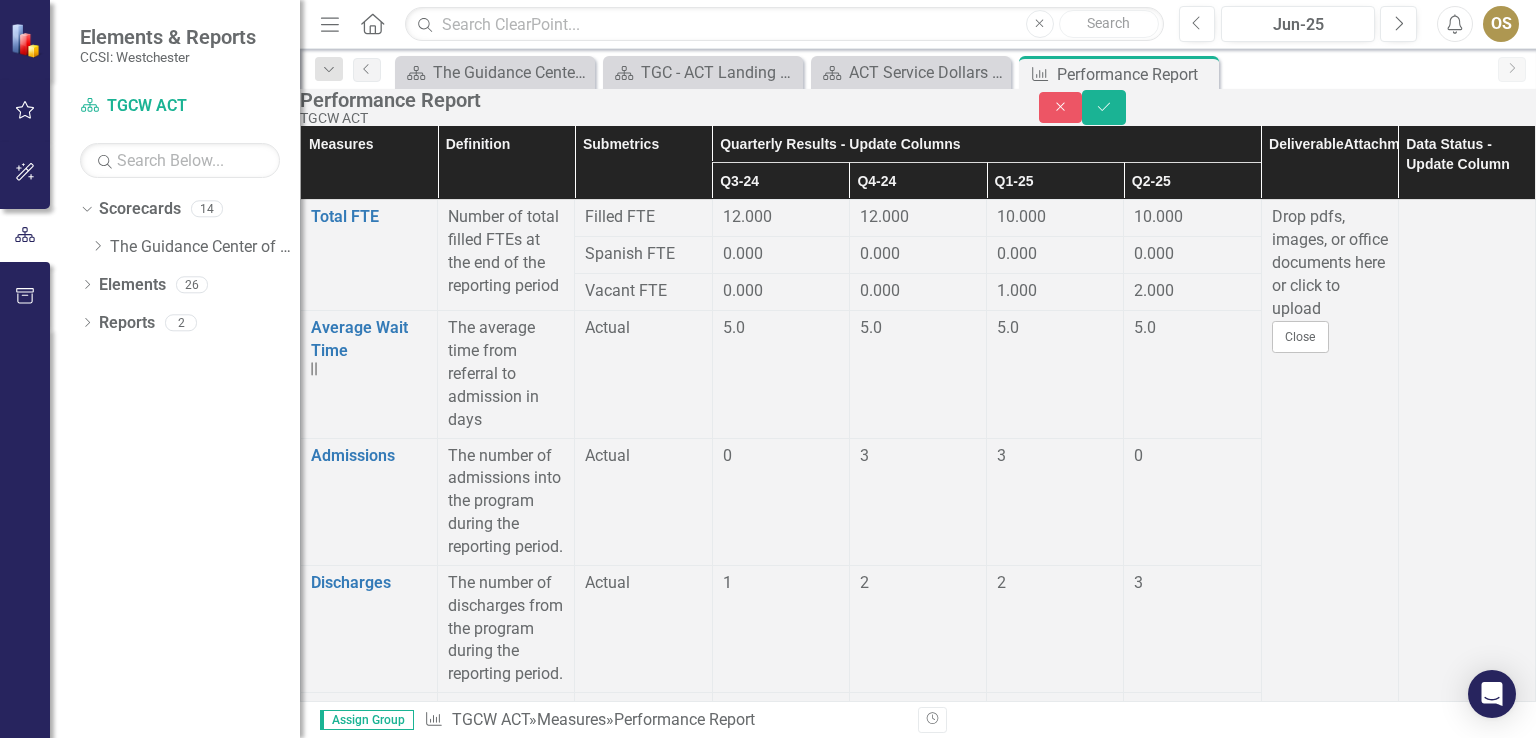 click on "0" at bounding box center [1192, 2054] 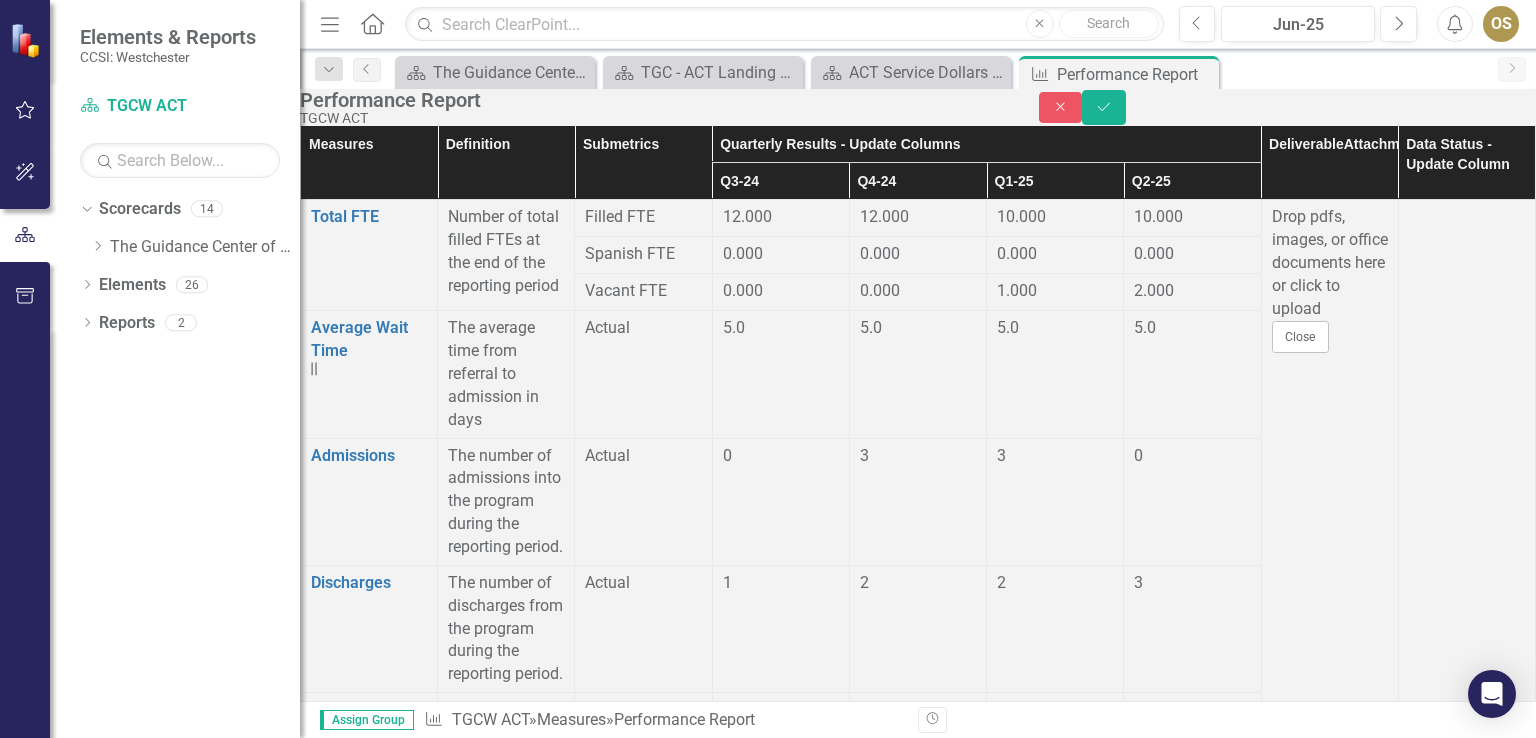 click on "0" at bounding box center (1192, 2054) 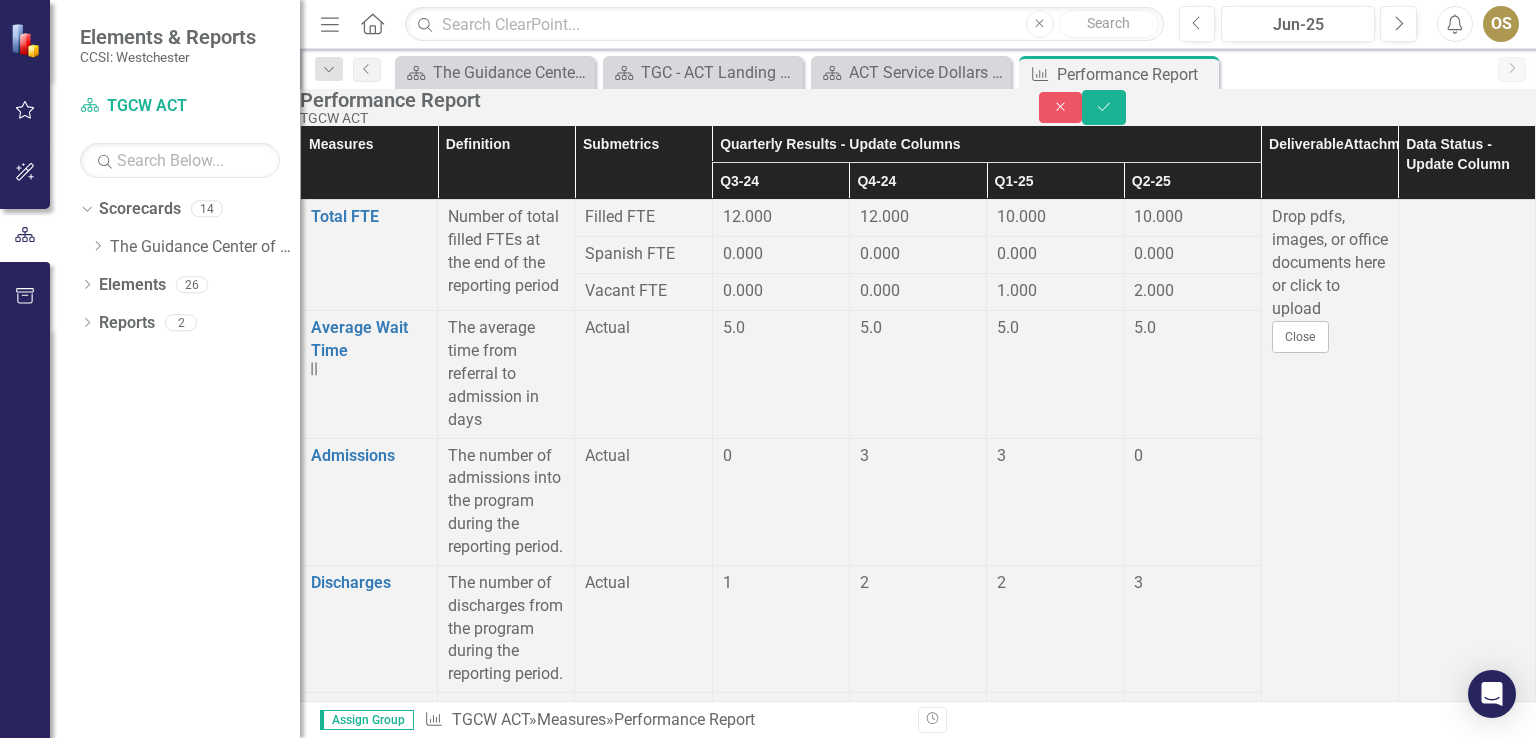 scroll, scrollTop: 1902, scrollLeft: 0, axis: vertical 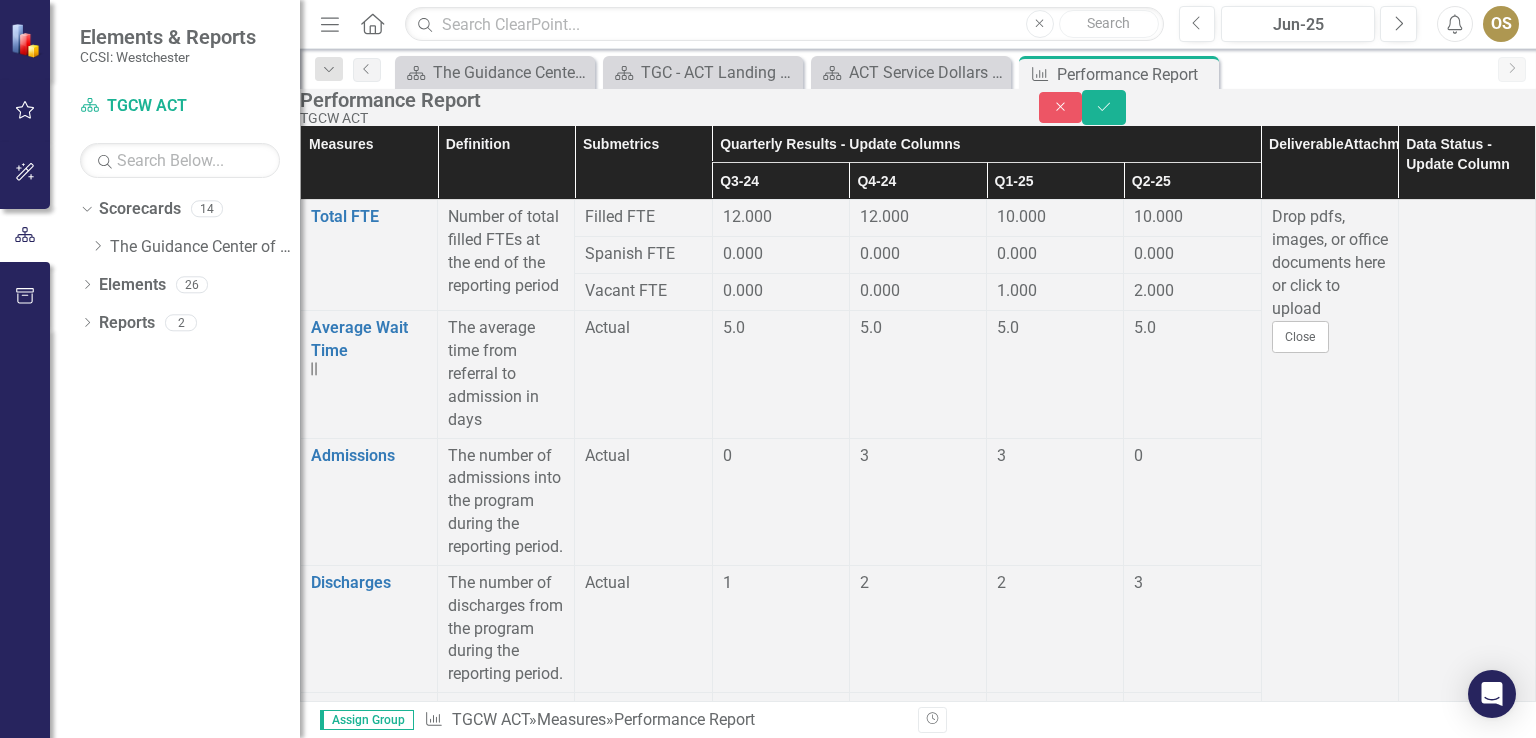 click at bounding box center (781, 2113) 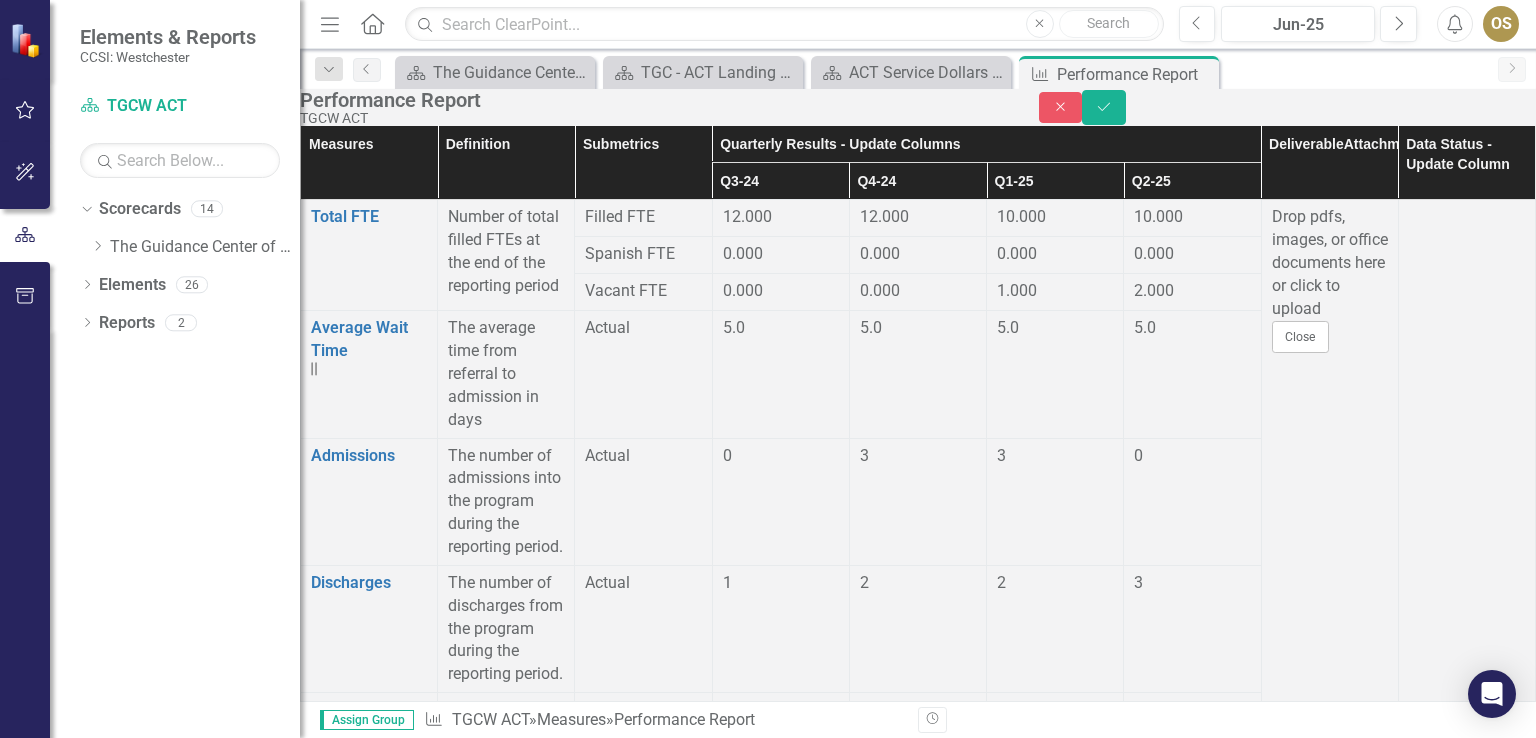 type on "15" 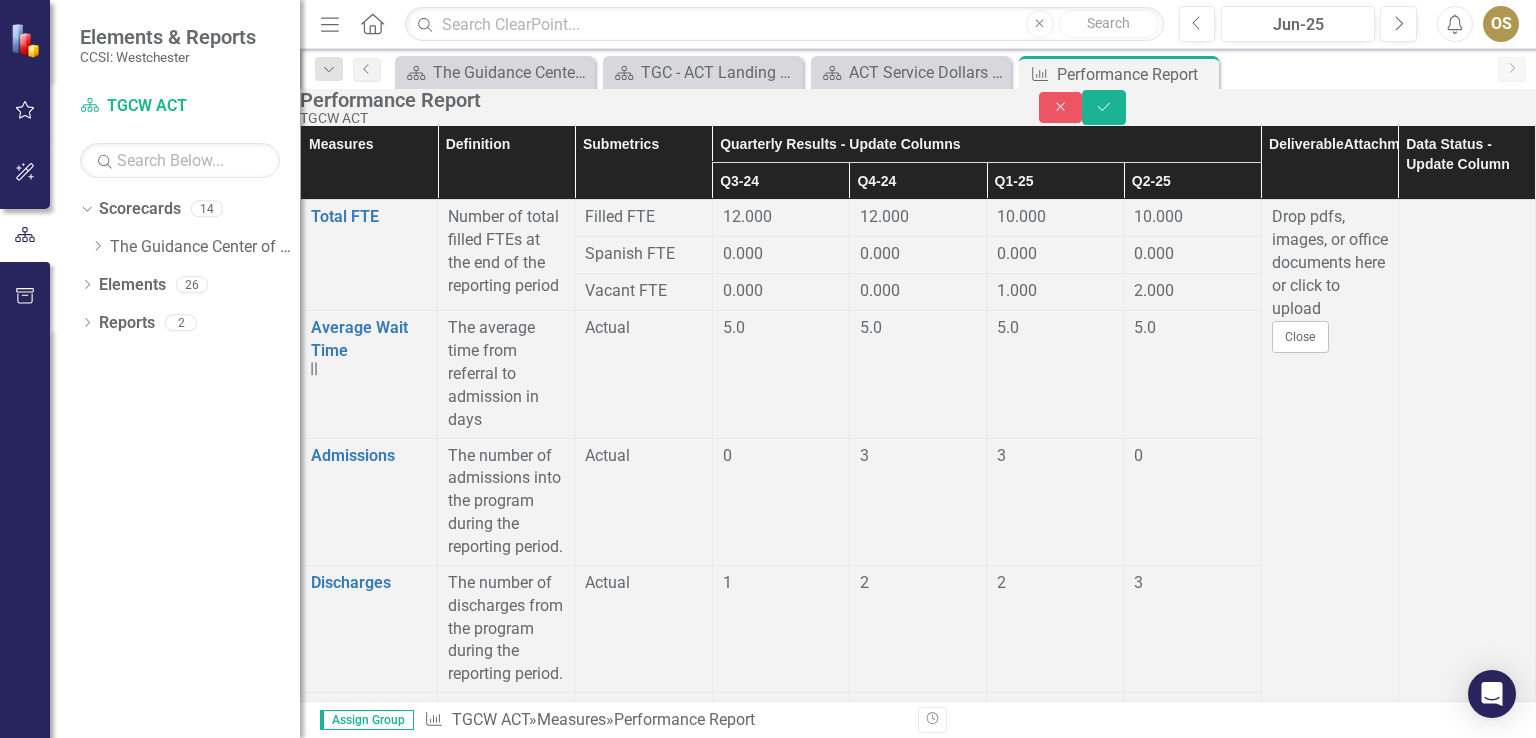 click at bounding box center [781, 2178] 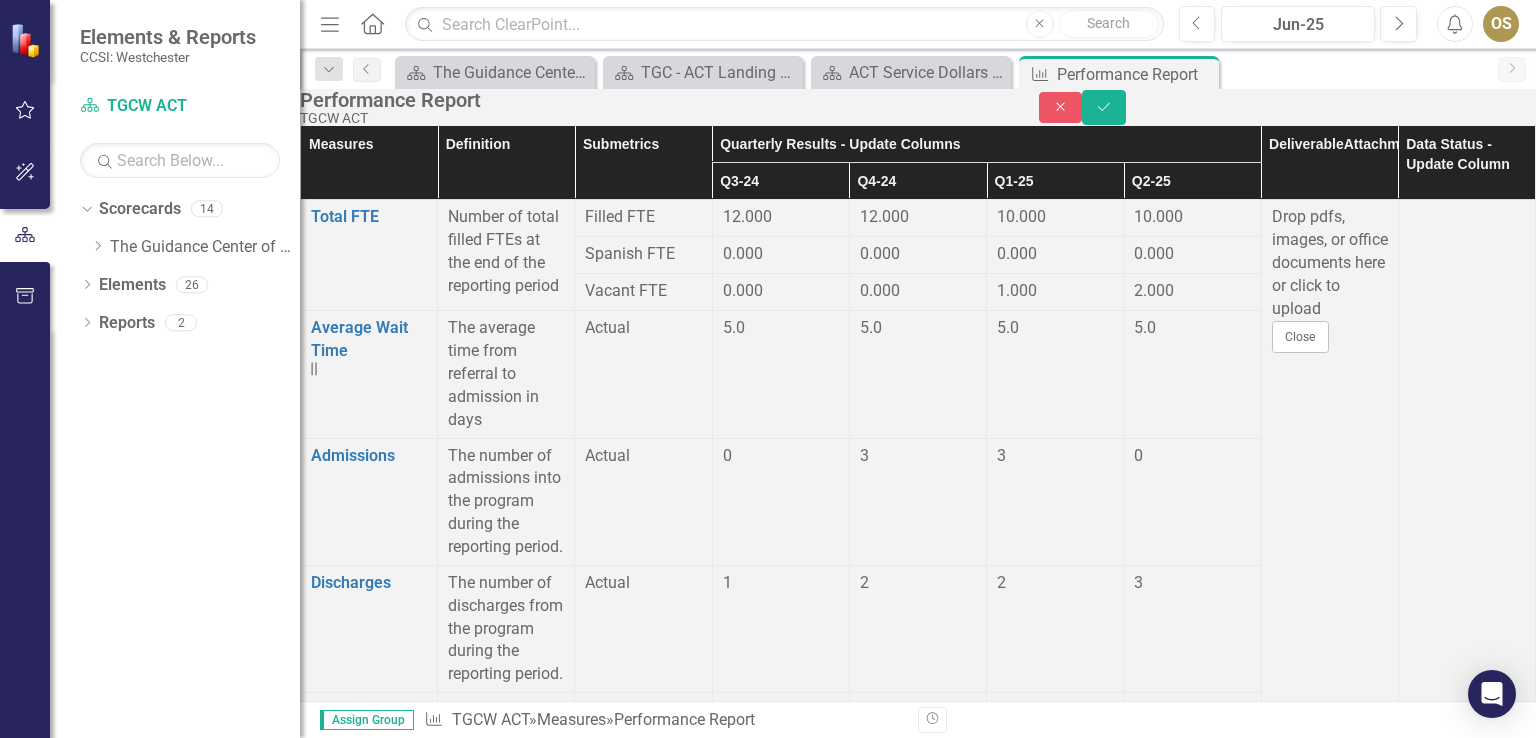 drag, startPoint x: 1147, startPoint y: 377, endPoint x: 1128, endPoint y: 377, distance: 19 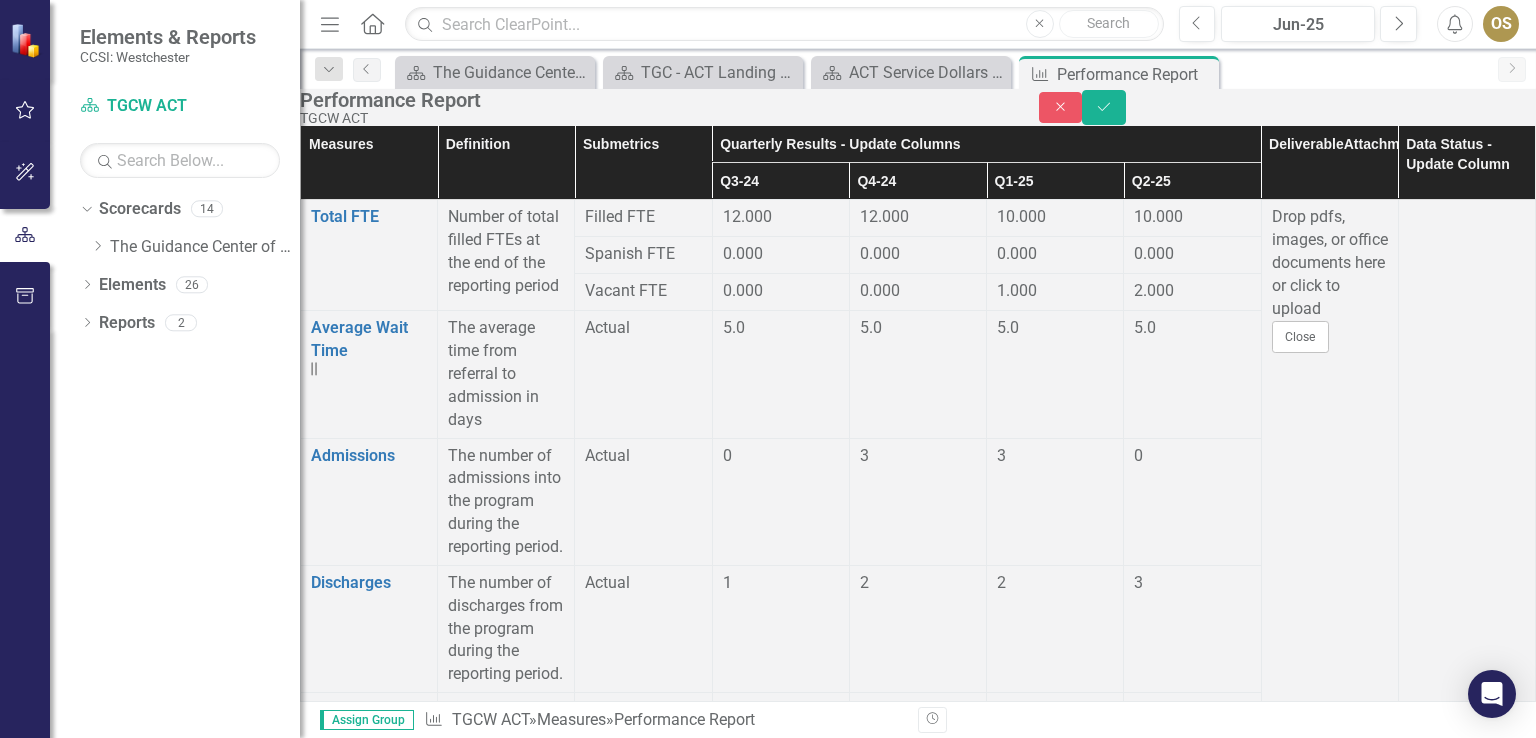 click on "15" at bounding box center (1192, 2119) 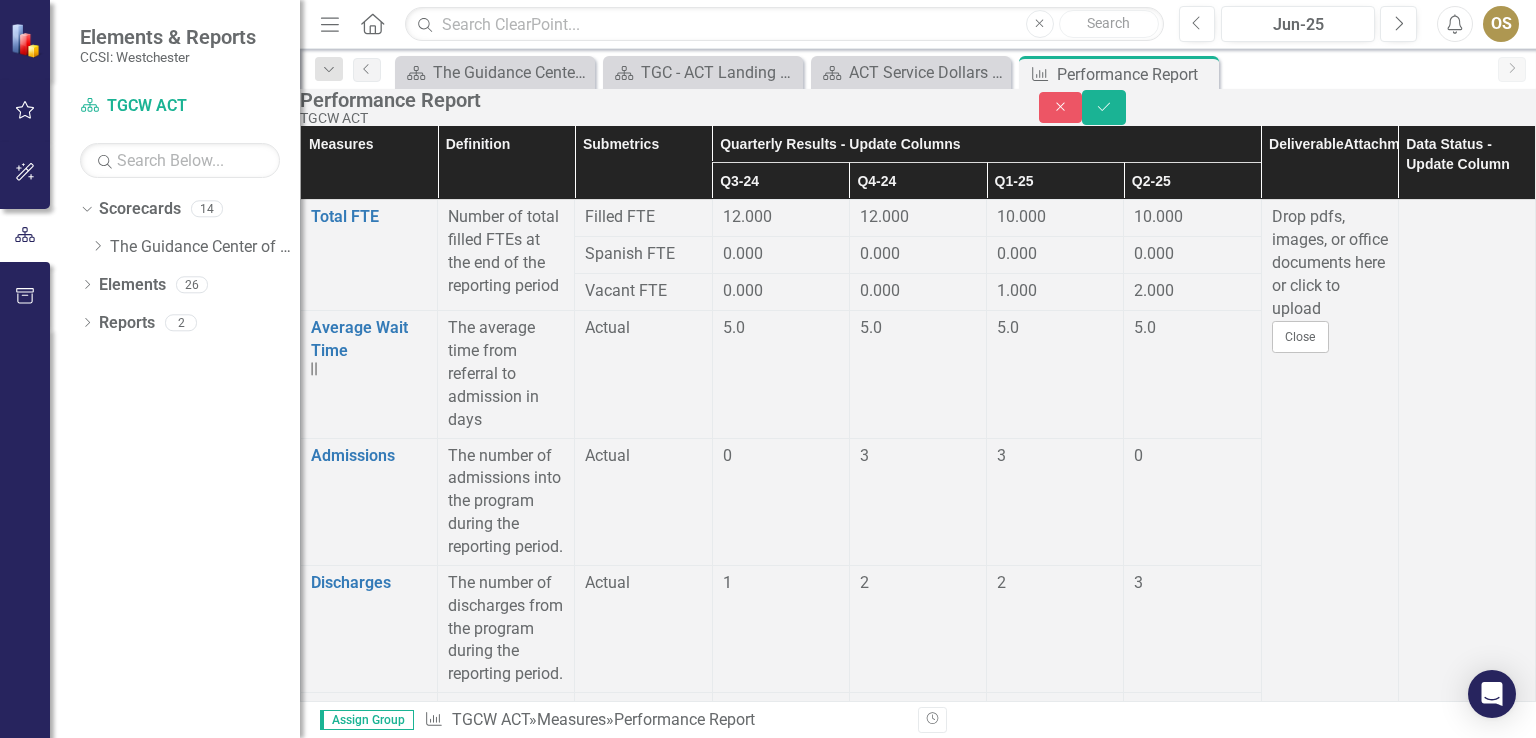 type on "17" 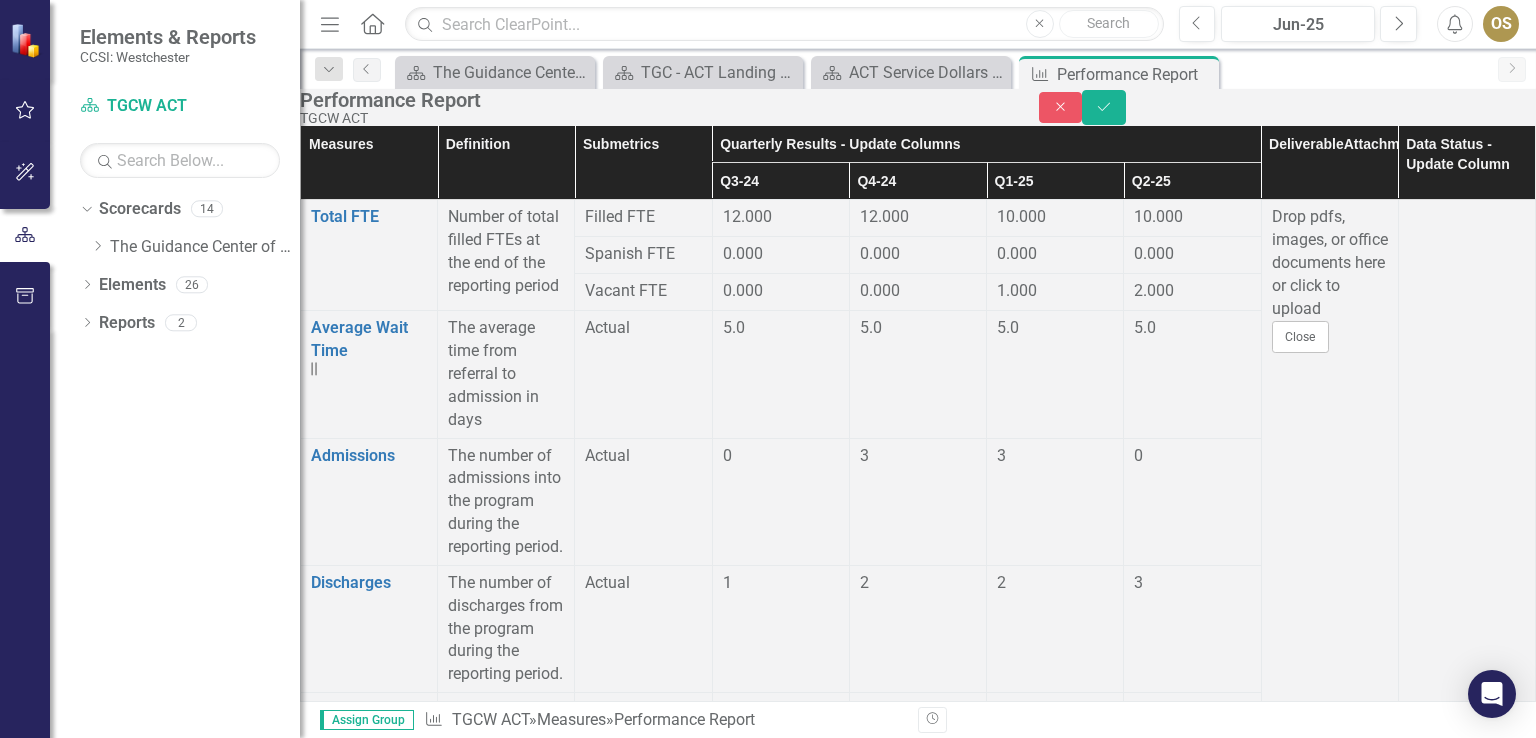click at bounding box center (781, 2178) 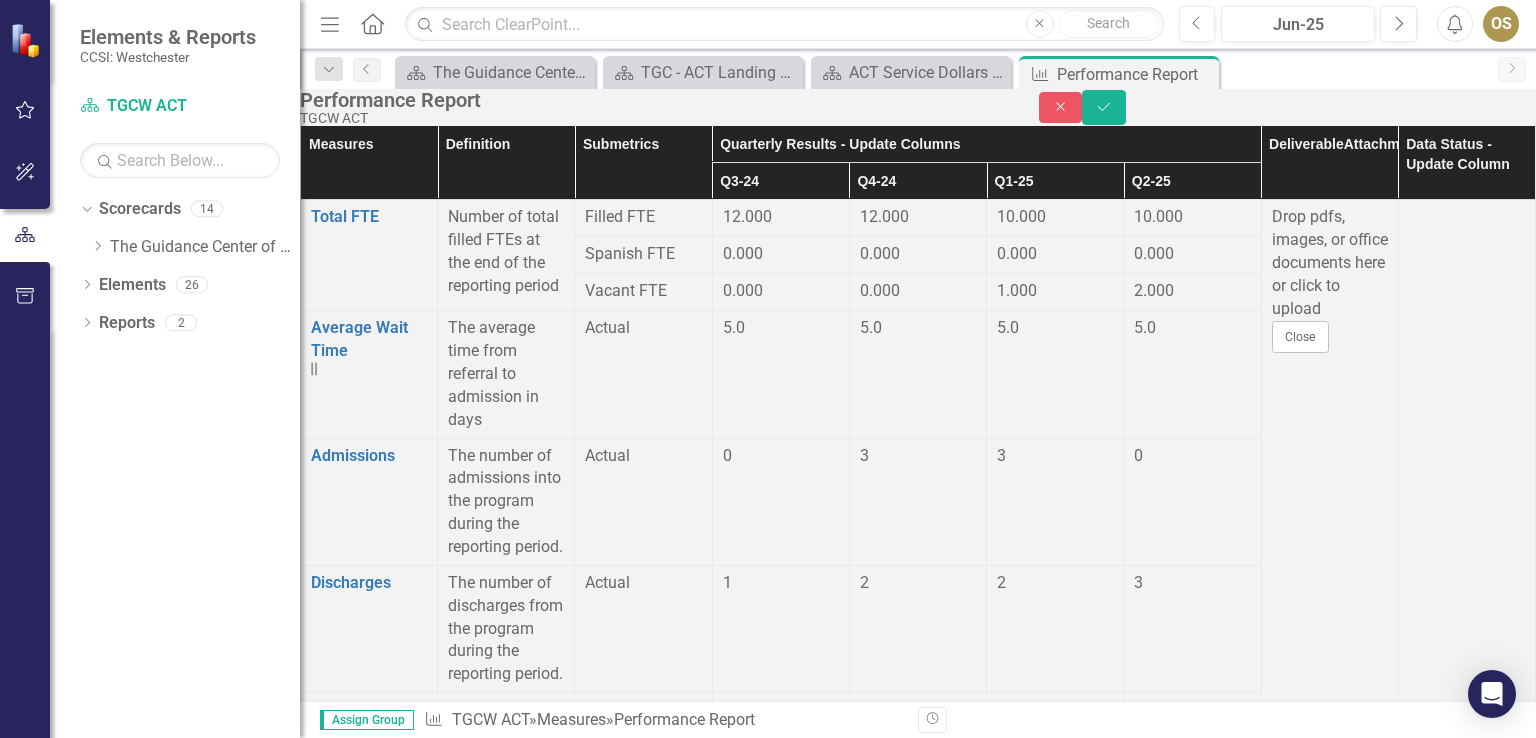click at bounding box center [781, 2178] 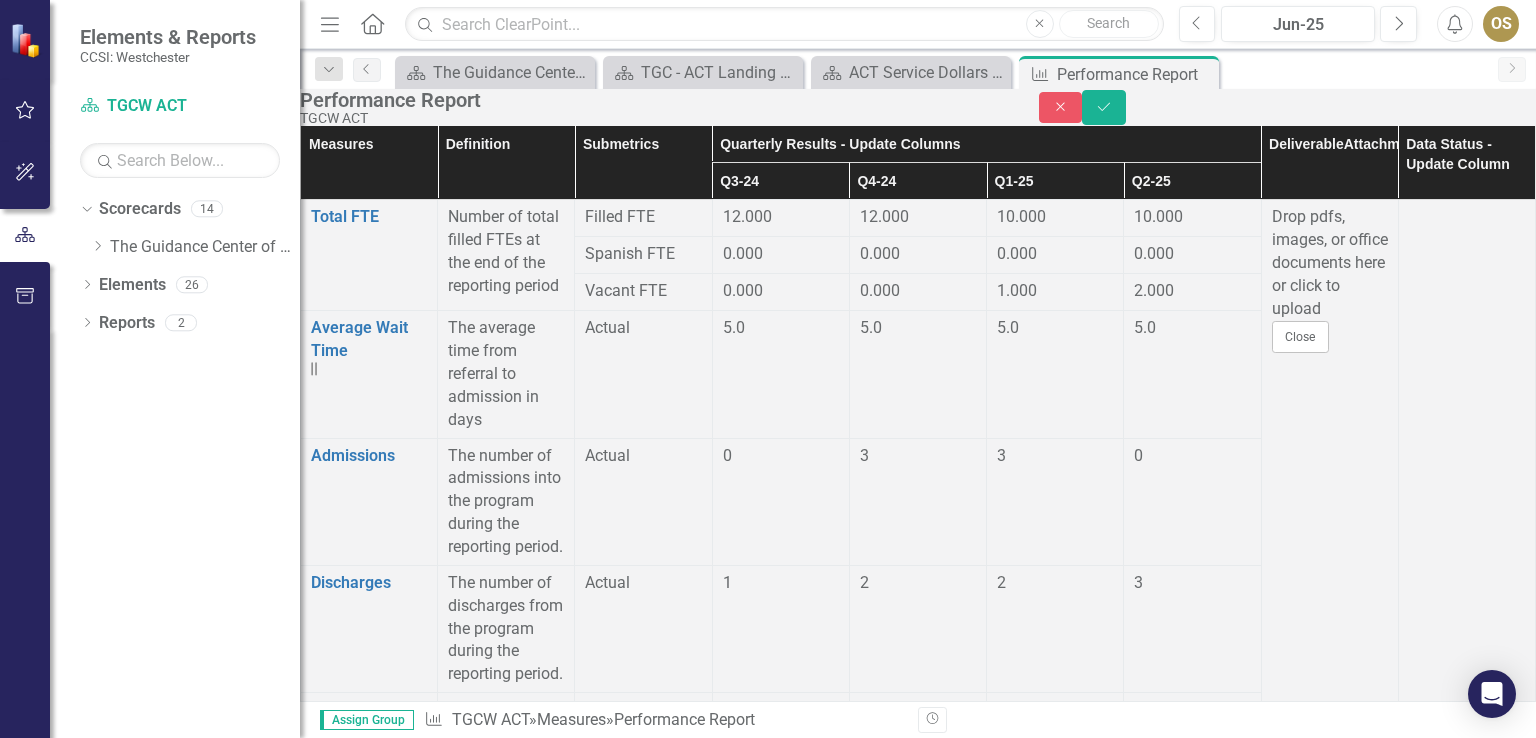 click at bounding box center (781, 2178) 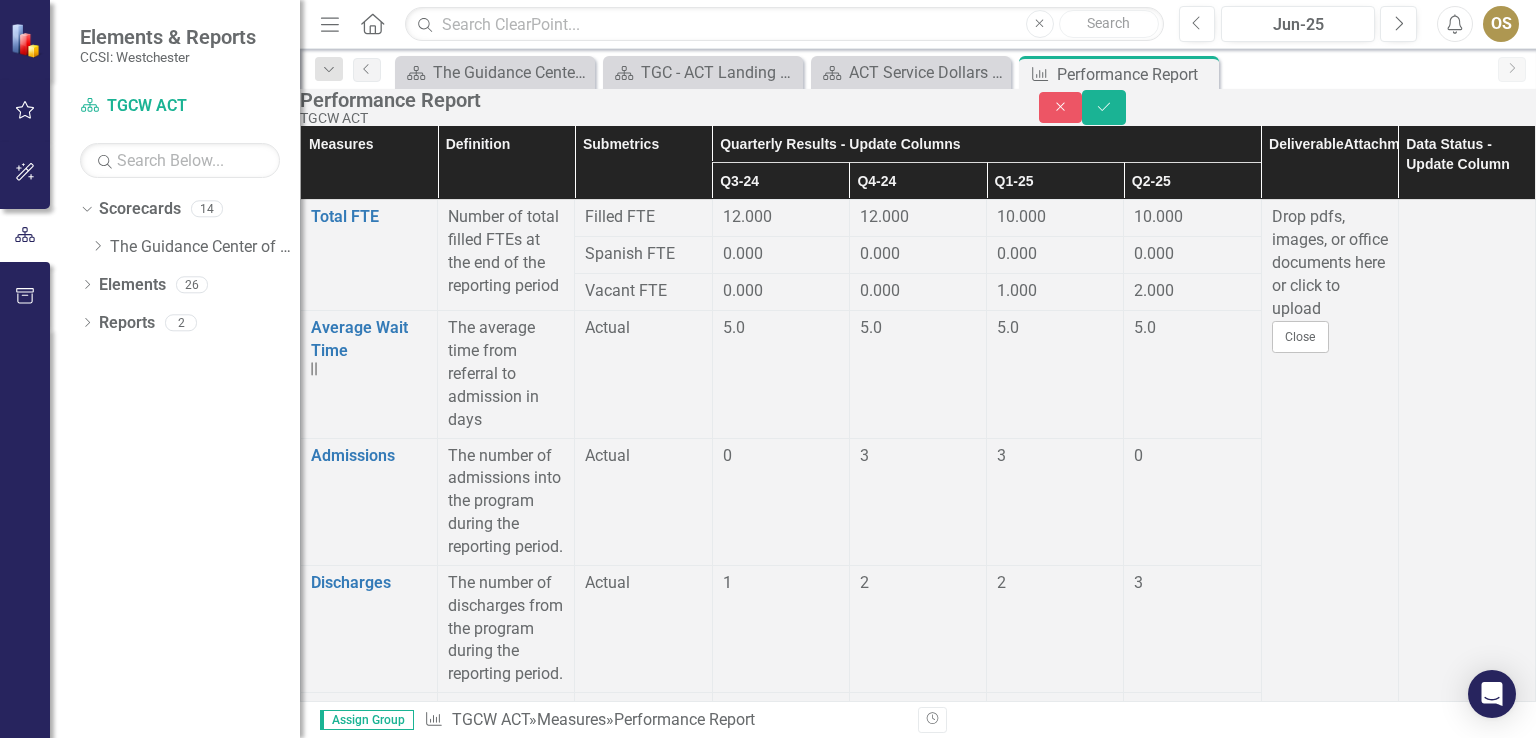 type on "13" 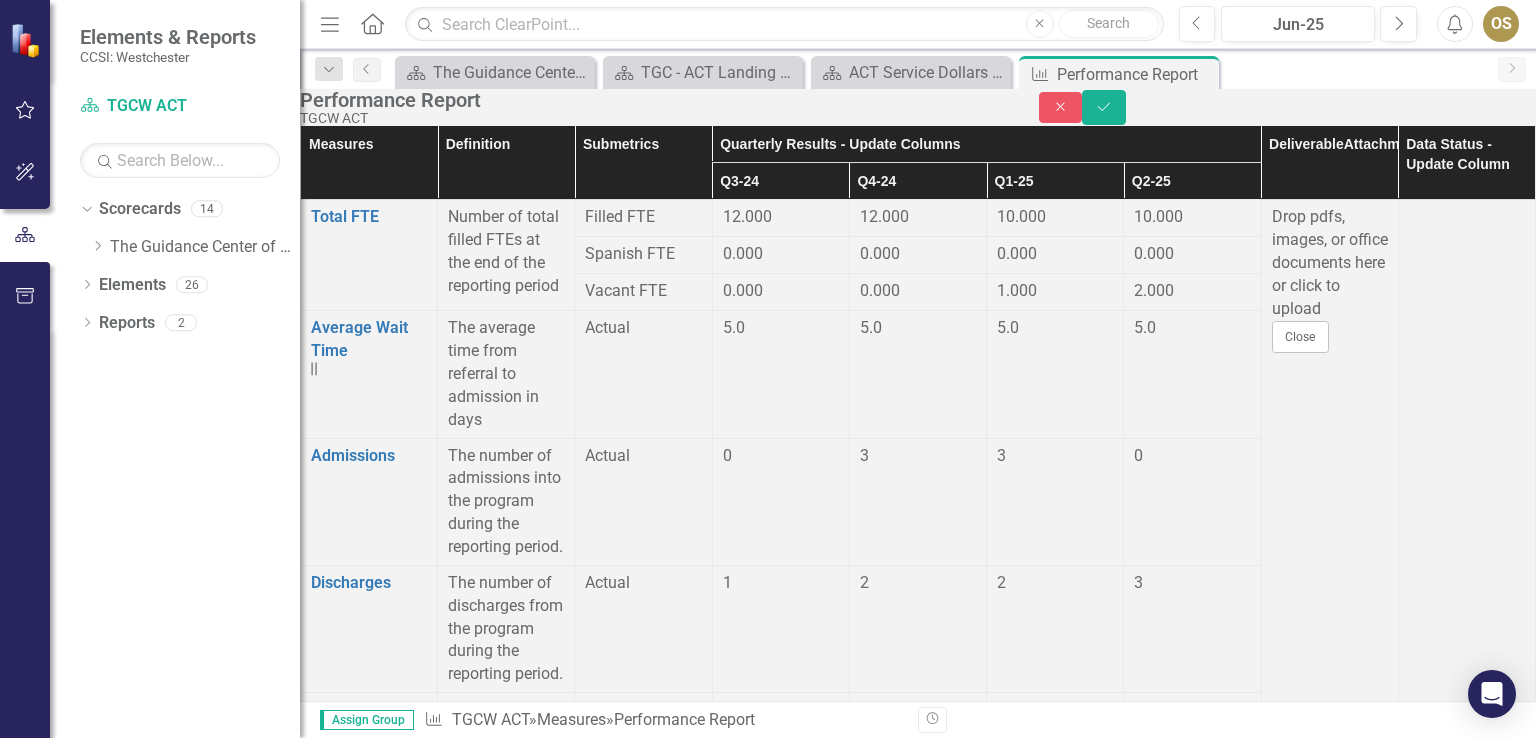 click at bounding box center (781, 2243) 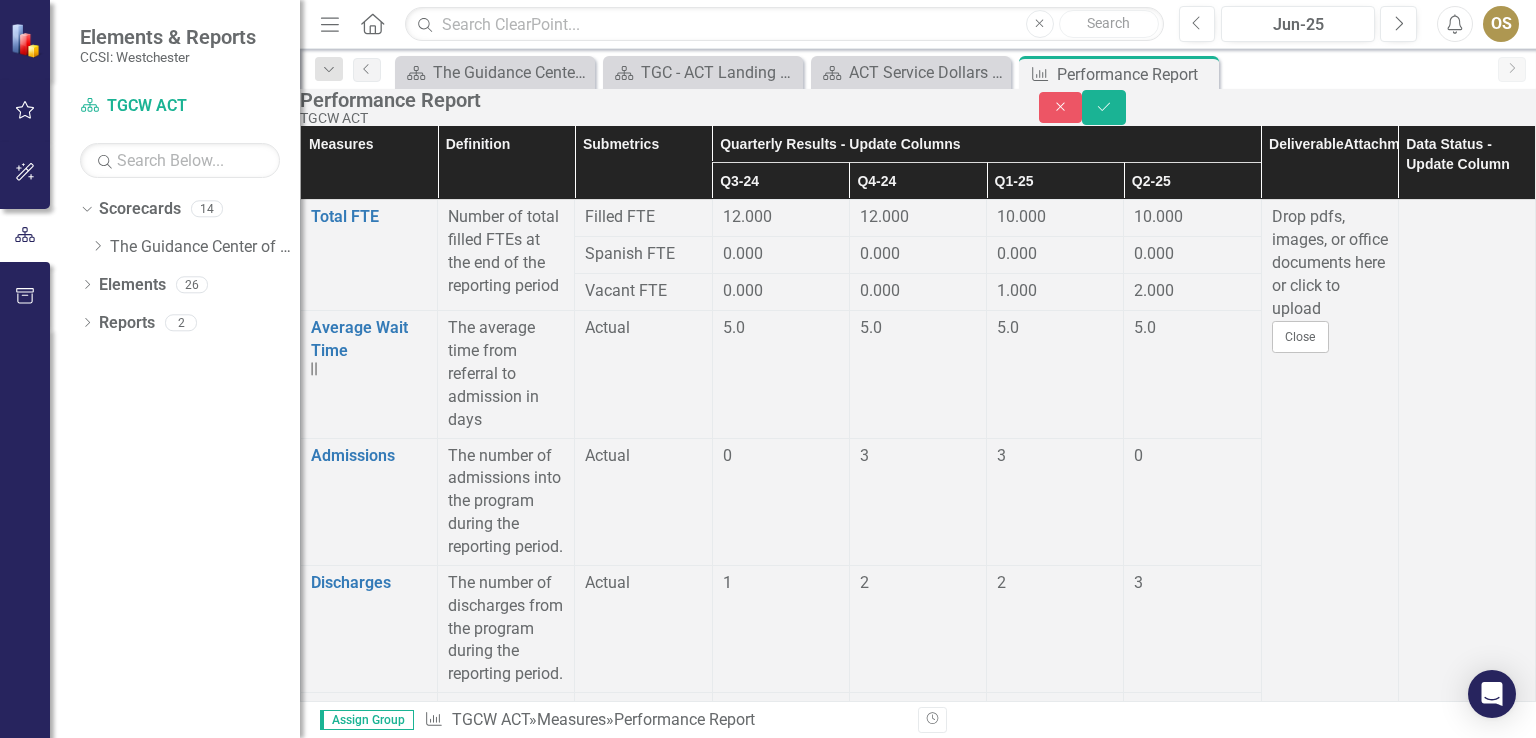 click at bounding box center (781, 2243) 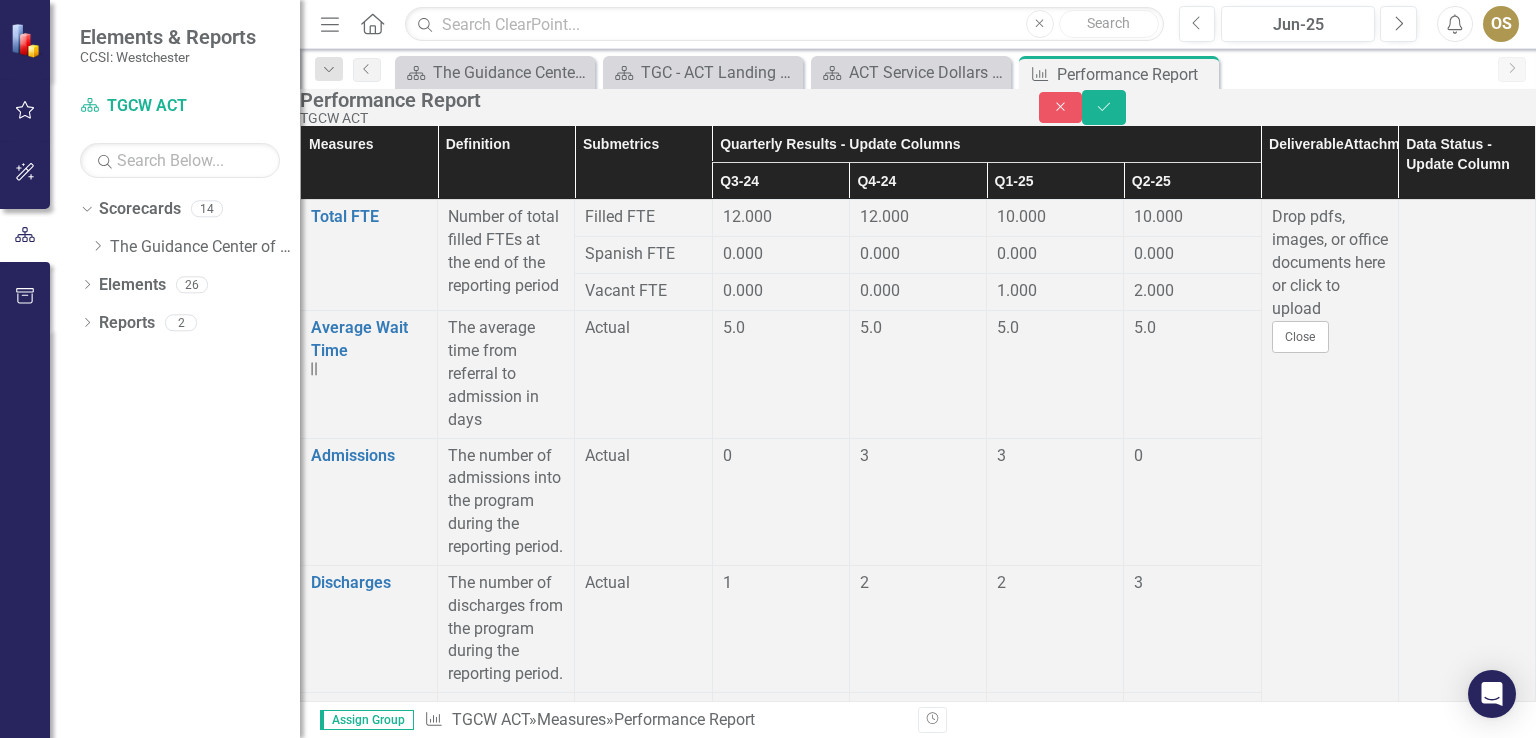 click at bounding box center (781, 2243) 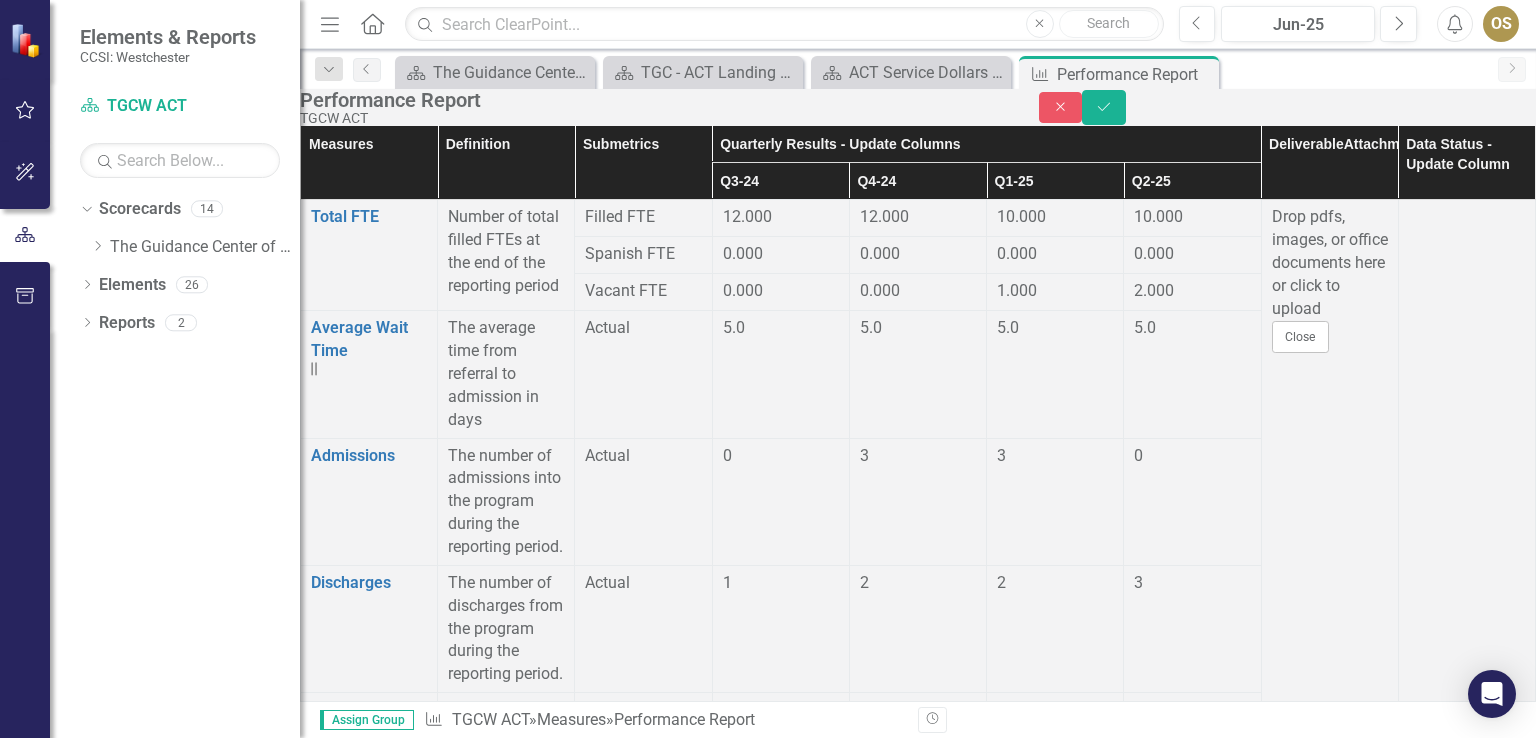 scroll, scrollTop: 2102, scrollLeft: 0, axis: vertical 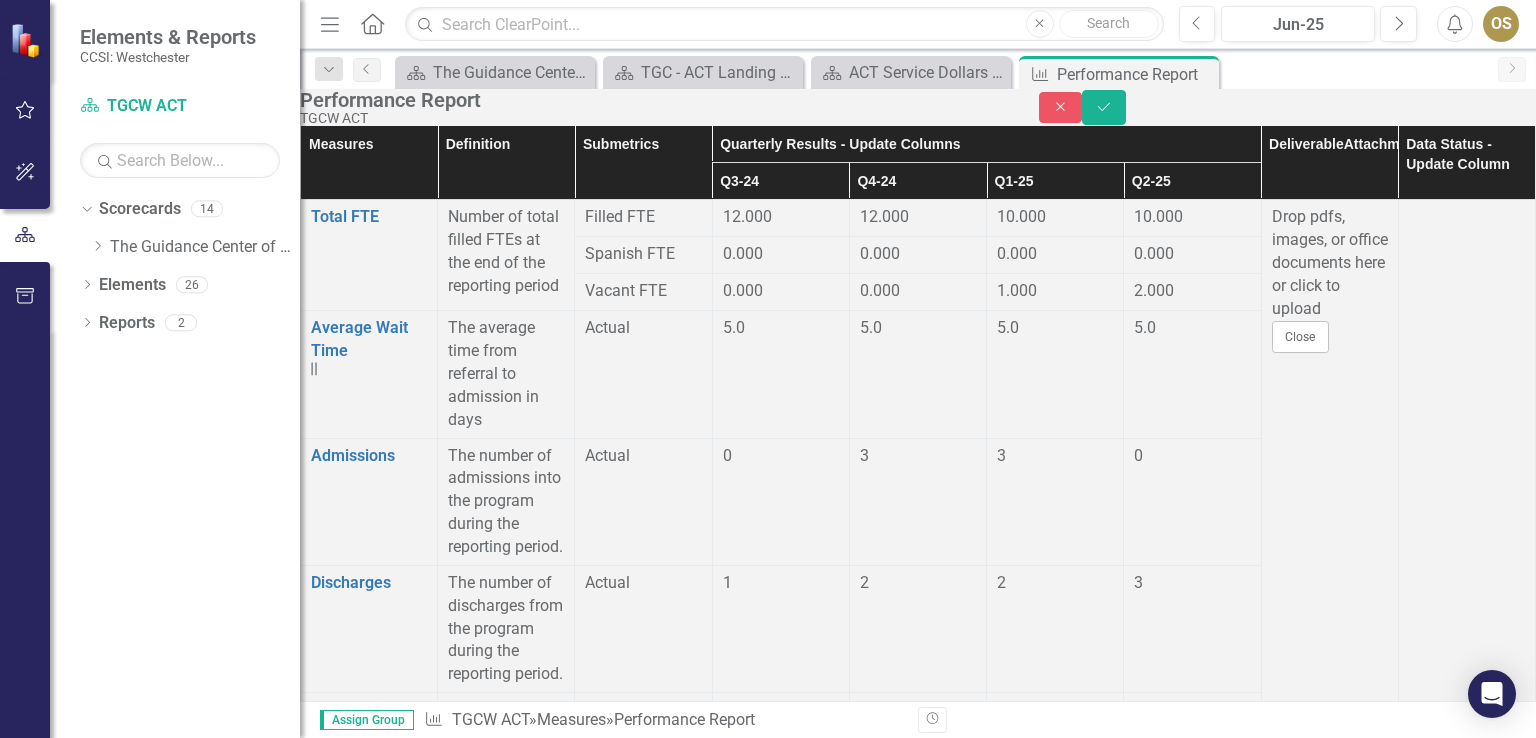 click at bounding box center (781, 2455) 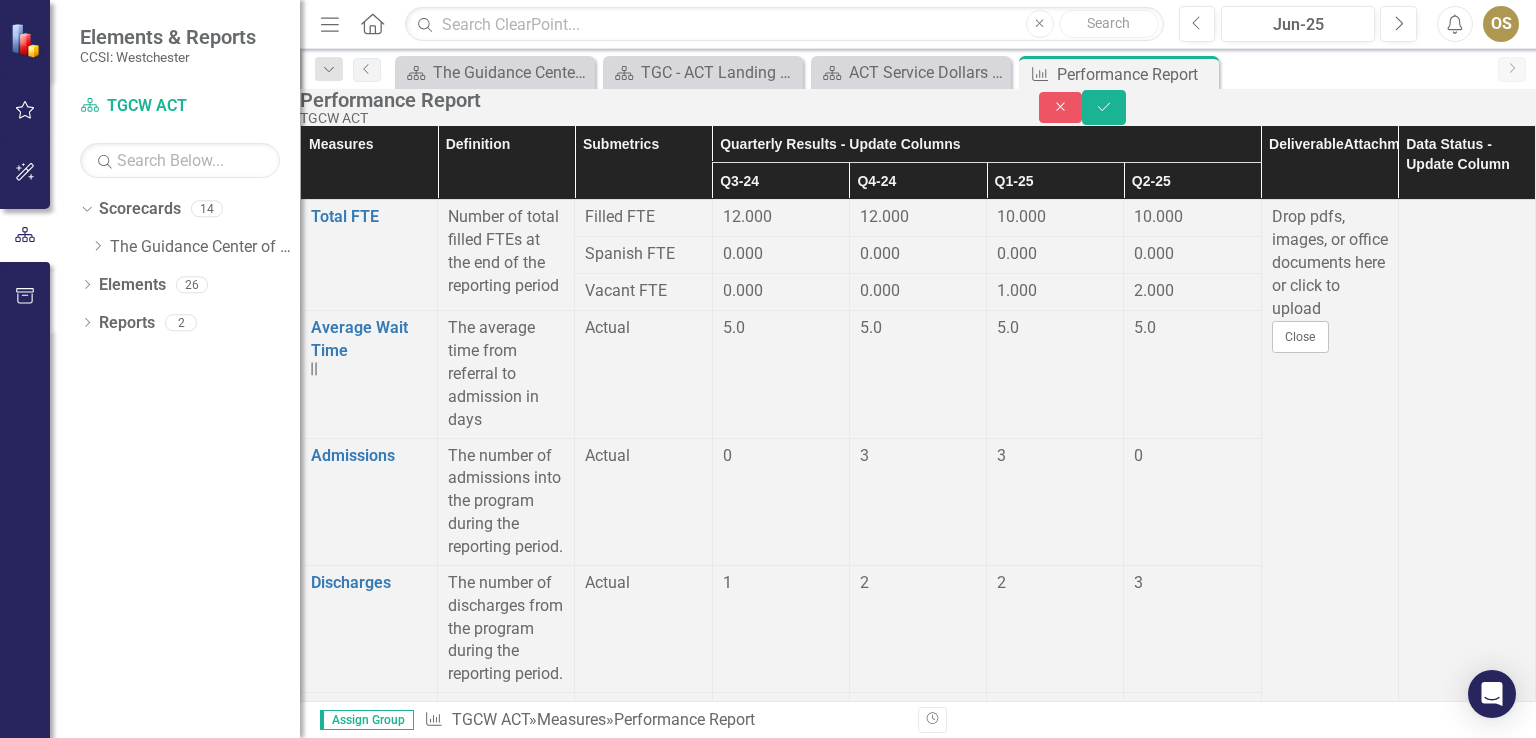 click at bounding box center [781, 2455] 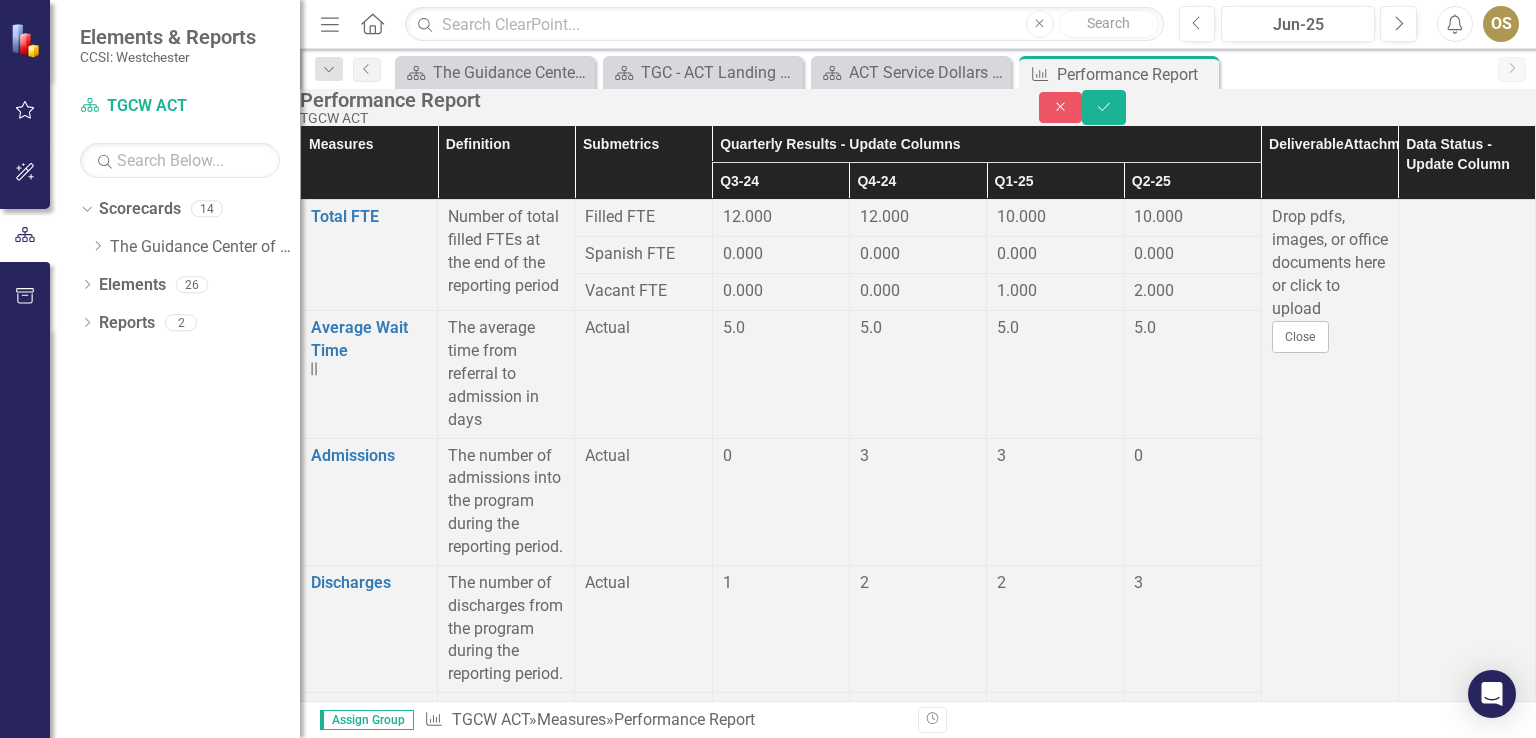 click at bounding box center [781, 2455] 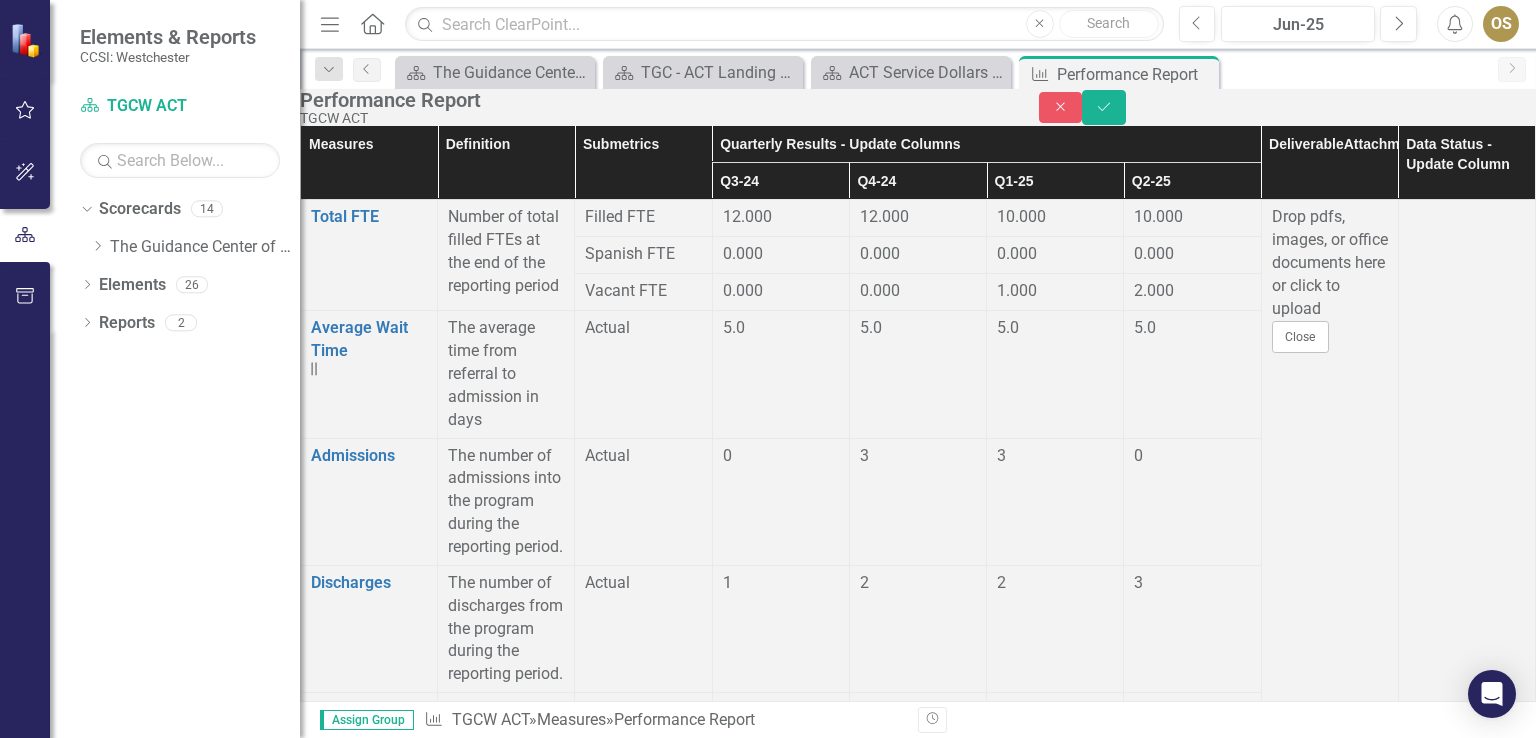 click at bounding box center [781, 2505] 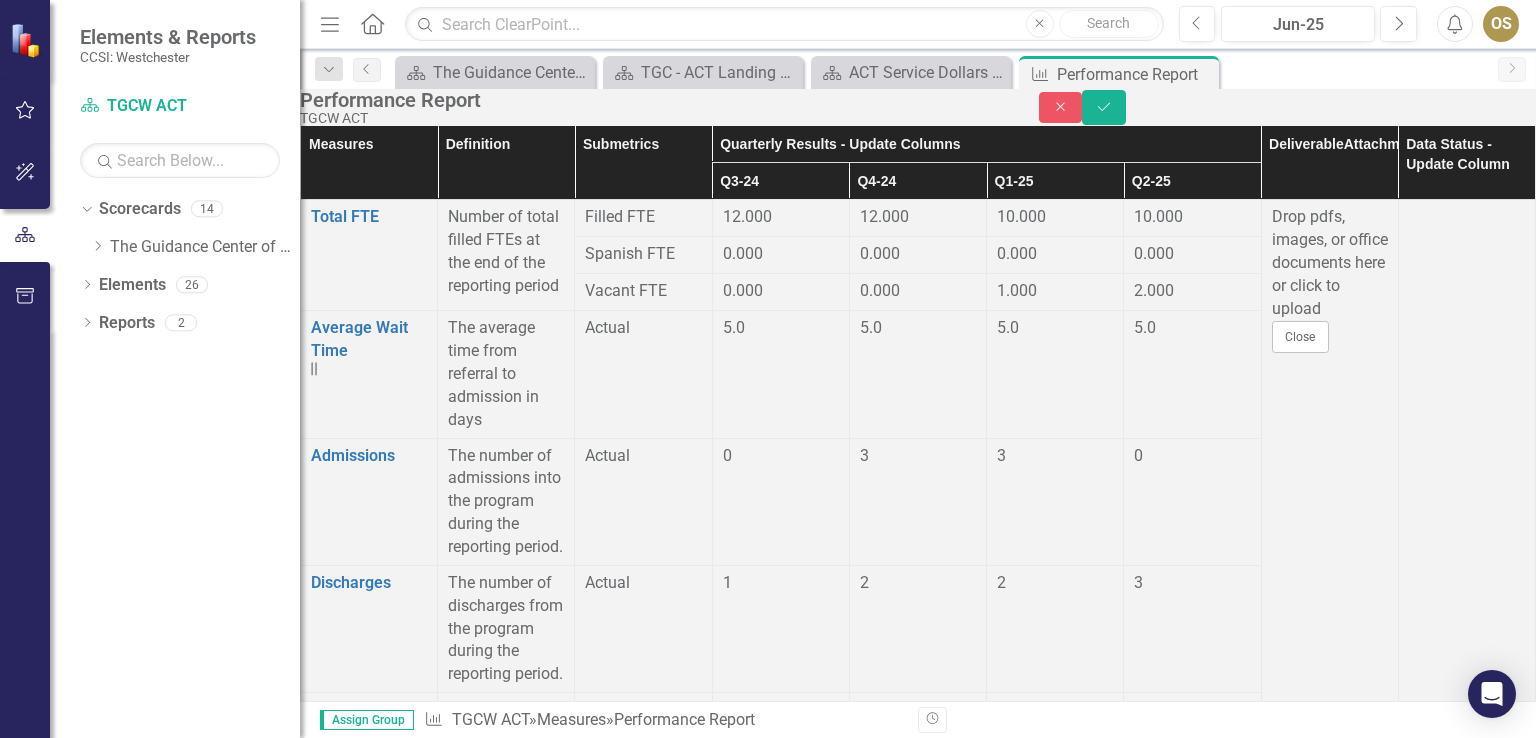 click at bounding box center [781, 2505] 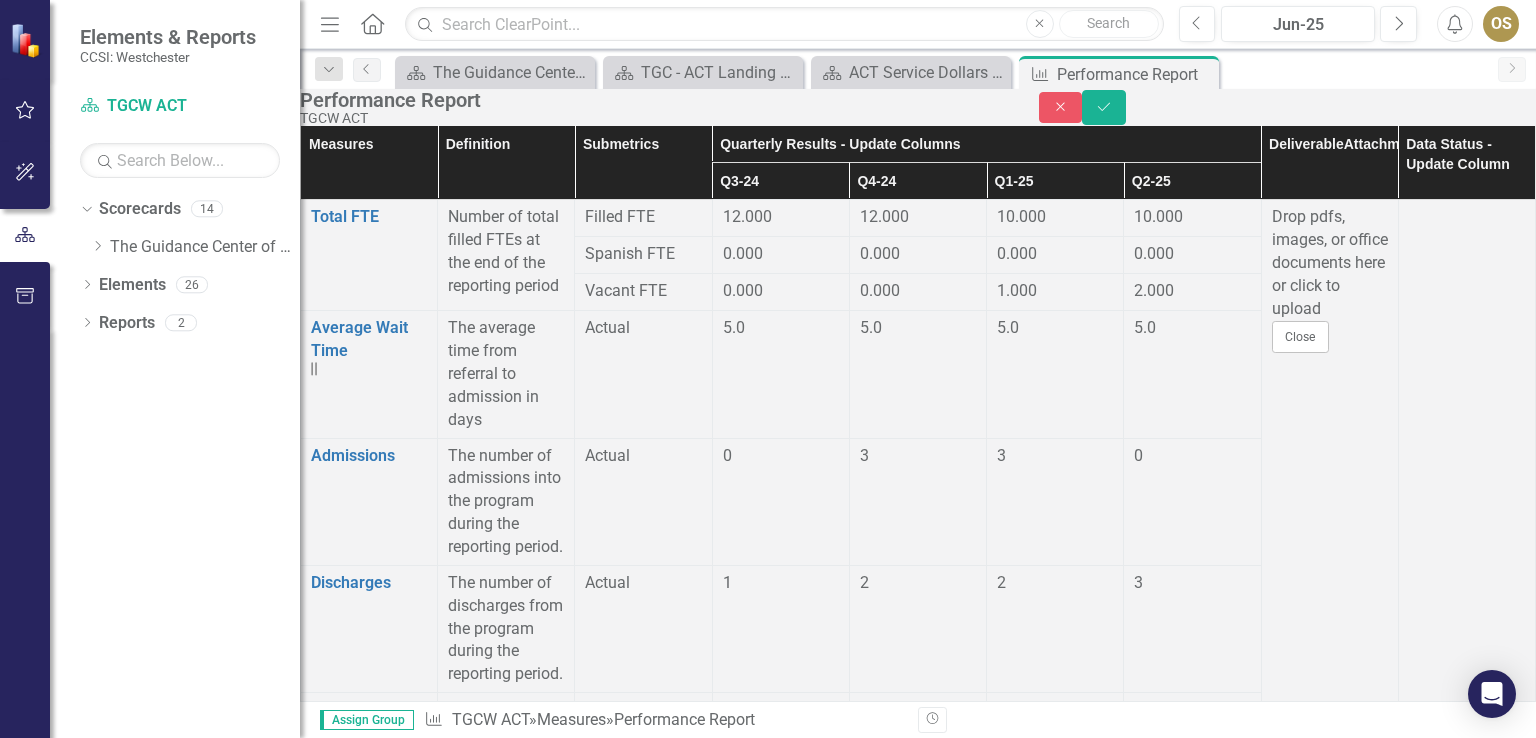 scroll, scrollTop: 2902, scrollLeft: 0, axis: vertical 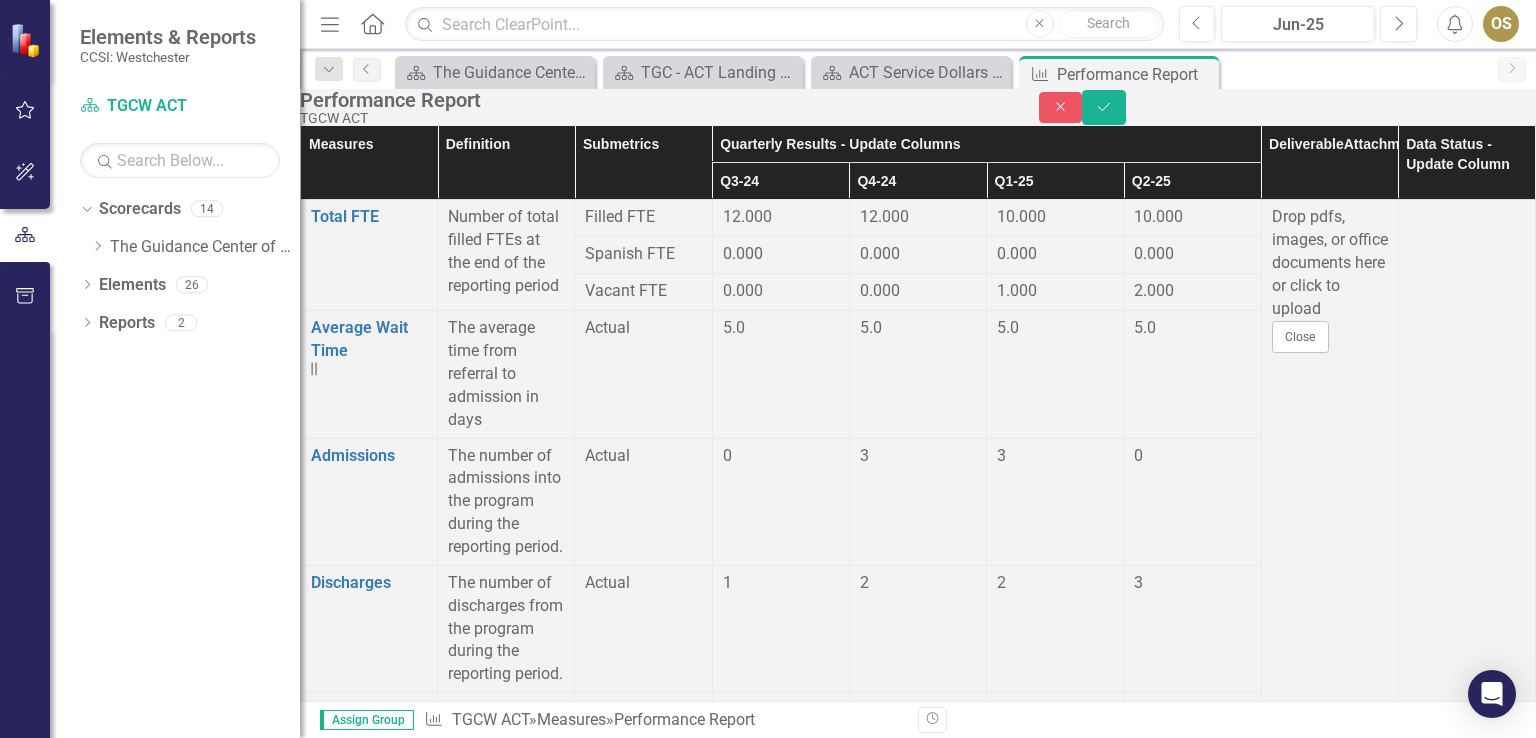 click at bounding box center [1192, 3271] 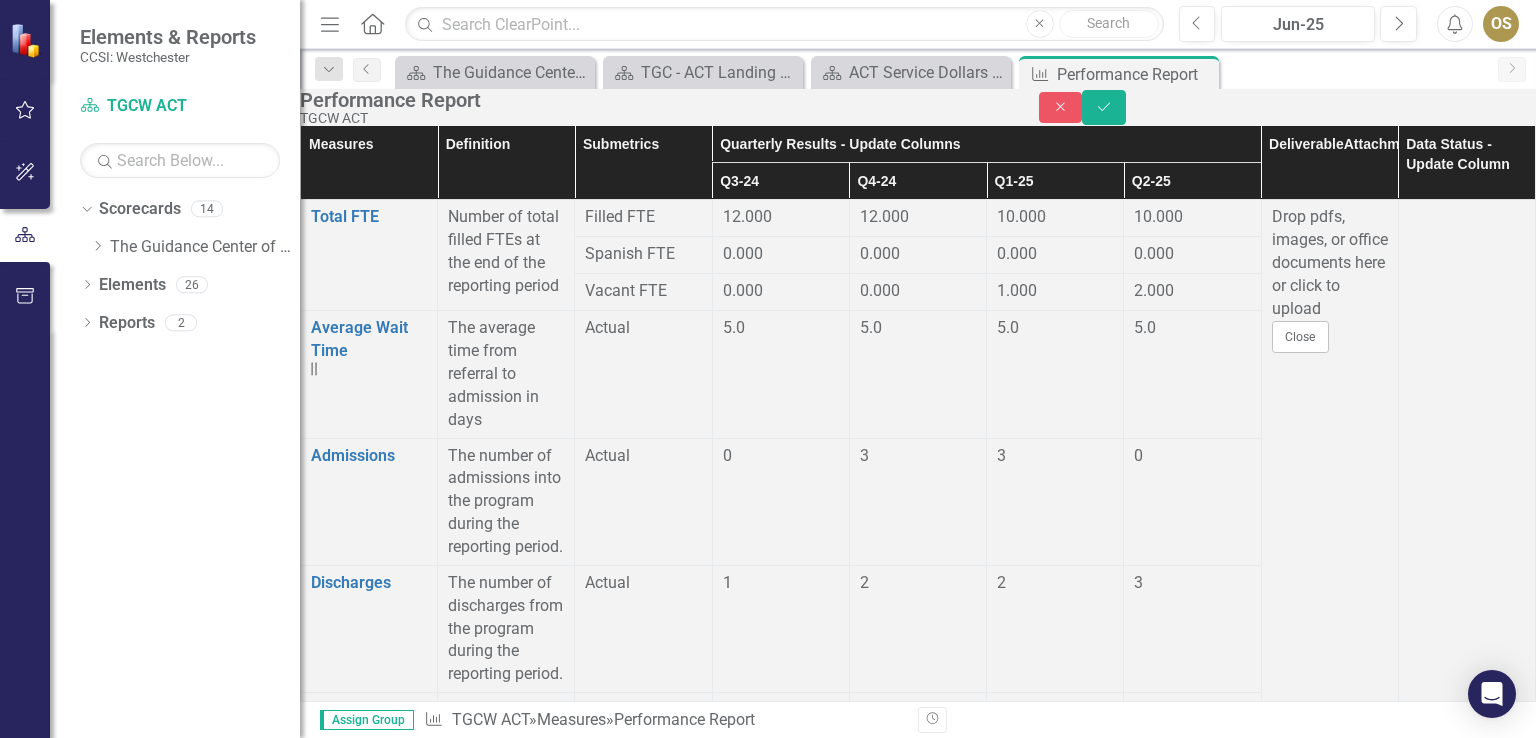 type on "0" 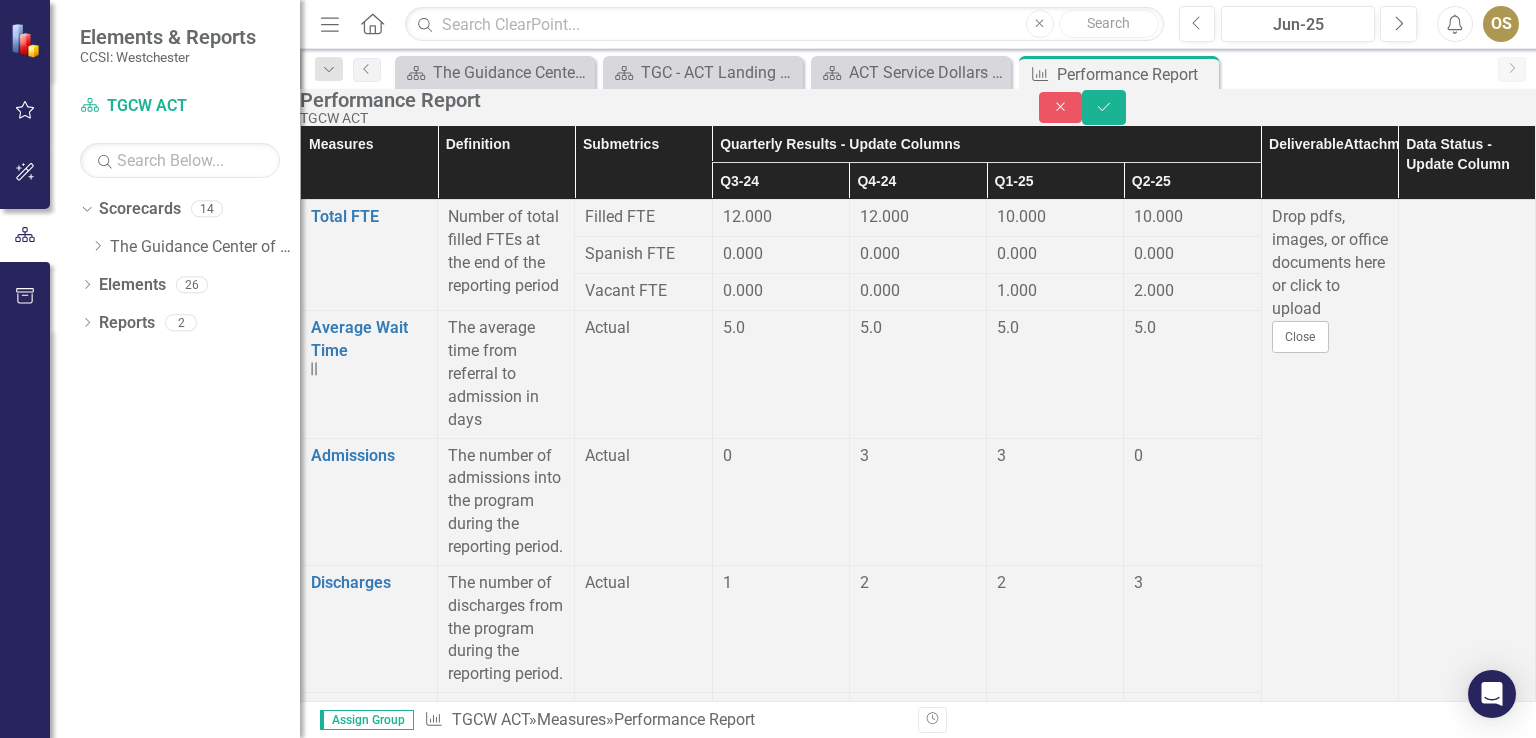 click on "0" at bounding box center [1192, 3163] 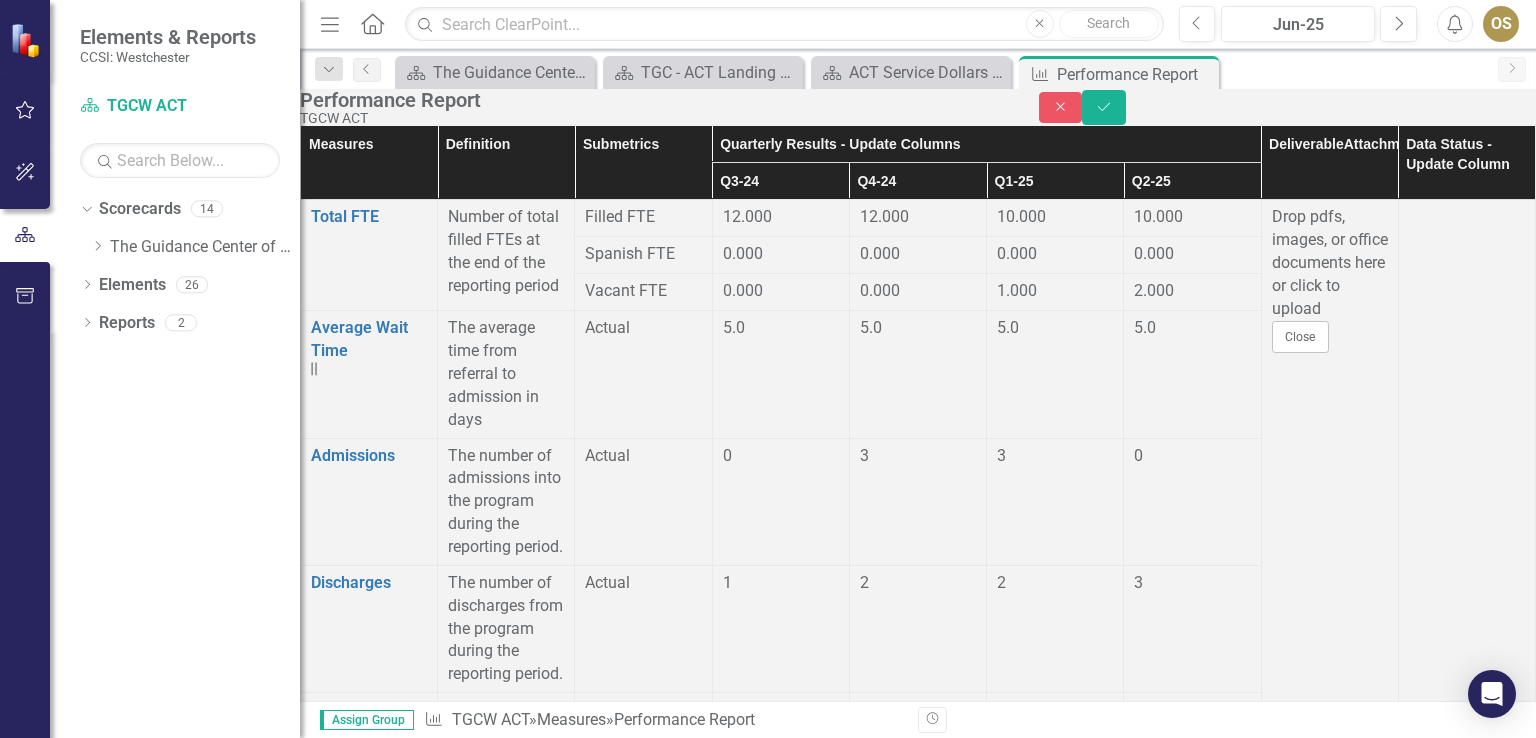 scroll, scrollTop: 3202, scrollLeft: 0, axis: vertical 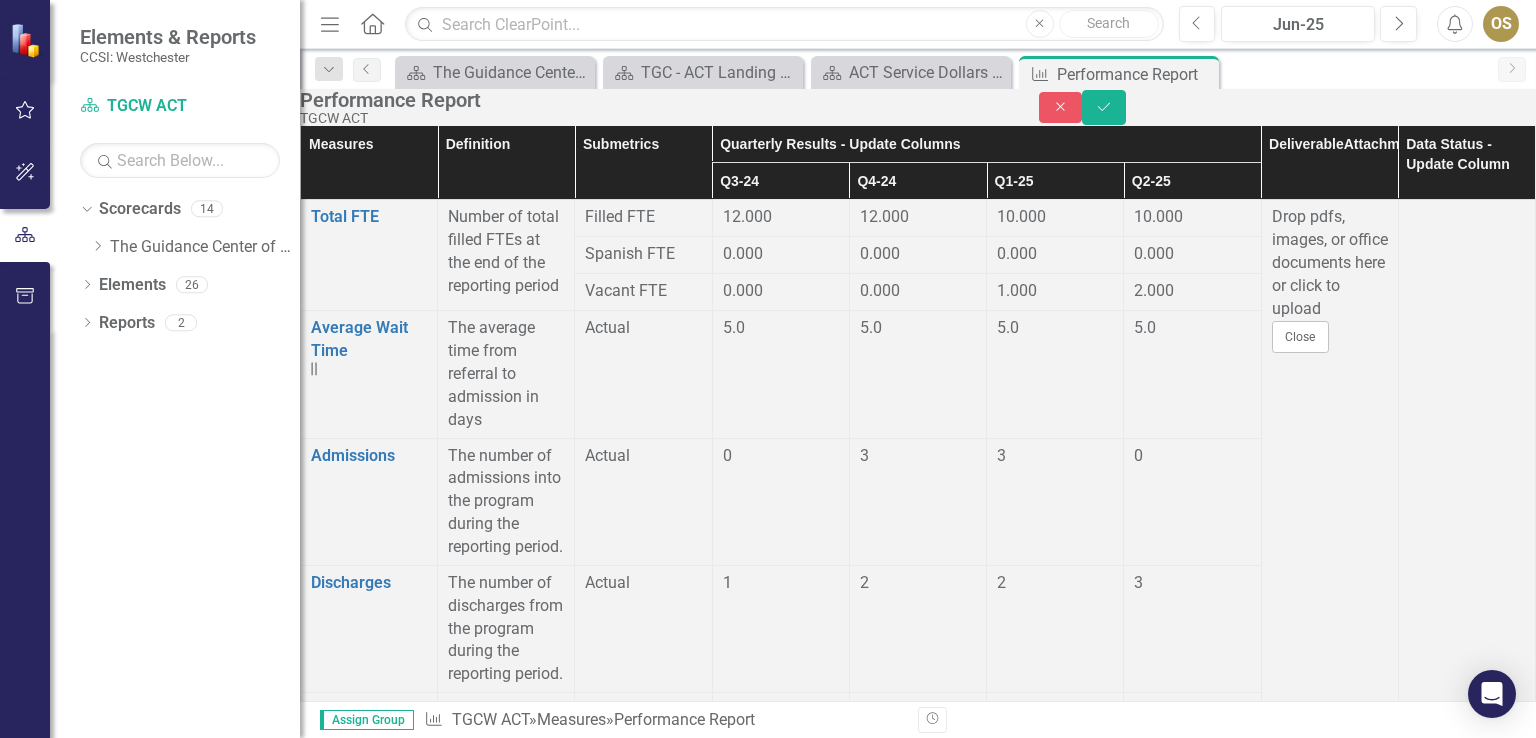 click at bounding box center (781, 3421) 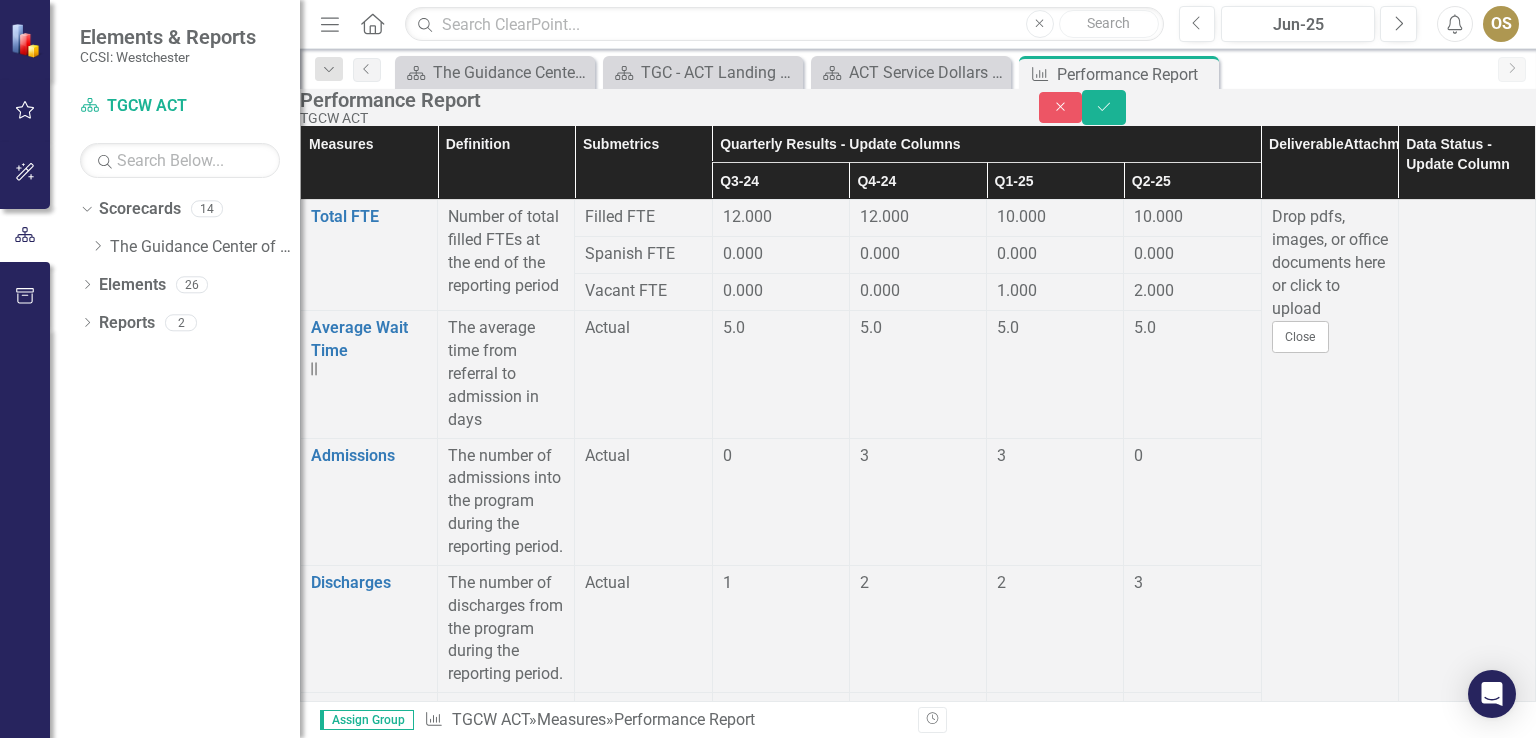 click at bounding box center (781, 3486) 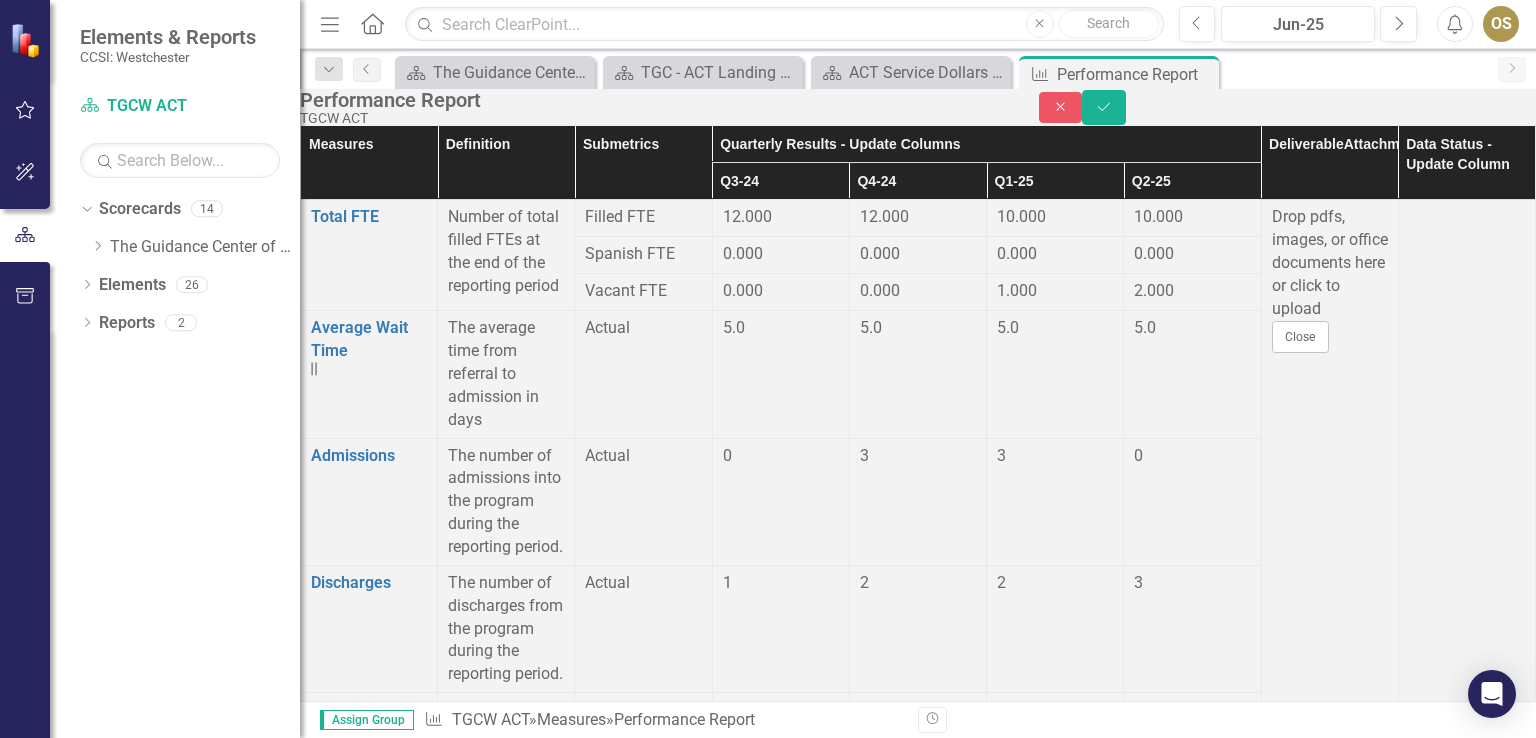 click at bounding box center (781, 3486) 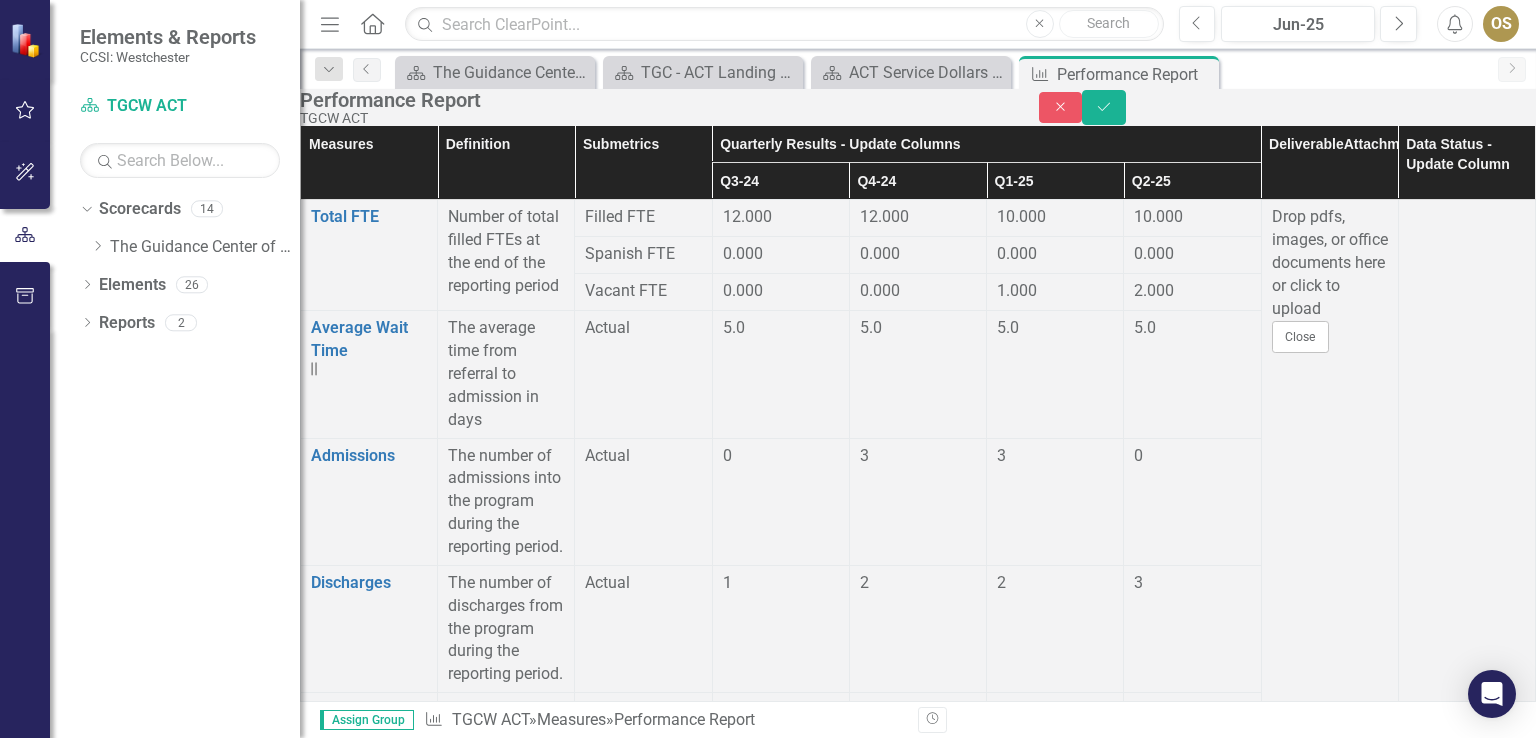 click at bounding box center (1192, 3551) 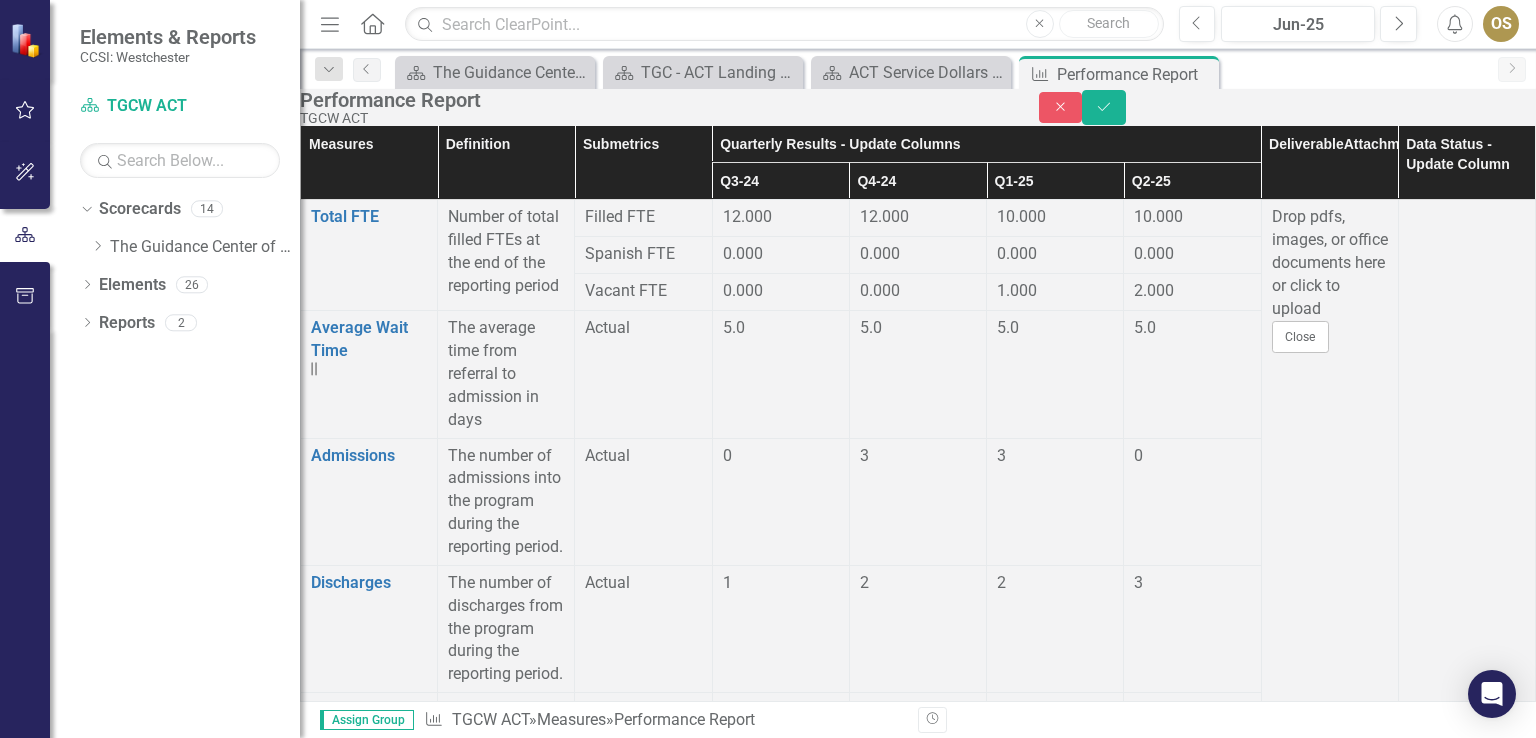 click at bounding box center [1192, 3551] 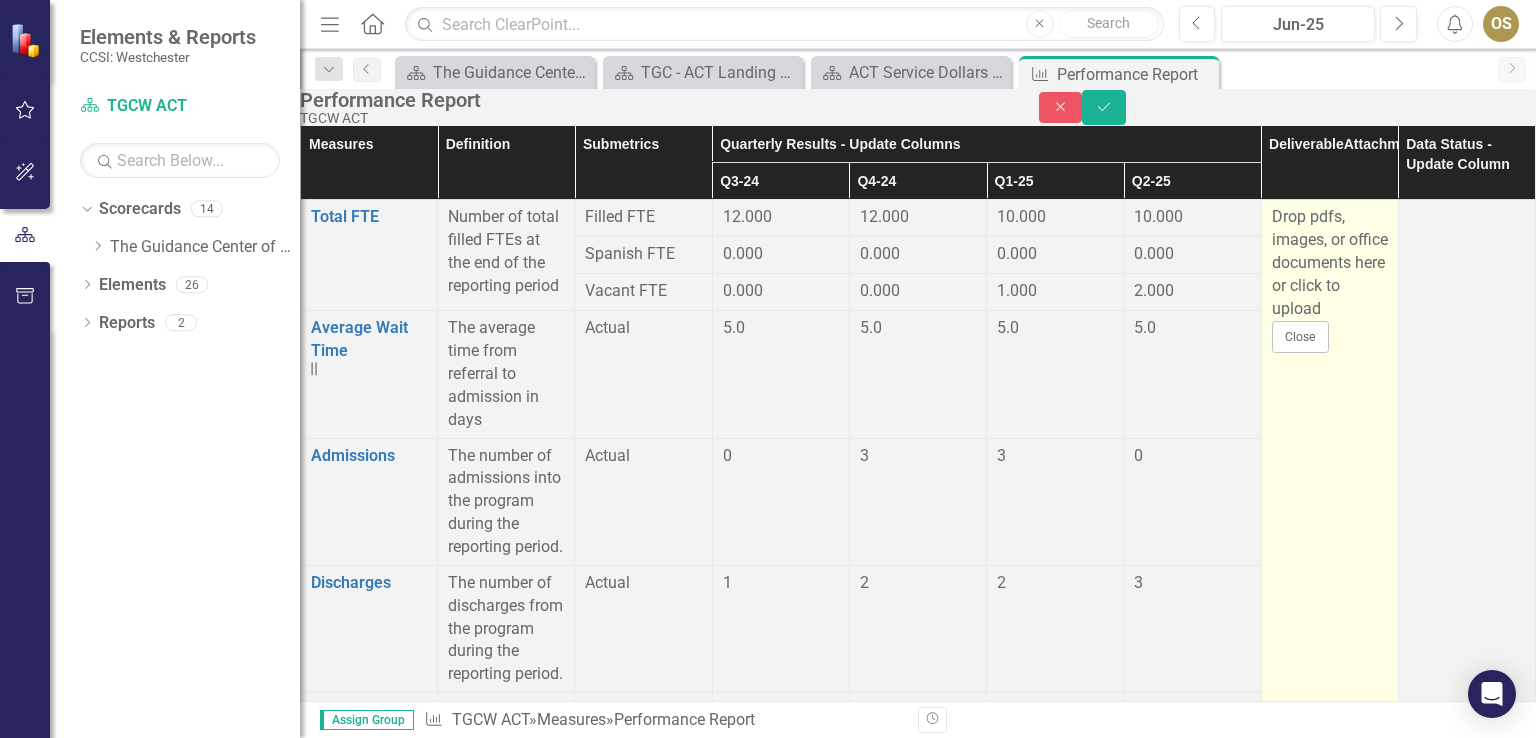 scroll, scrollTop: 3502, scrollLeft: 0, axis: vertical 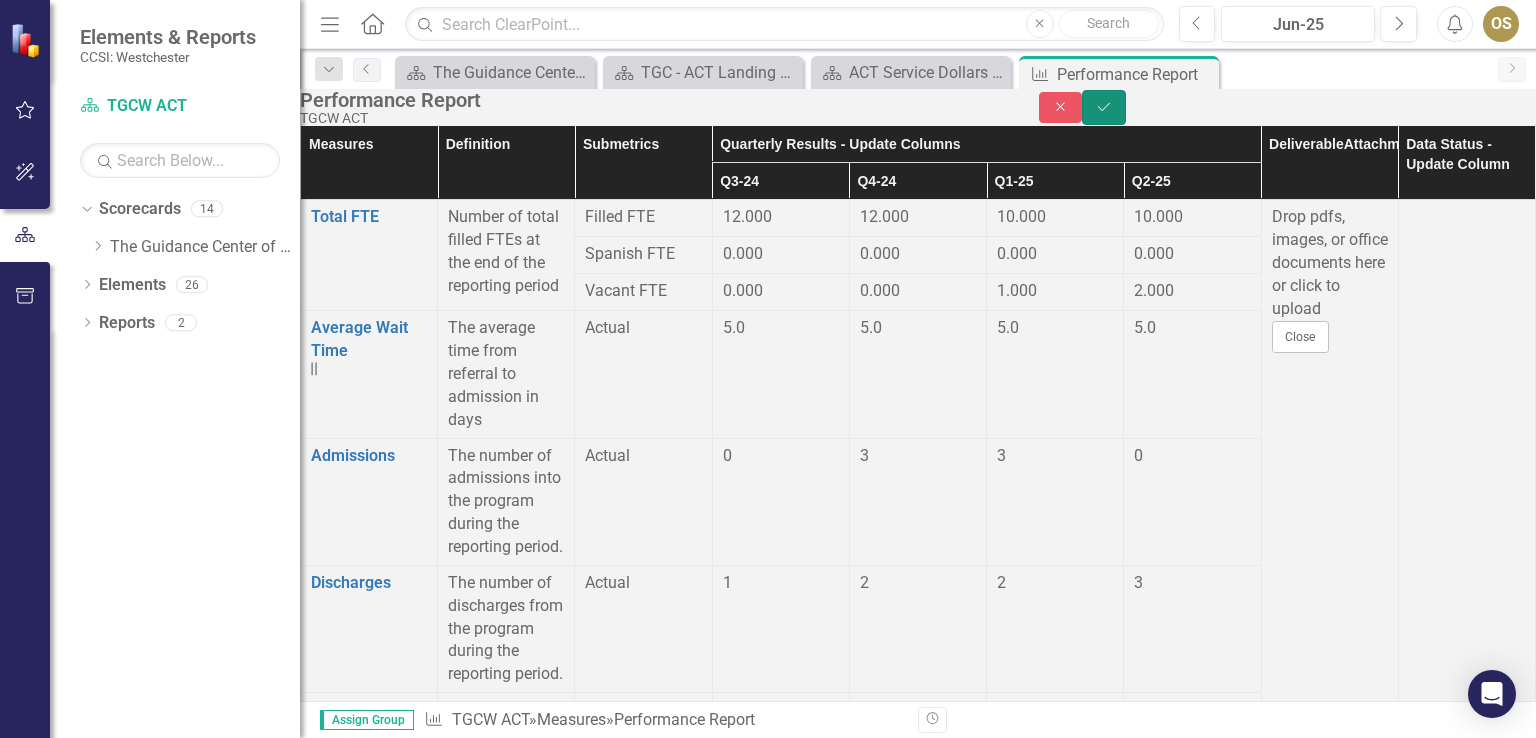 click at bounding box center (1104, 107) 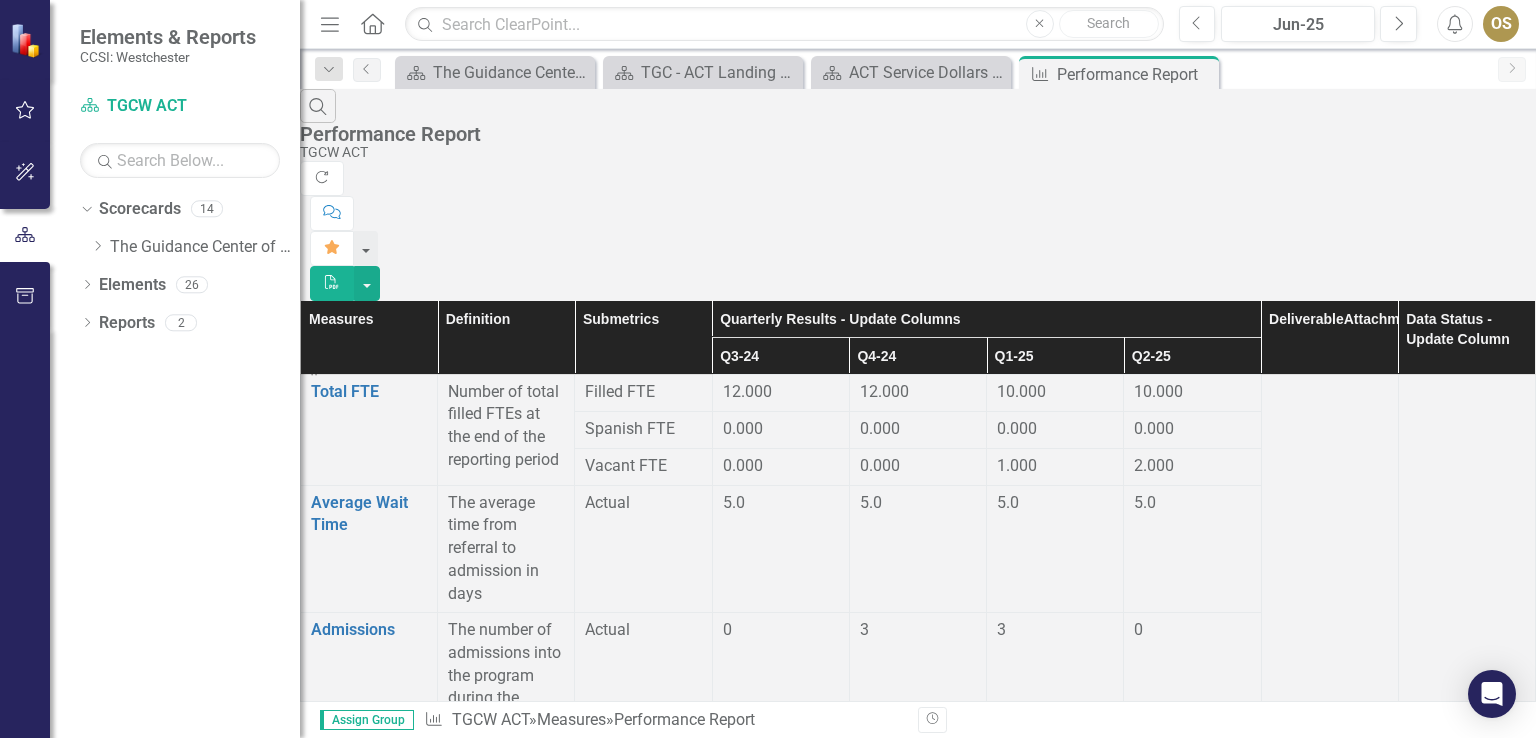 scroll, scrollTop: 3500, scrollLeft: 0, axis: vertical 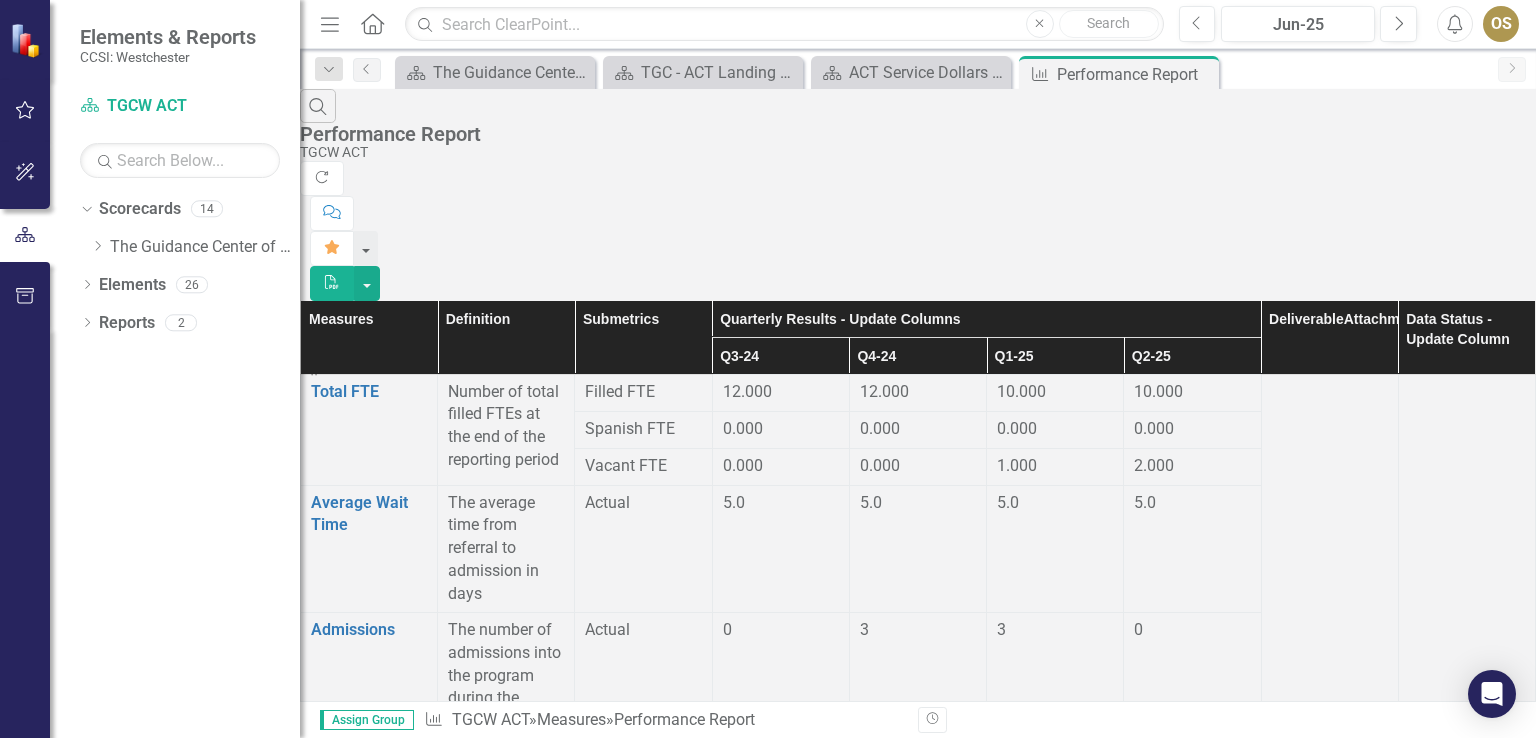 click on "0" at bounding box center (1138, 3665) 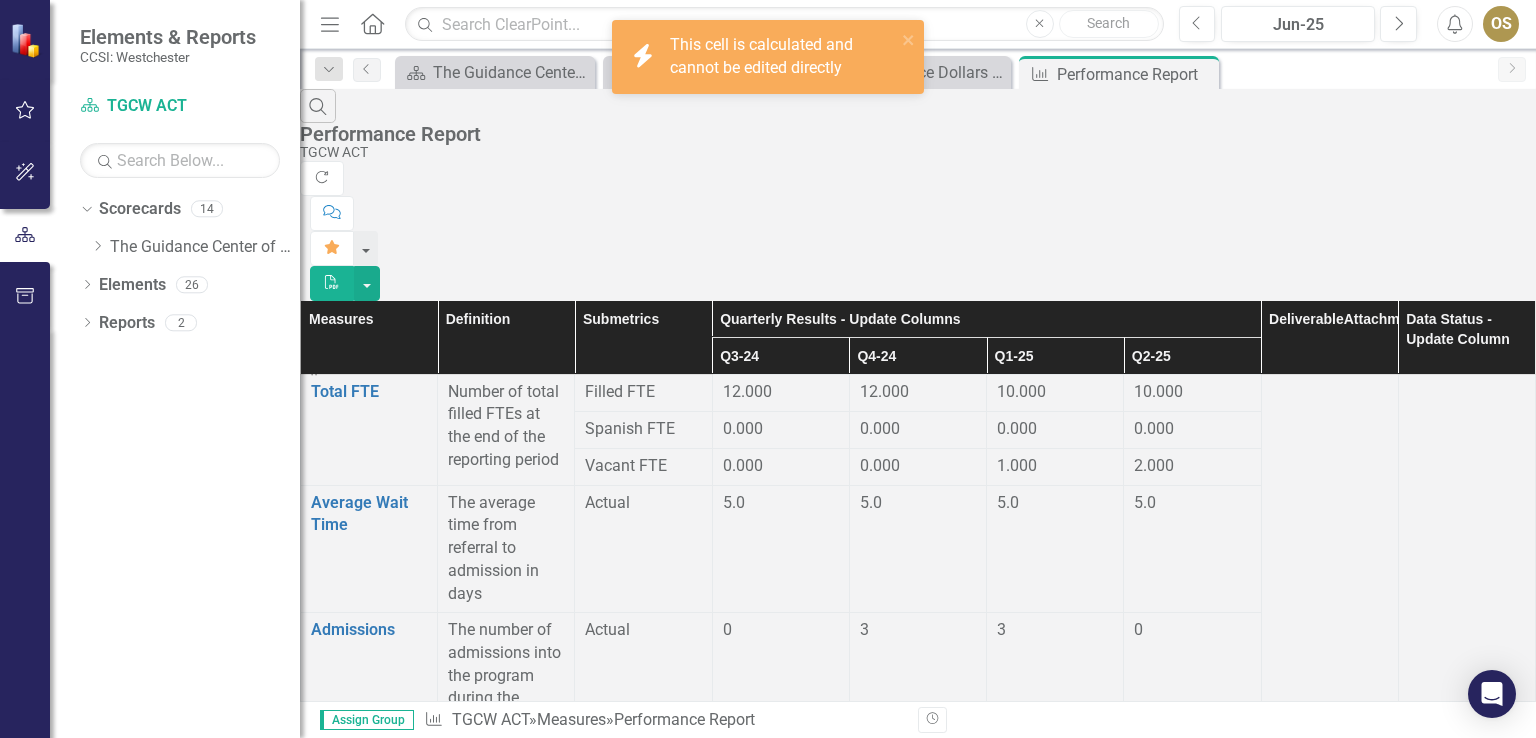 click on "0" at bounding box center [1138, 3665] 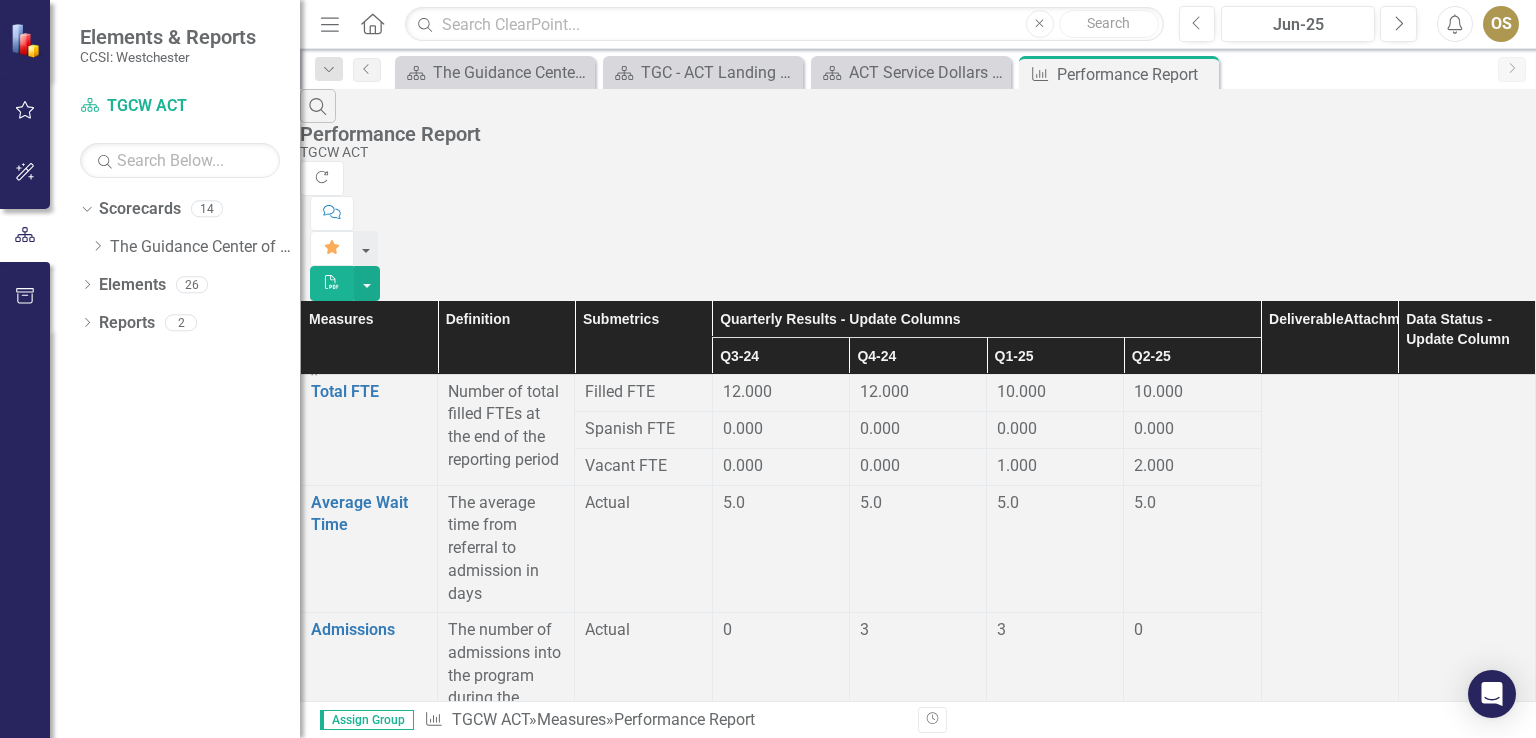 click at bounding box center (781, 3726) 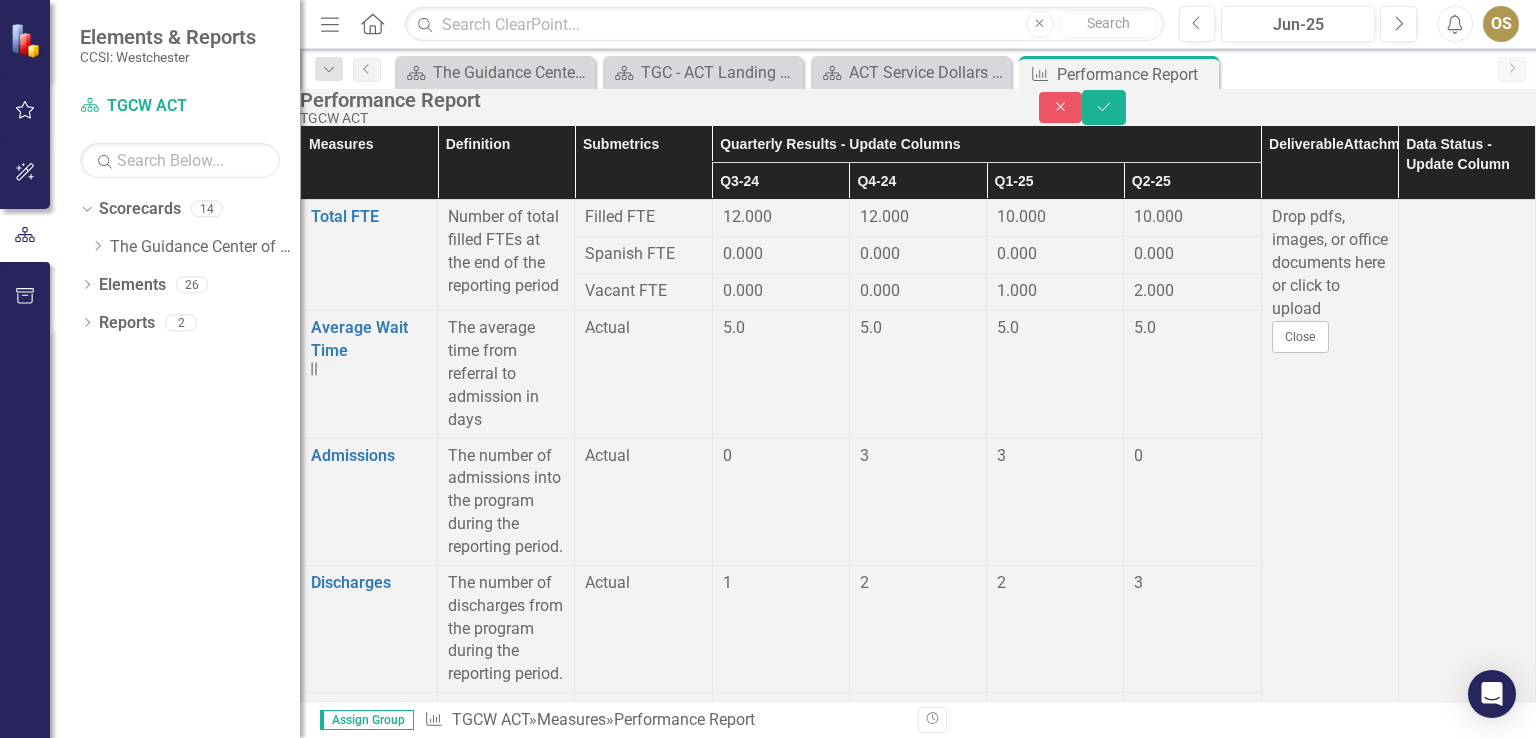 click at bounding box center (1192, 3558) 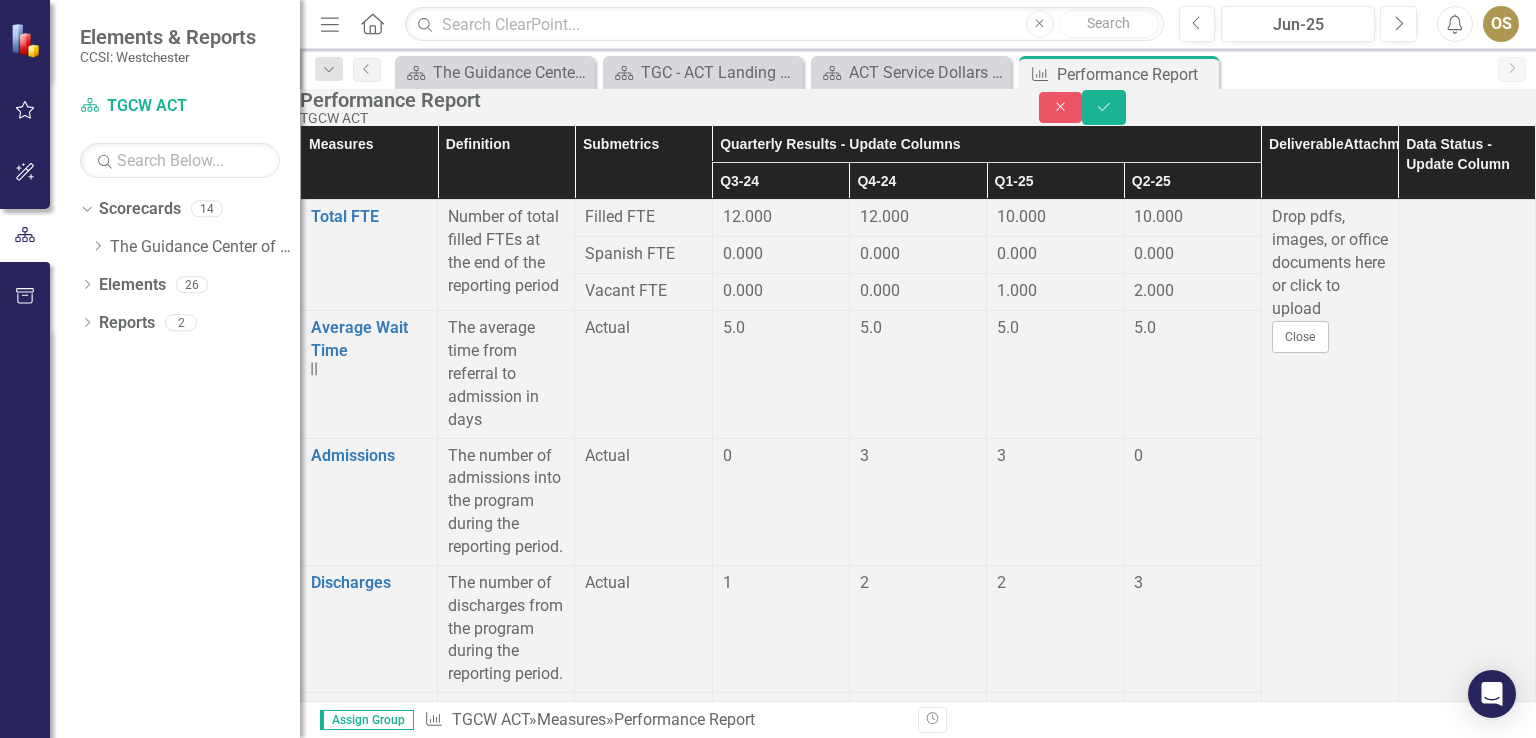 click on "0" at bounding box center [781, 3681] 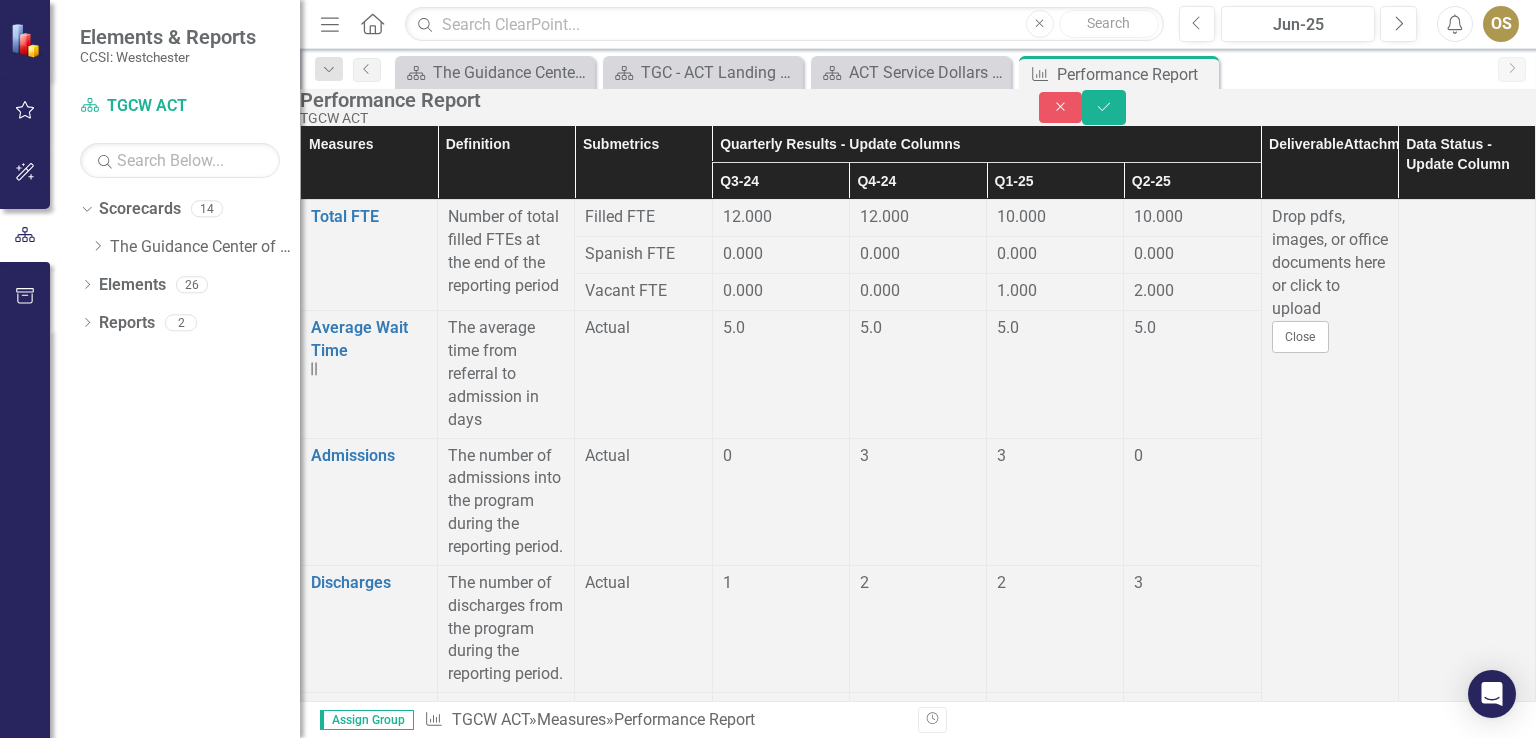 click on "0" at bounding box center [781, 3681] 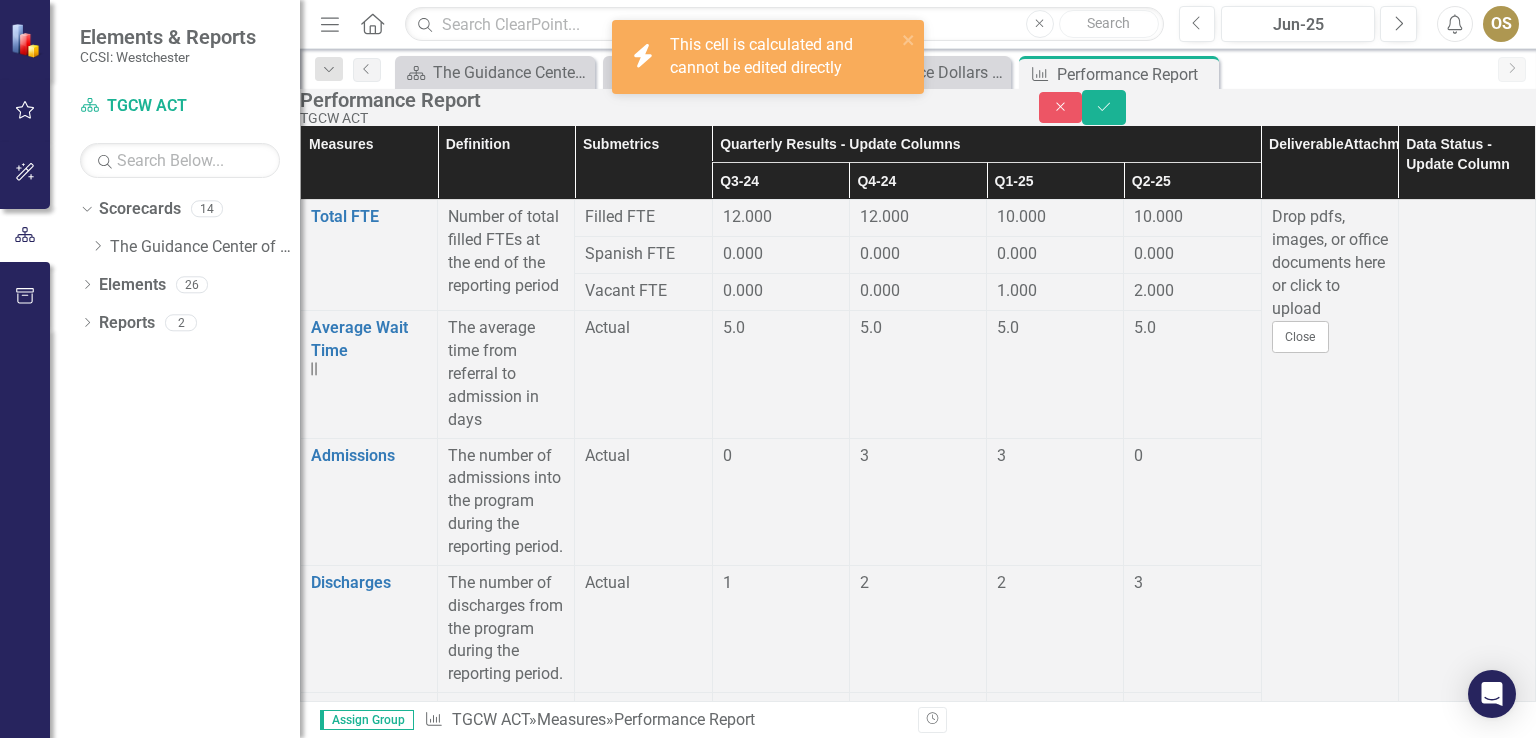 click at bounding box center [781, 3748] 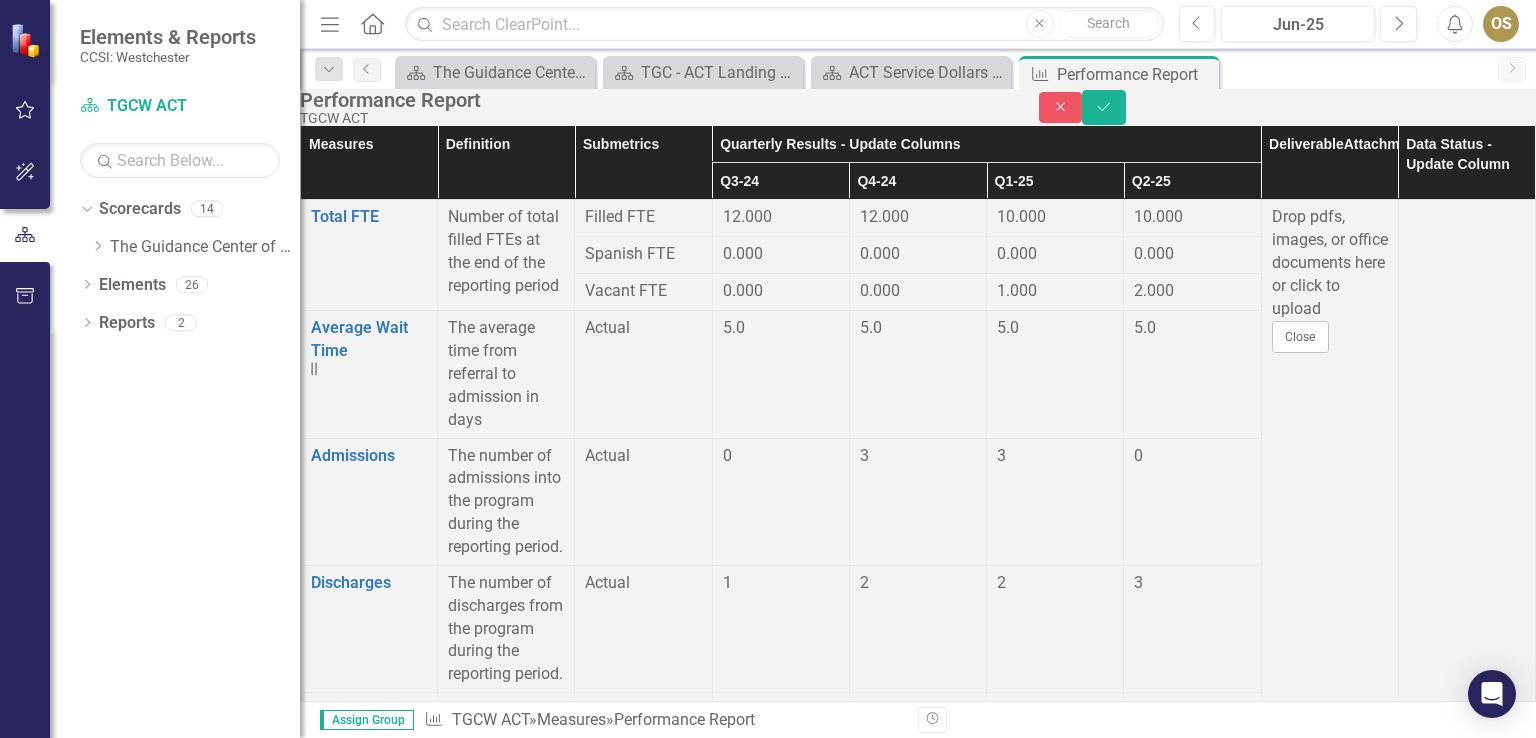 click at bounding box center (781, 3748) 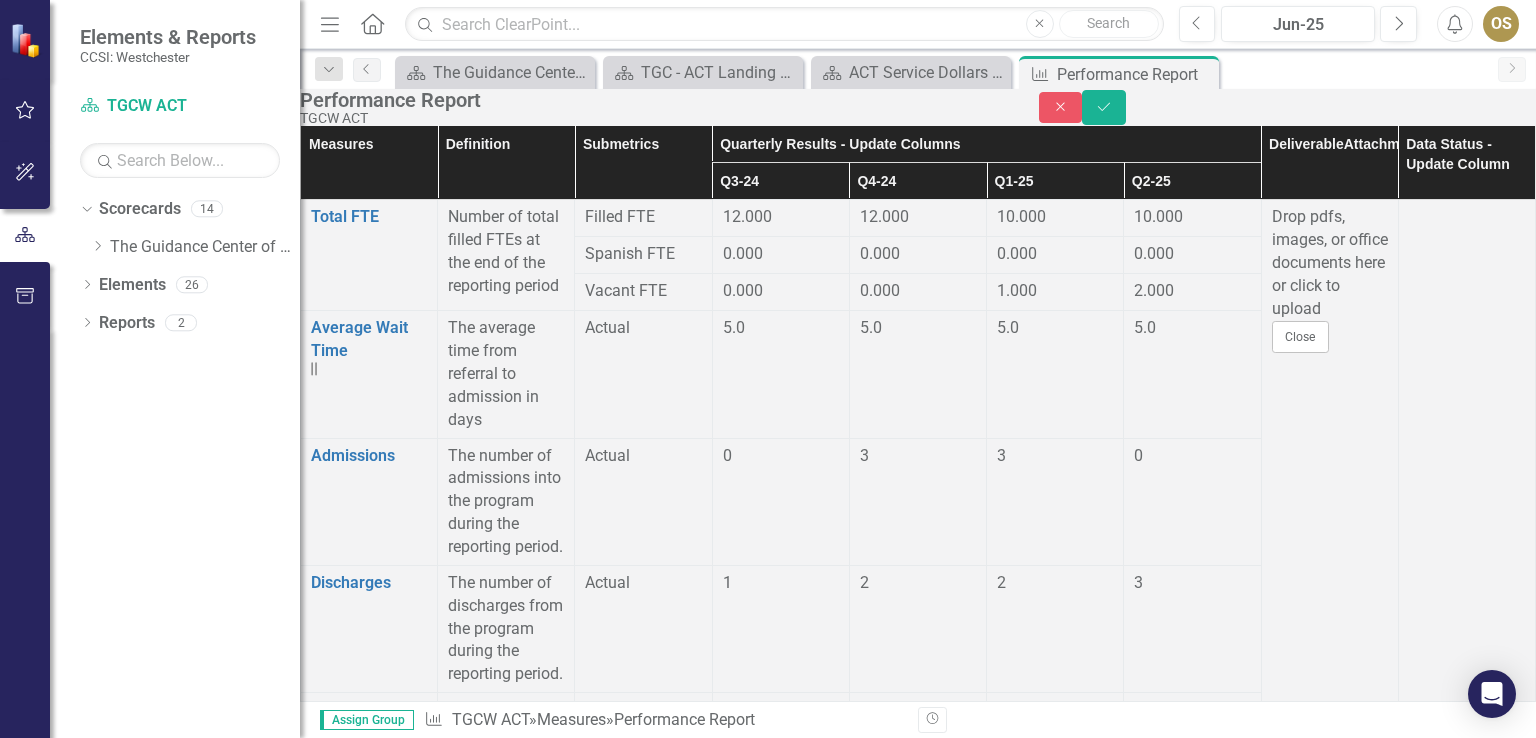 click at bounding box center [781, 3748] 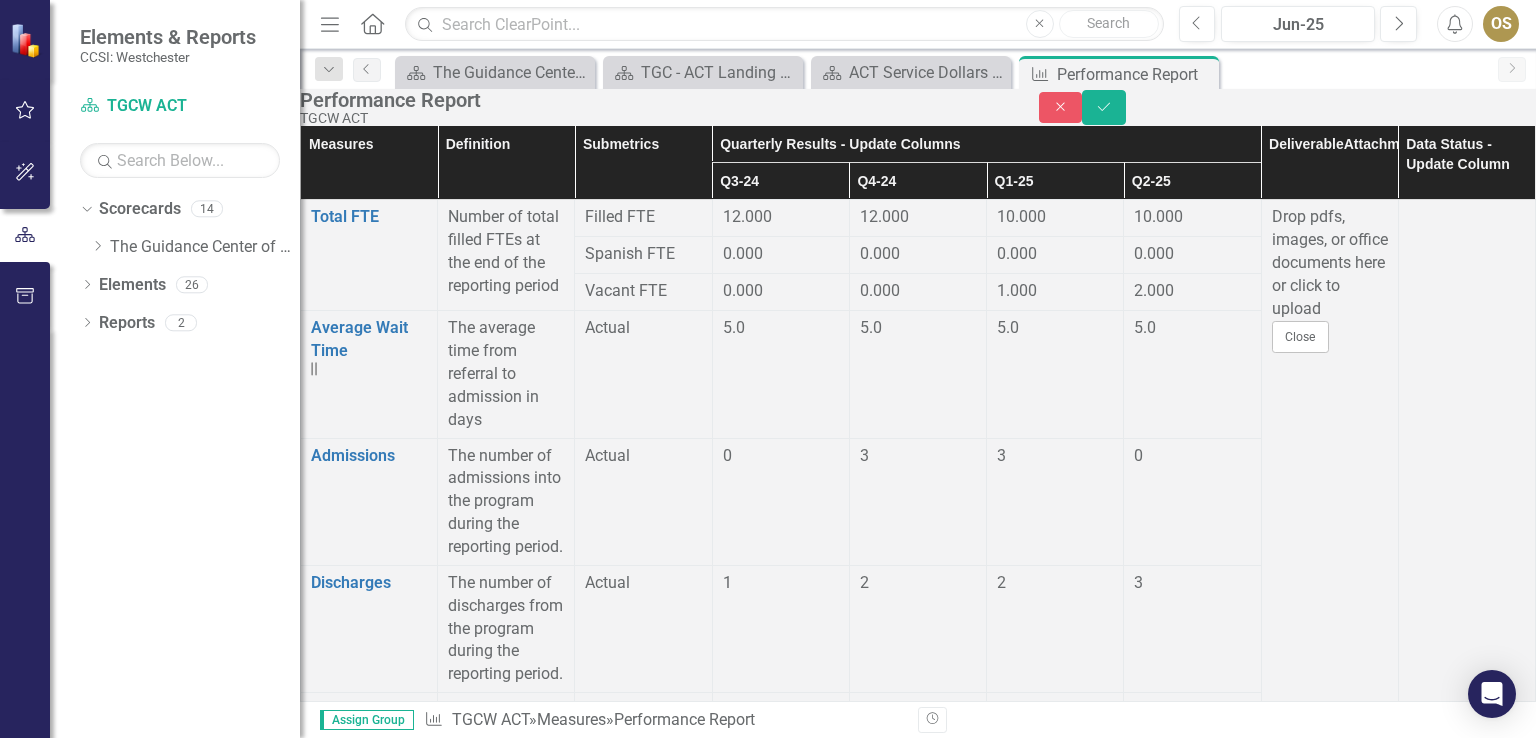 click at bounding box center [781, 3805] 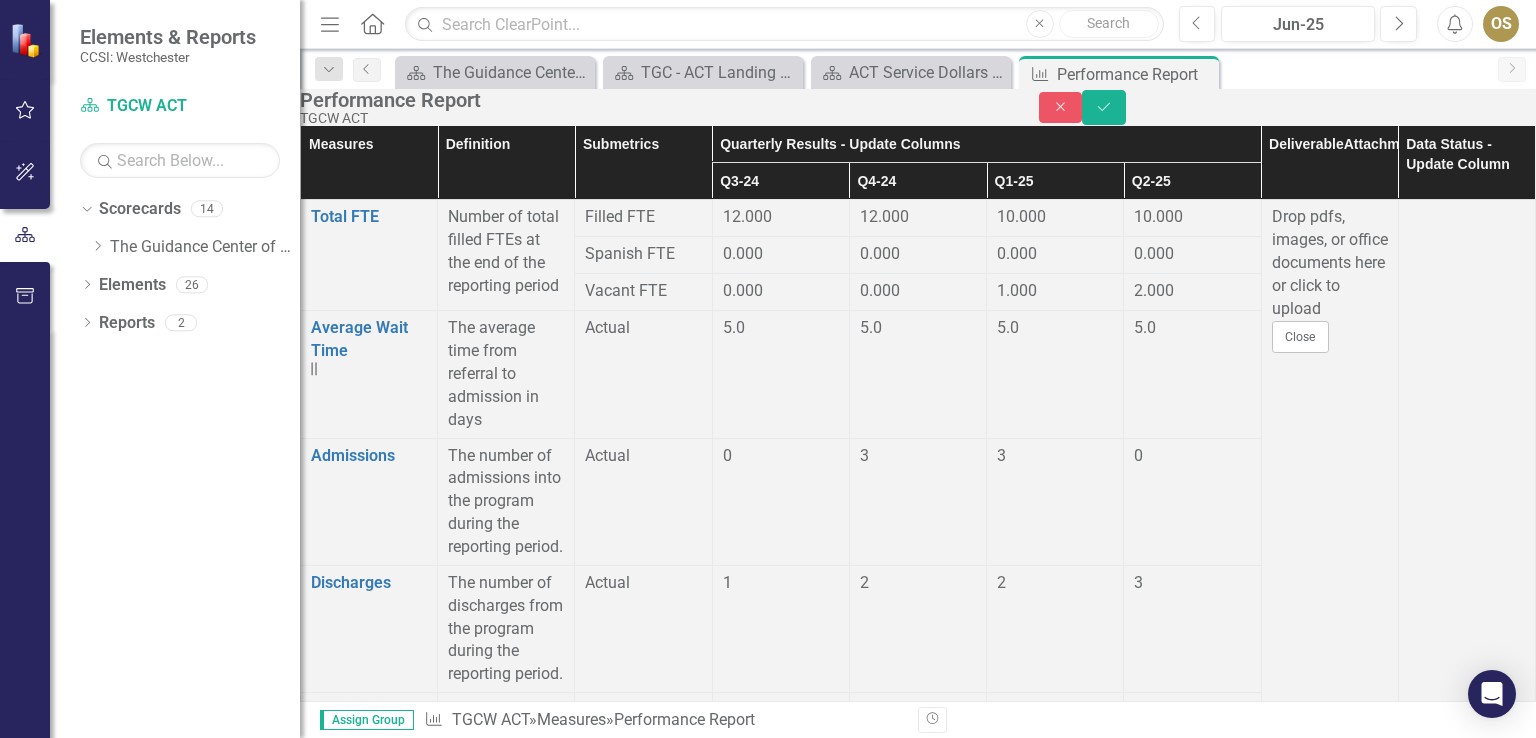 click at bounding box center (781, 3805) 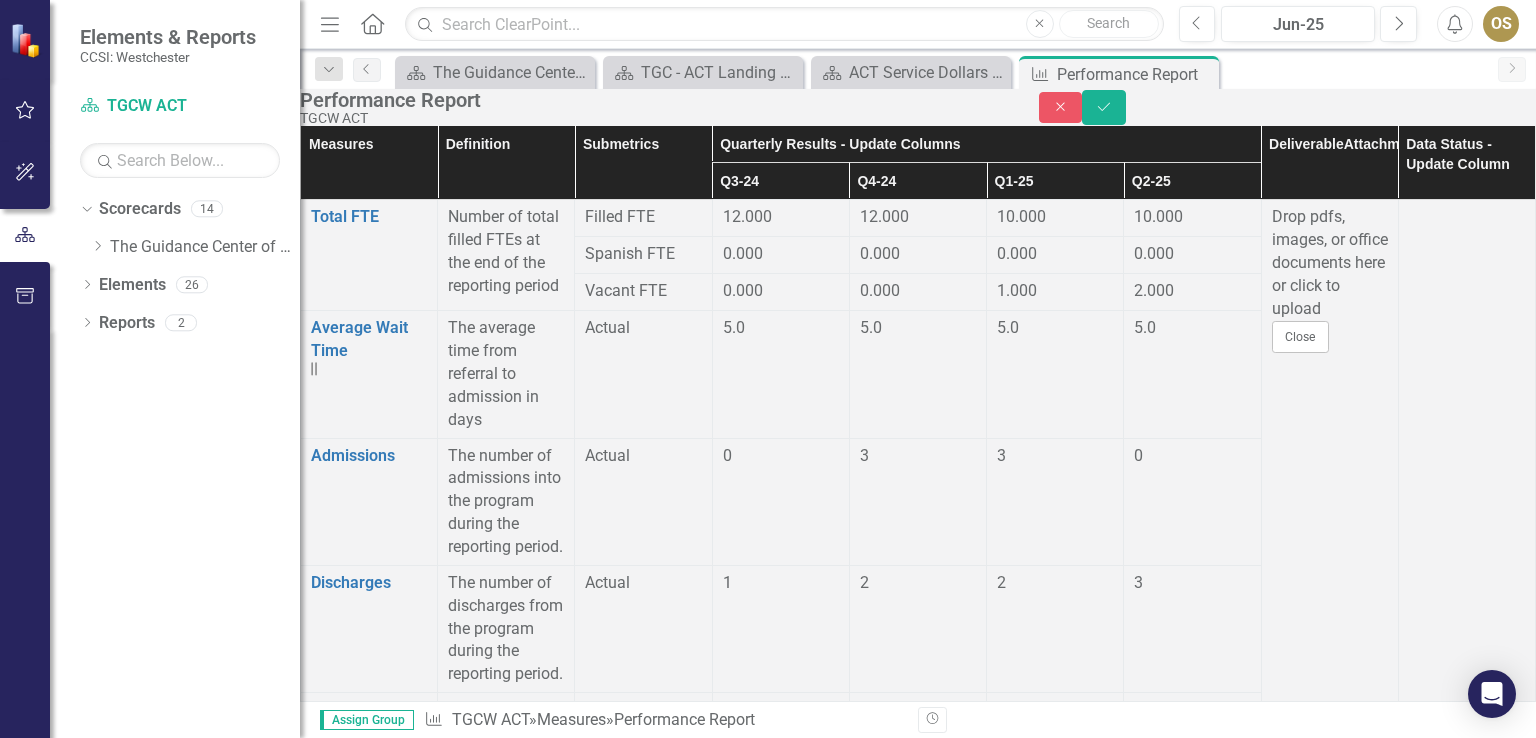 scroll, scrollTop: 3600, scrollLeft: 0, axis: vertical 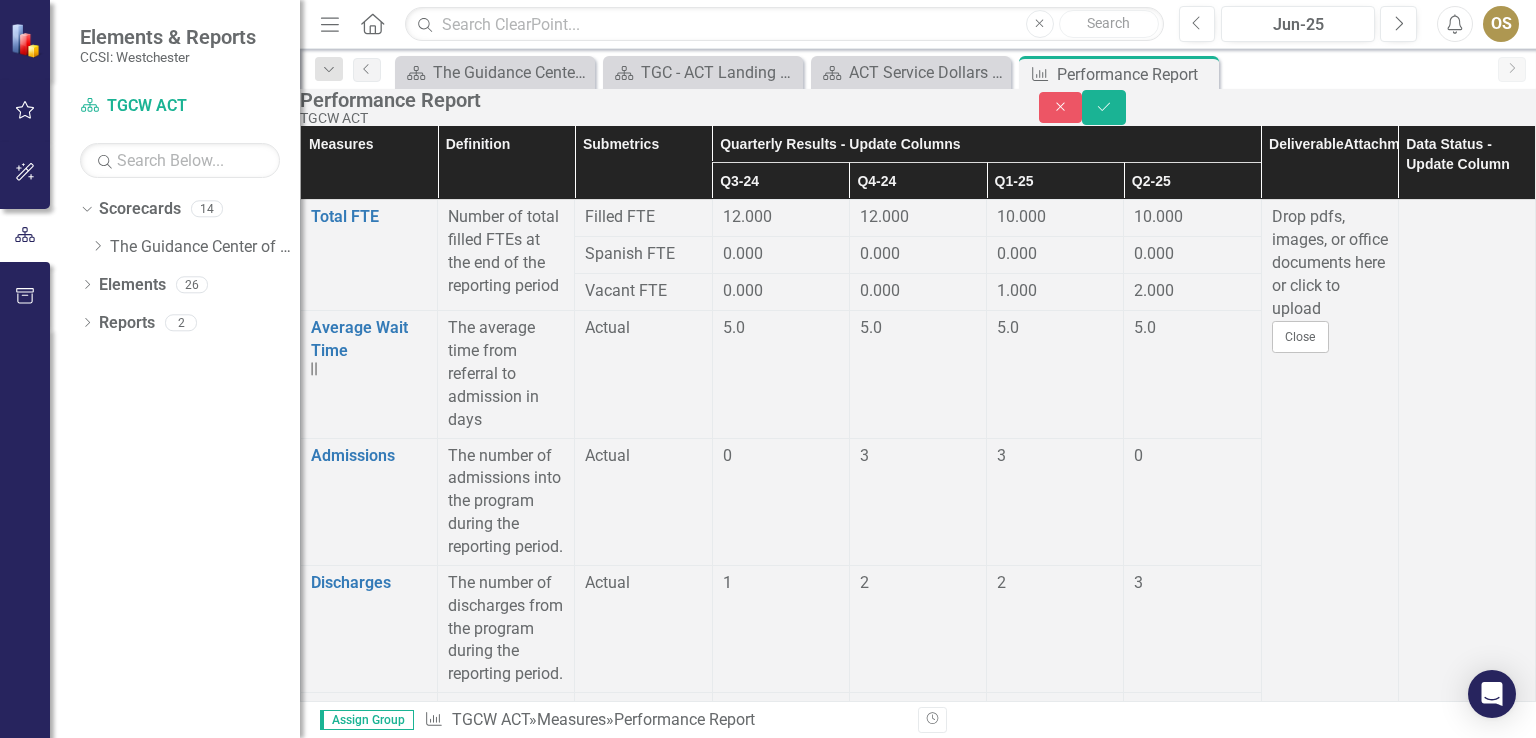 click at bounding box center (1192, 3949) 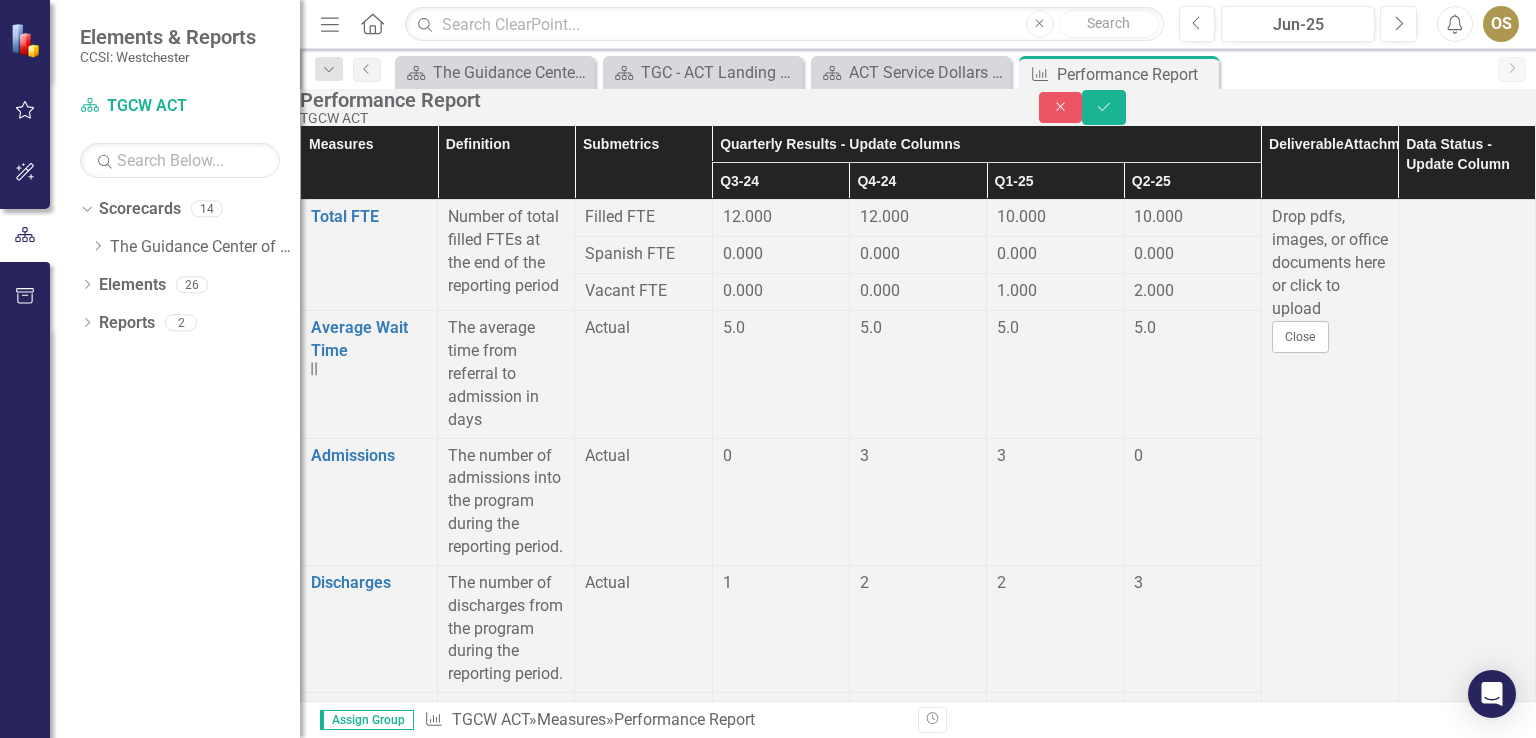 scroll, scrollTop: 3800, scrollLeft: 0, axis: vertical 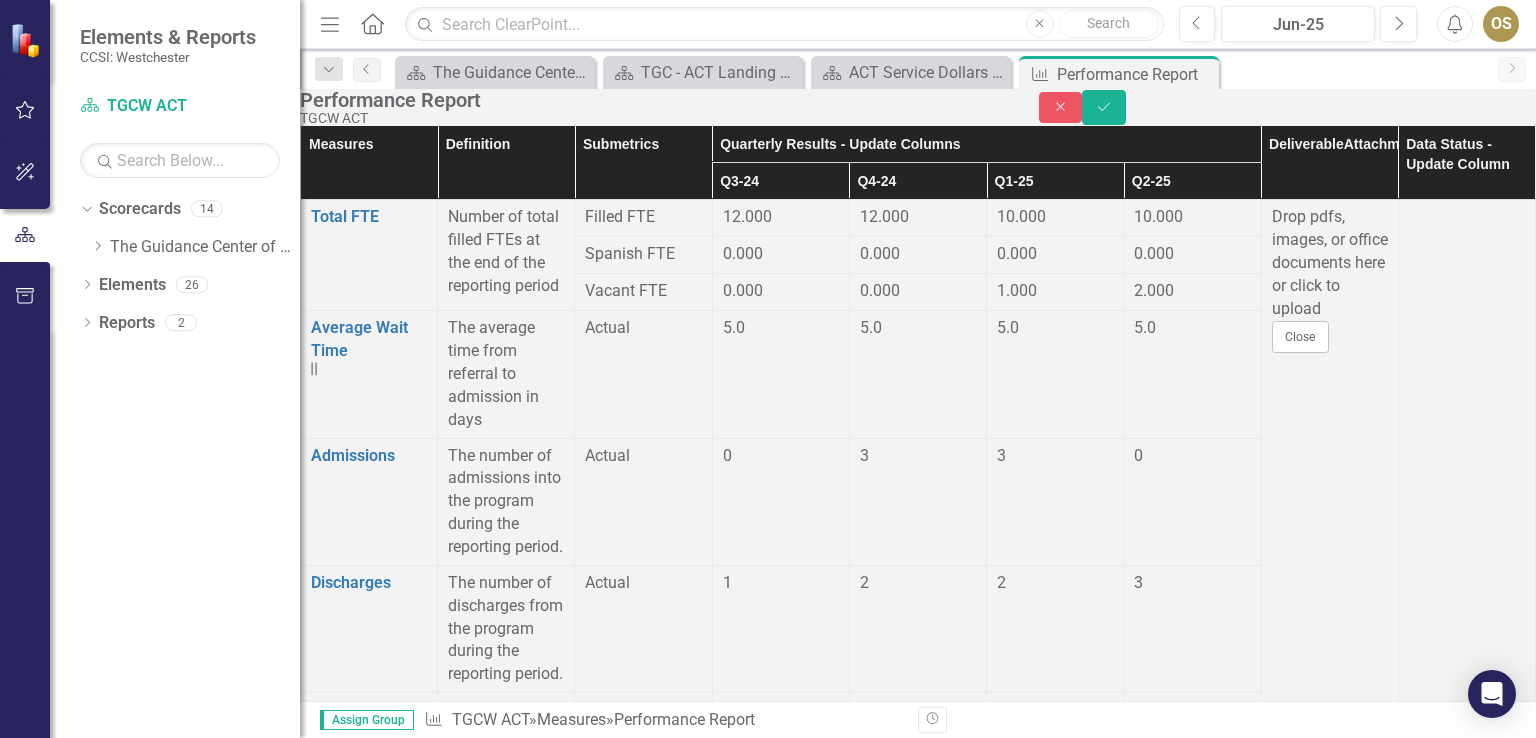 click at bounding box center [781, 4066] 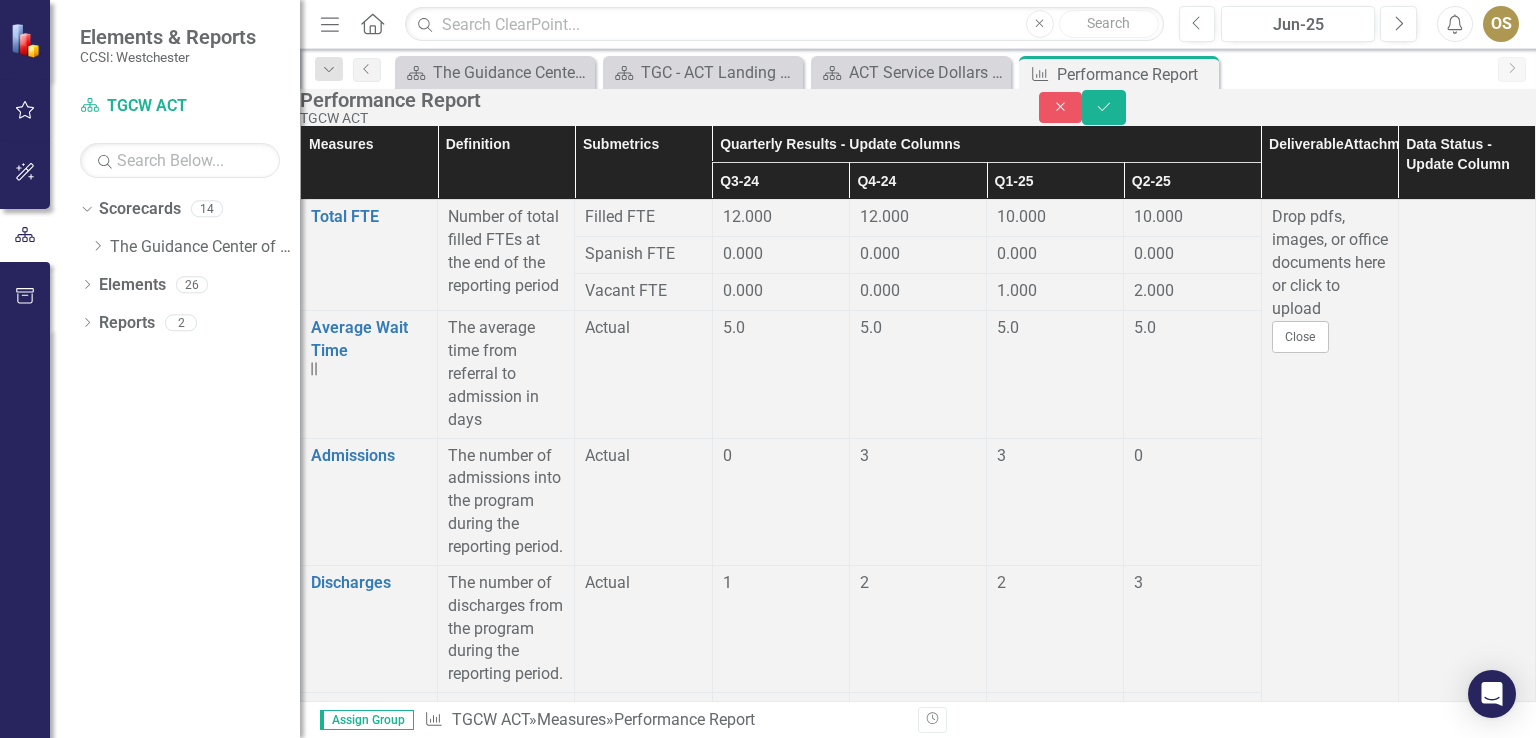 click on "4" at bounding box center [1192, 4072] 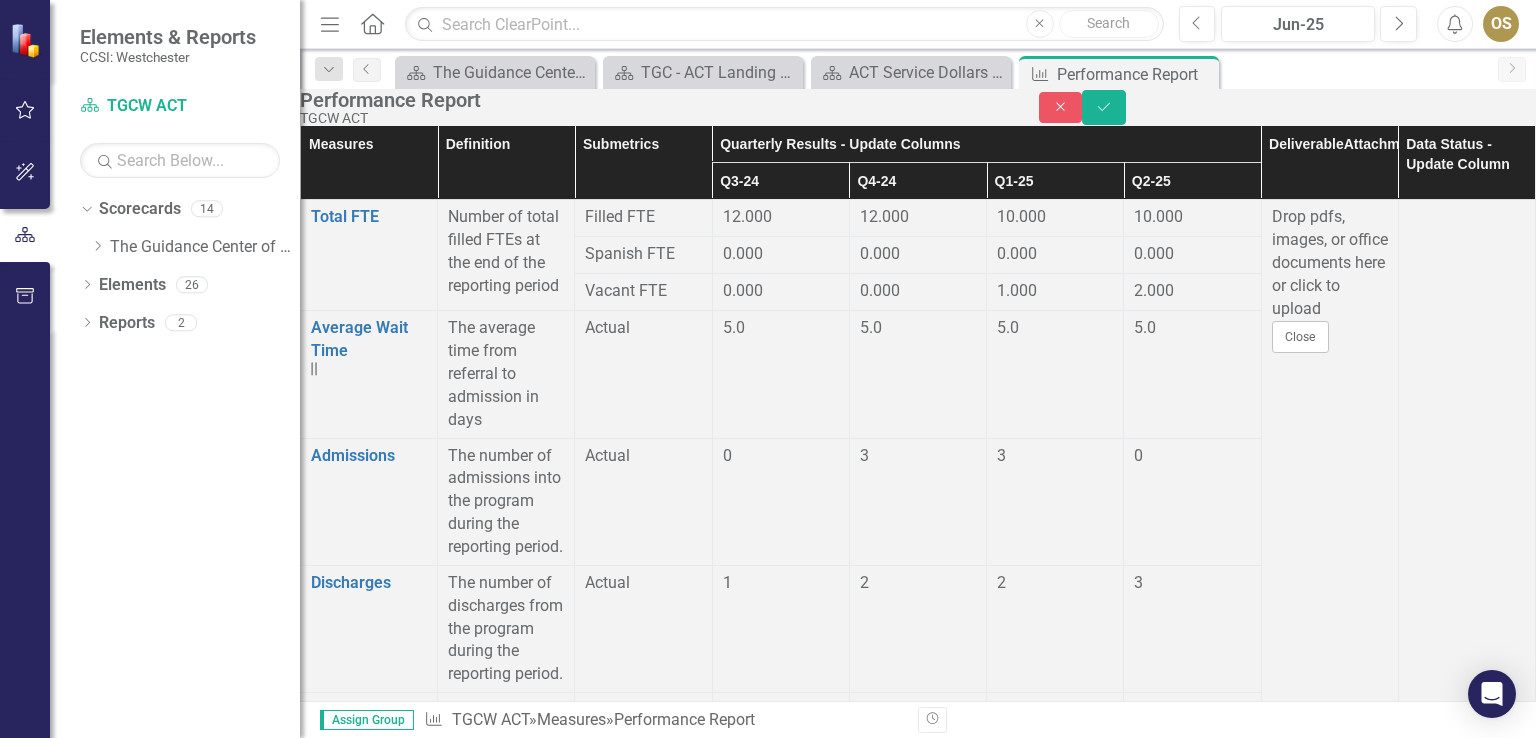 click on "3" at bounding box center (1192, 4072) 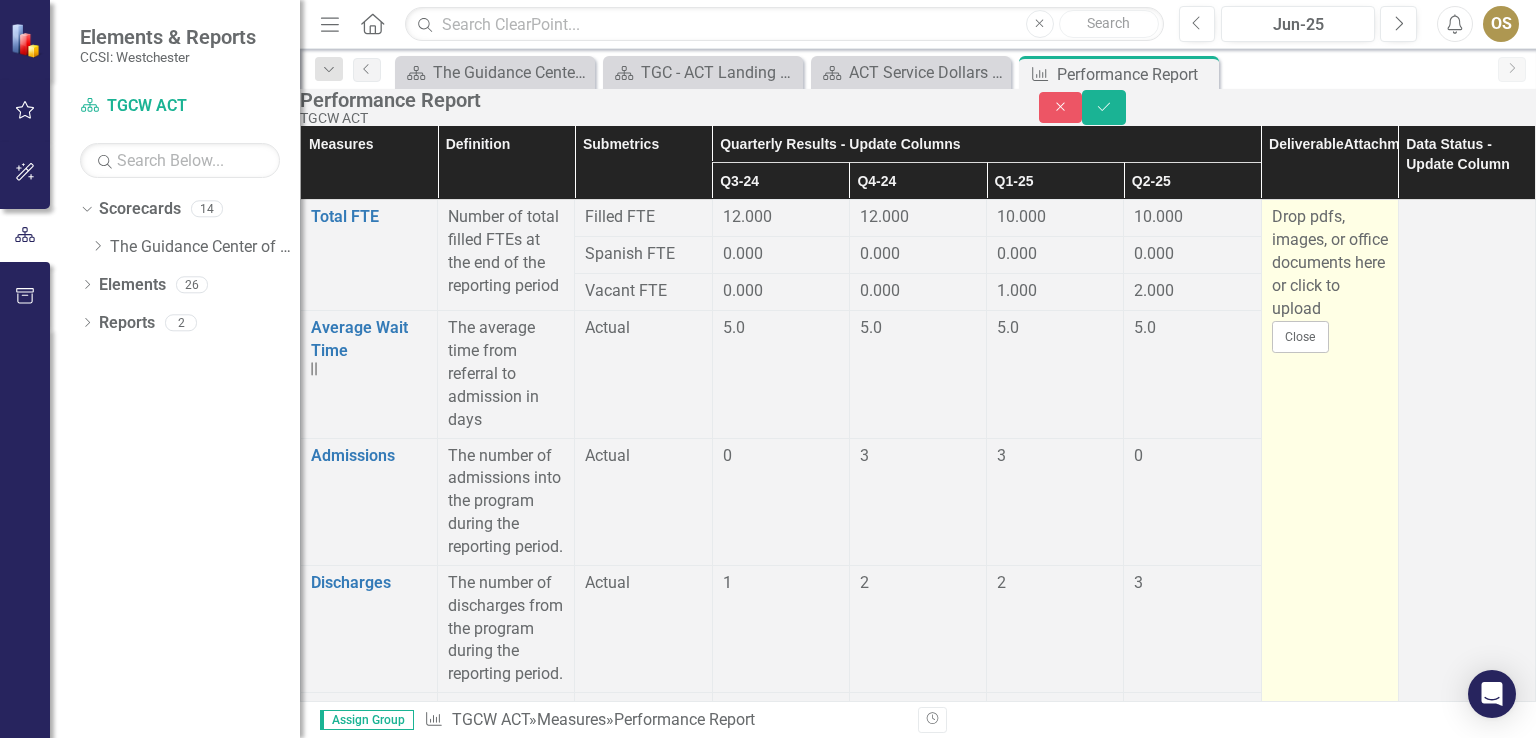 scroll, scrollTop: 4100, scrollLeft: 0, axis: vertical 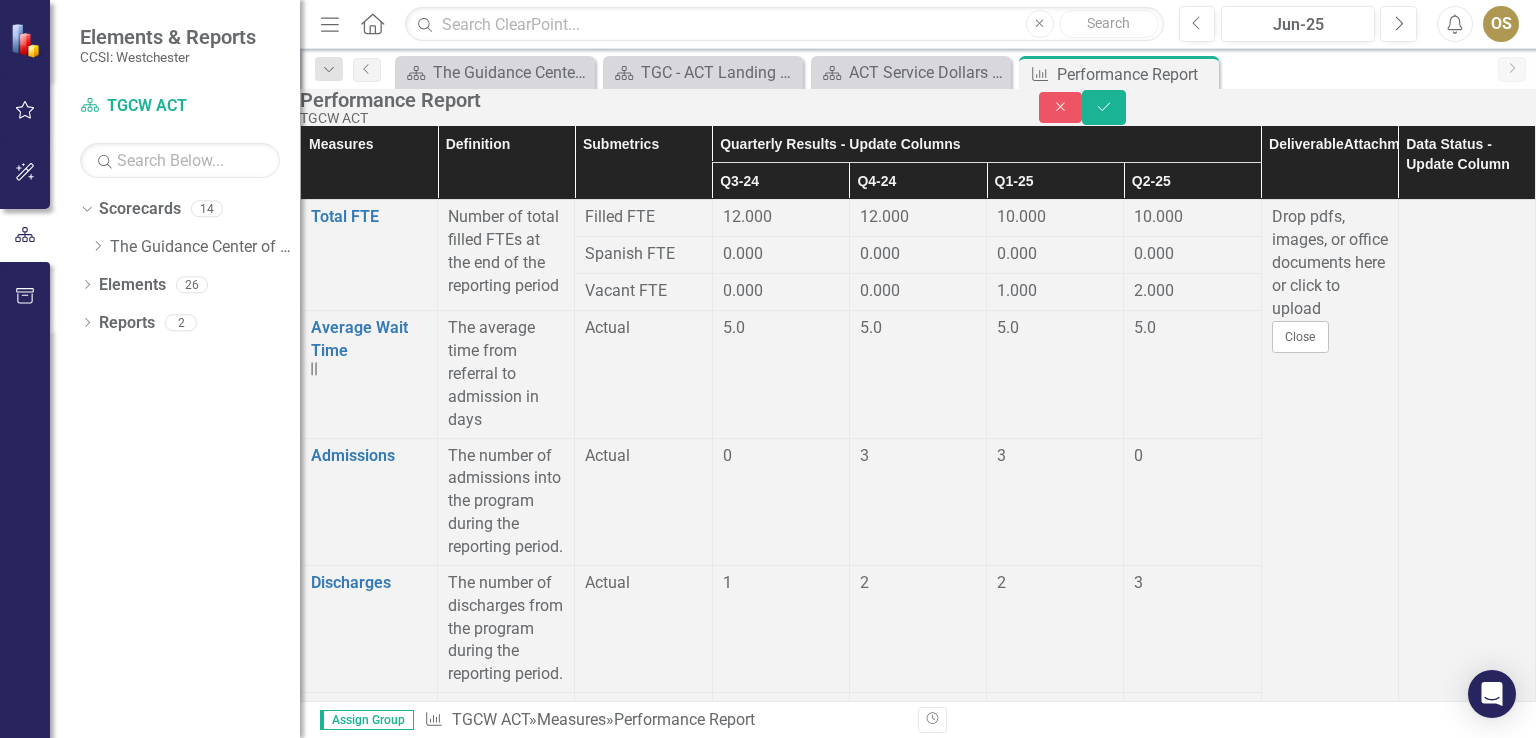 click at bounding box center (781, 4284) 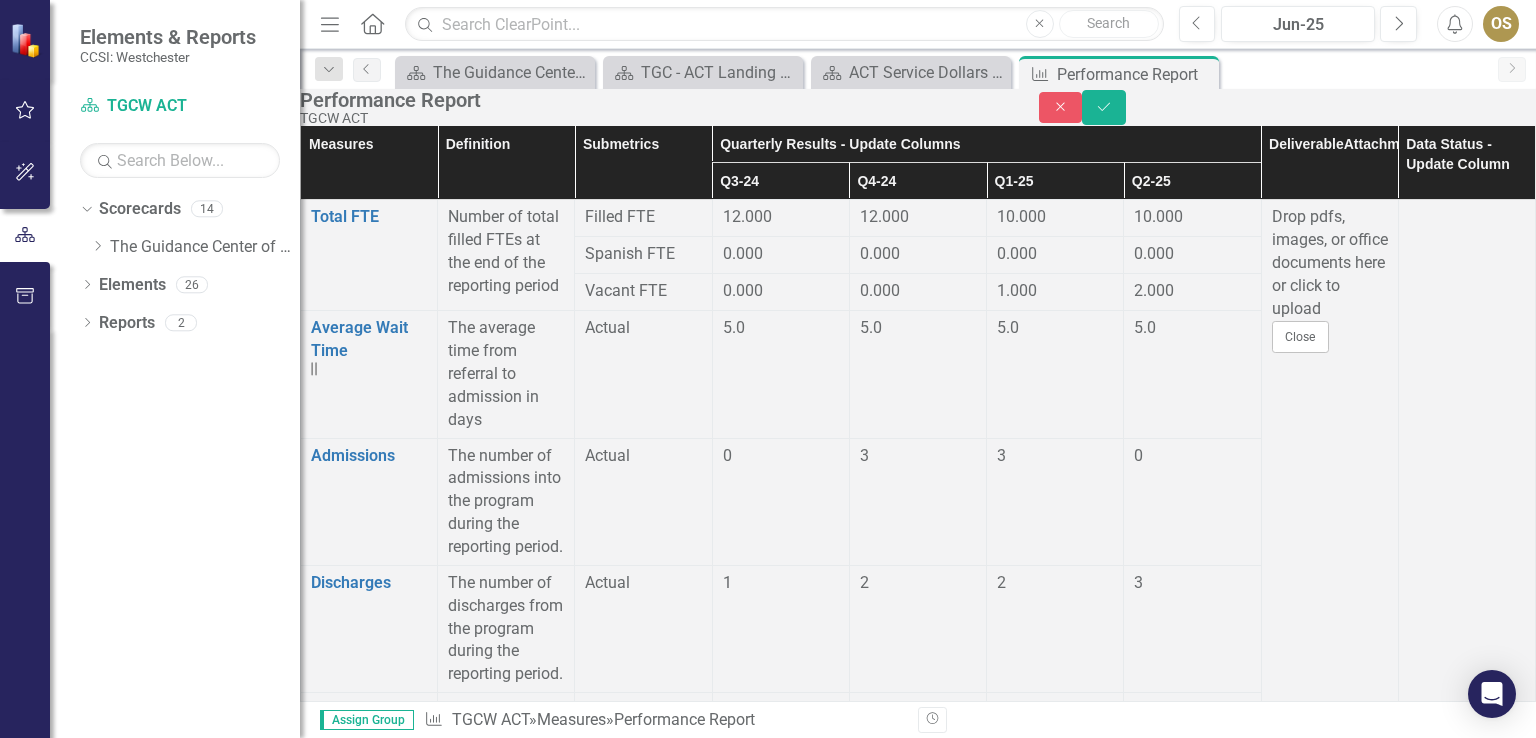 click at bounding box center [781, 4284] 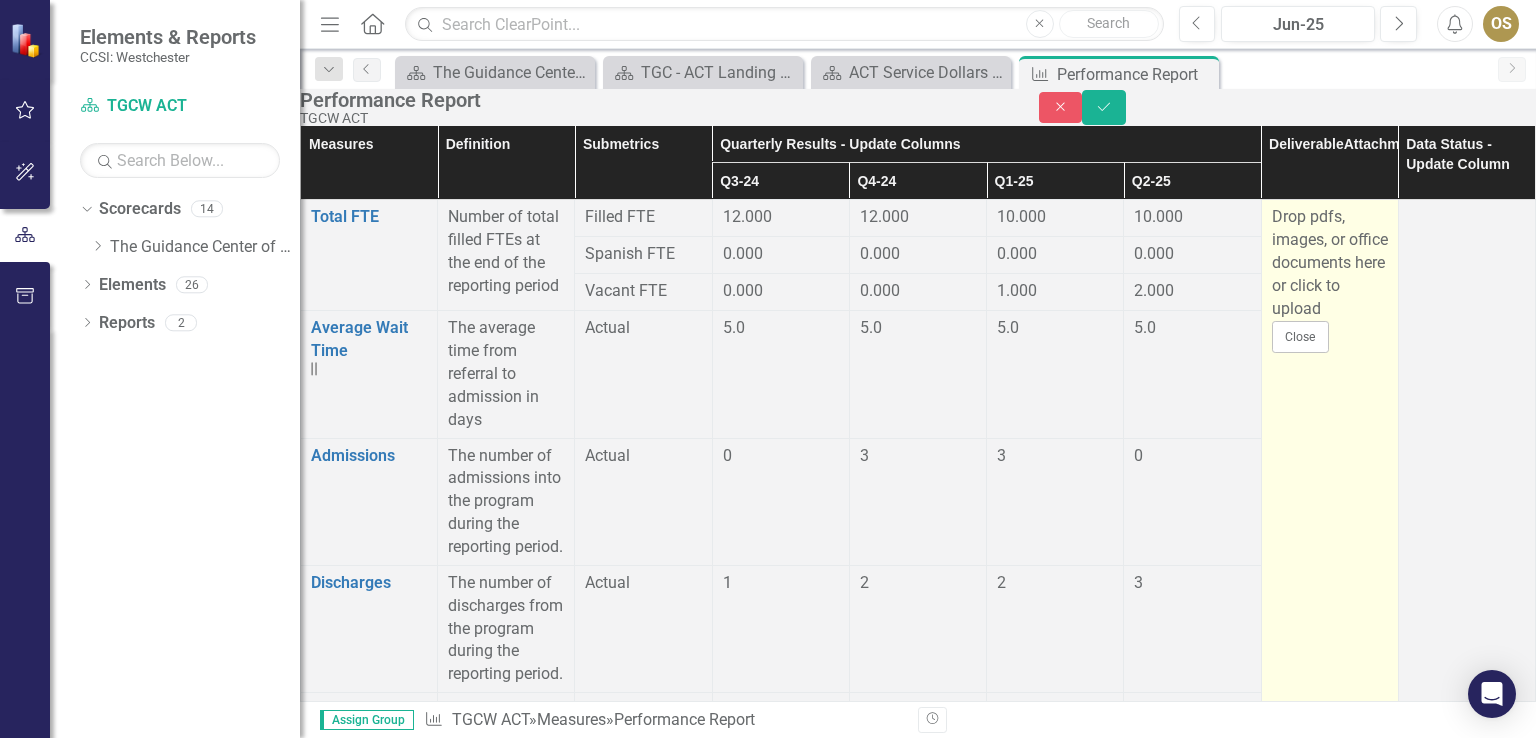 scroll, scrollTop: 4400, scrollLeft: 0, axis: vertical 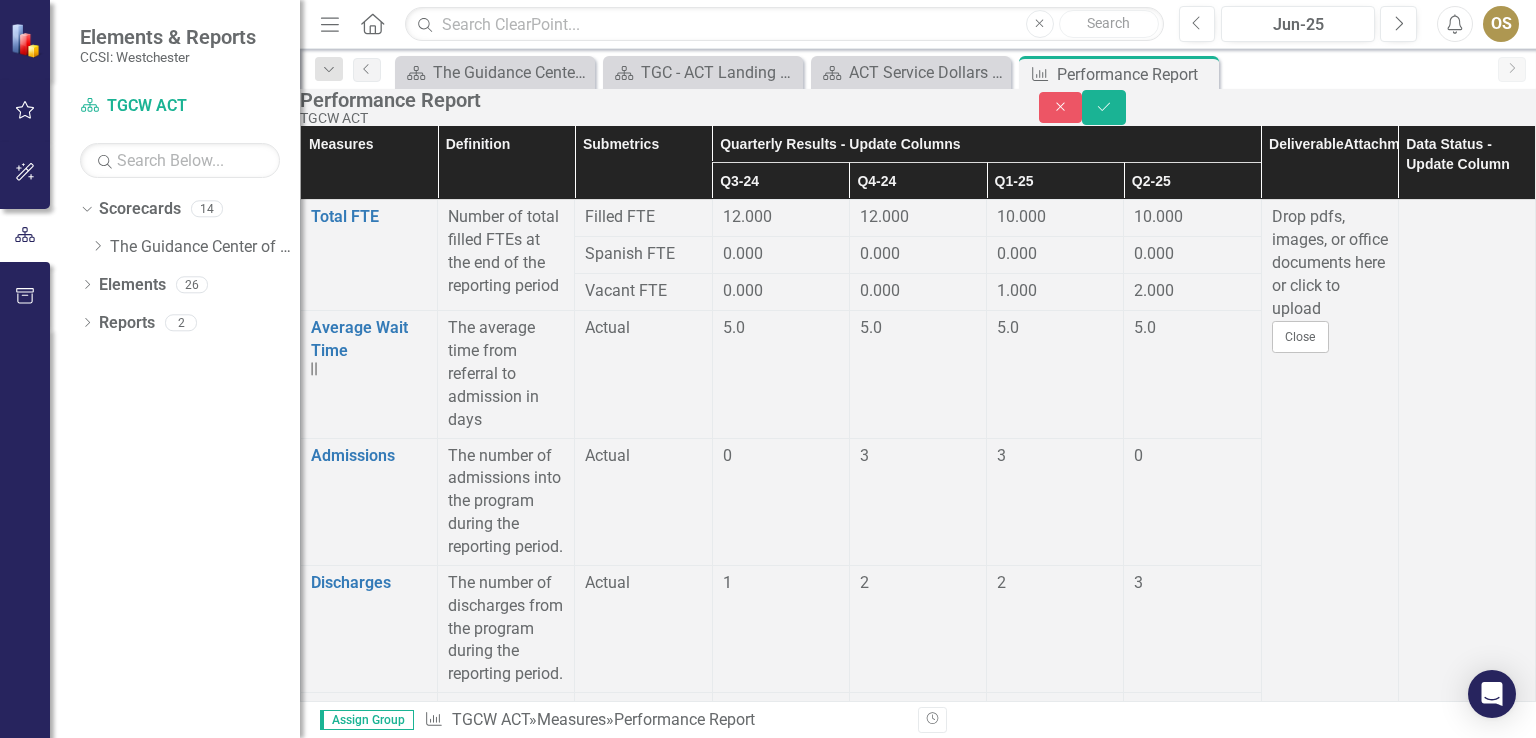 click at bounding box center (781, 4480) 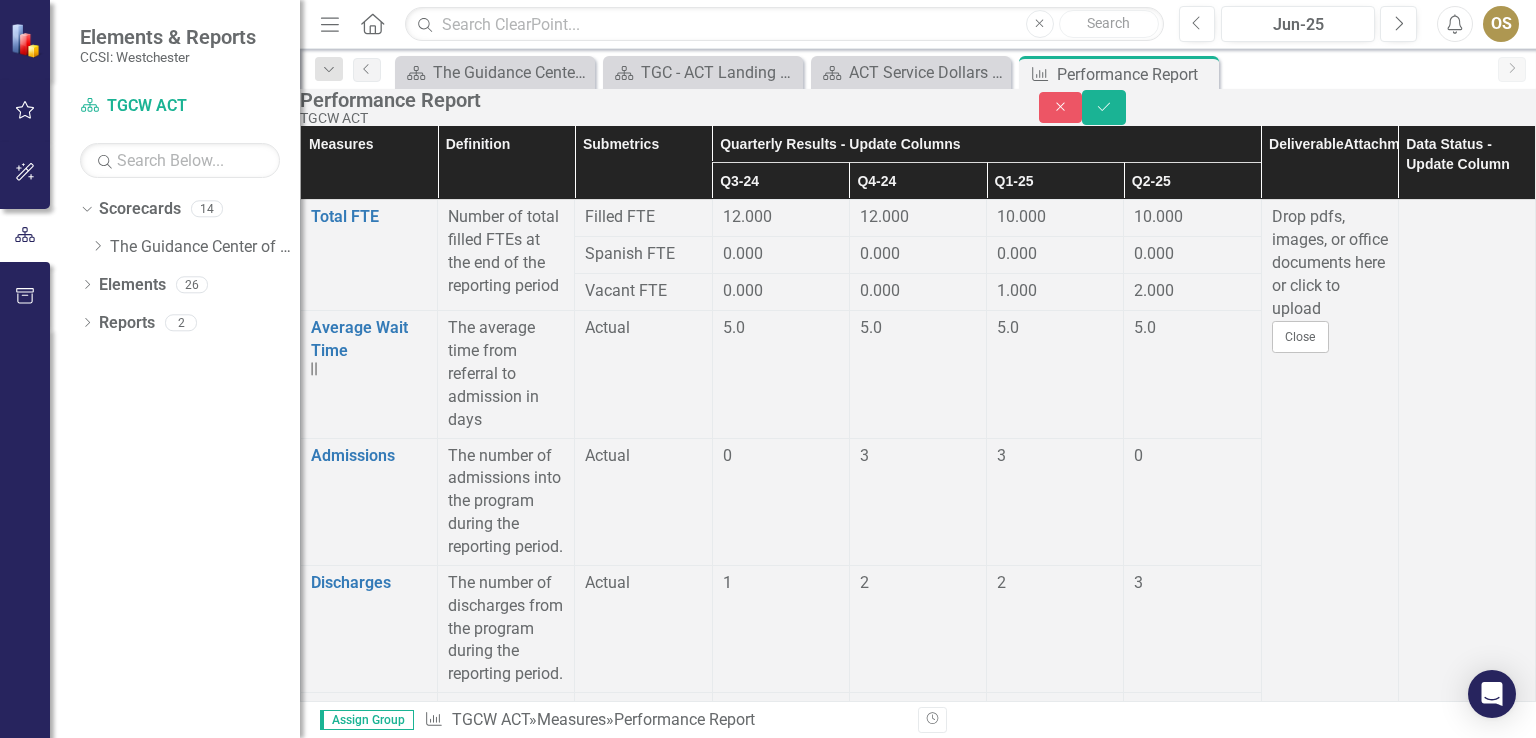 click at bounding box center [781, 4480] 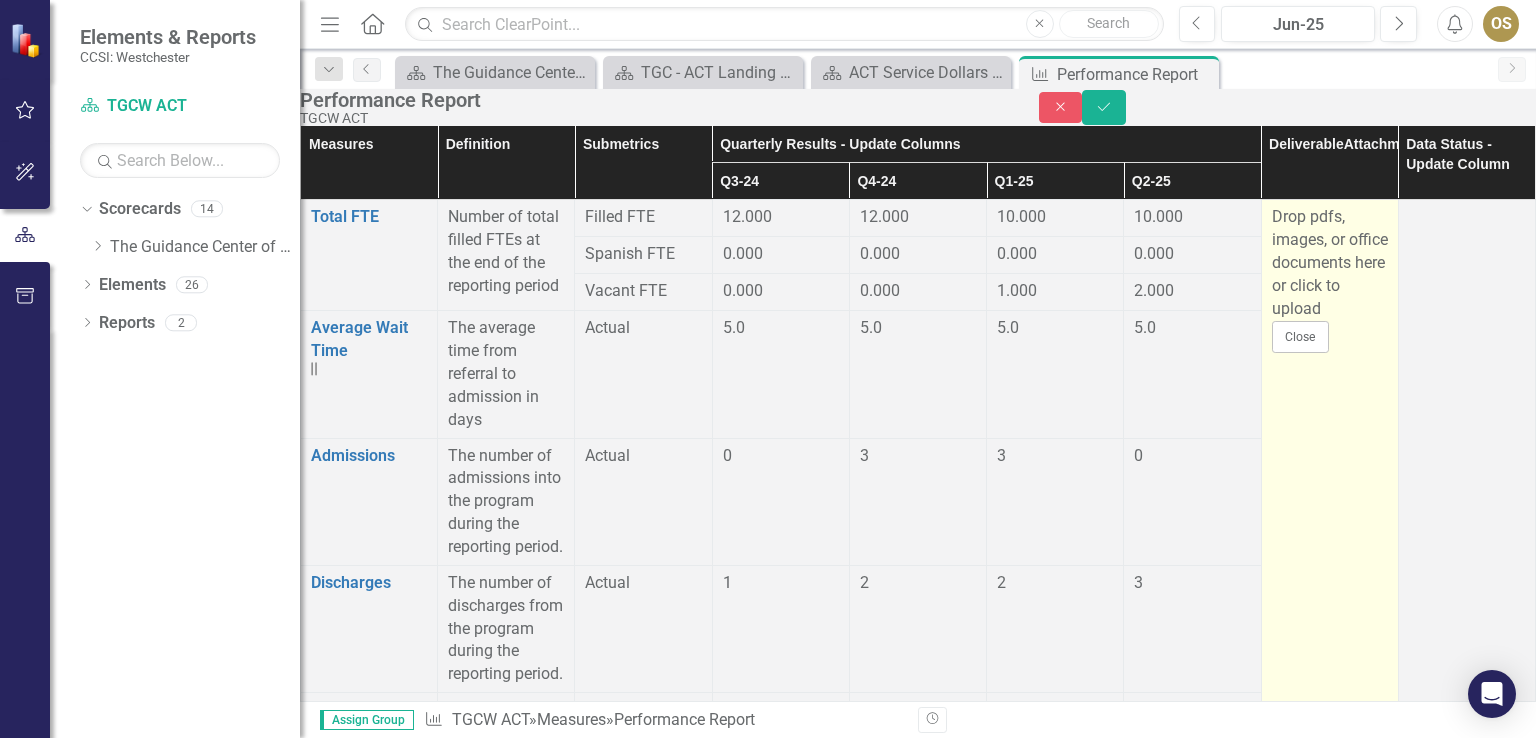 scroll, scrollTop: 4600, scrollLeft: 0, axis: vertical 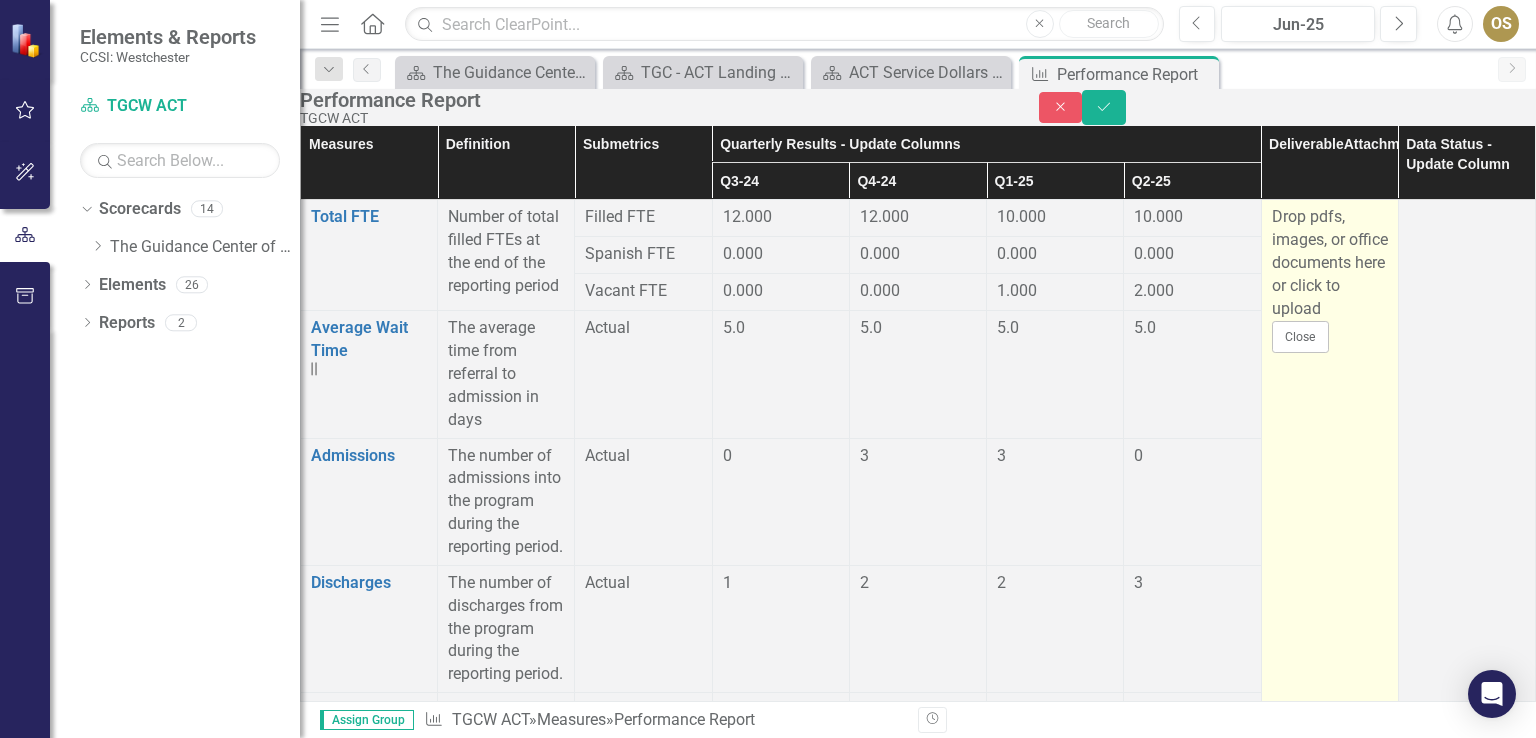 click on "Drop pdfs, images, or office documents here or click to upload Close" at bounding box center [1329, 2574] 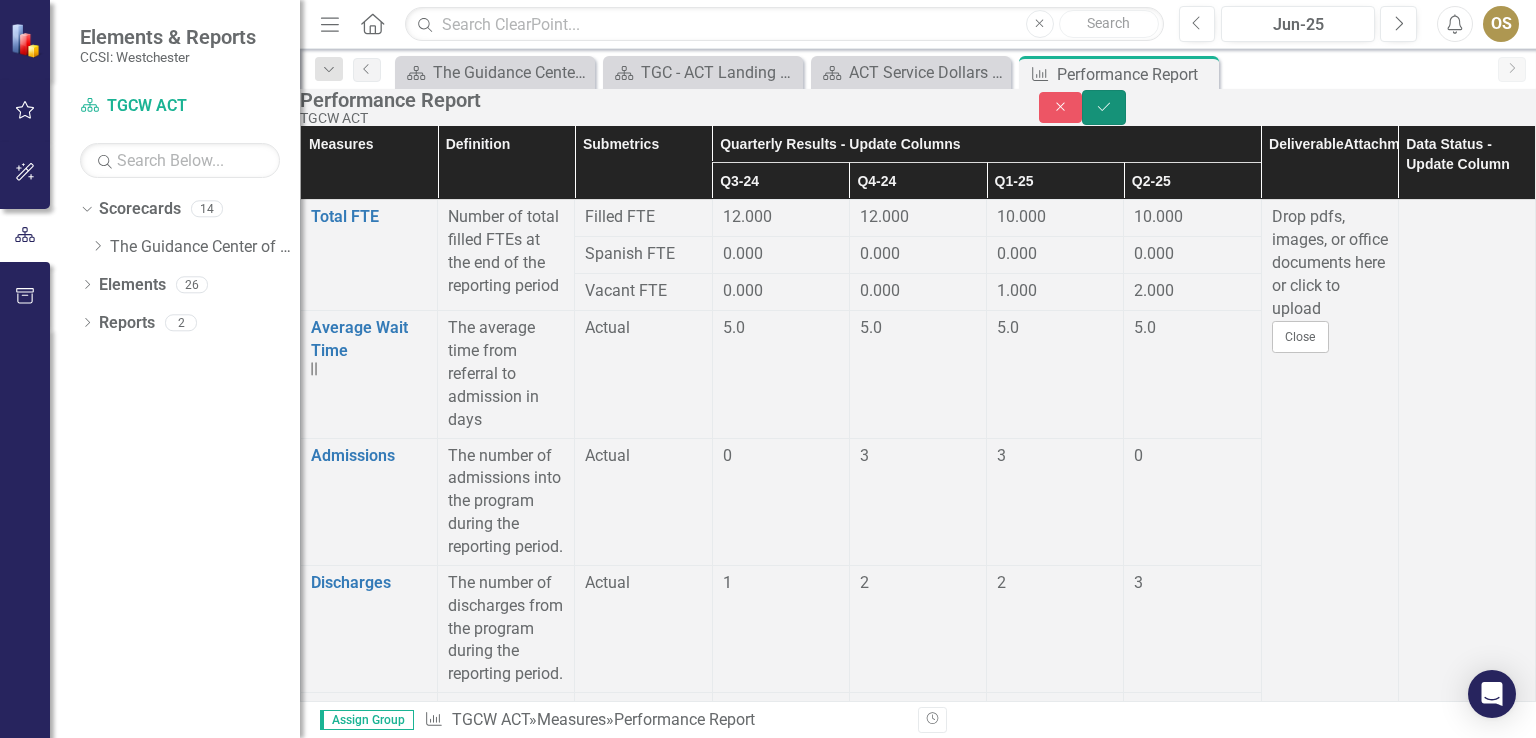 click on "Save" at bounding box center [1104, 107] 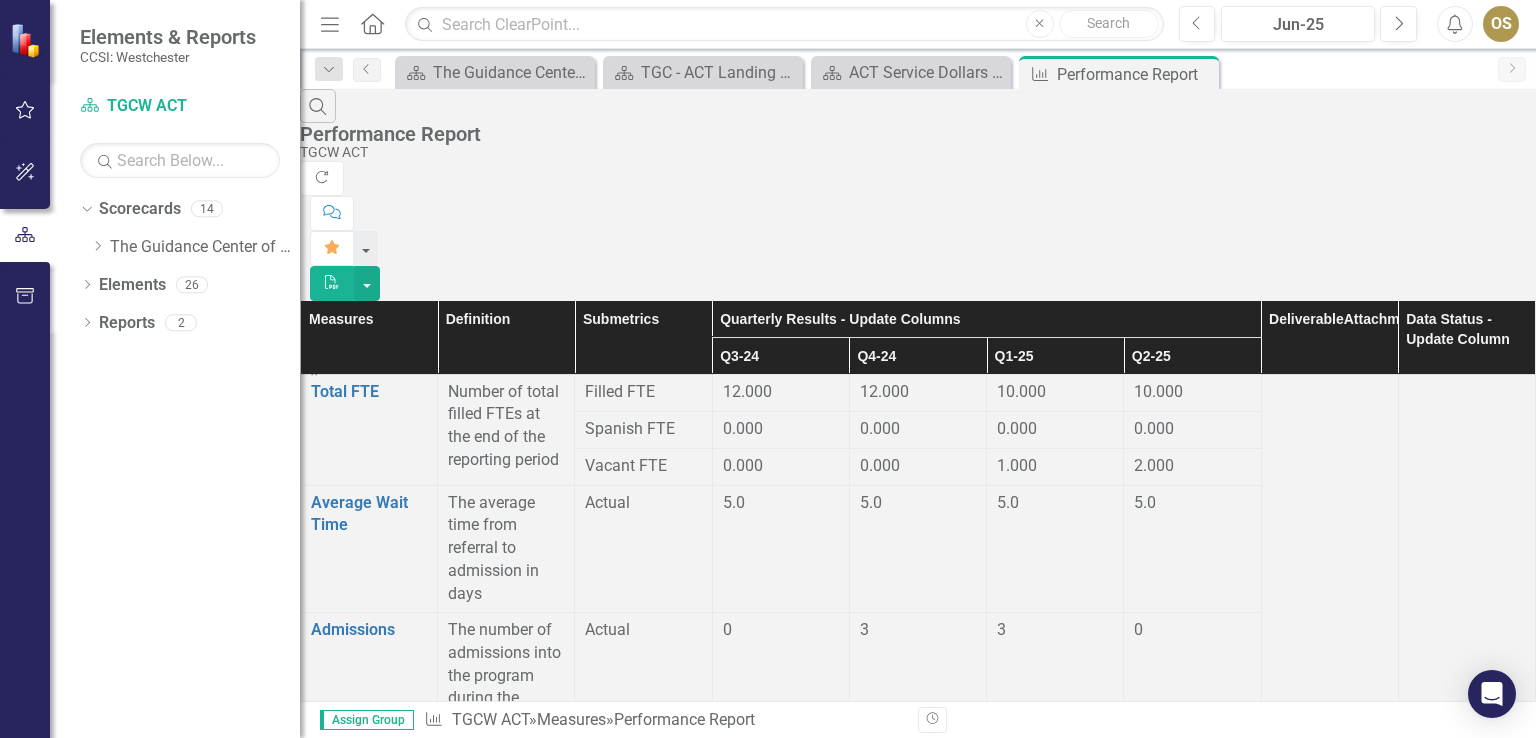 scroll, scrollTop: 4802, scrollLeft: 0, axis: vertical 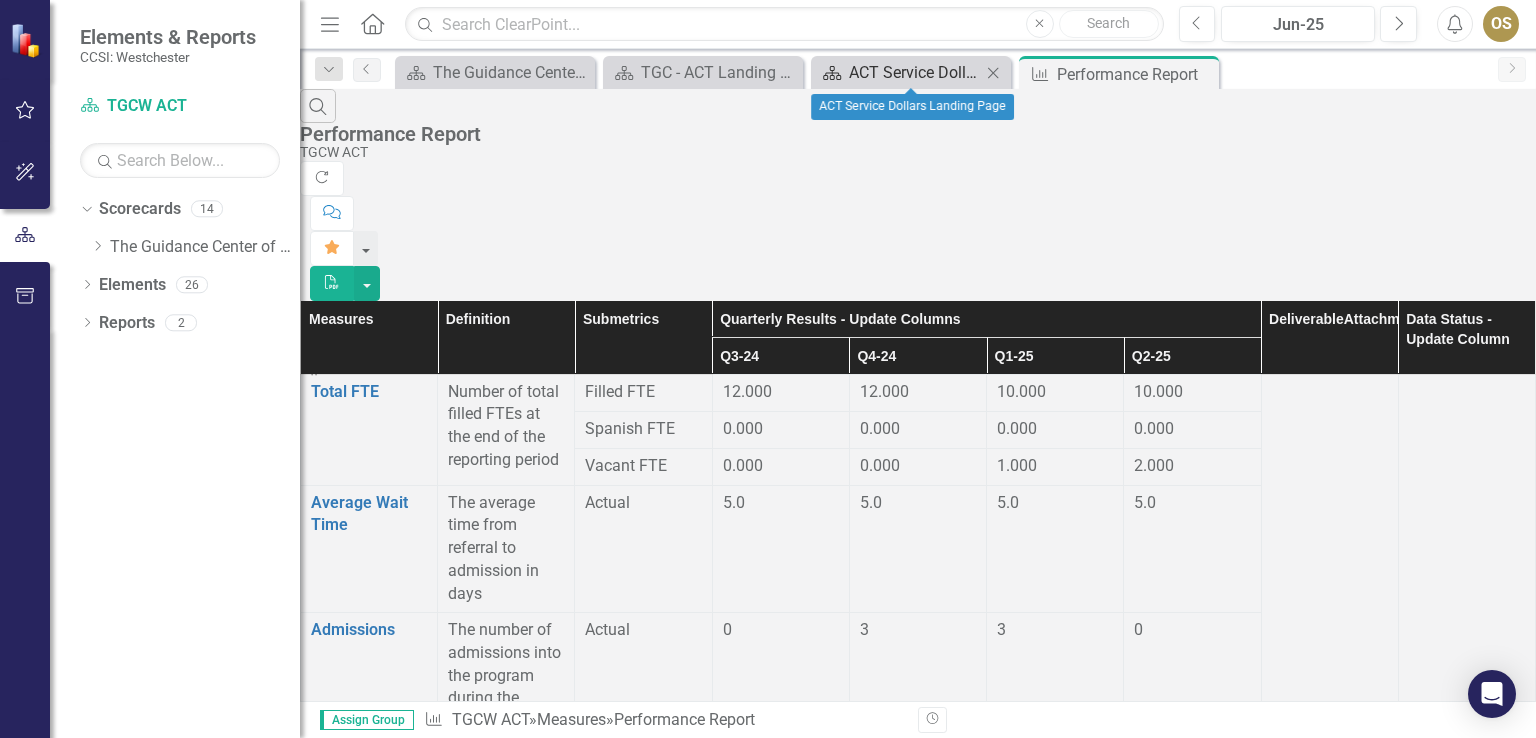 click on "ACT Service Dollars Landing Page" at bounding box center (915, 72) 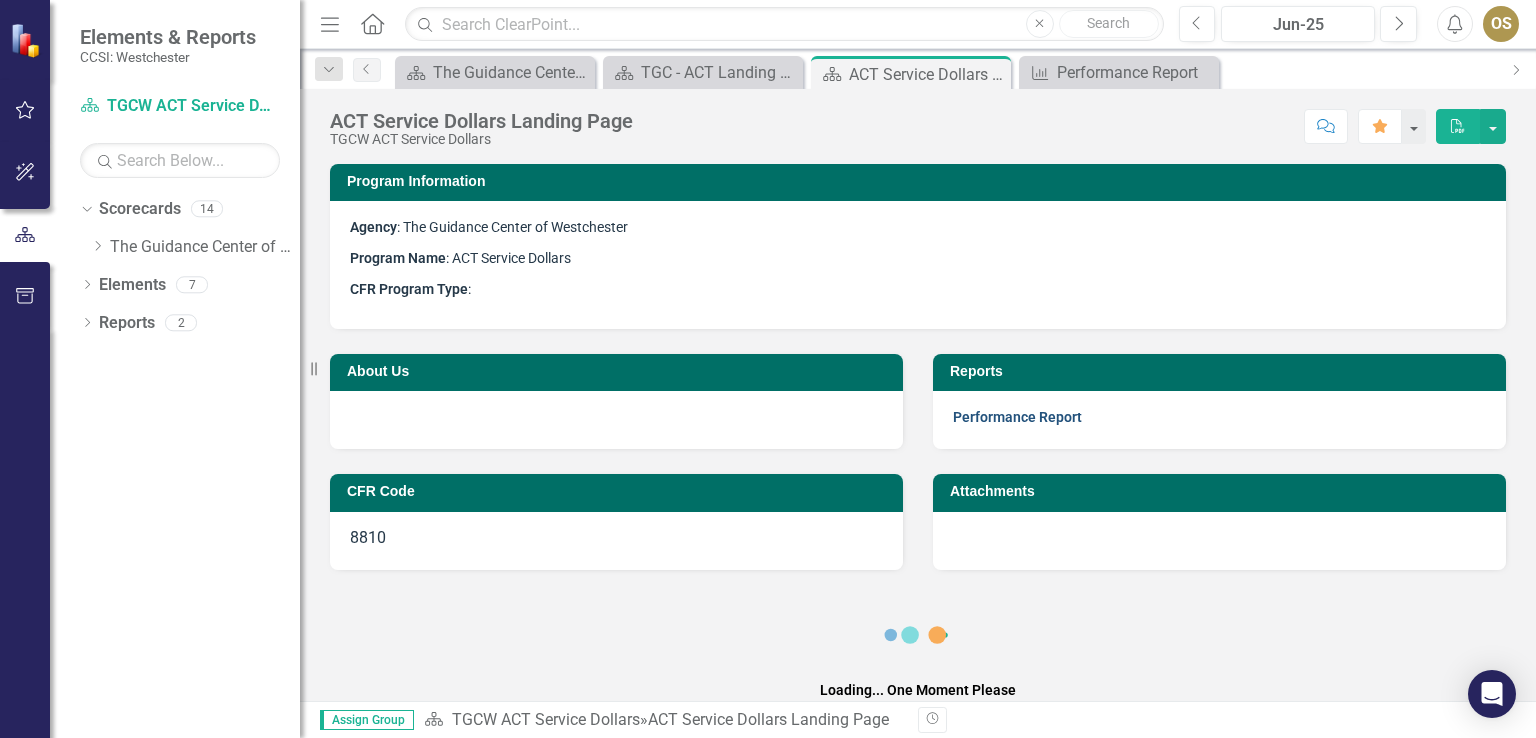 click on "Performance Report" at bounding box center [1017, 417] 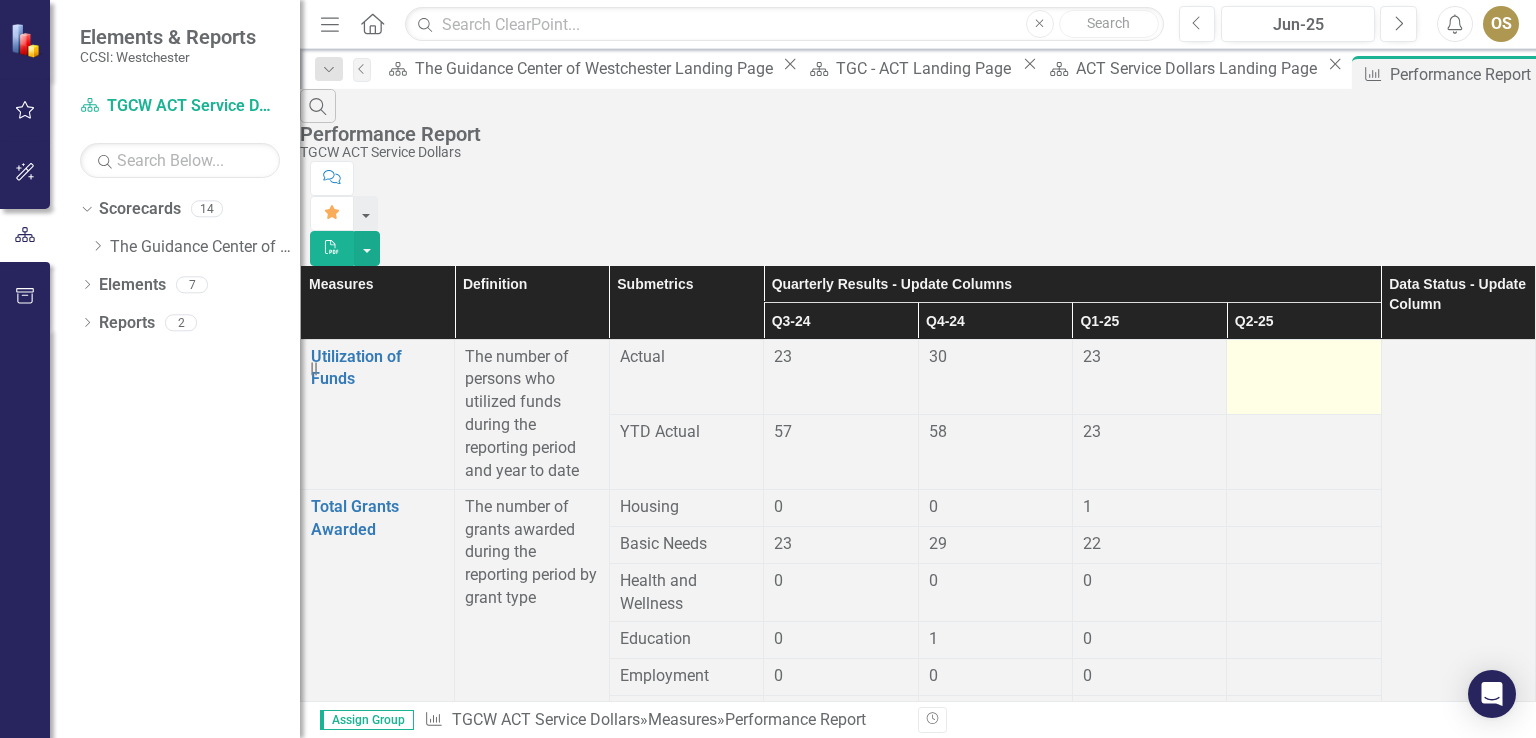 click at bounding box center (1304, 376) 